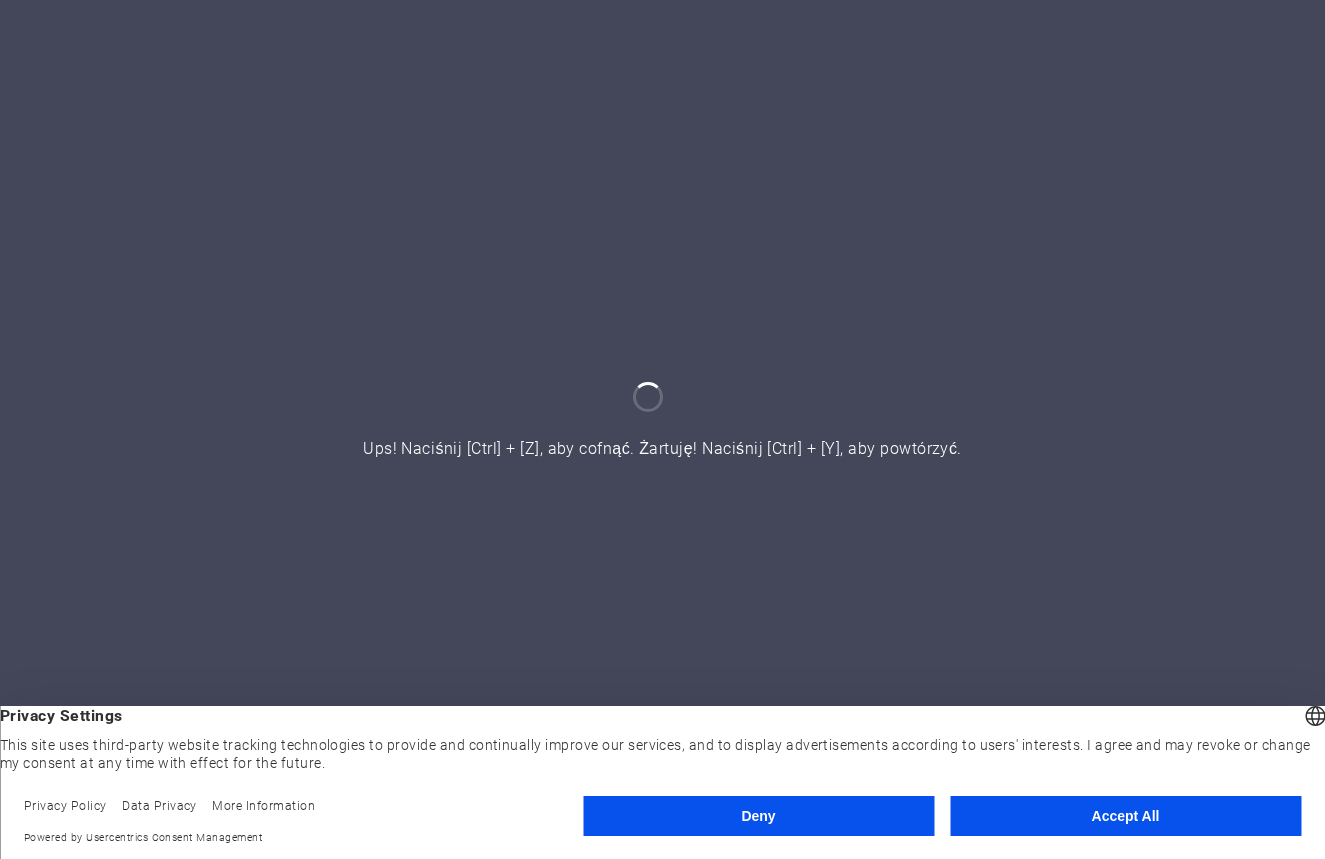 scroll, scrollTop: 0, scrollLeft: 0, axis: both 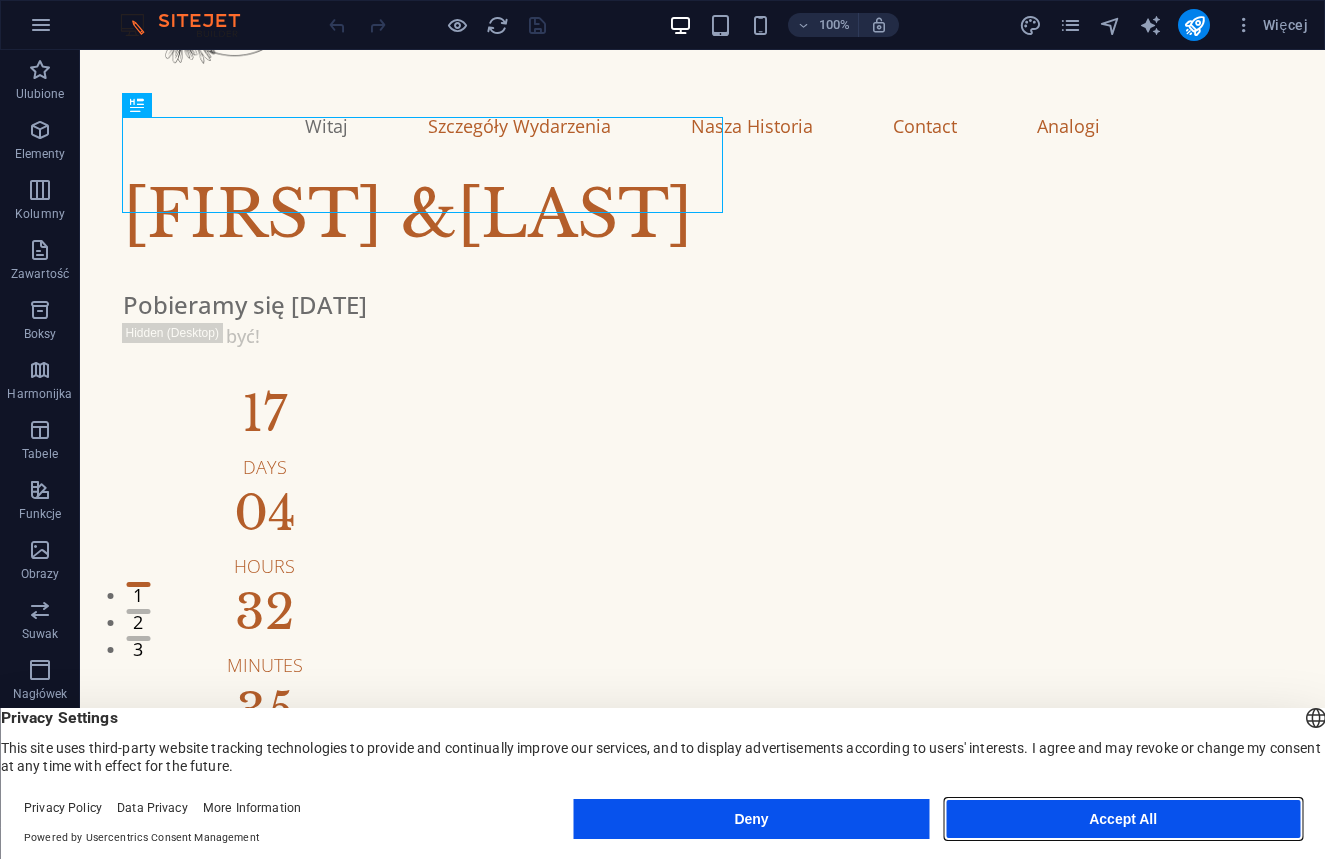 click on "Accept All" at bounding box center [1123, 819] 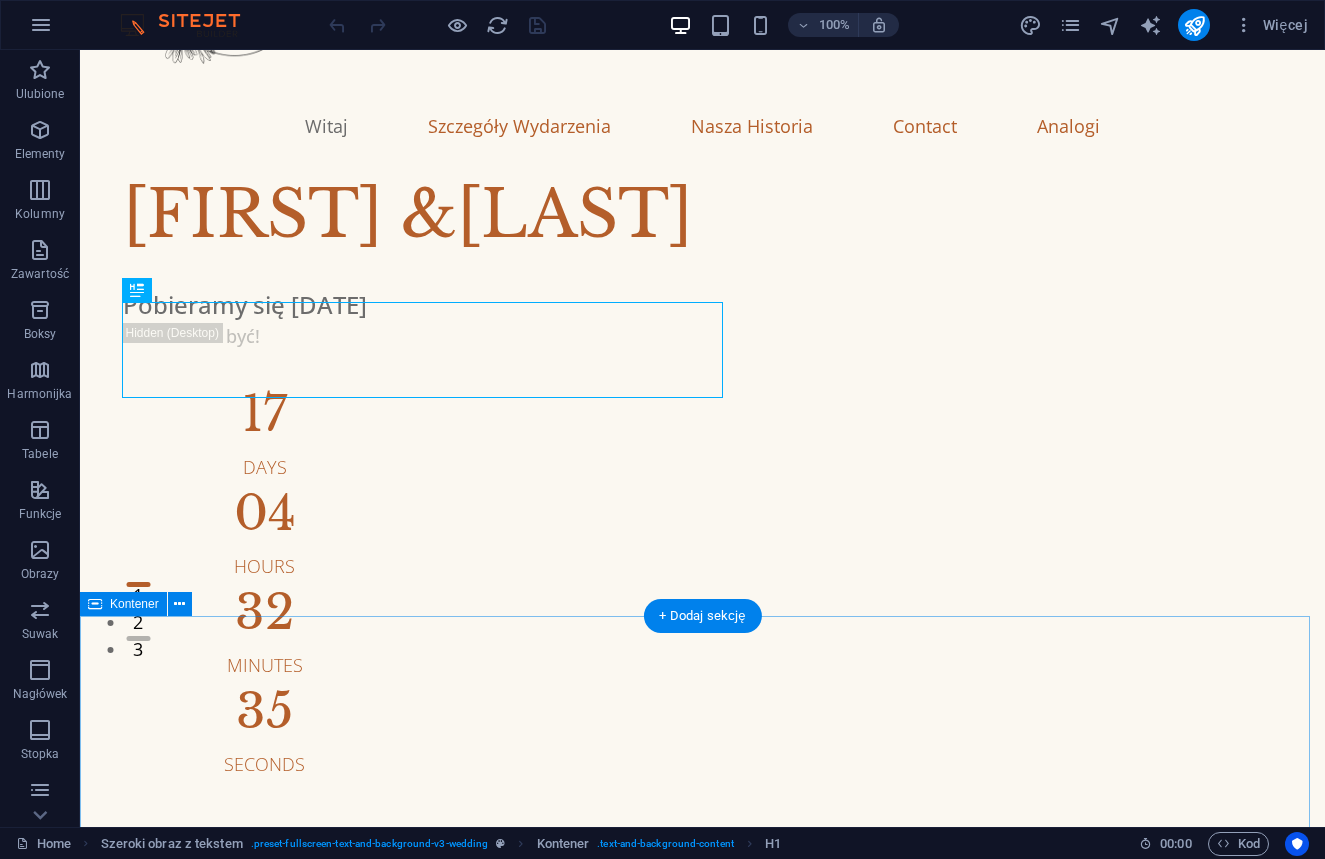 scroll, scrollTop: 0, scrollLeft: 0, axis: both 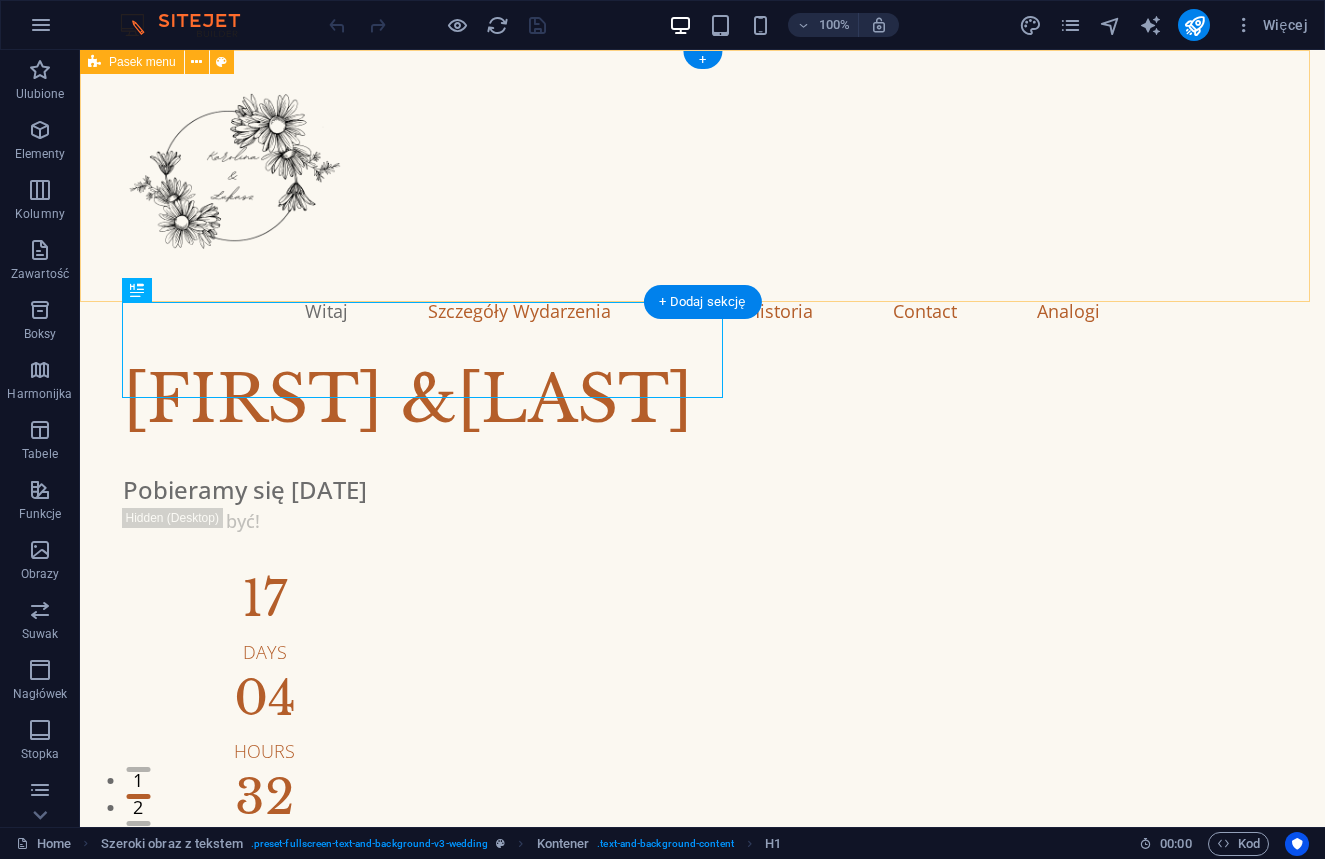 click on "Witaj Szczegóły Wydarzenia Nasza Historia Contact Analogi" at bounding box center [702, 201] 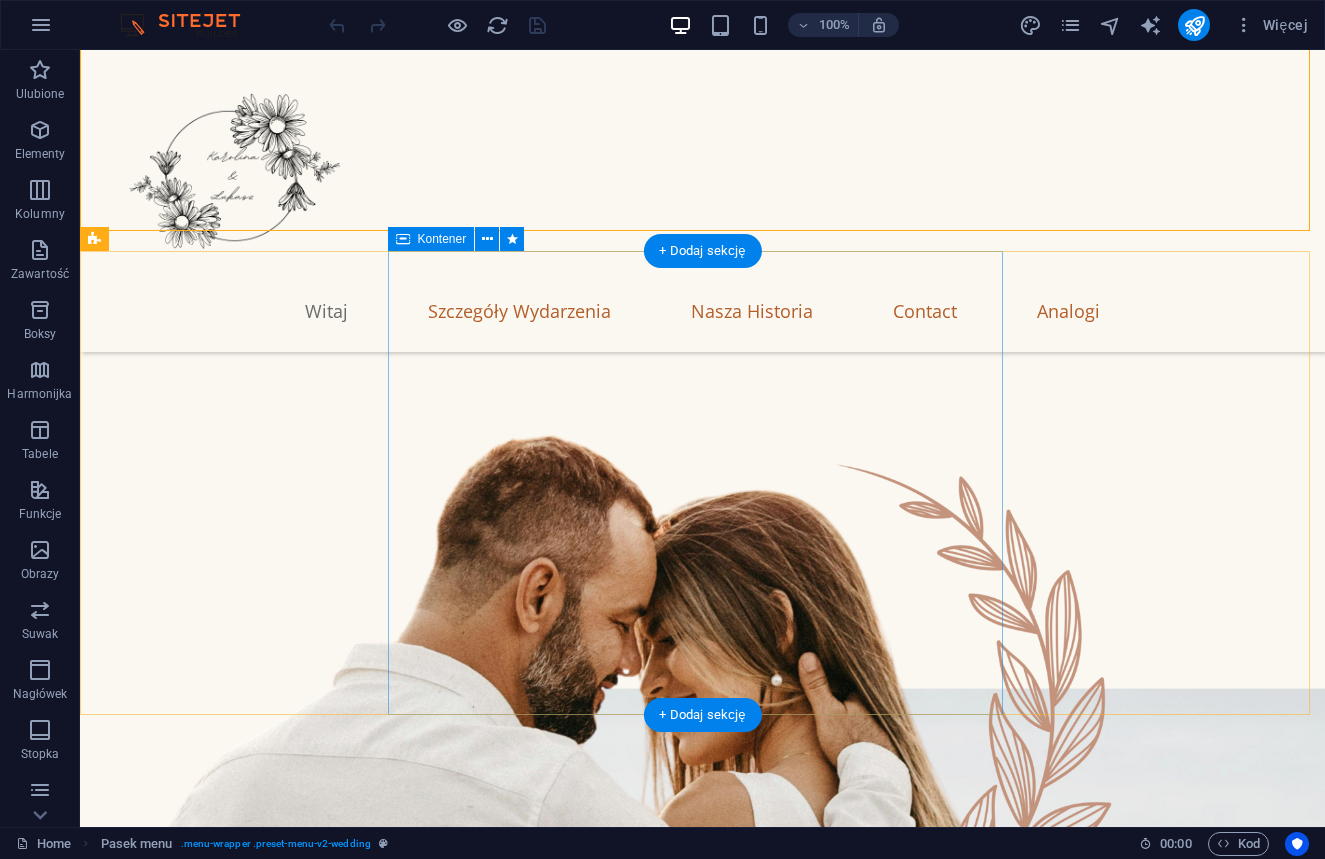 scroll, scrollTop: 667, scrollLeft: 0, axis: vertical 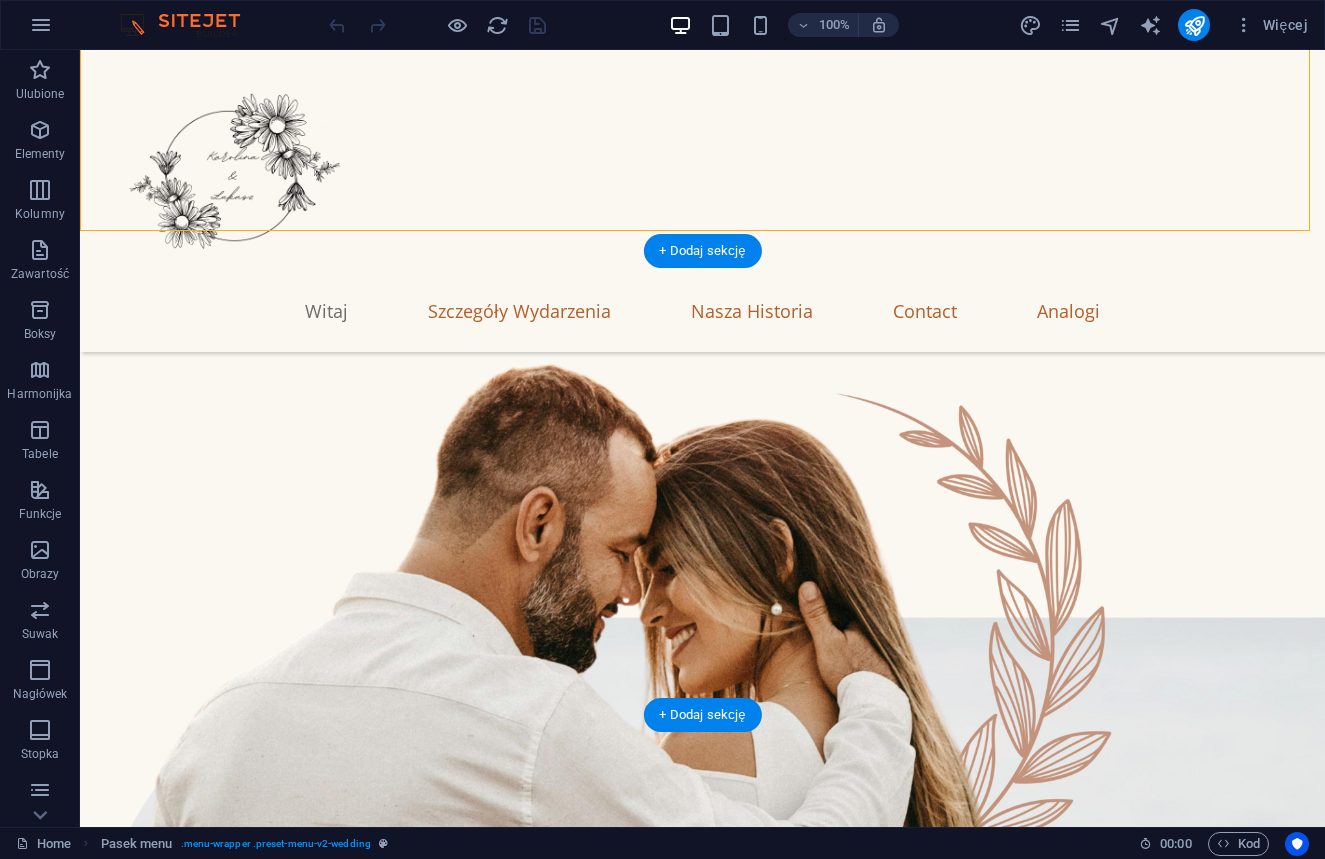 click at bounding box center [702, 2075] 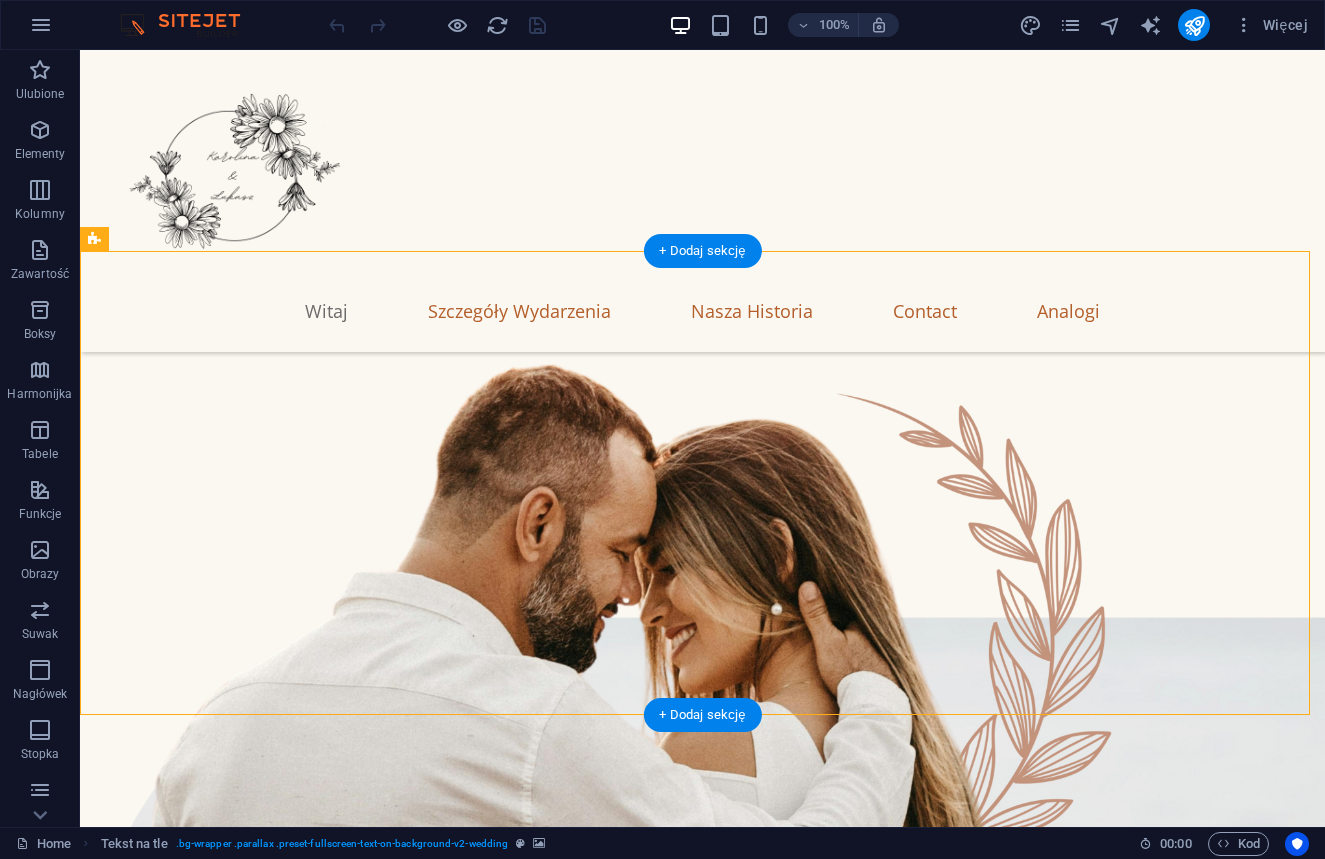 click at bounding box center (702, 2075) 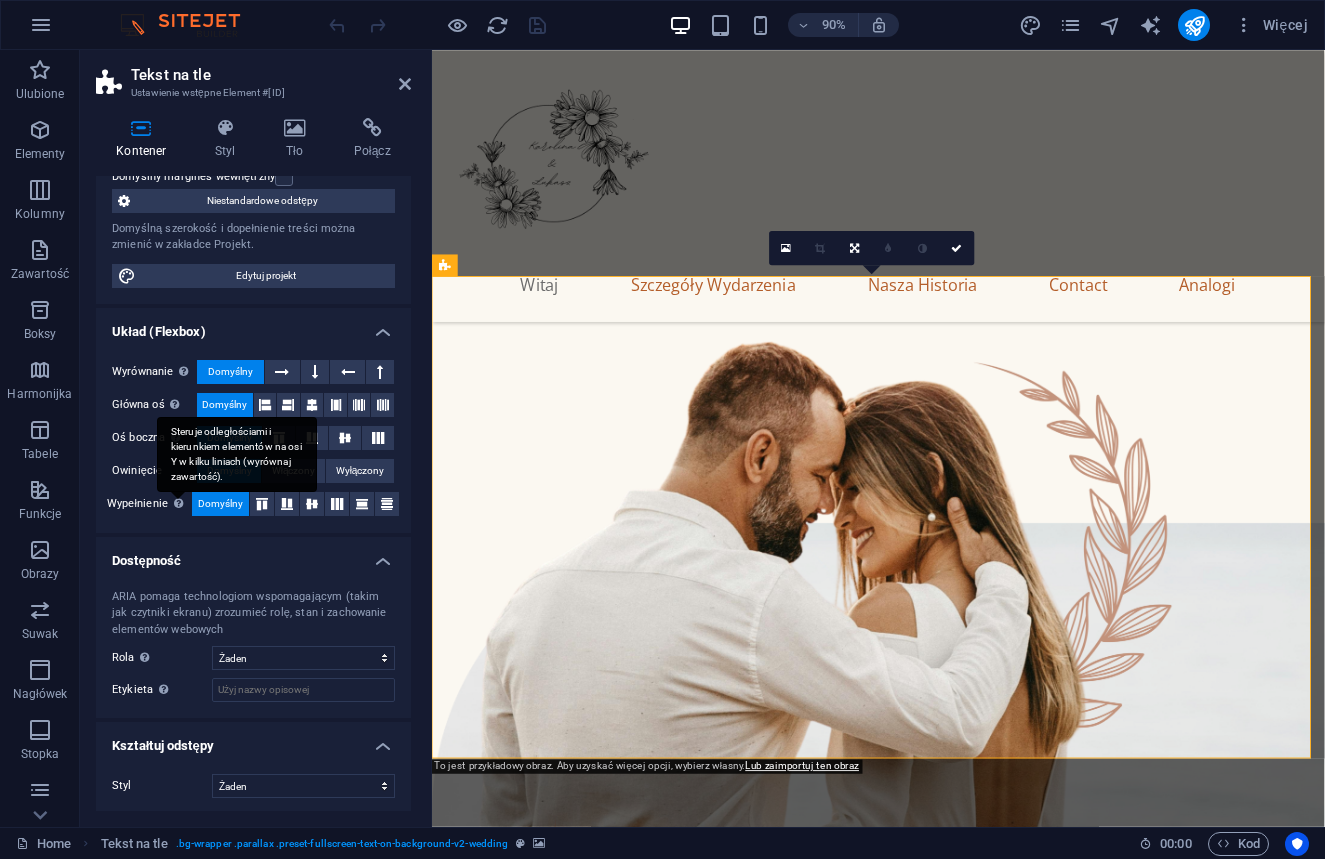 scroll, scrollTop: 0, scrollLeft: 0, axis: both 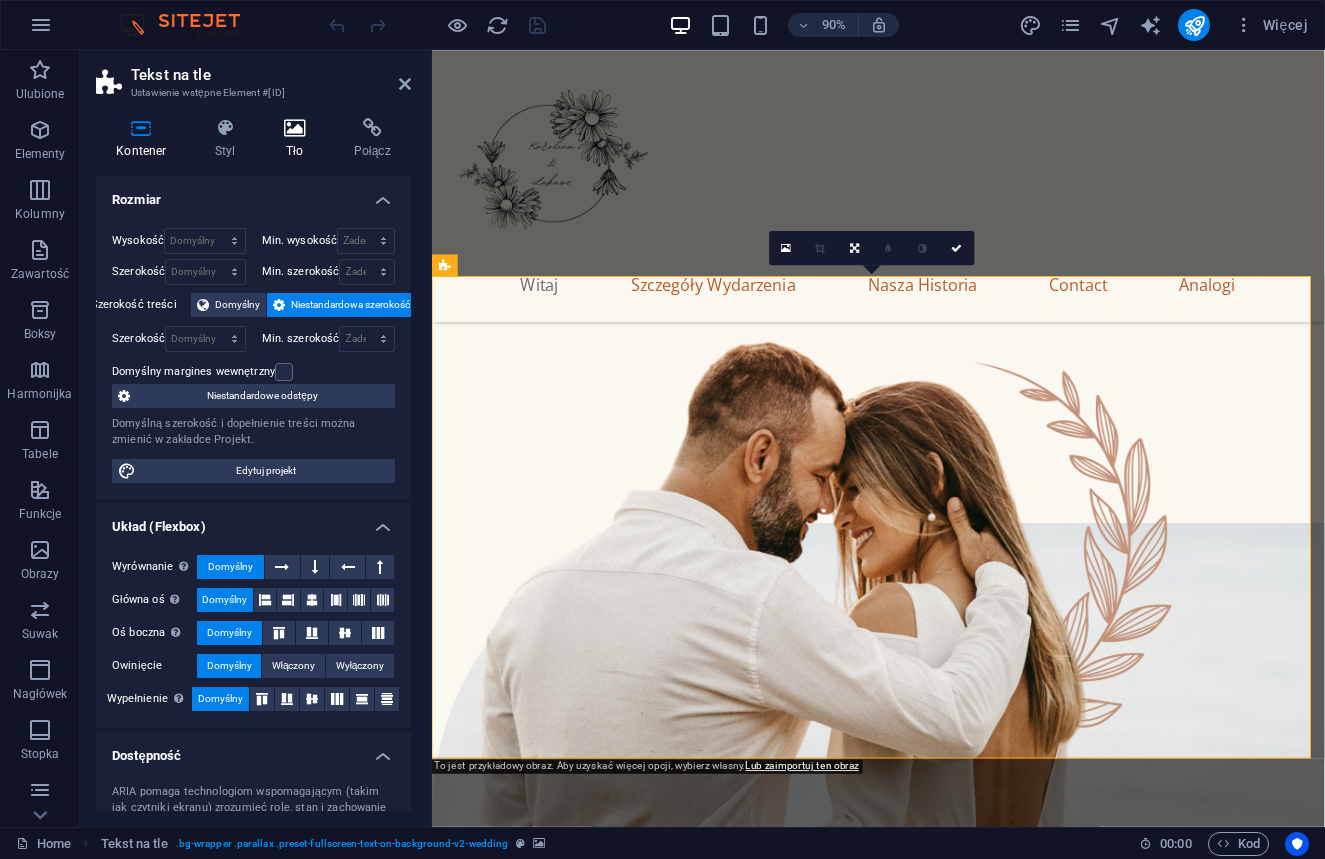 click at bounding box center (295, 128) 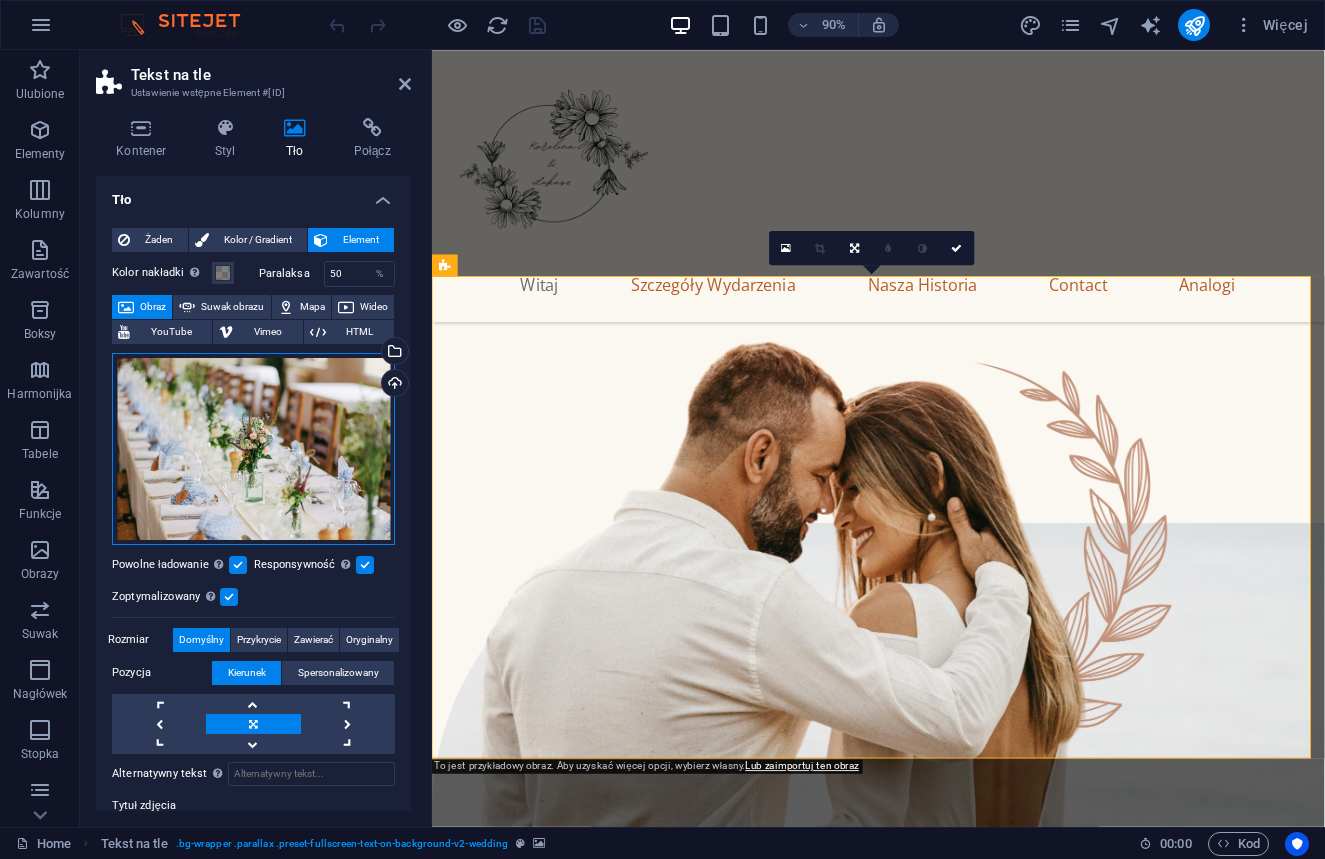 click on "Przeciągnij pliki tutaj, kliknij, aby wybrać pliki lub wybierz pliki z Plików lub naszych bezpłatnych zdjęć i filmów" at bounding box center [253, 449] 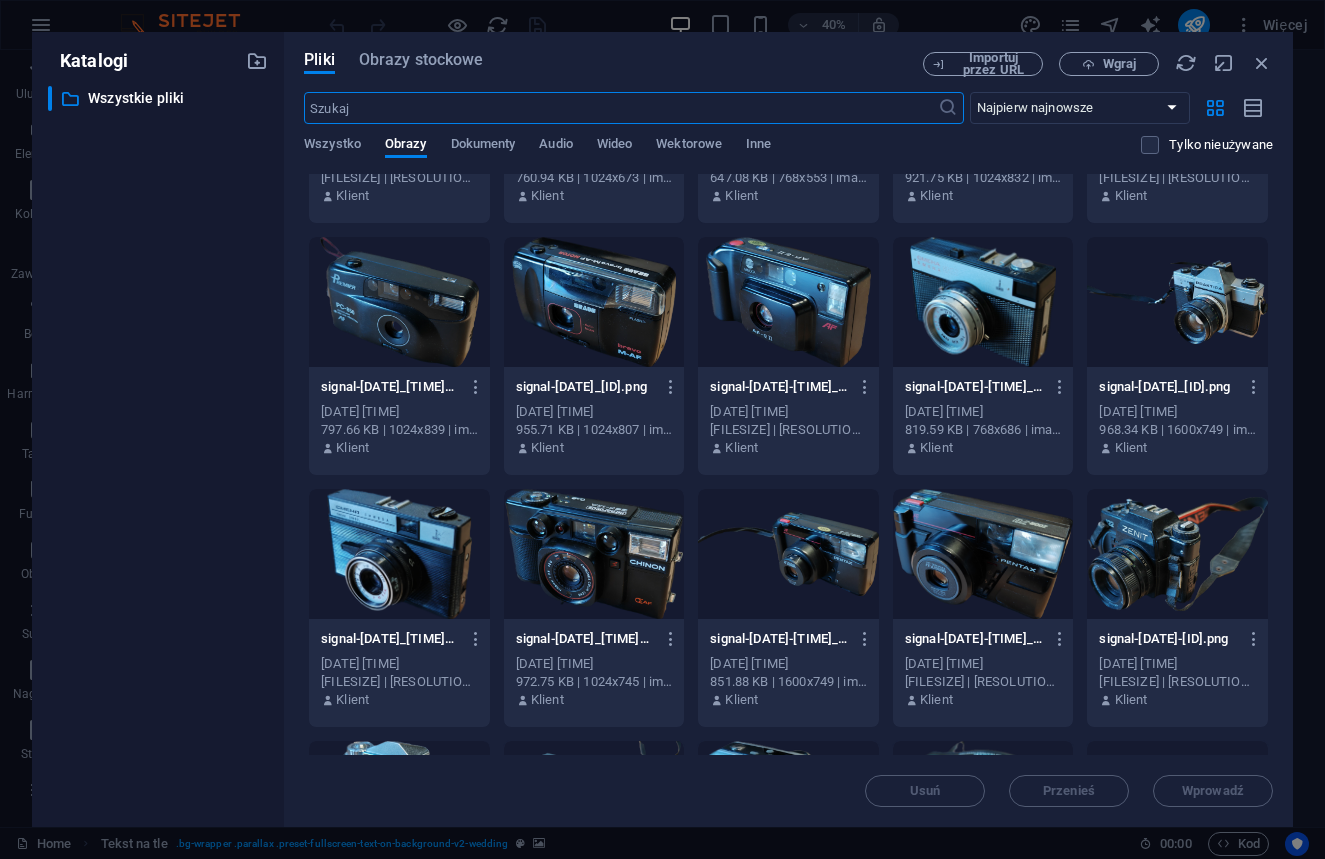 scroll, scrollTop: 690, scrollLeft: 0, axis: vertical 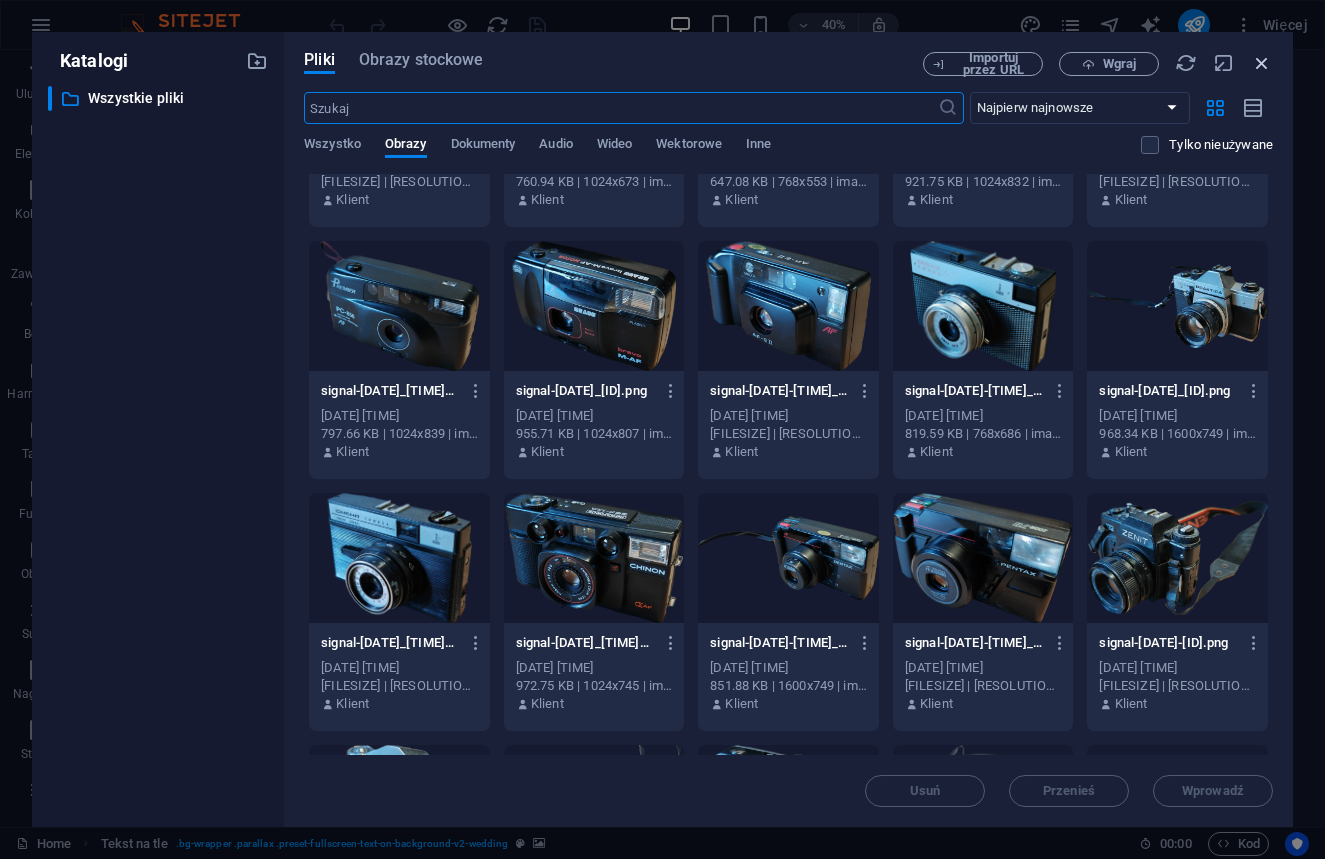 click at bounding box center (1262, 63) 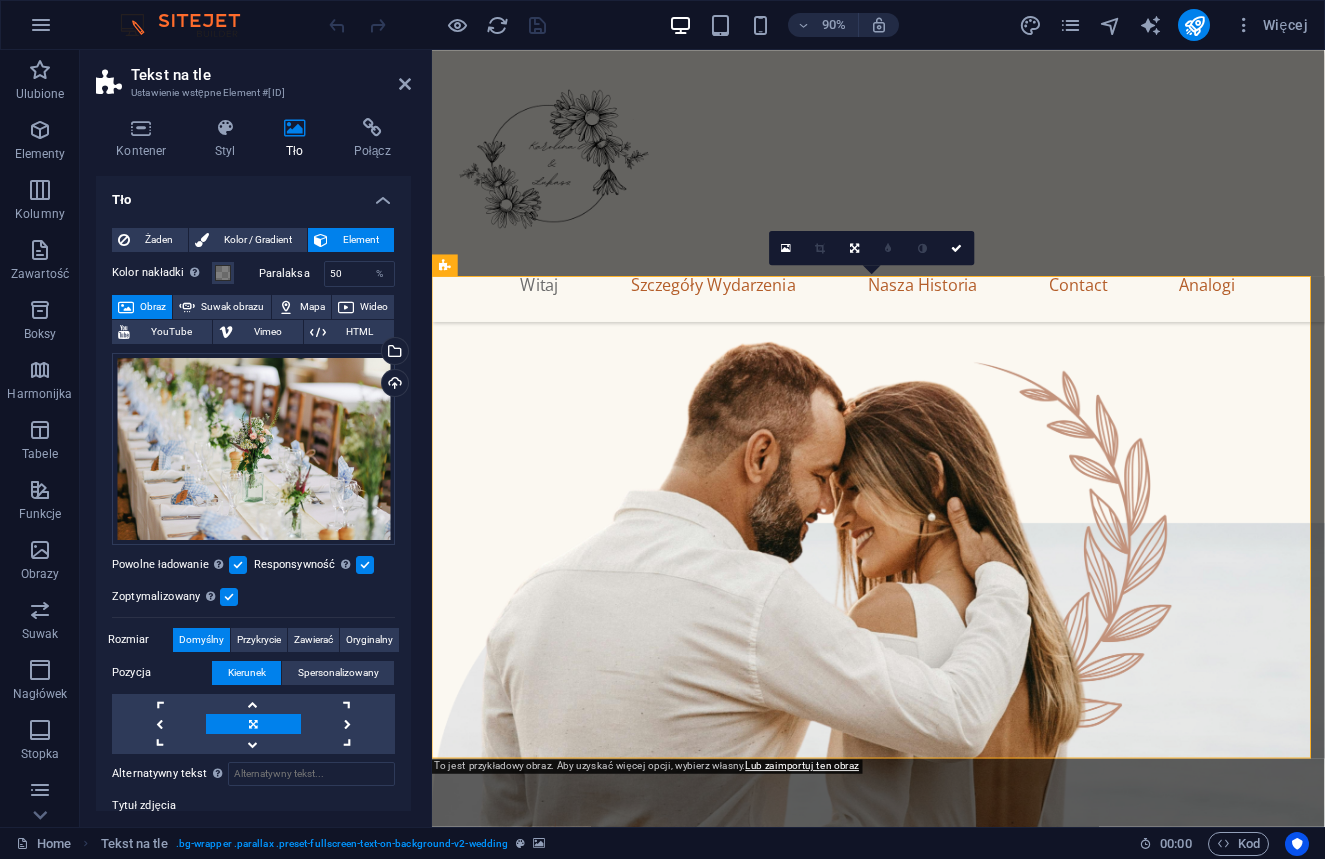 click on "Obraz" at bounding box center [153, 307] 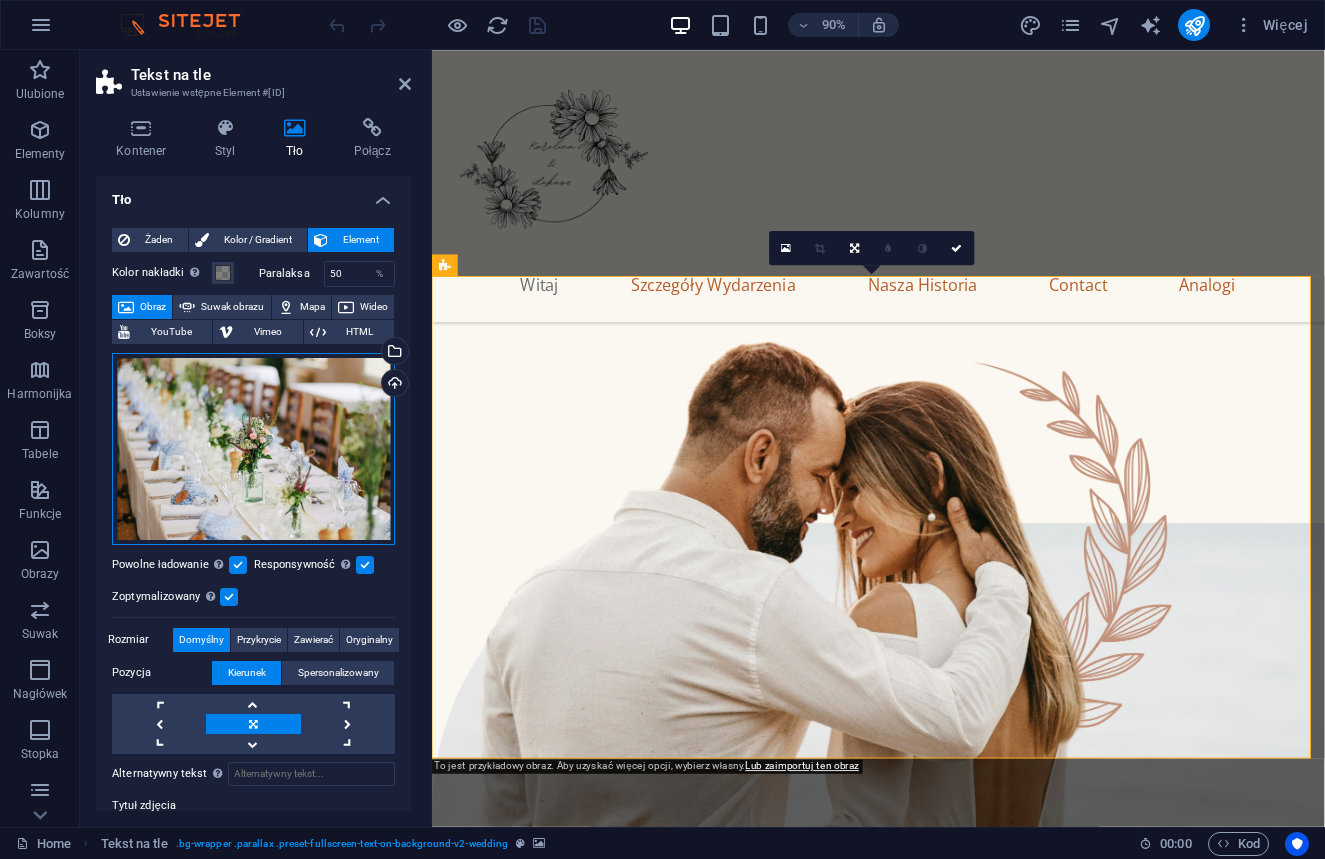click on "Przeciągnij pliki tutaj, kliknij, aby wybrać pliki lub wybierz pliki z Plików lub naszych bezpłatnych zdjęć i filmów" at bounding box center [253, 449] 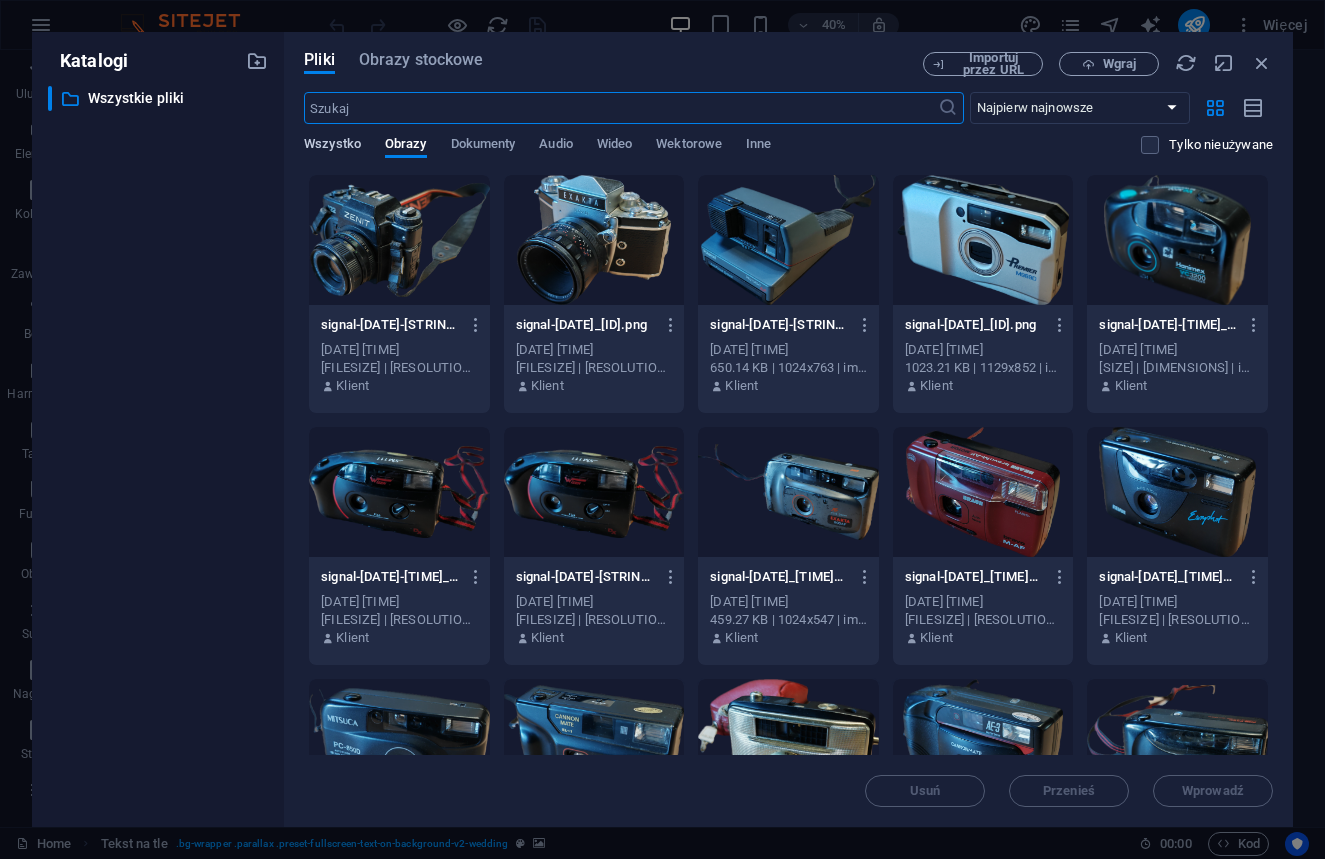 click on "Wszystko" at bounding box center [332, 146] 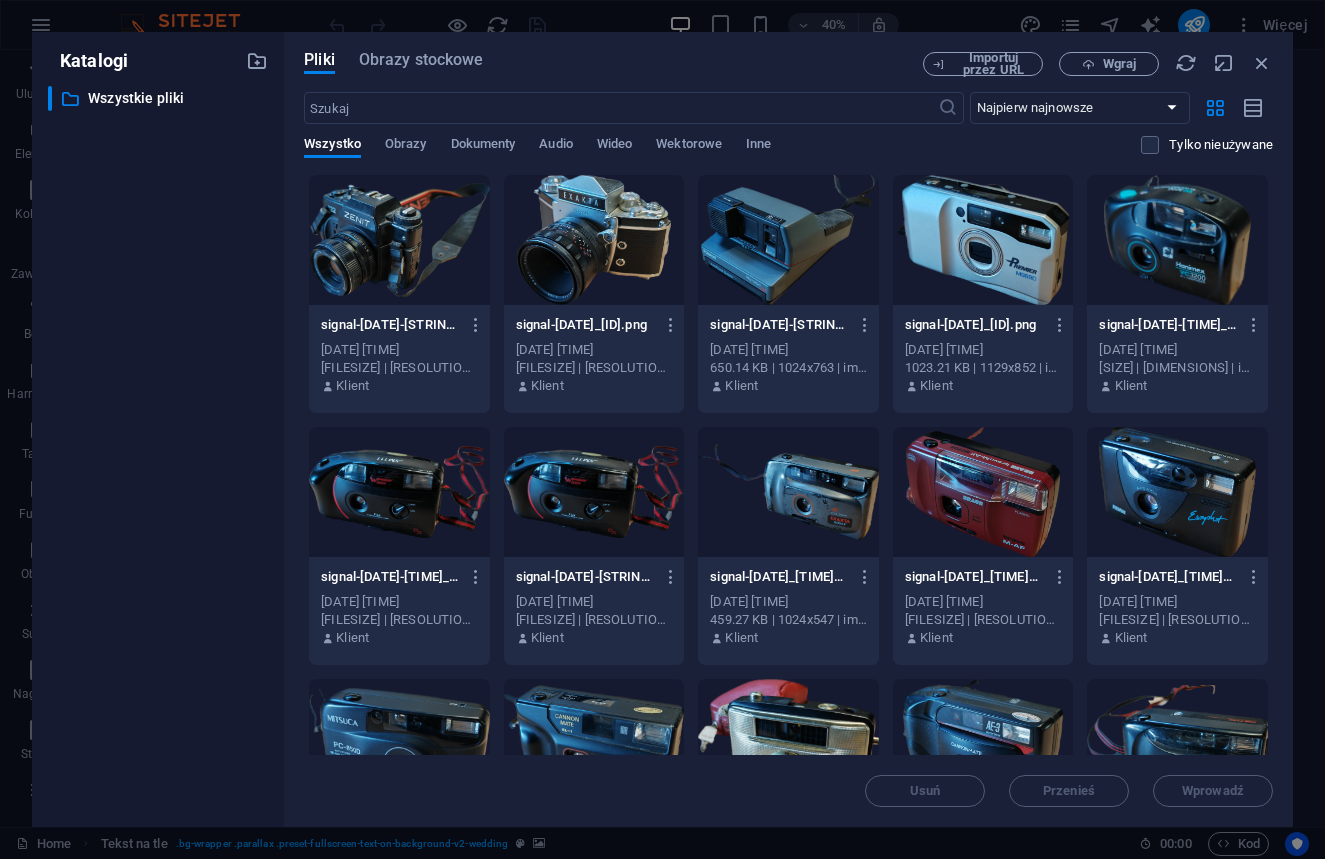 click on "​ Najpierw najnowsze Najpierw najstarsze Nazwa (A-Z) Nazwa (Z-A) Rozmiar (0-9) Rozmiar (9-0) Rozdzielczość (0-9) Rozdzielczość (9-0) Wszystko Obrazy Dokumenty Audio Wideo Wektorowe Inne Tylko nieużywane" at bounding box center [788, 133] 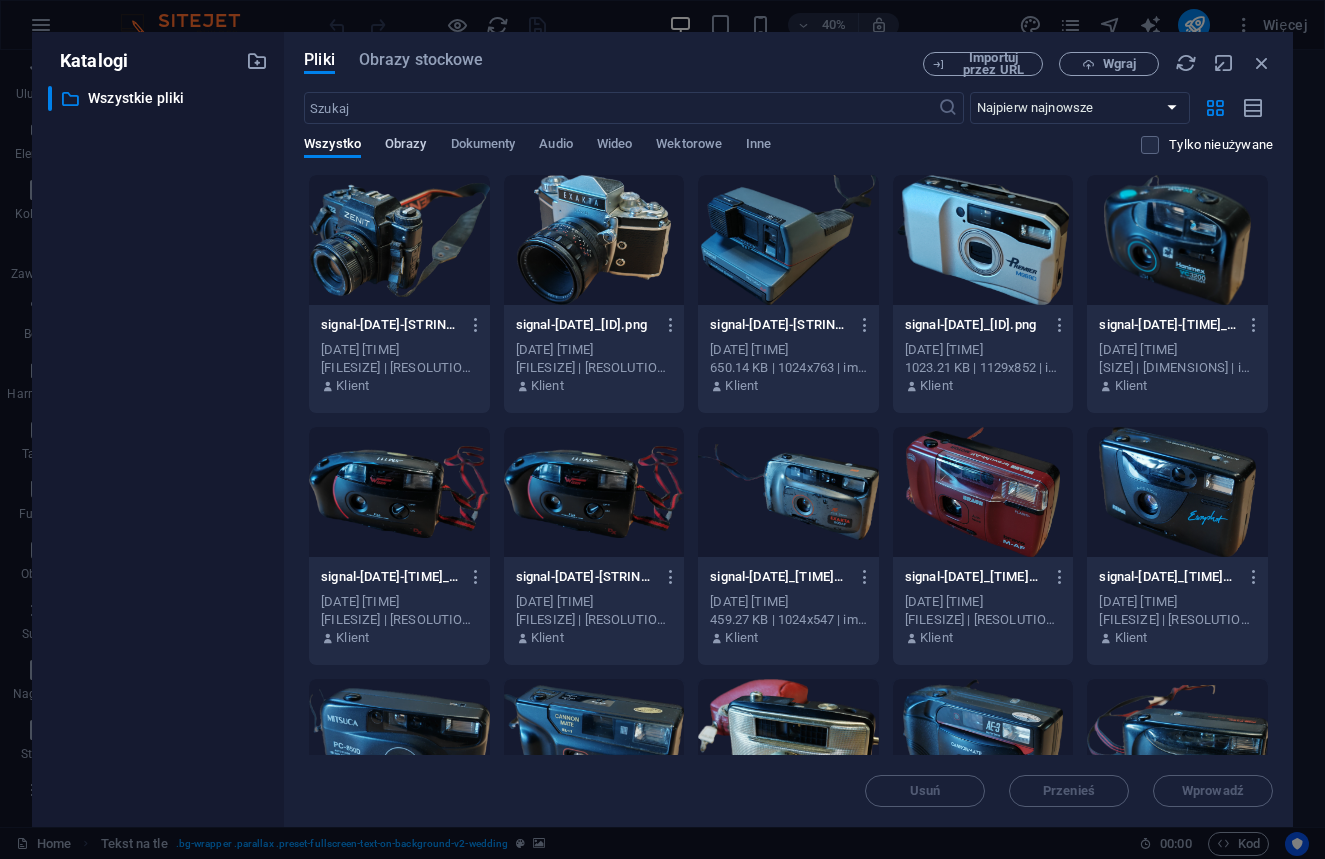 click on "Obrazy" at bounding box center [406, 146] 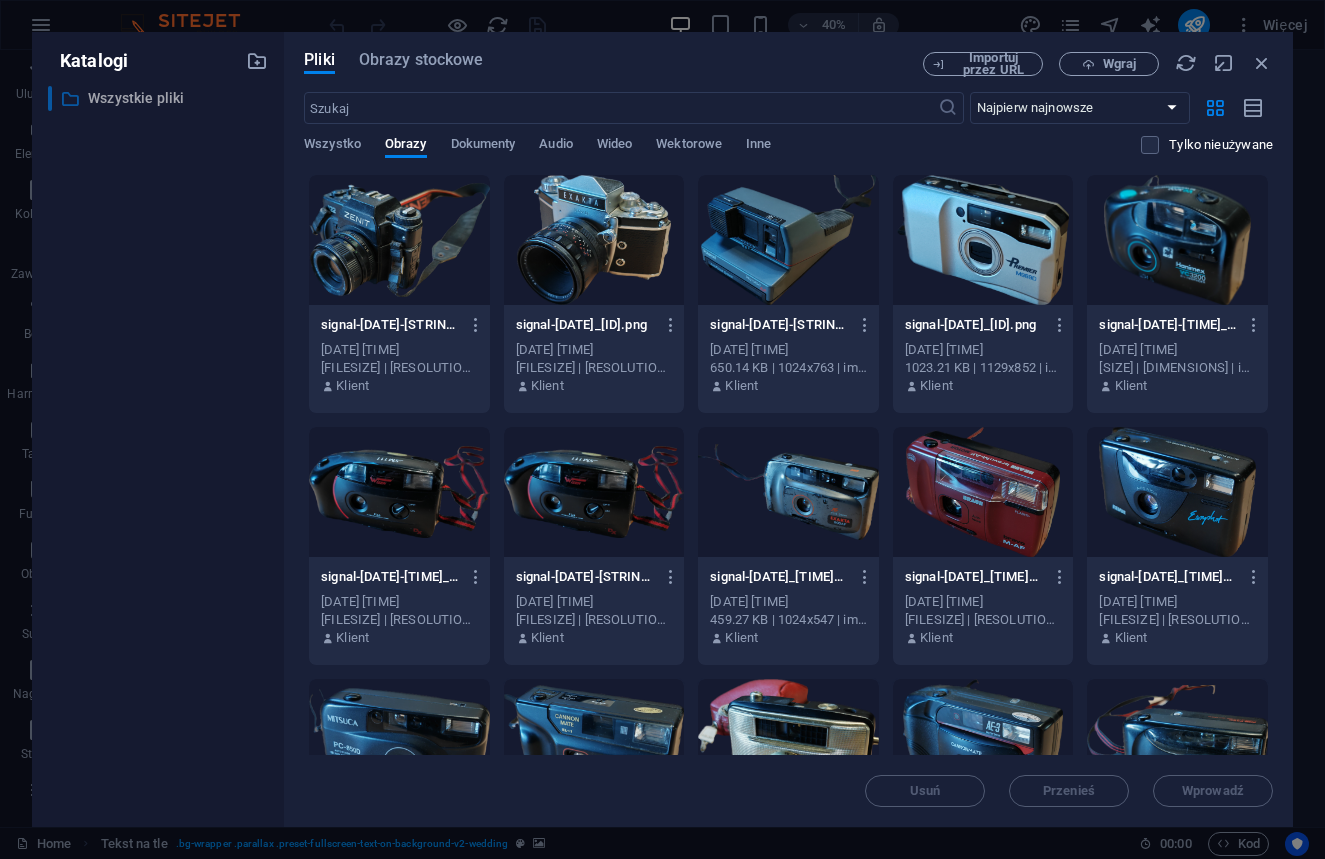 click on "Wszystkie pliki" at bounding box center (159, 98) 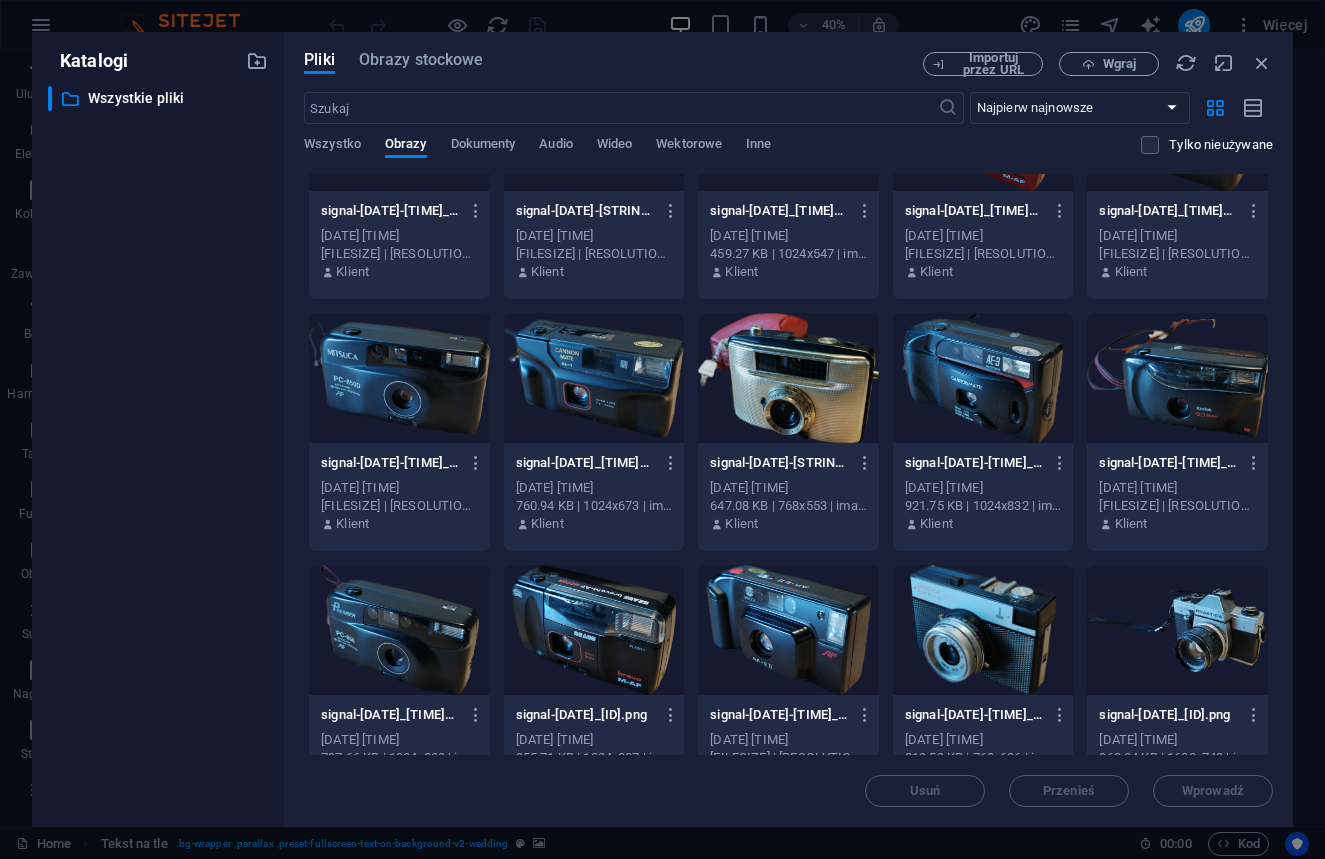 scroll, scrollTop: 0, scrollLeft: 0, axis: both 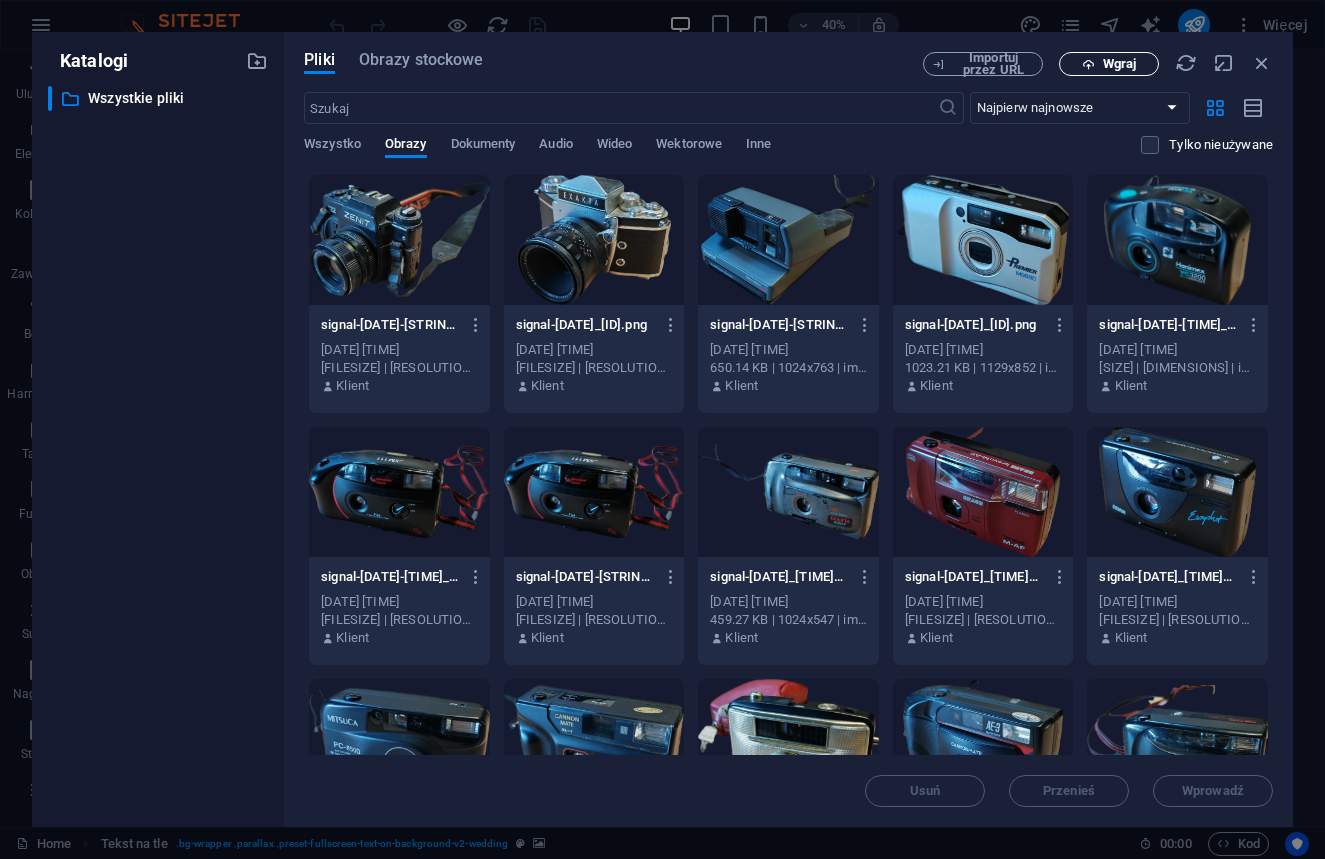 click on "Wgraj" at bounding box center [1119, 64] 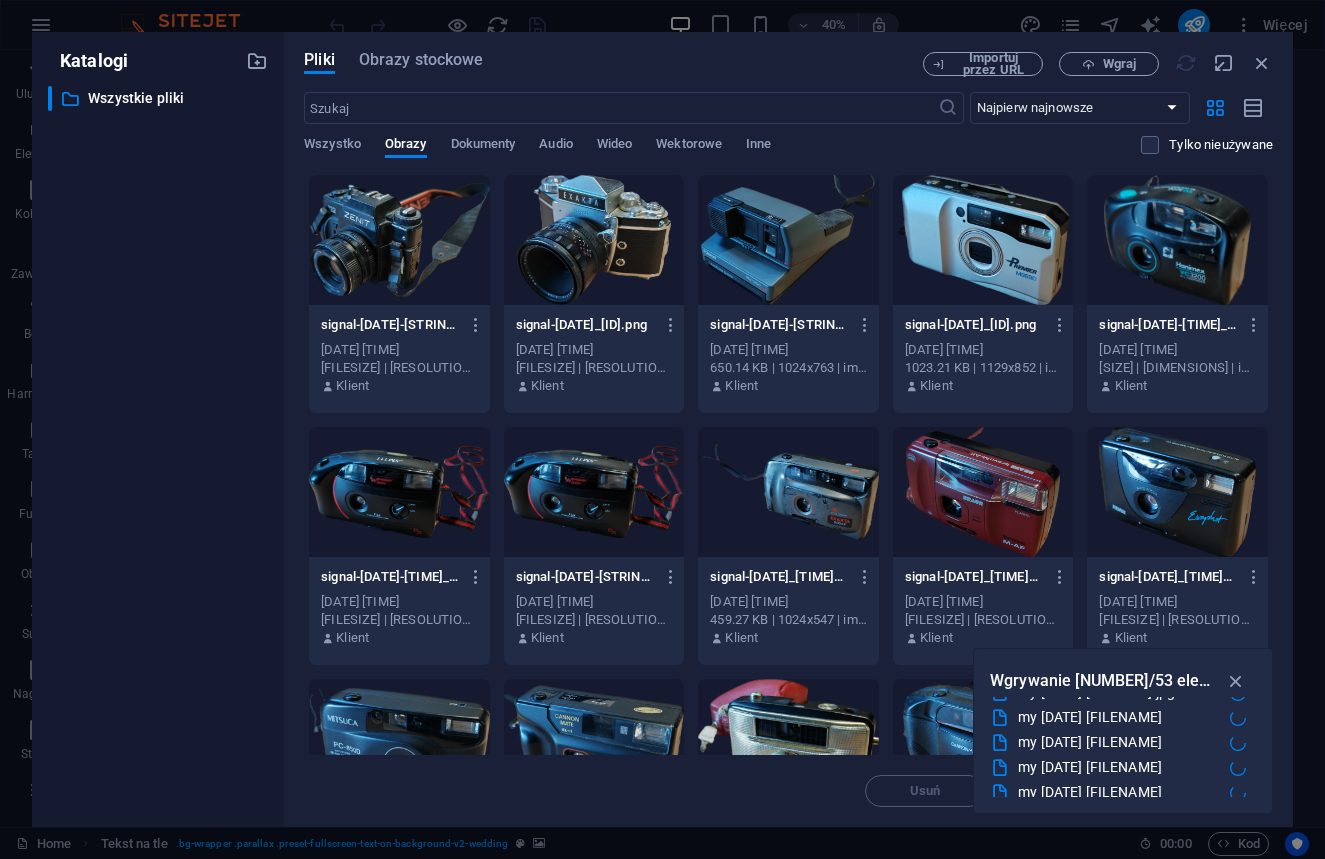 scroll, scrollTop: 0, scrollLeft: 0, axis: both 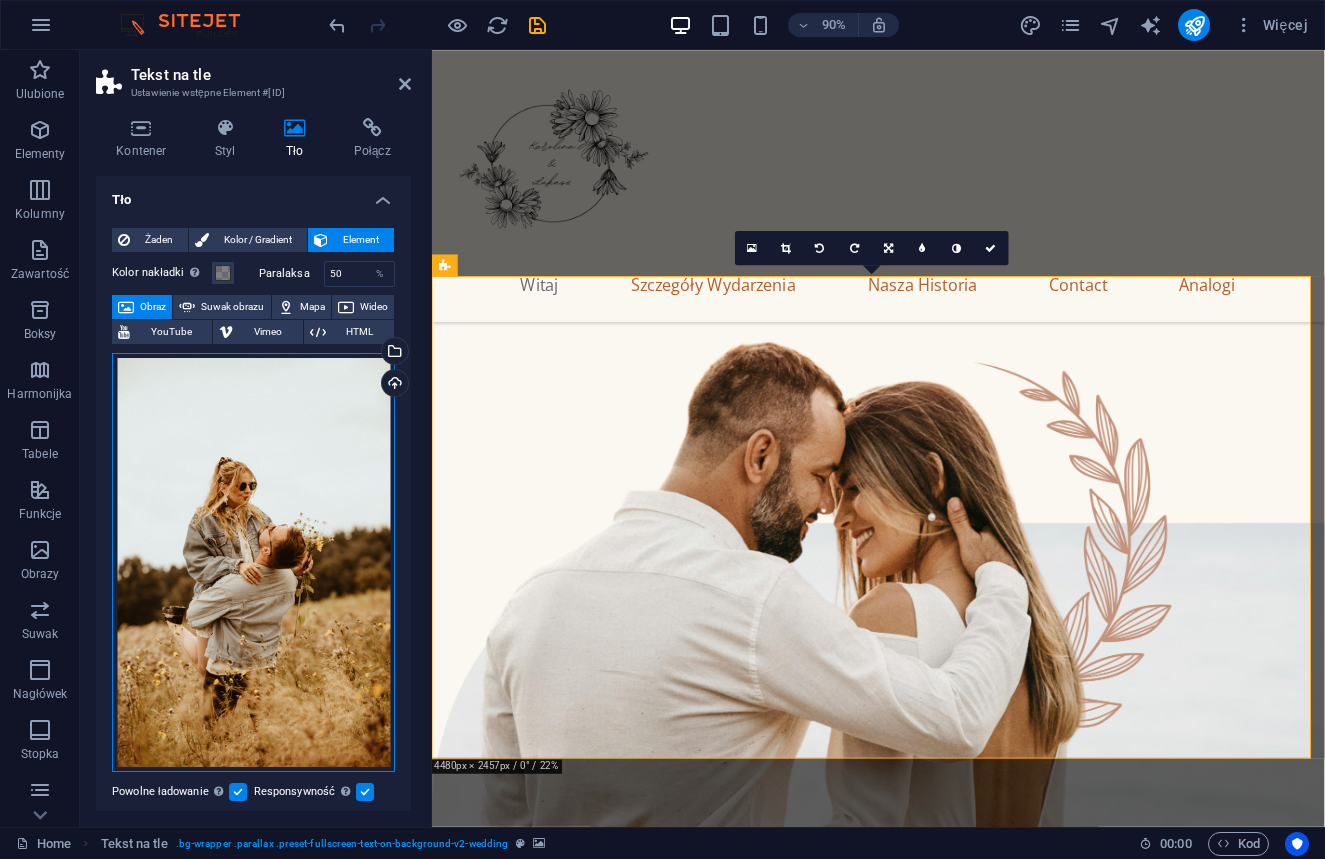 click on "Przeciągnij pliki tutaj, kliknij, aby wybrać pliki lub wybierz pliki z Plików lub naszych bezpłatnych zdjęć i filmów" at bounding box center [253, 563] 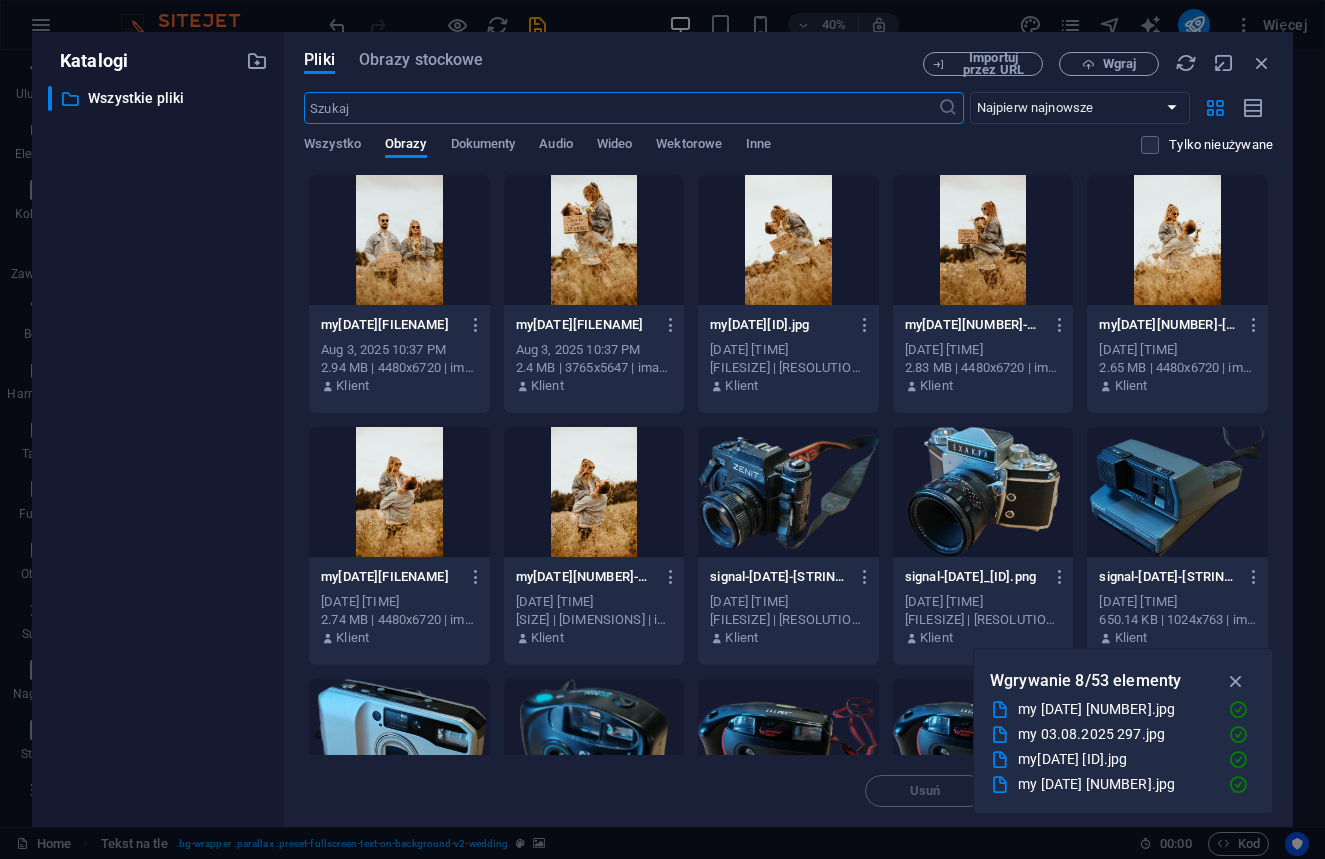 click at bounding box center [399, 492] 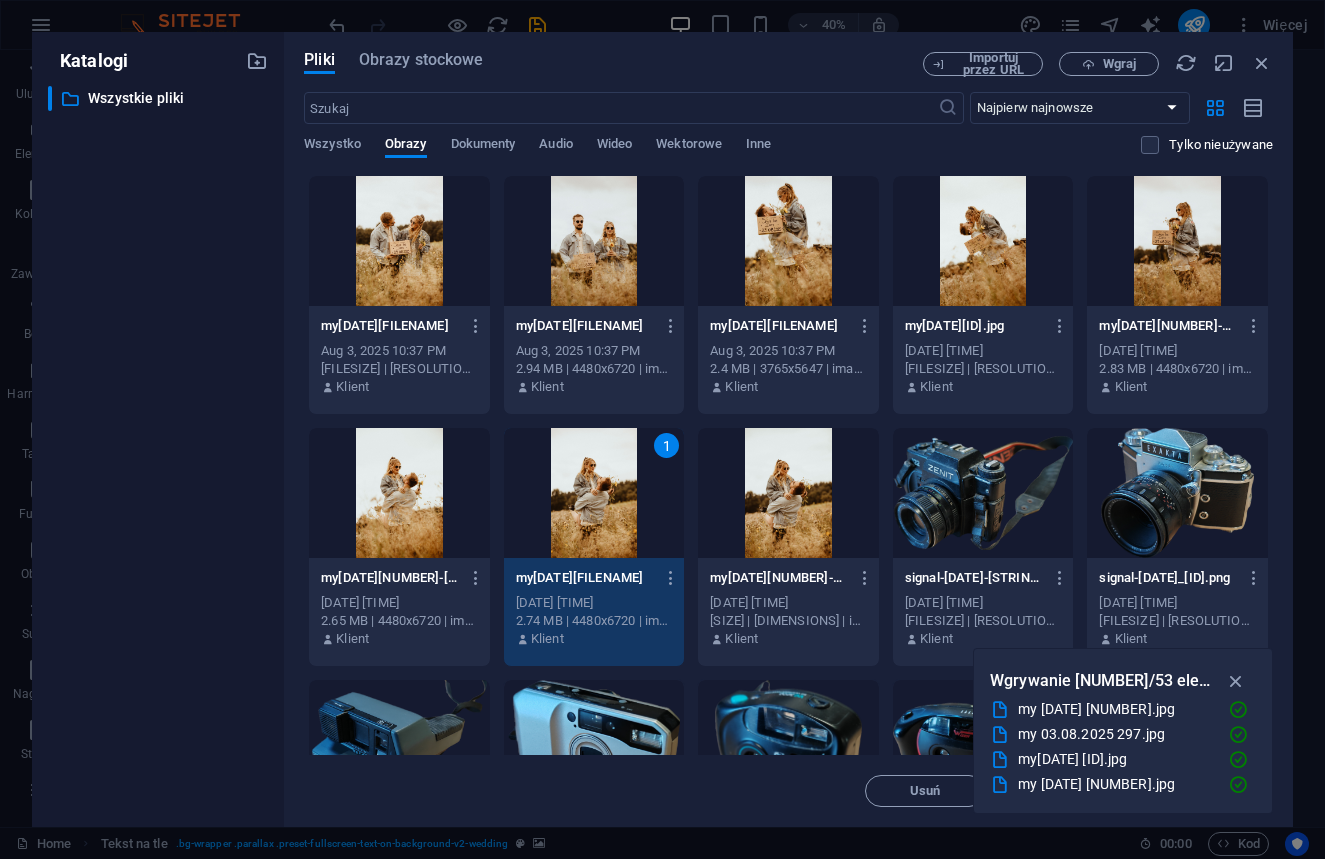 scroll, scrollTop: 0, scrollLeft: 0, axis: both 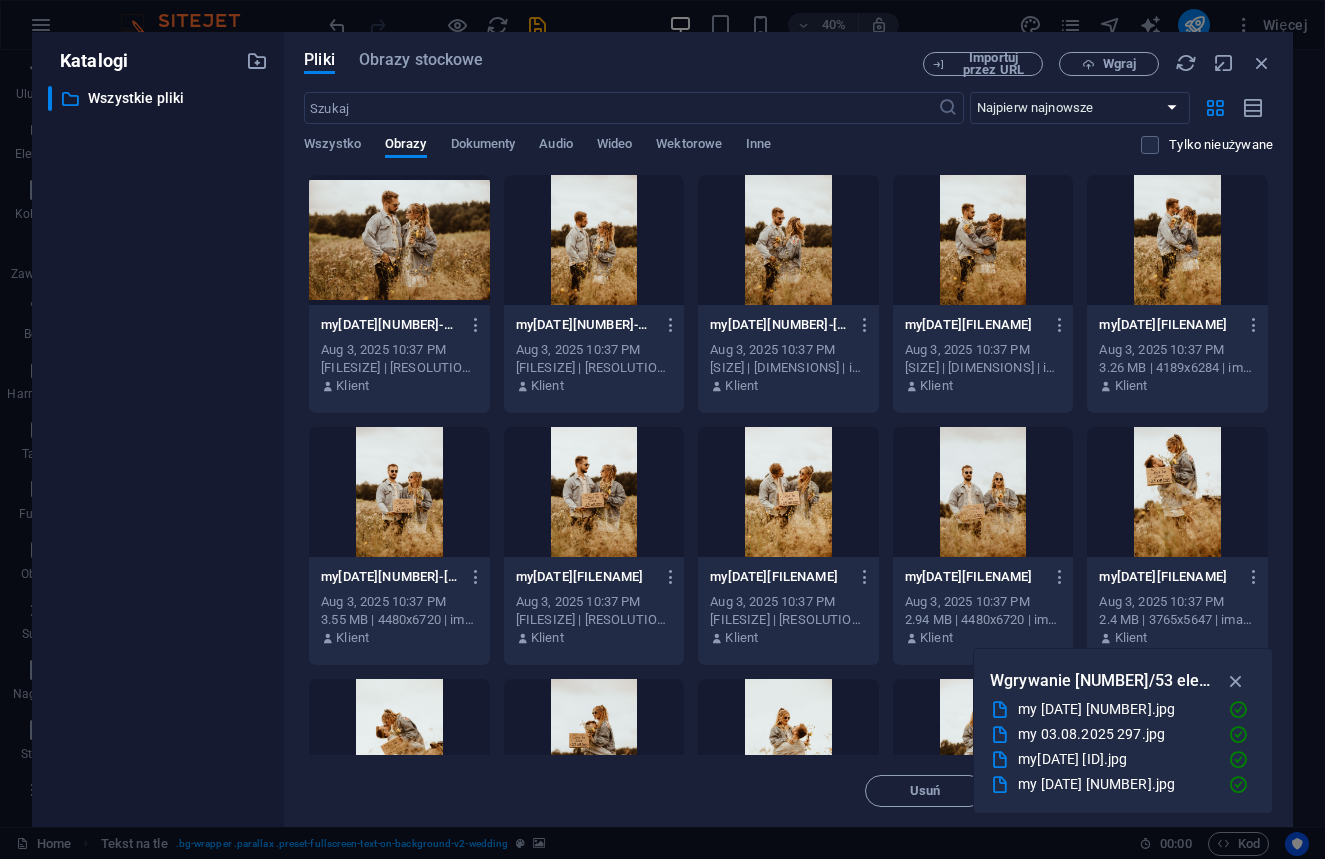 click at bounding box center [399, 492] 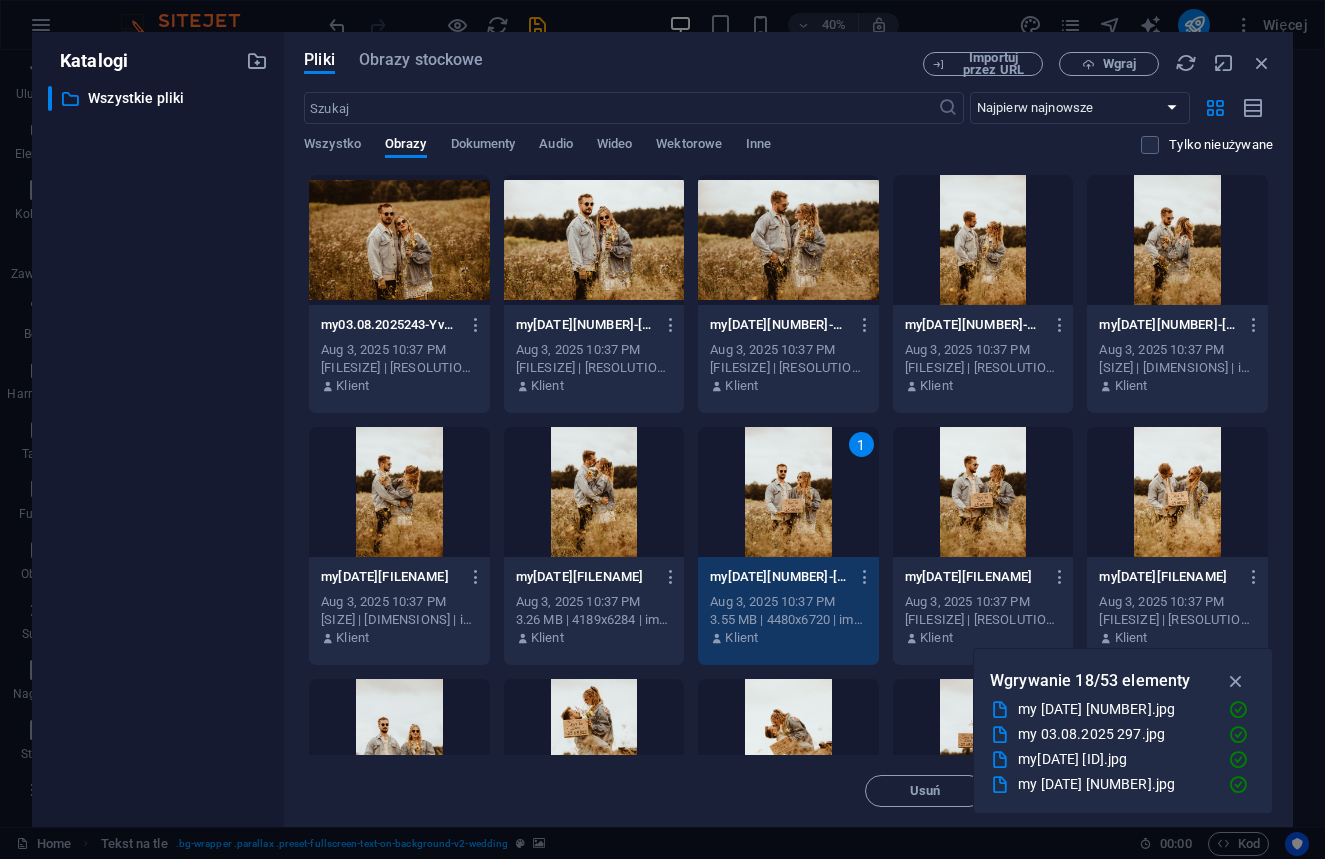 click at bounding box center [594, 492] 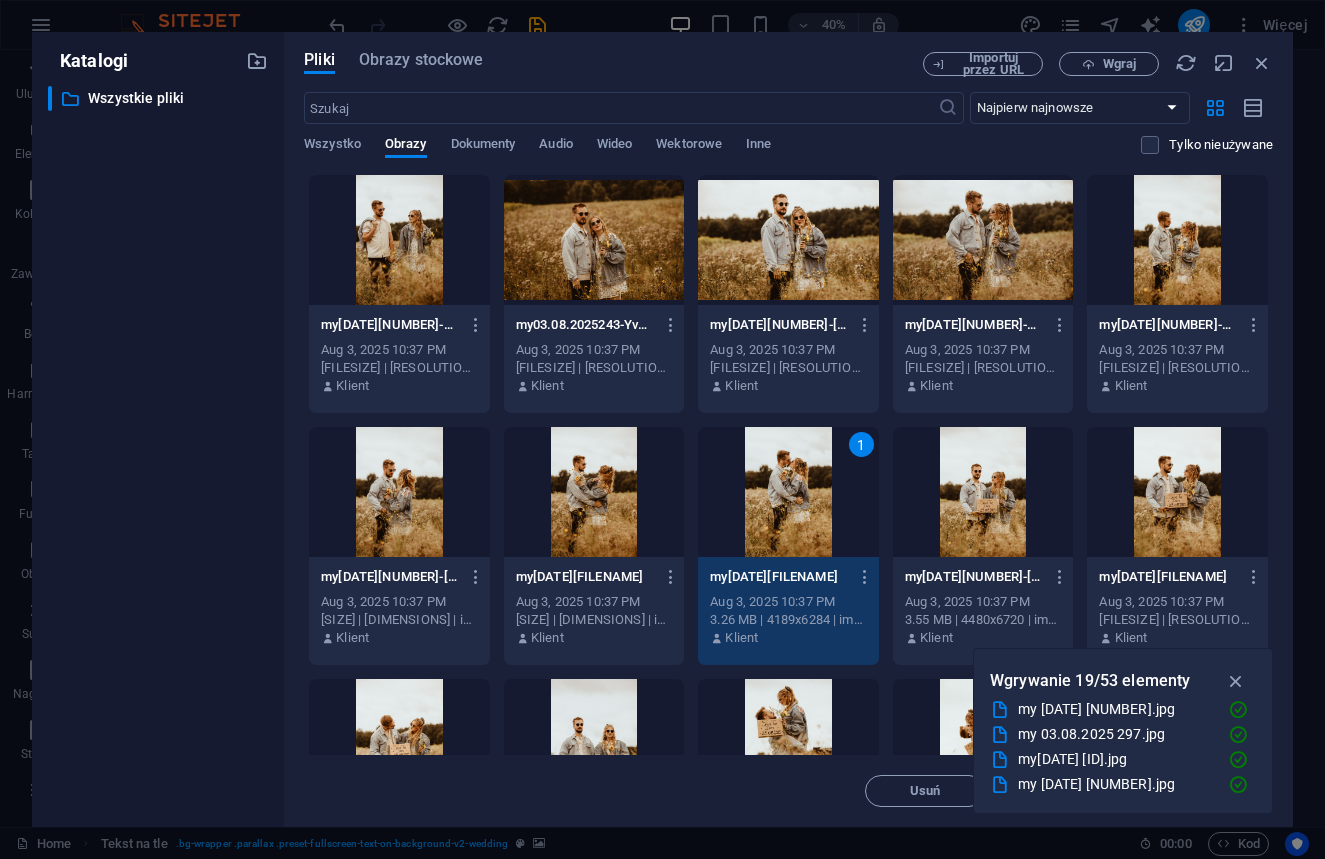 click on "1" at bounding box center [788, 492] 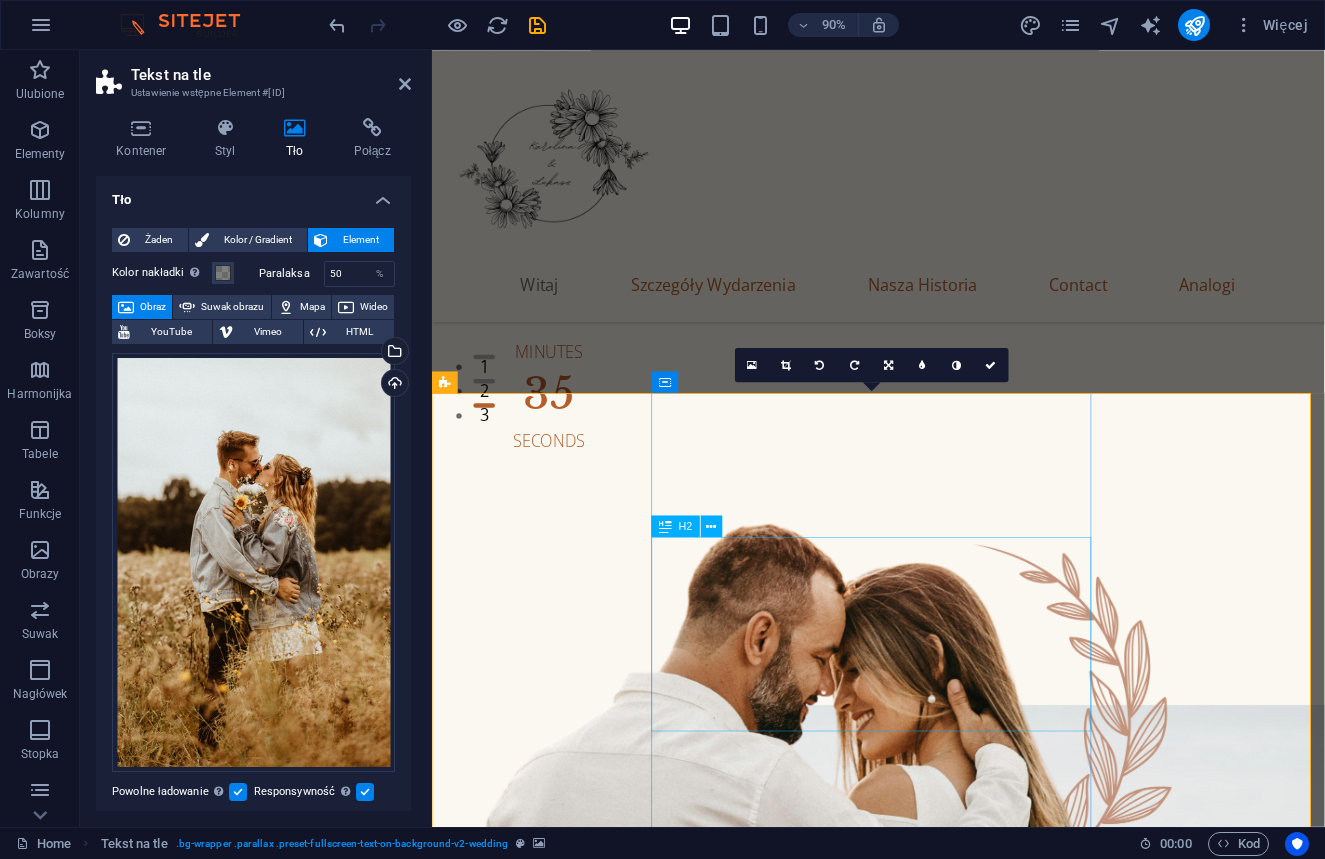scroll, scrollTop: 690, scrollLeft: 0, axis: vertical 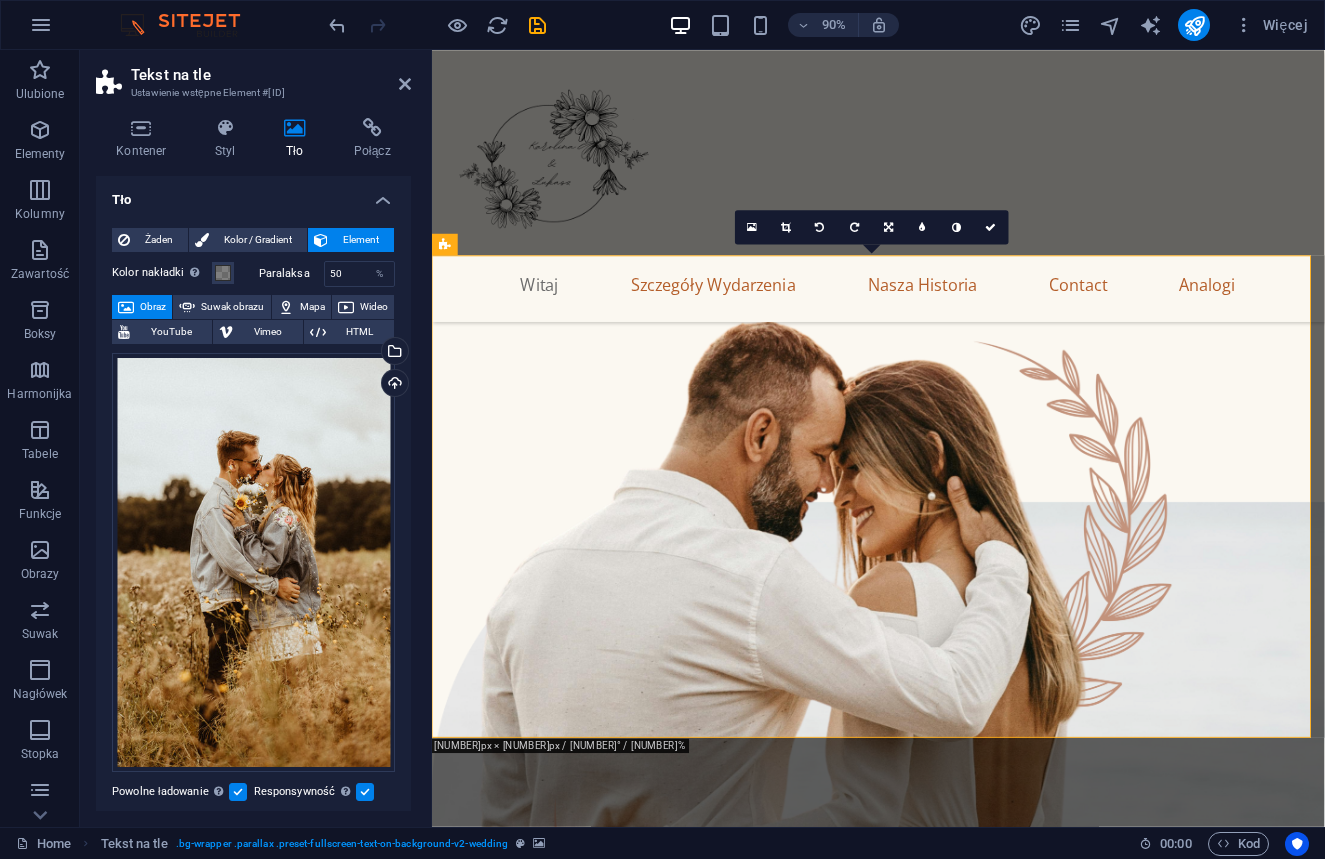 click at bounding box center [928, 1844] 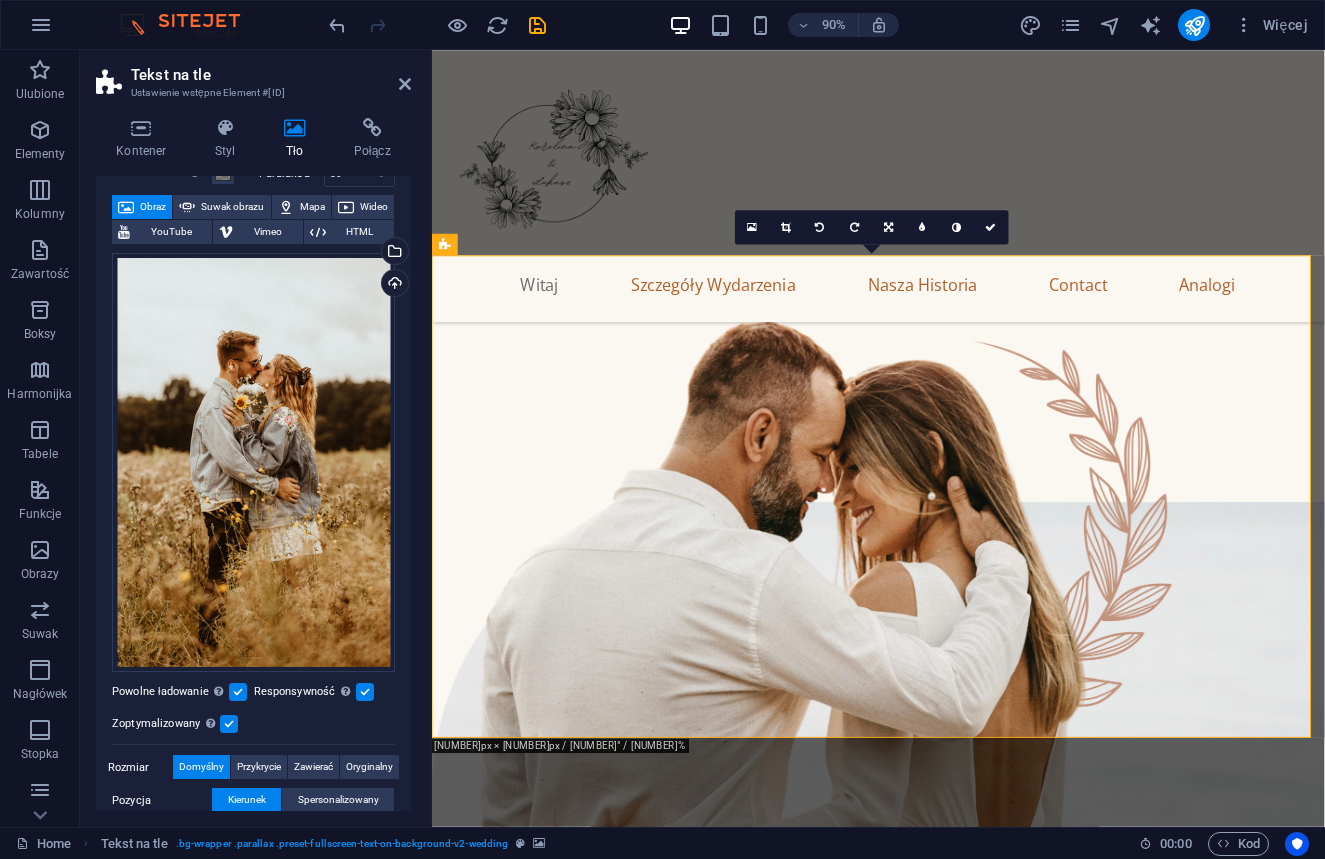 scroll, scrollTop: 248, scrollLeft: 0, axis: vertical 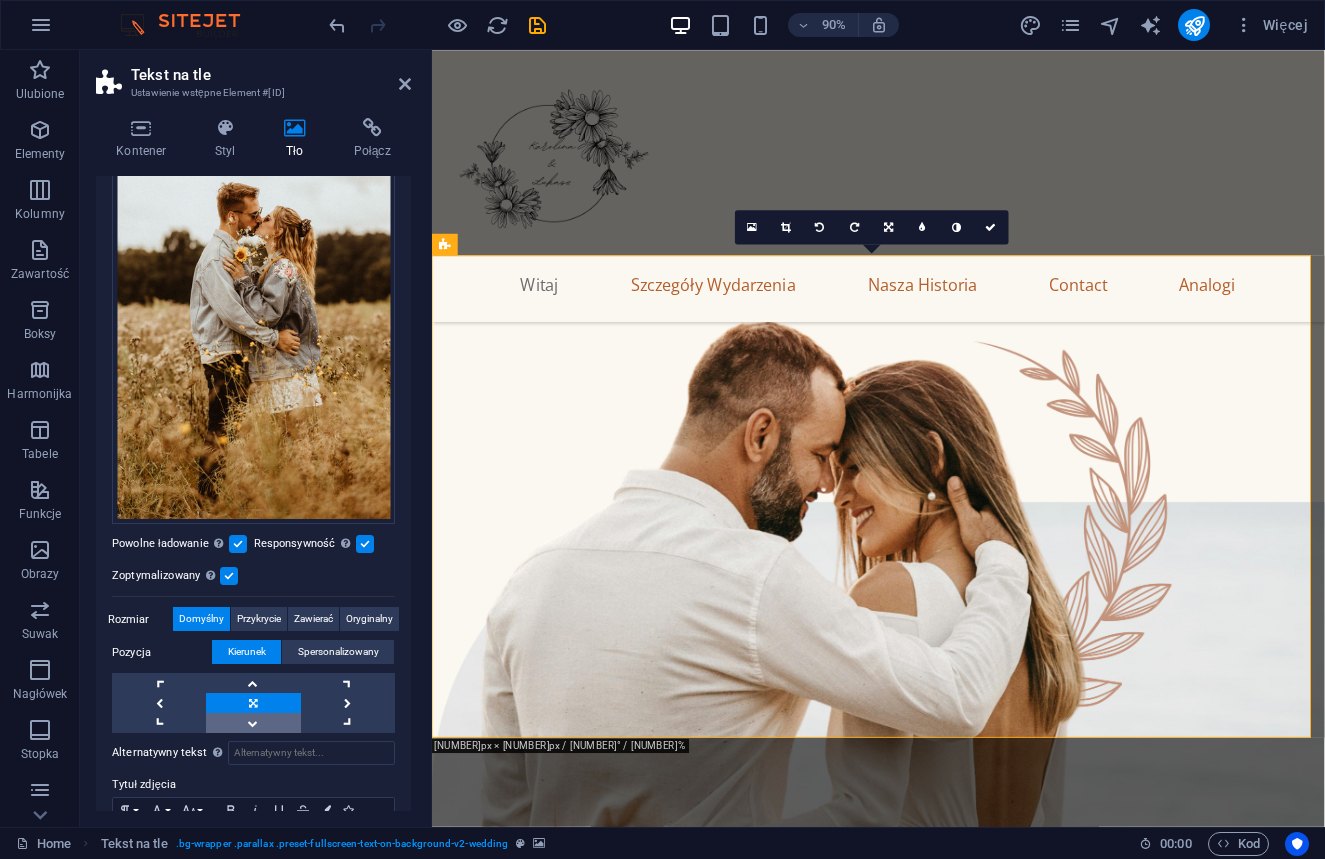 click at bounding box center [253, 723] 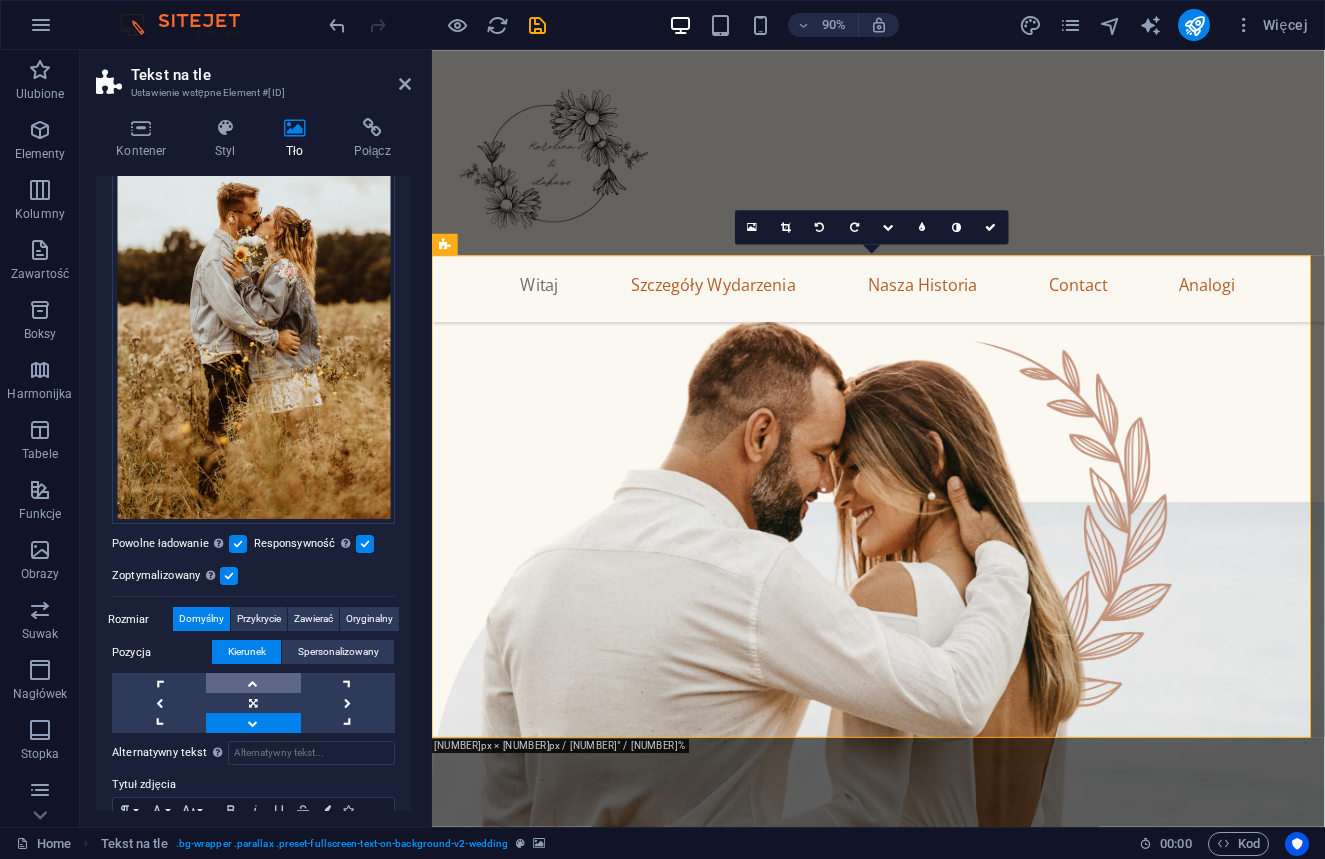 click at bounding box center (253, 683) 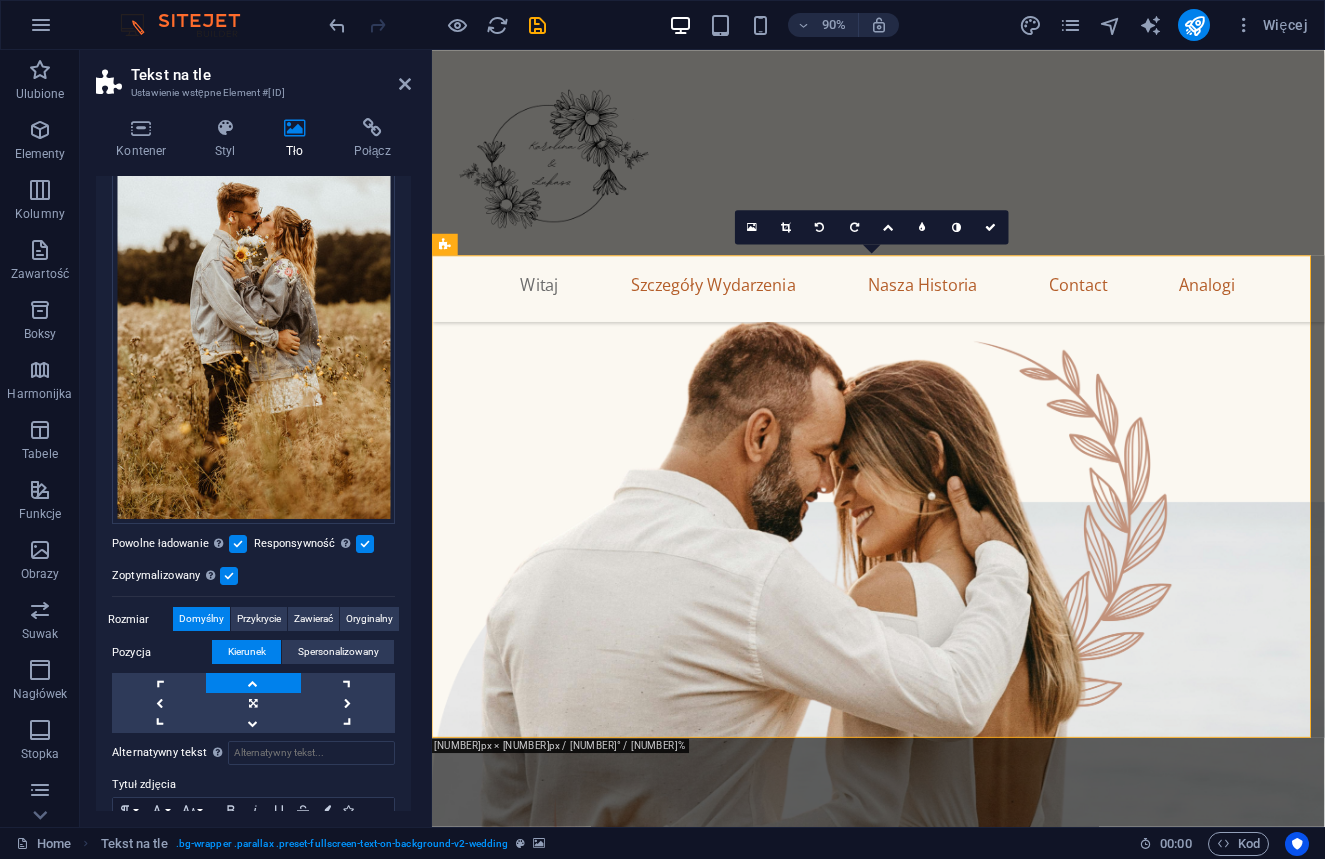 click at bounding box center [253, 683] 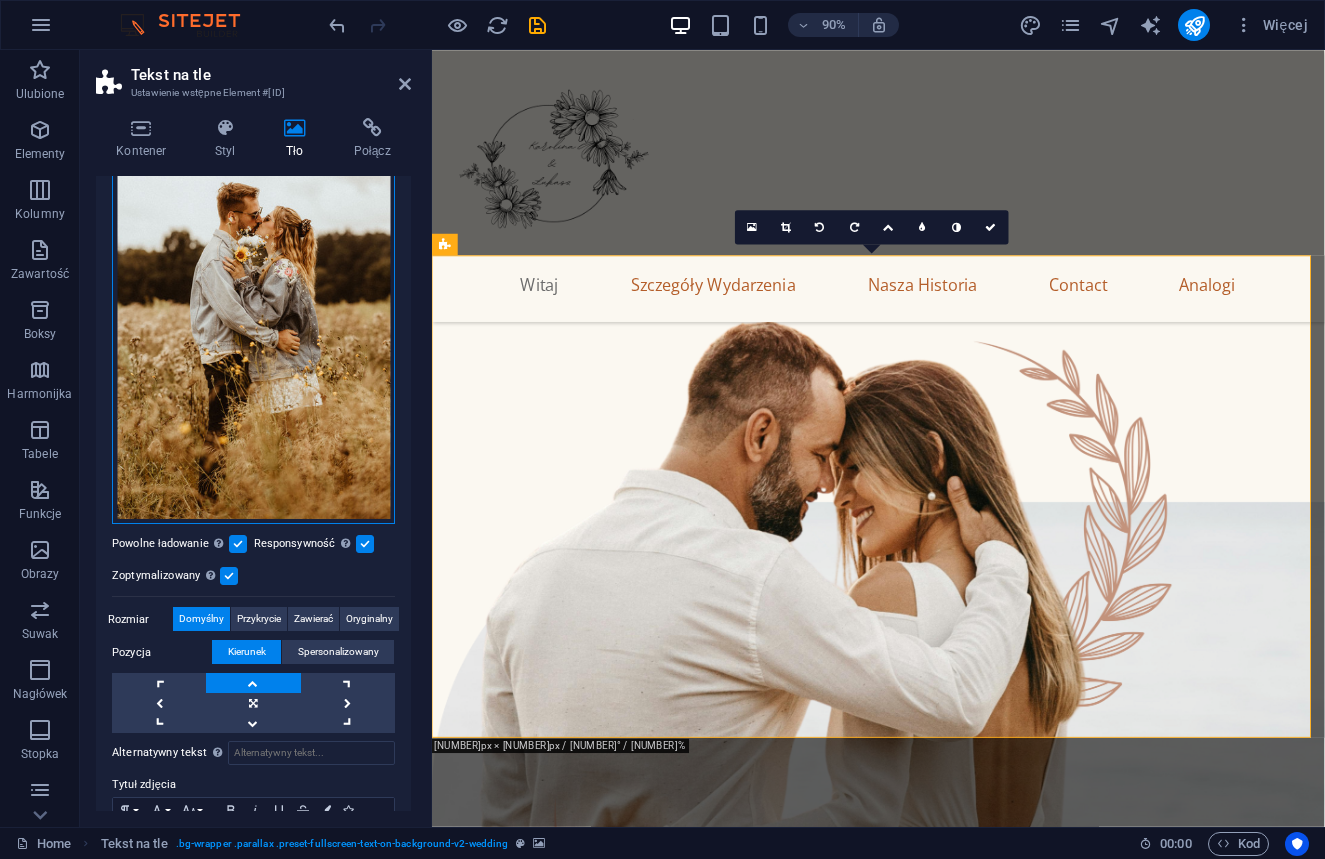 click on "Przeciągnij pliki tutaj, kliknij, aby wybrać pliki lub wybierz pliki z Plików lub naszych bezpłatnych zdjęć i filmów" at bounding box center [253, 315] 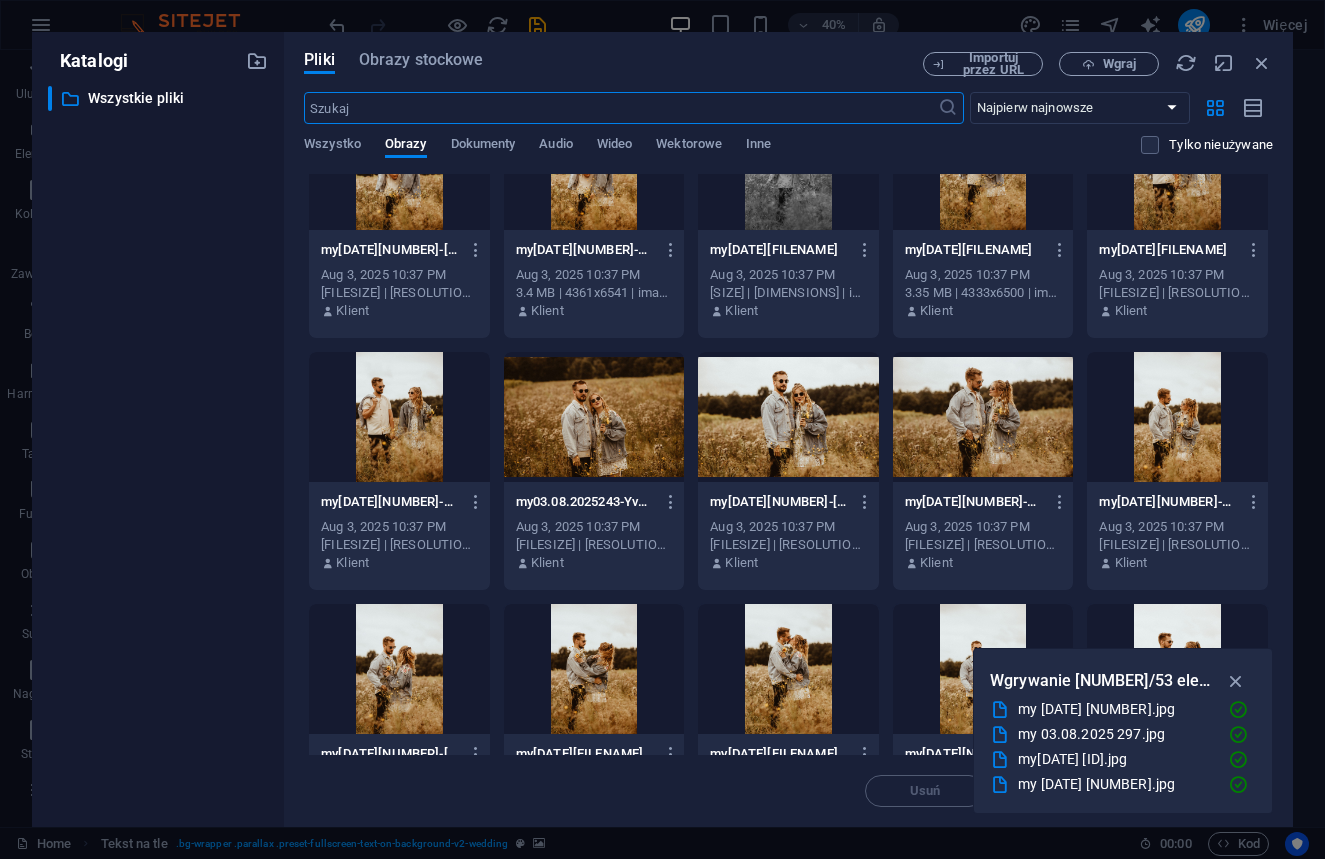 scroll, scrollTop: 806, scrollLeft: 0, axis: vertical 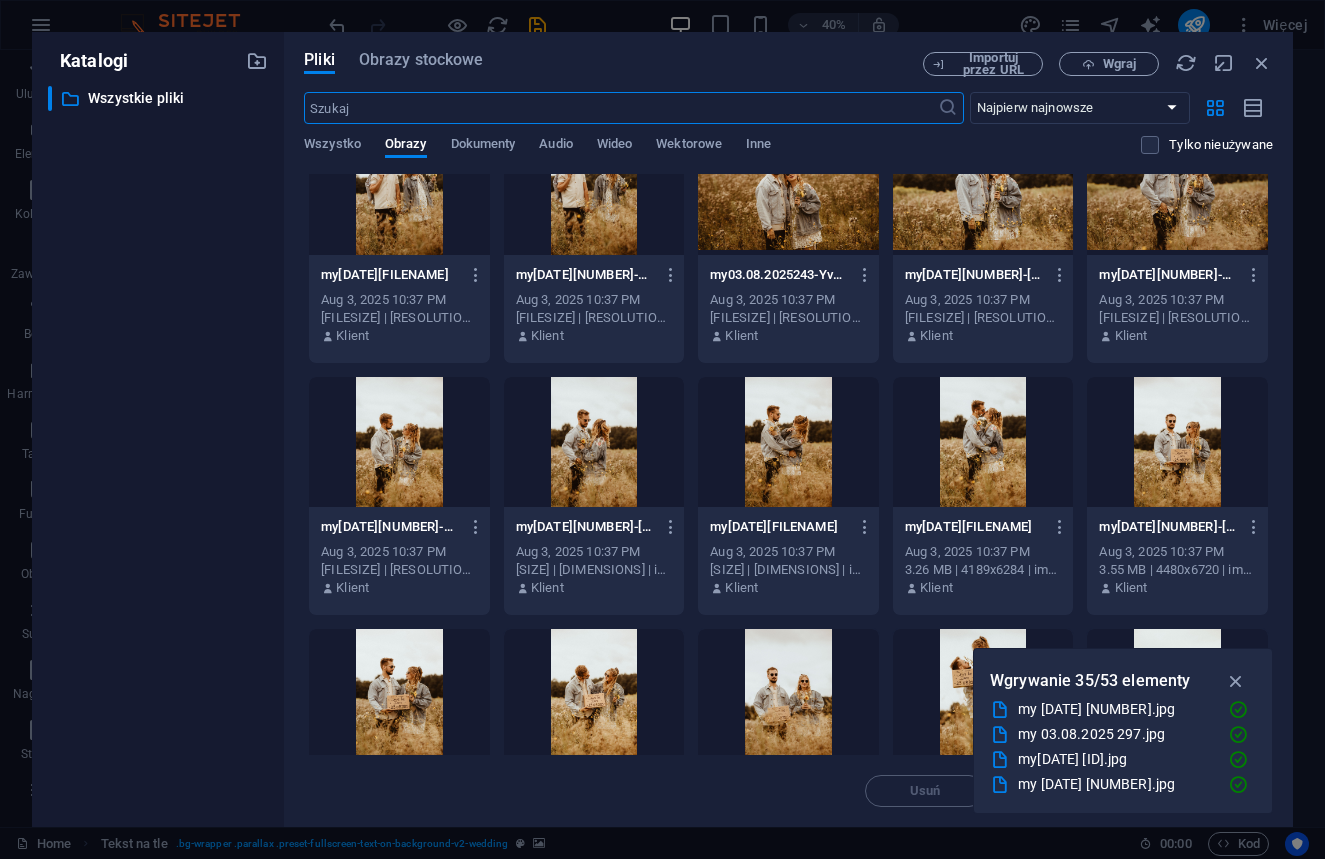 click on "my[DATE][ID].jpg my[DATE][ID].jpg [DATE] [TIME] [SIZE] | [DIMENSIONS] | image/jpeg Klient my[DATE][ID].jpg my[DATE][ID].jpg [DATE] [TIME] [SIZE] | [DIMENSIONS] | image/jpeg Klient my[DATE][ID].jpg my[DATE][ID].jpg [DATE] [TIME] [SIZE] | [DIMENSIONS] | image/jpeg Klient my[DATE][ID].jpg my[DATE][ID].jpg [DATE] [TIME] [SIZE] | [DIMENSIONS] | image/jpeg Klient my[DATE][ID].jpg my[DATE][ID].jpg [DATE] [TIME] [SIZE] | [DIMENSIONS] | image/jpeg Klient" at bounding box center (788, 874) 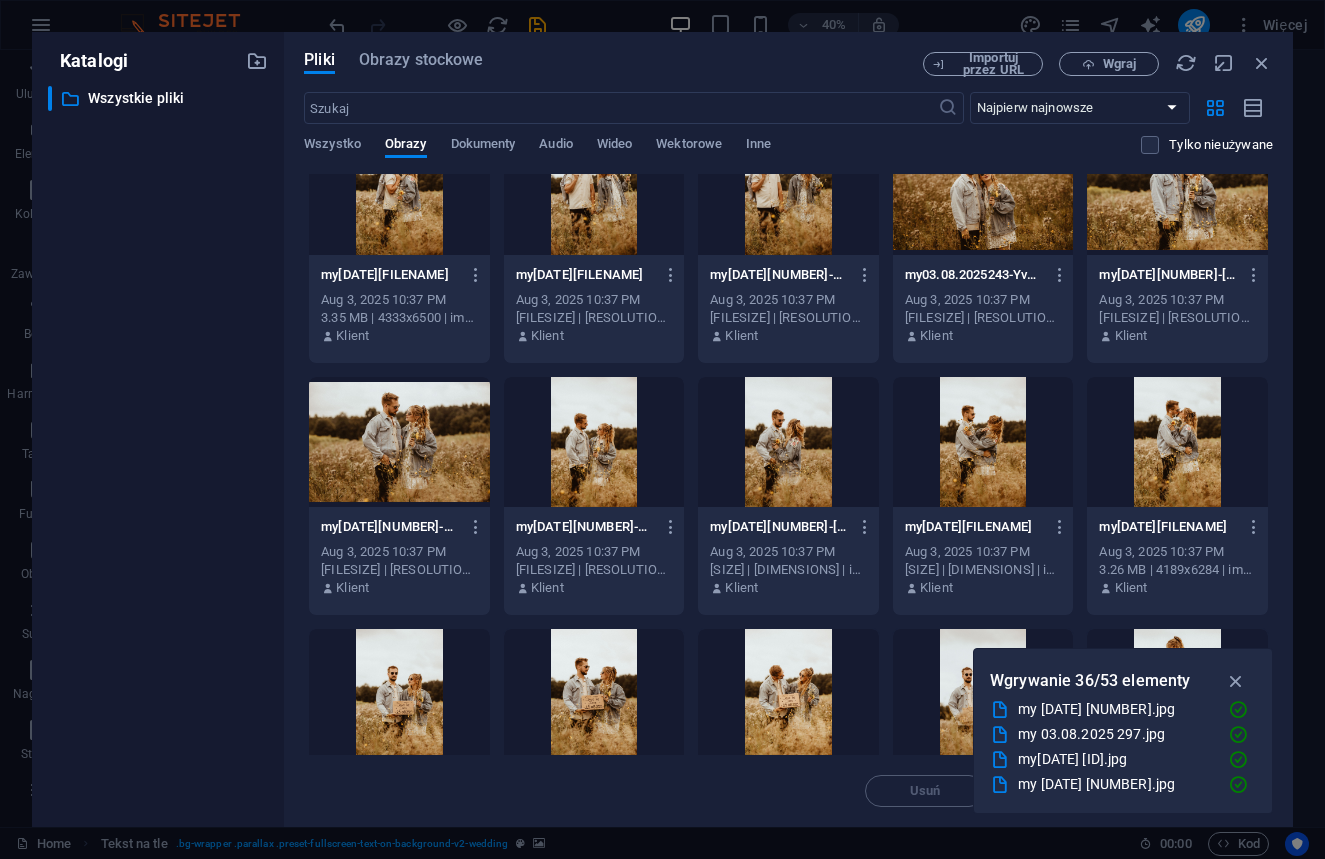 click at bounding box center [1177, 190] 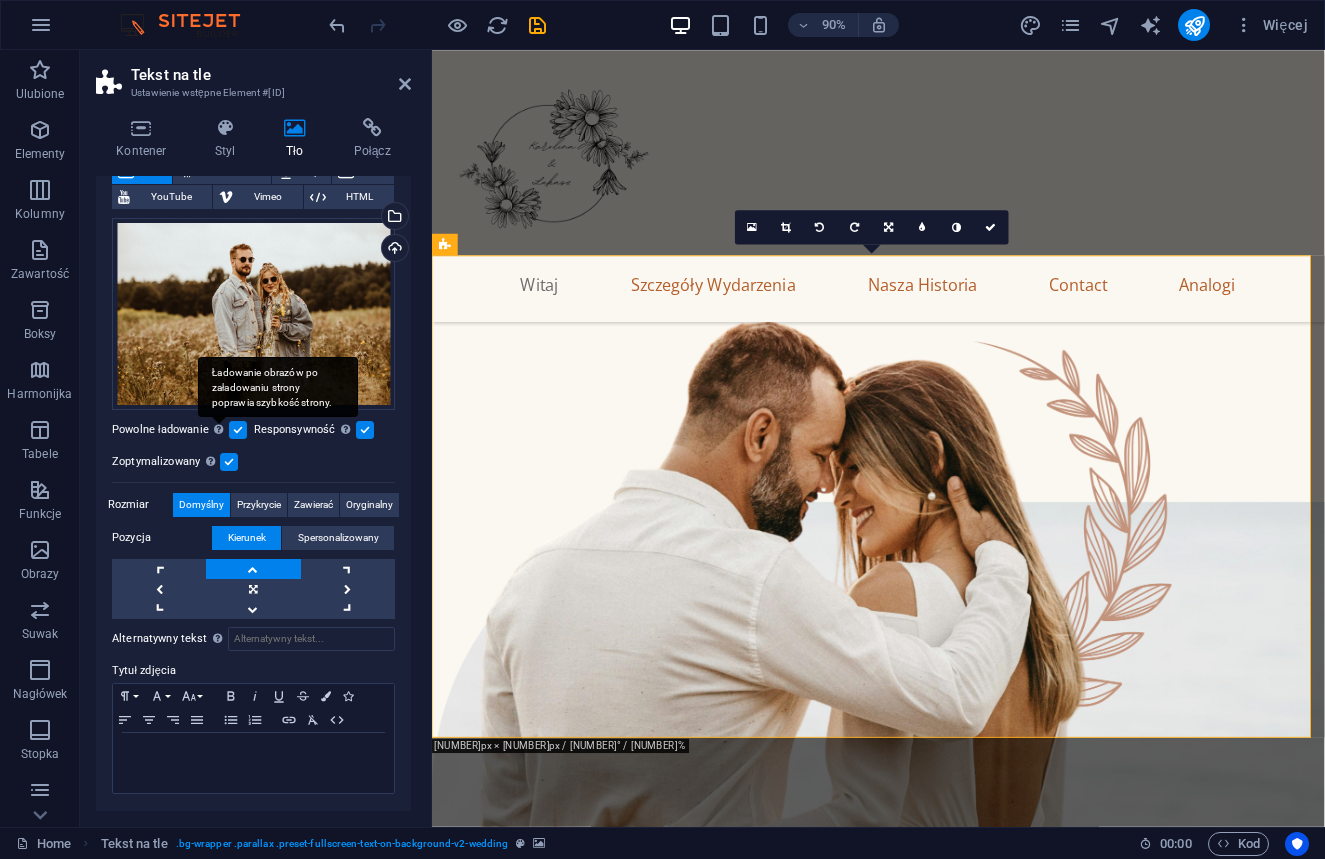 scroll, scrollTop: 132, scrollLeft: 0, axis: vertical 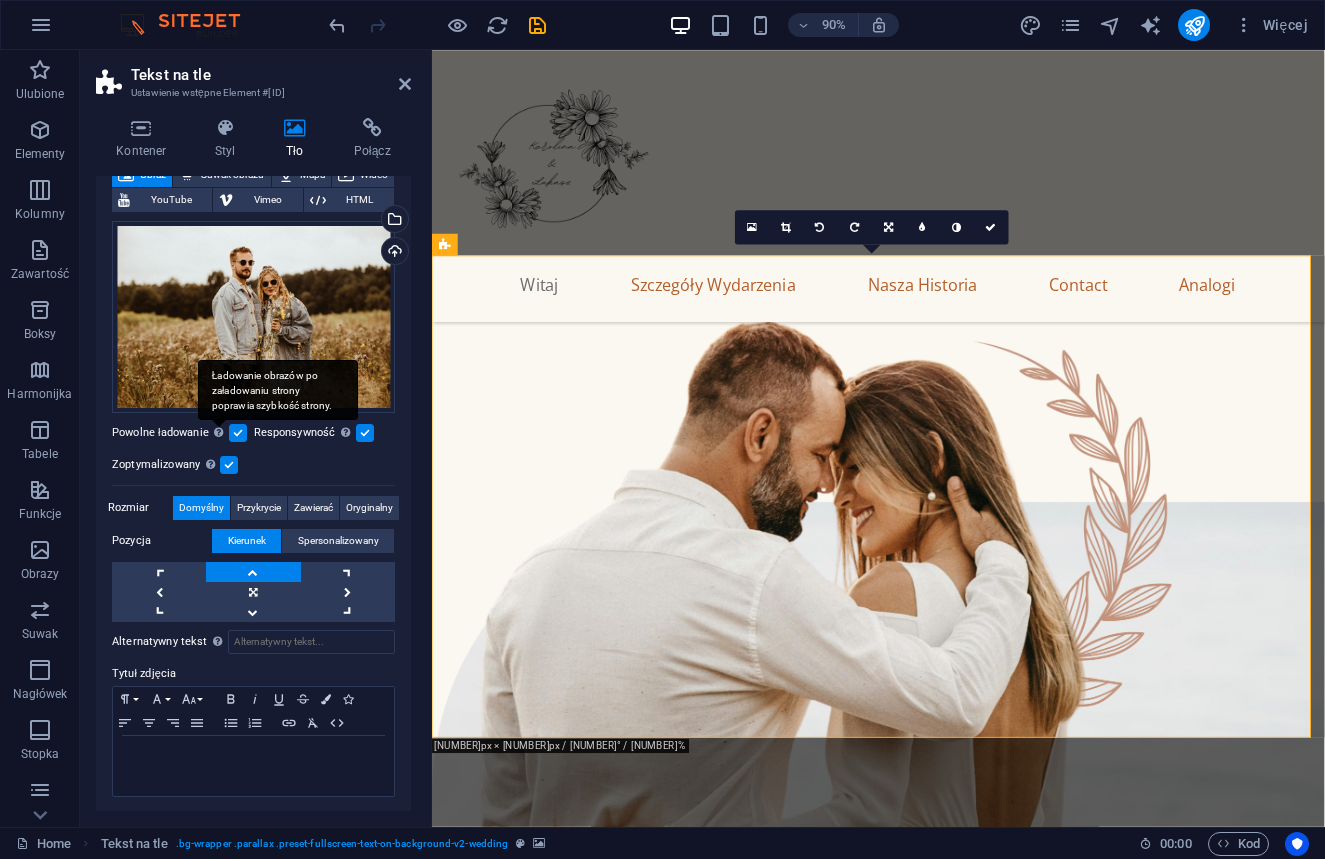 click on "Ładowanie obrazów po załadowaniu strony poprawia szybkość strony." at bounding box center (278, 390) 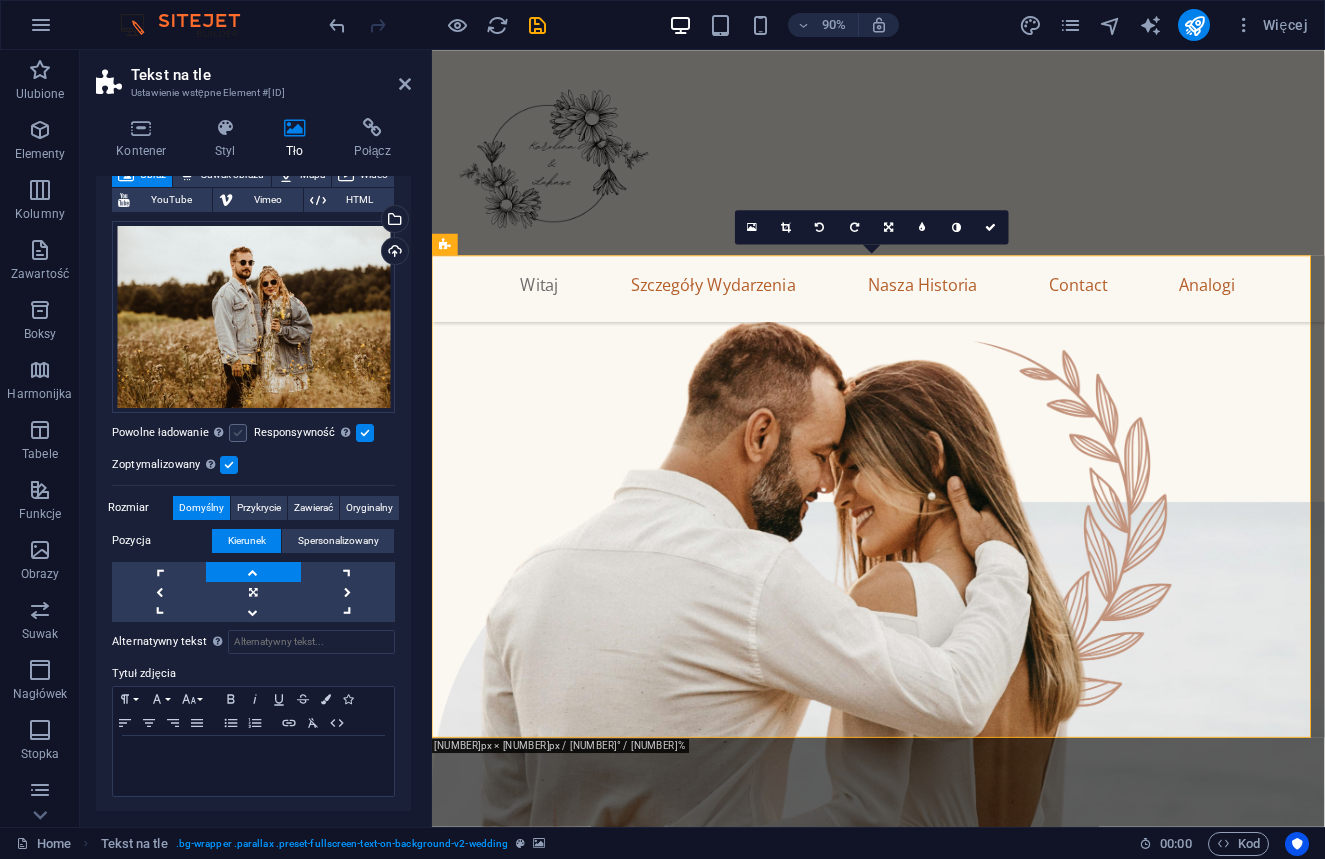click at bounding box center [238, 433] 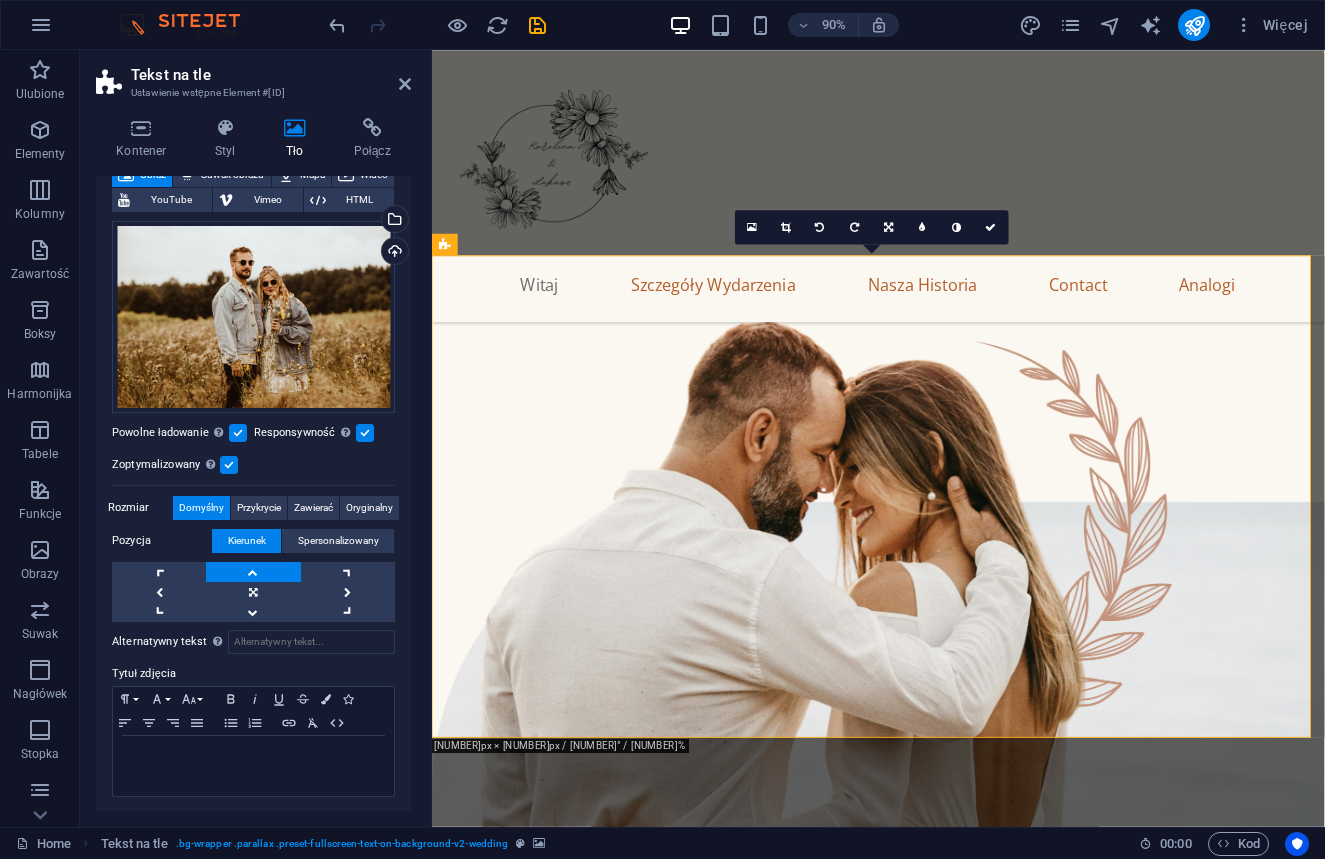 click on "Powolne ładowanie Ładowanie obrazów po załadowaniu strony poprawia szybkość strony." at bounding box center [183, 433] 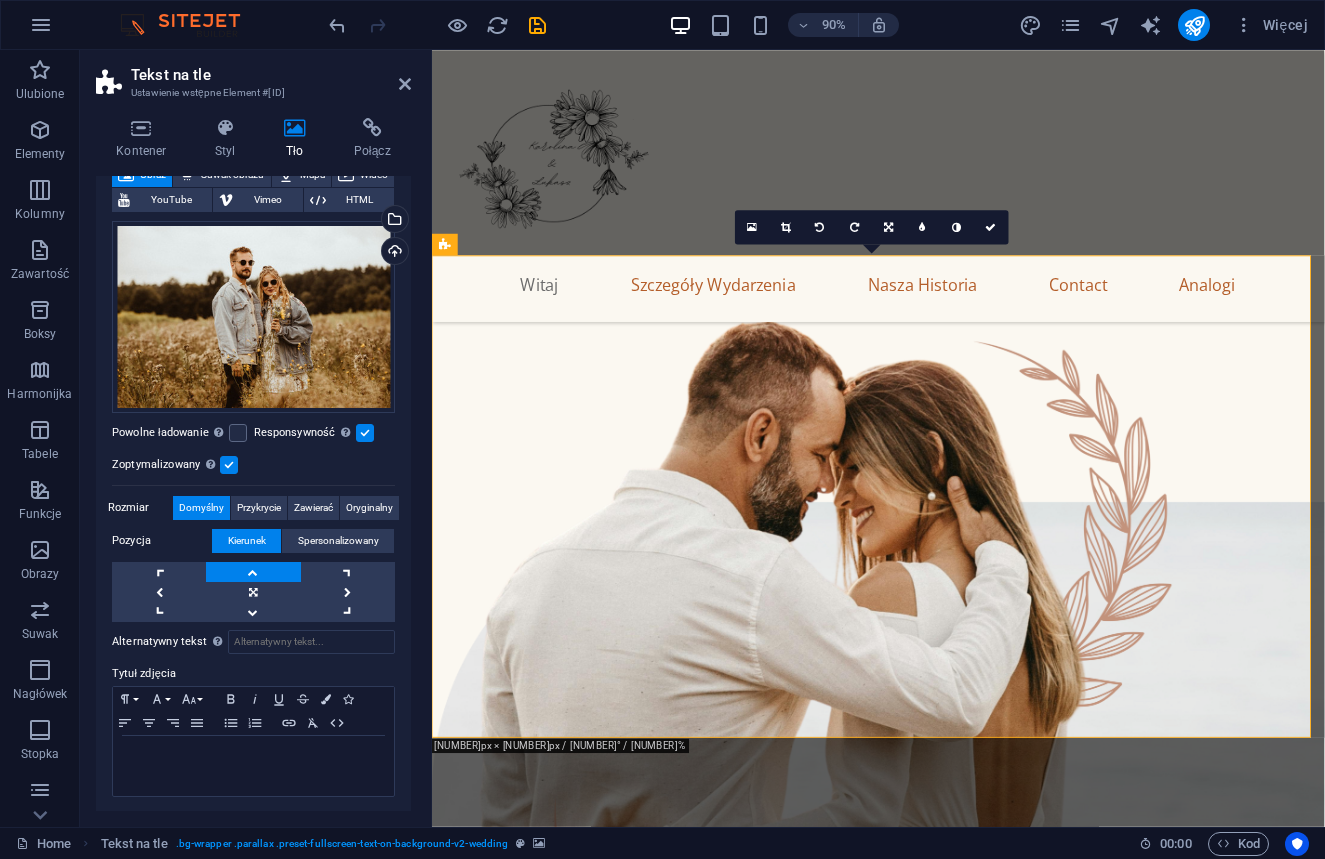 click at bounding box center [253, 572] 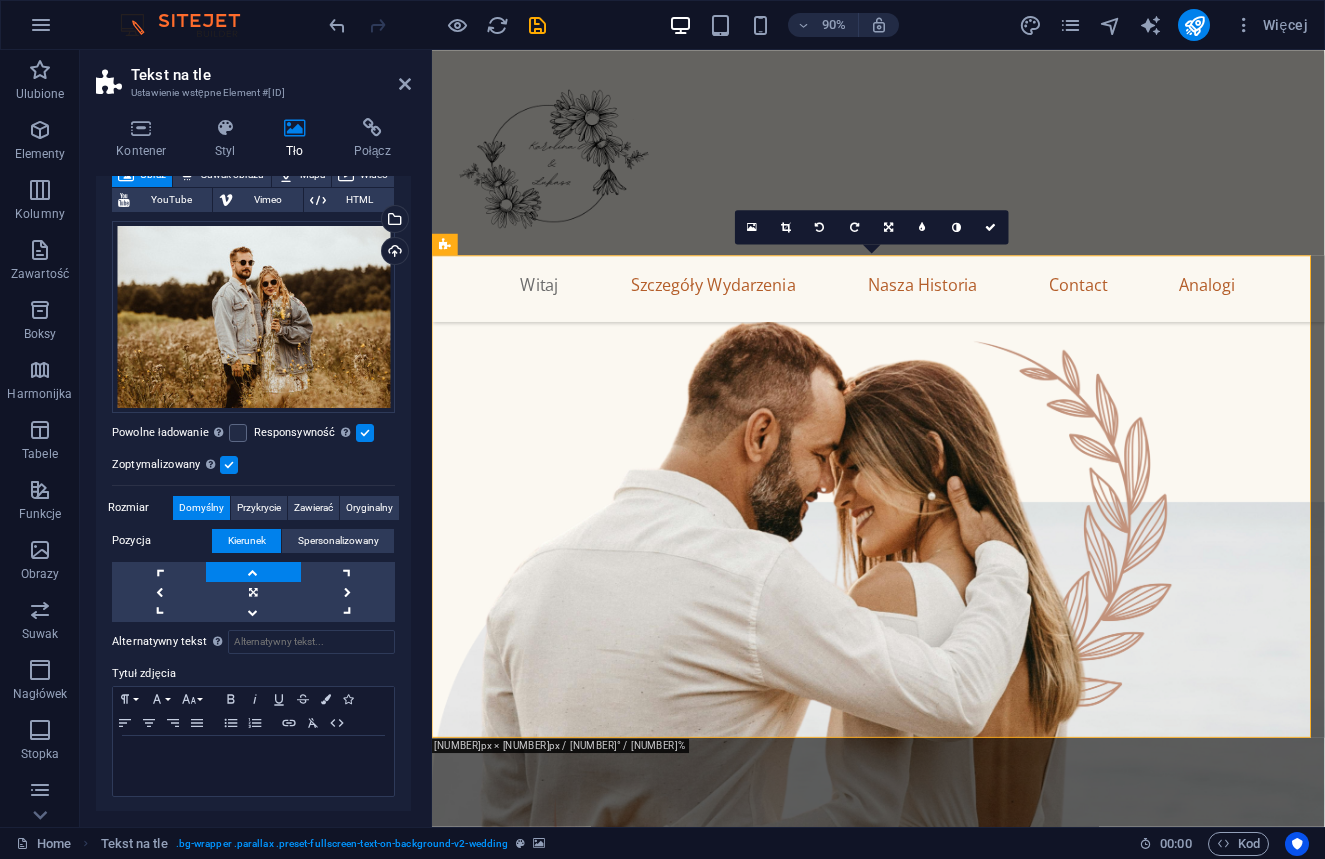 click at bounding box center [253, 572] 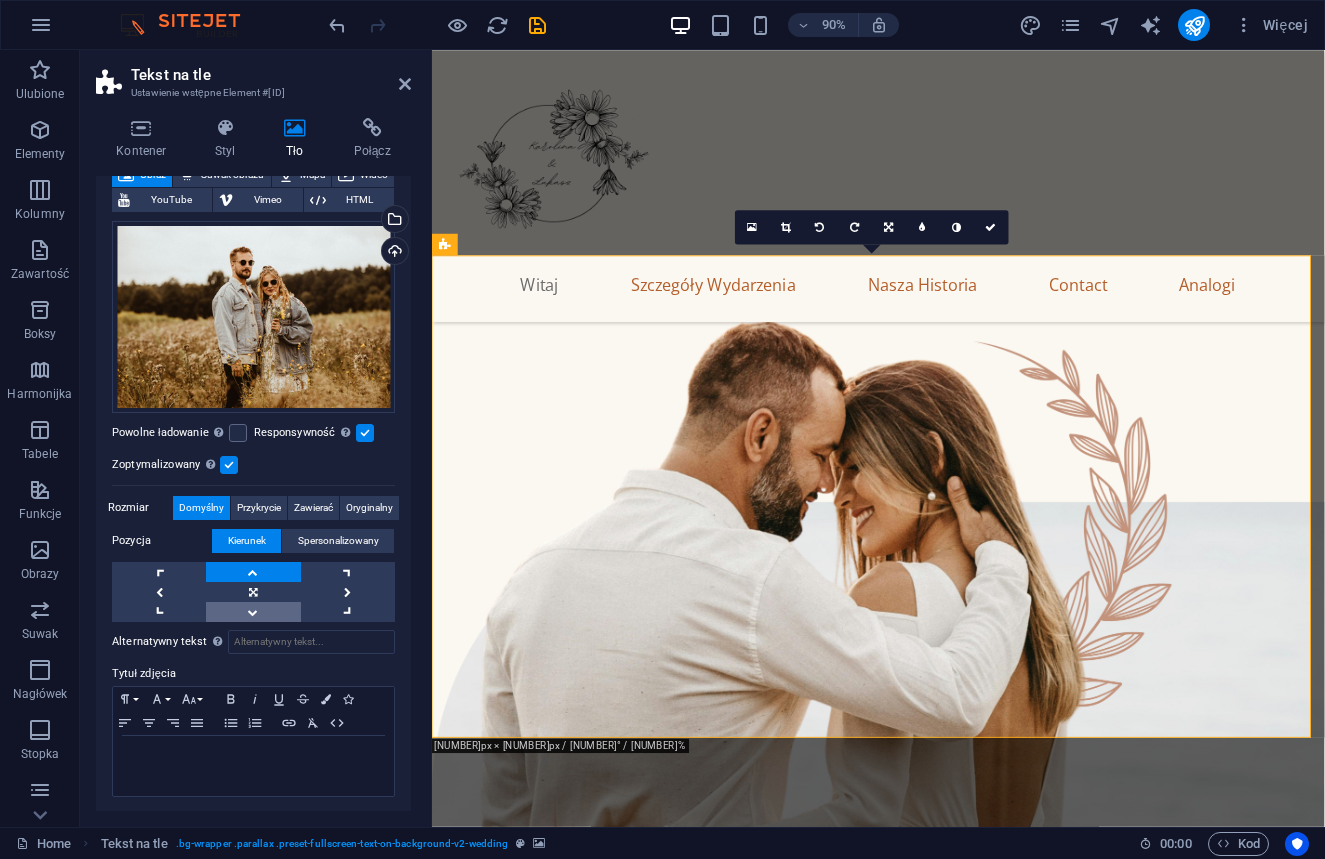 click at bounding box center [253, 612] 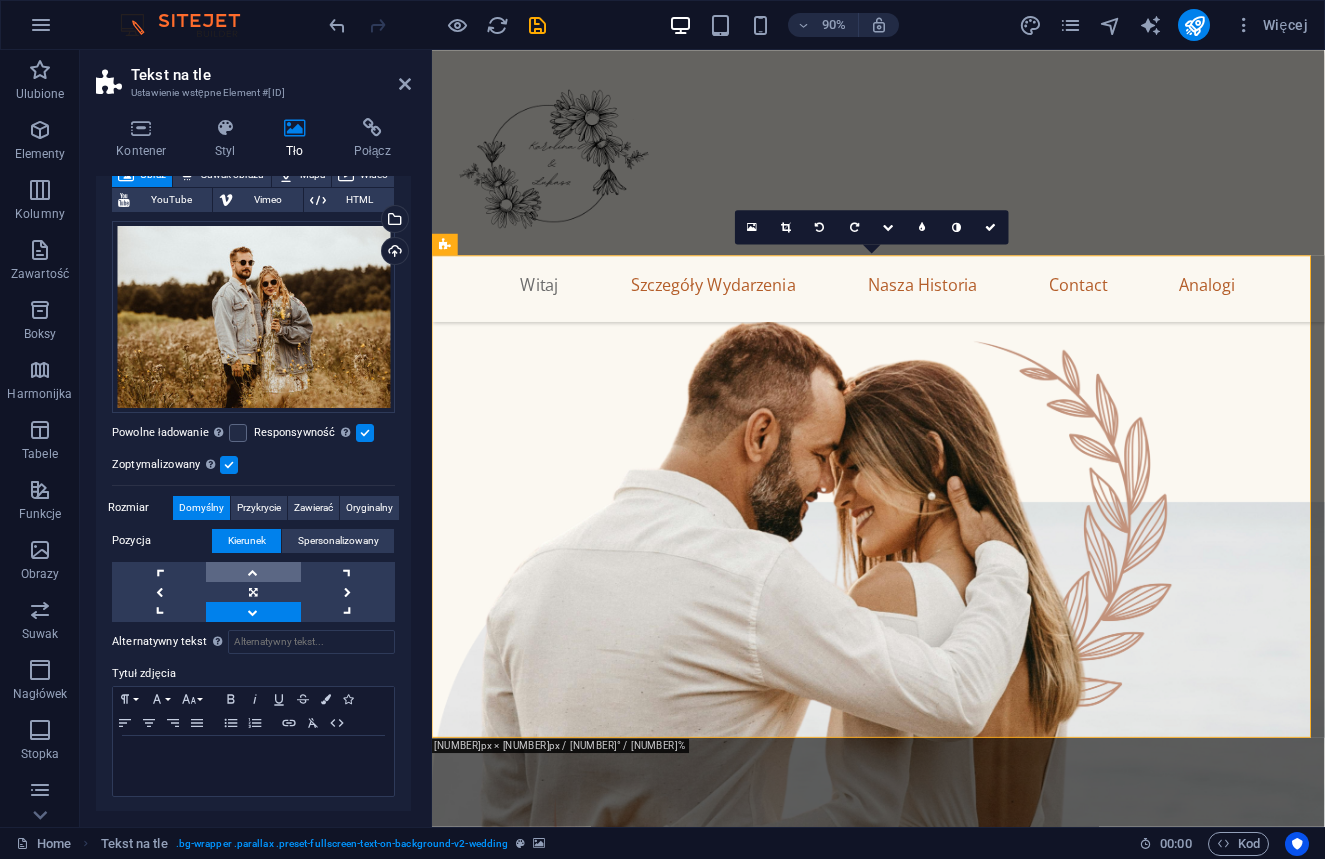 click at bounding box center (253, 572) 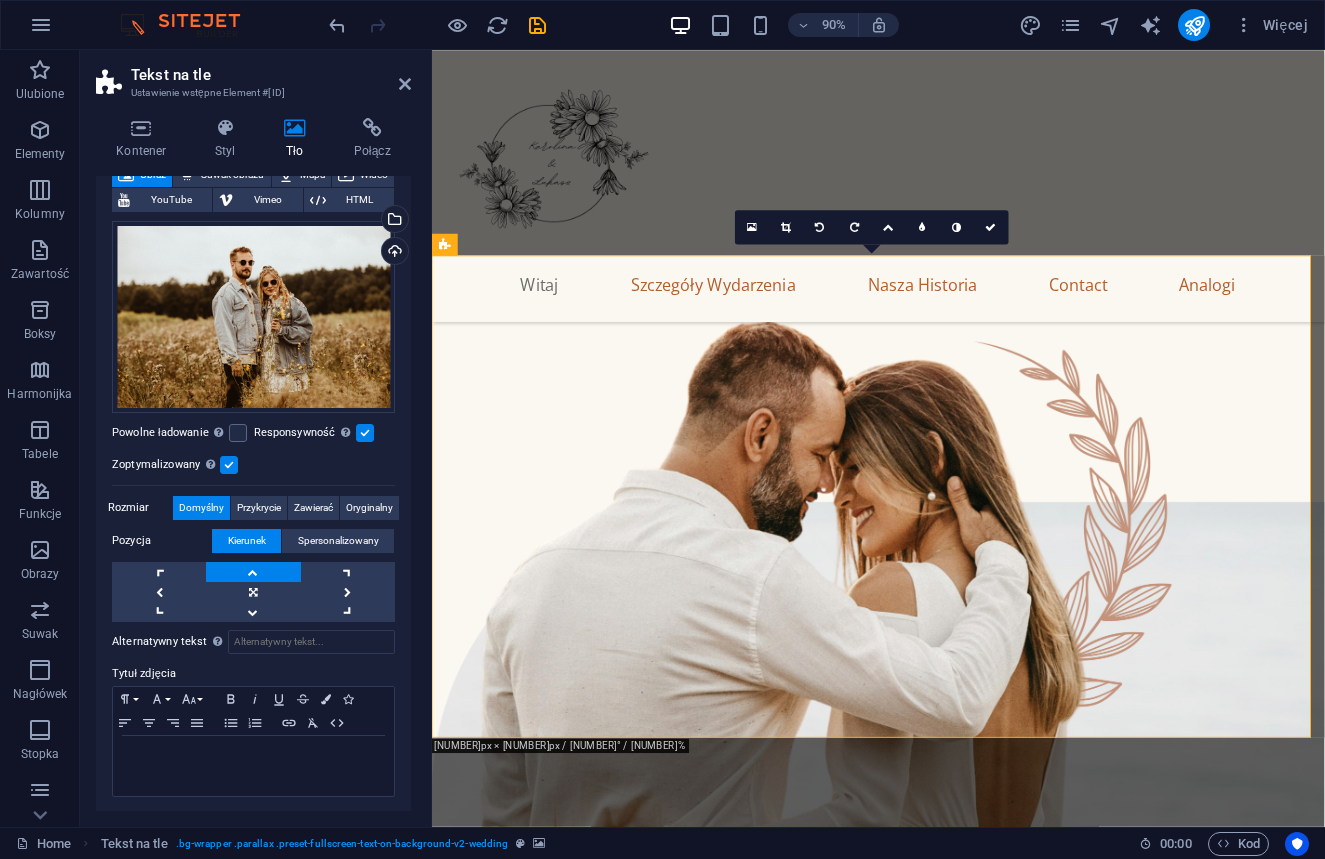 click at bounding box center [253, 572] 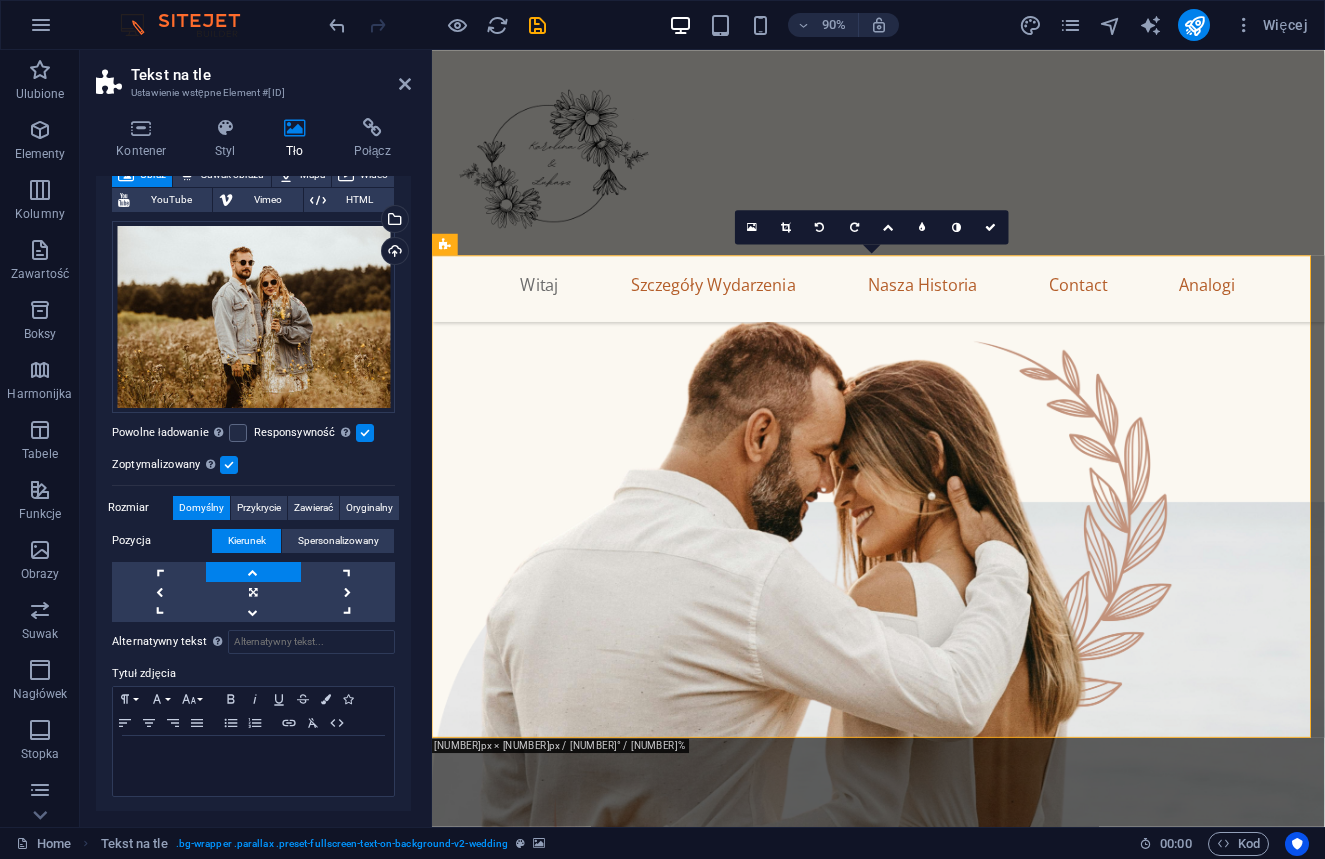 click at bounding box center [253, 572] 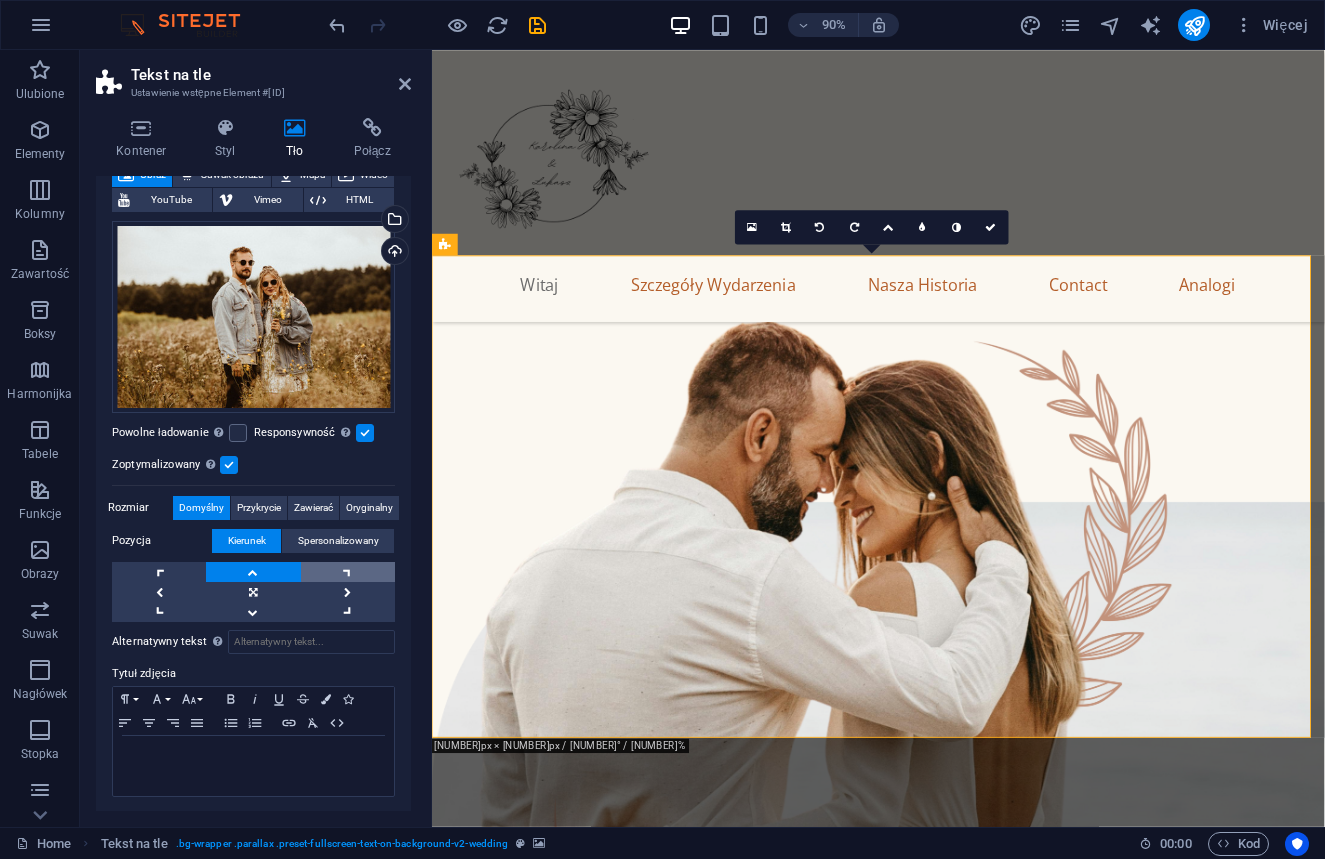click at bounding box center [348, 572] 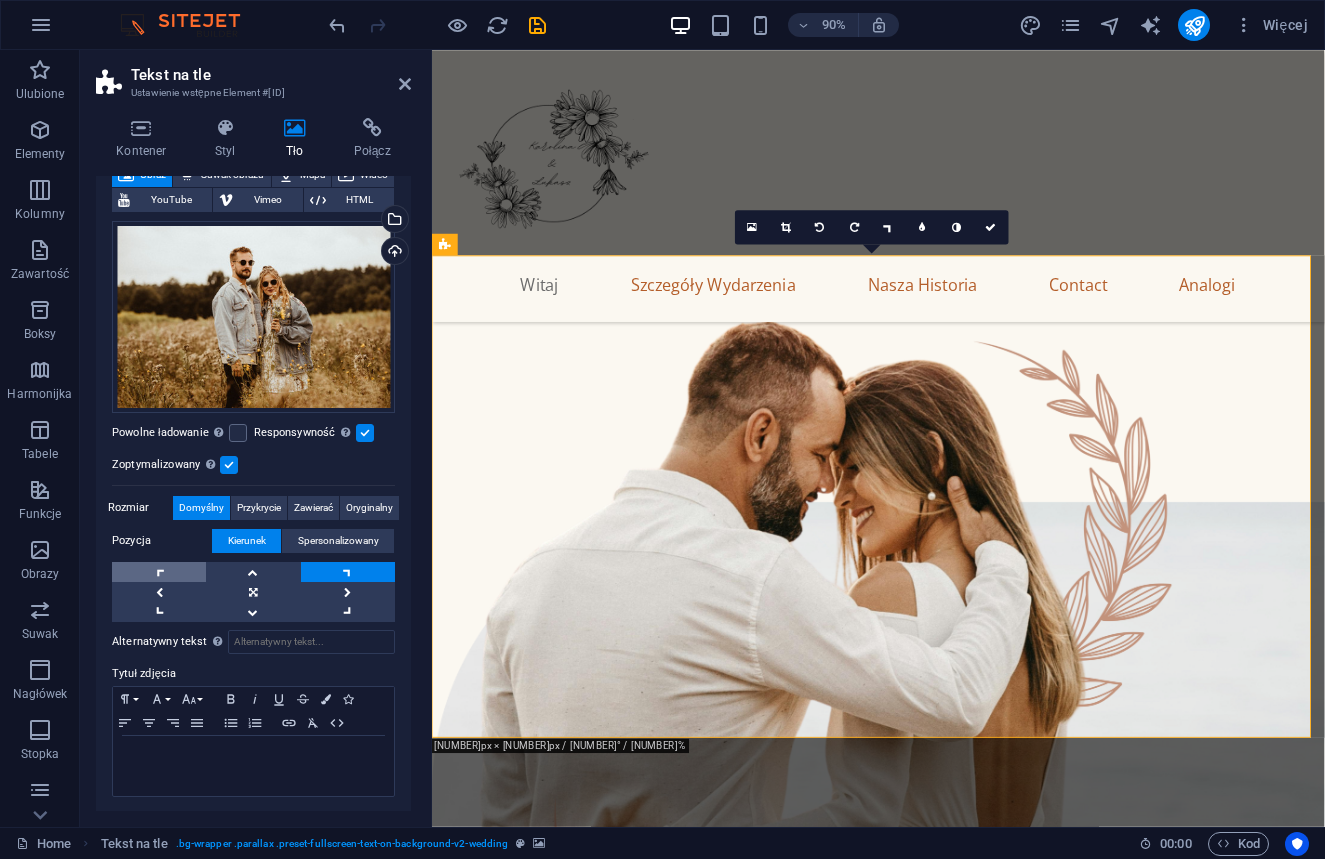 click at bounding box center [159, 572] 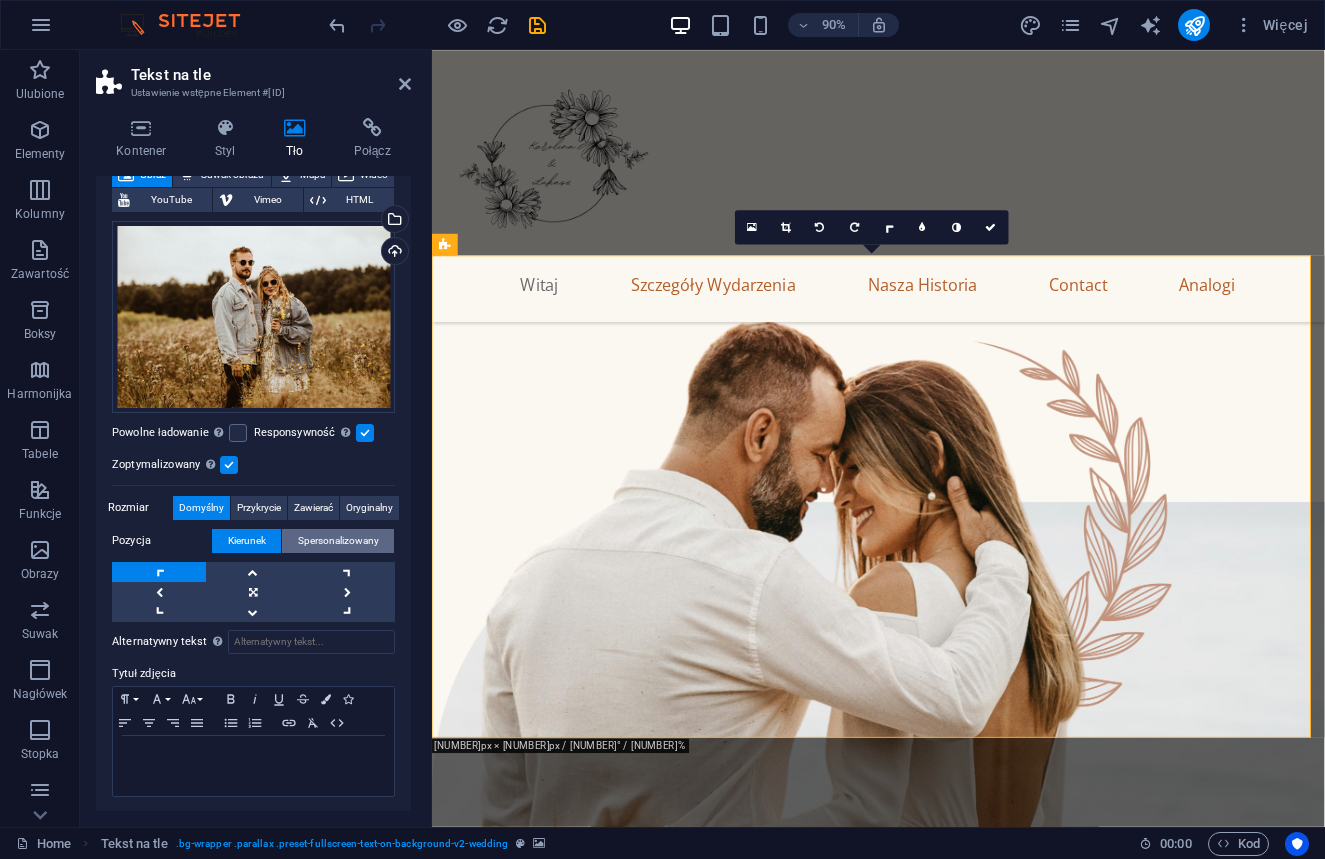click on "Spersonalizowany" at bounding box center [338, 541] 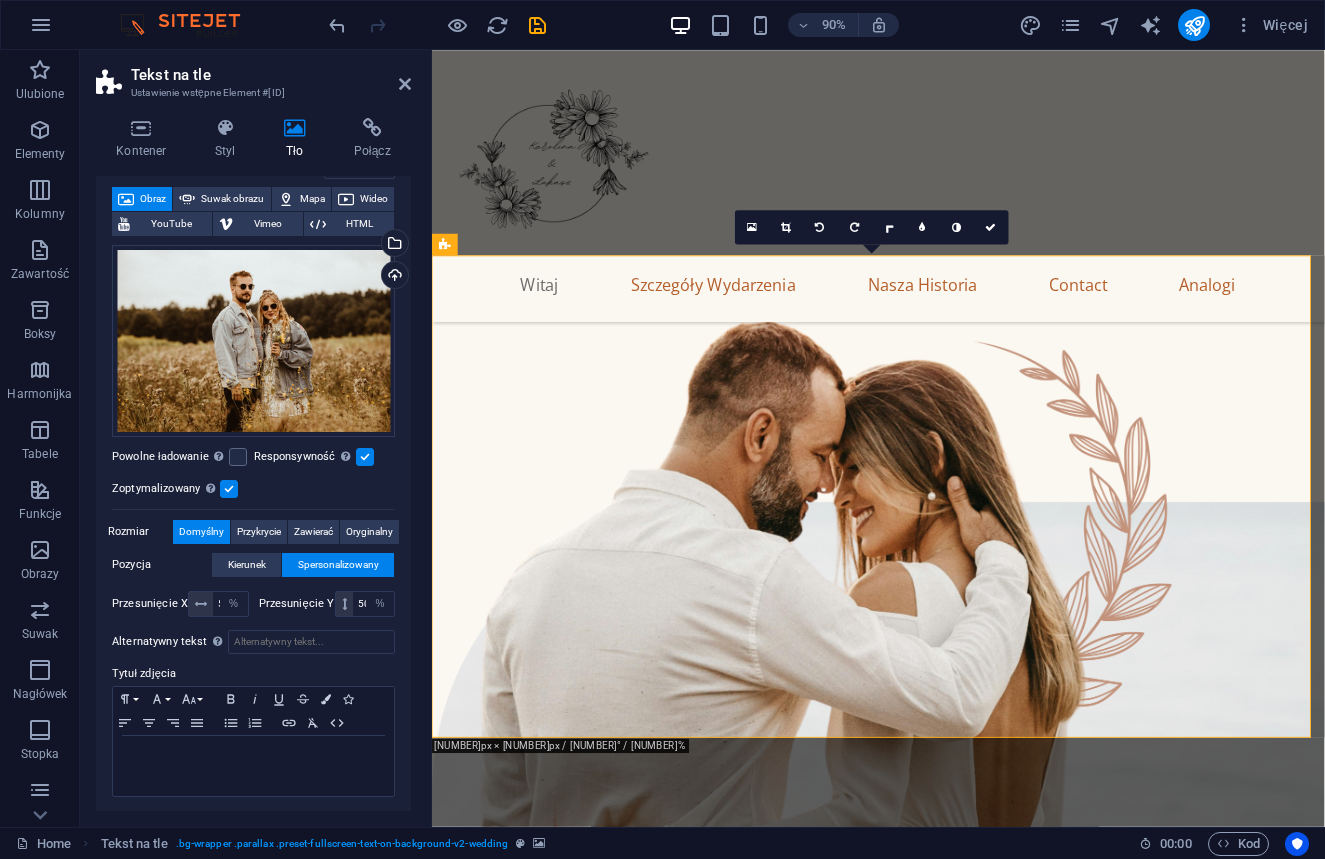 drag, startPoint x: 606, startPoint y: 604, endPoint x: 604, endPoint y: 617, distance: 13.152946 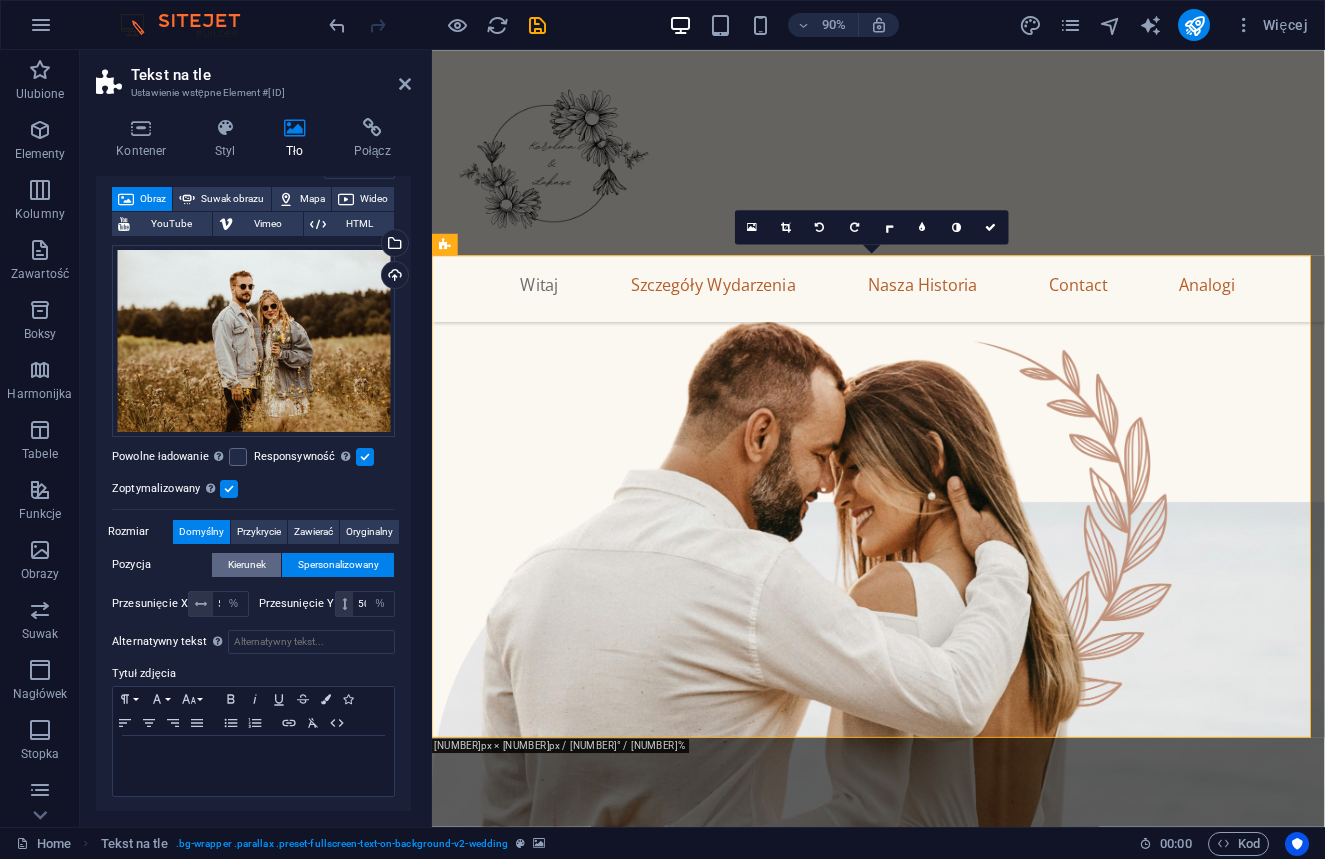 click on "Kierunek" at bounding box center [247, 565] 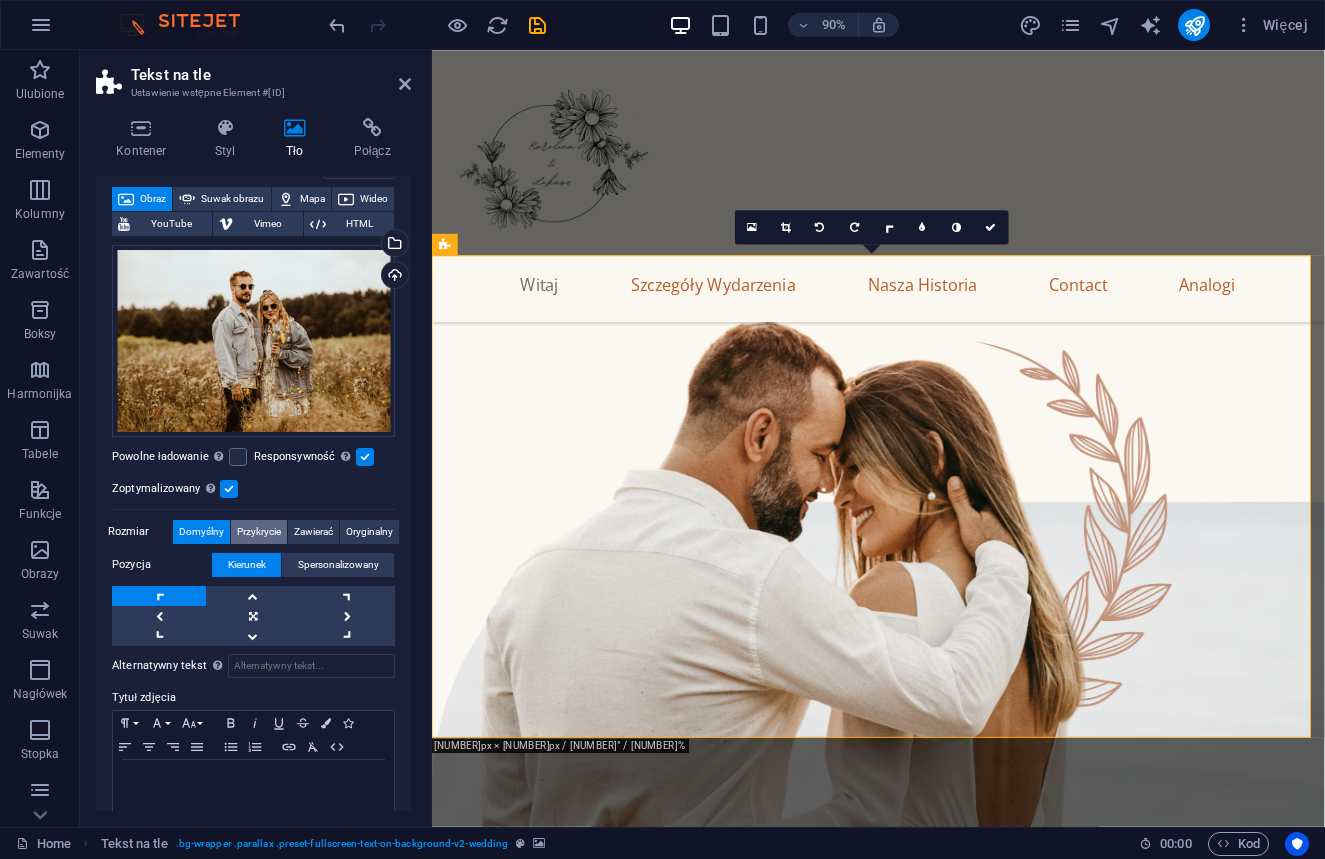 click on "Przykrycie" at bounding box center (259, 532) 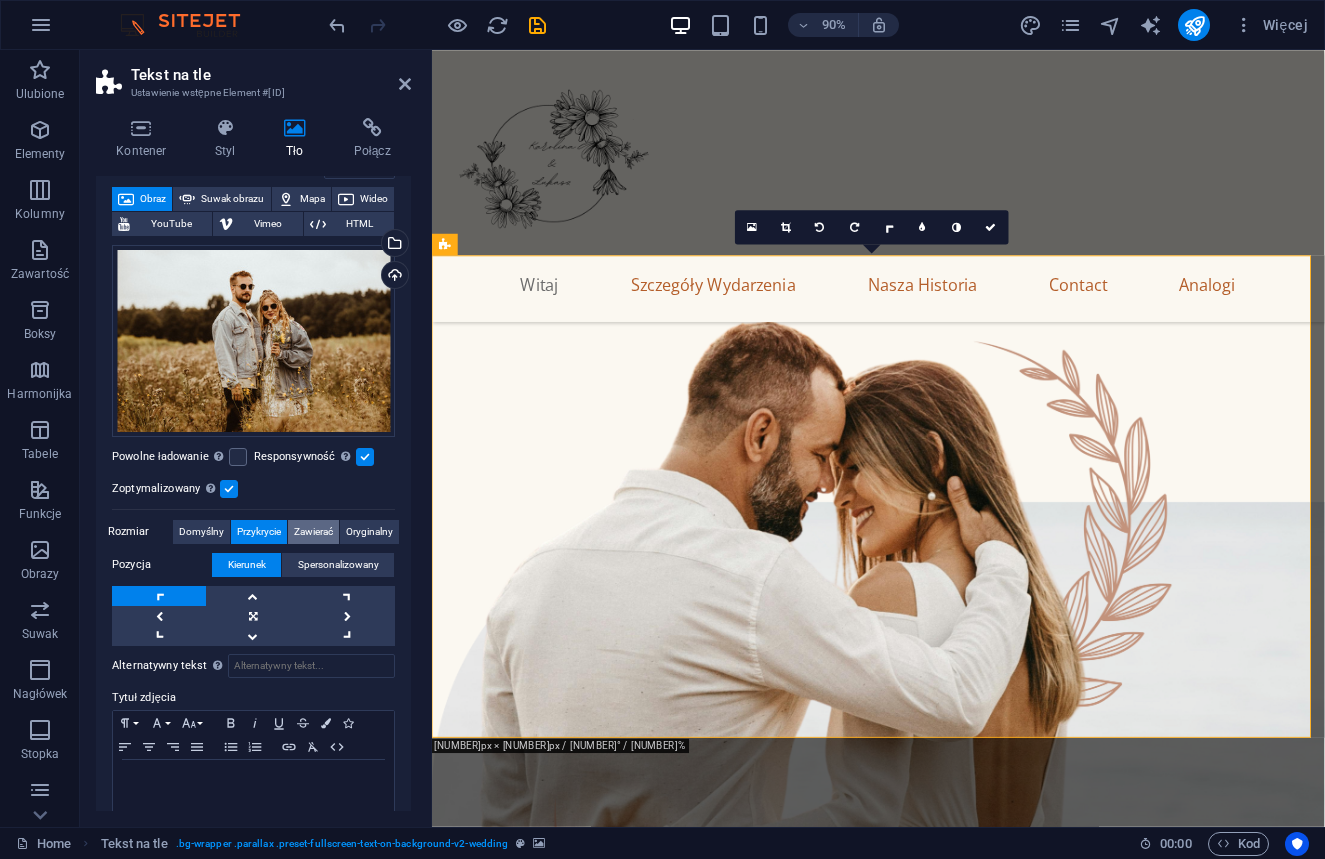 click on "Zawierać" at bounding box center [313, 532] 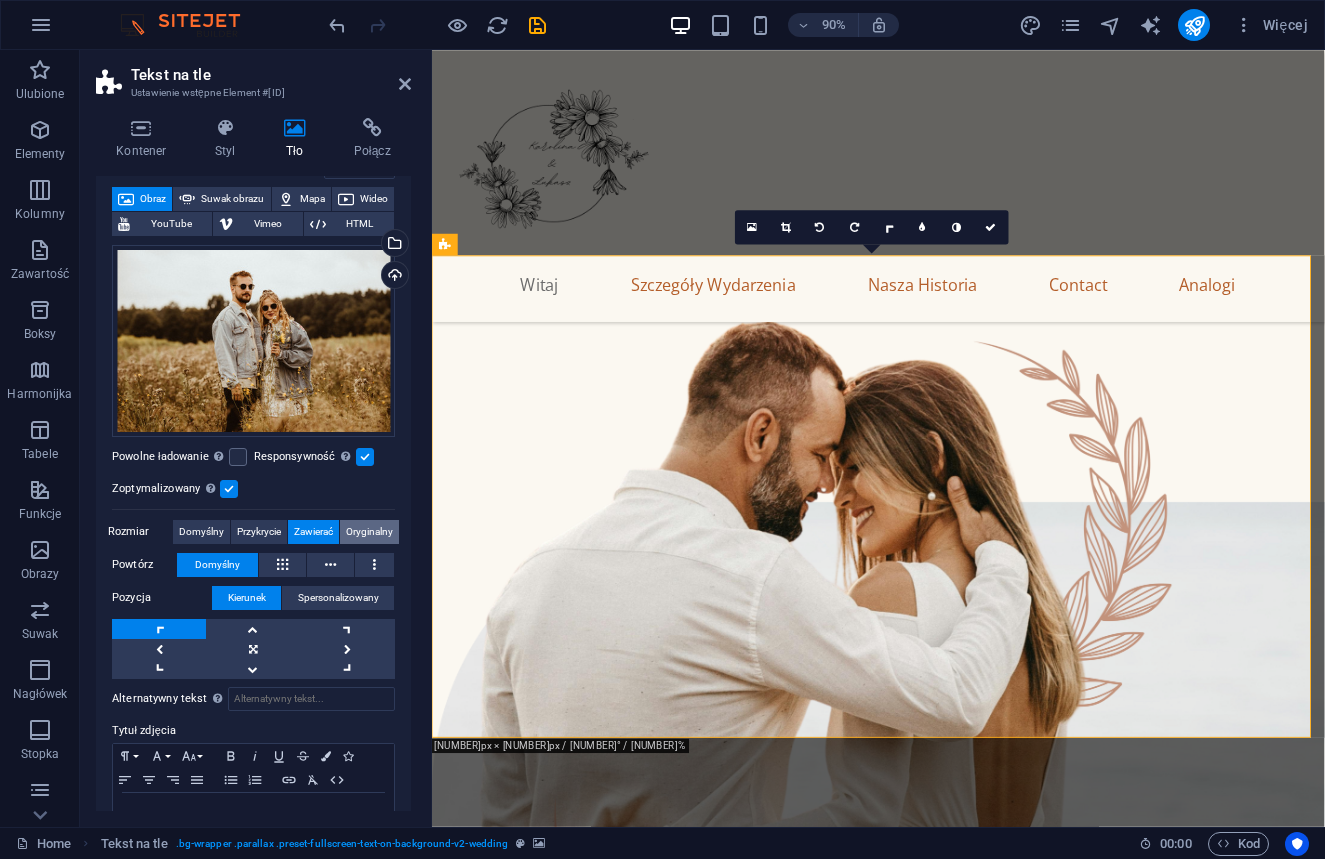 click on "Oryginalny" at bounding box center [369, 532] 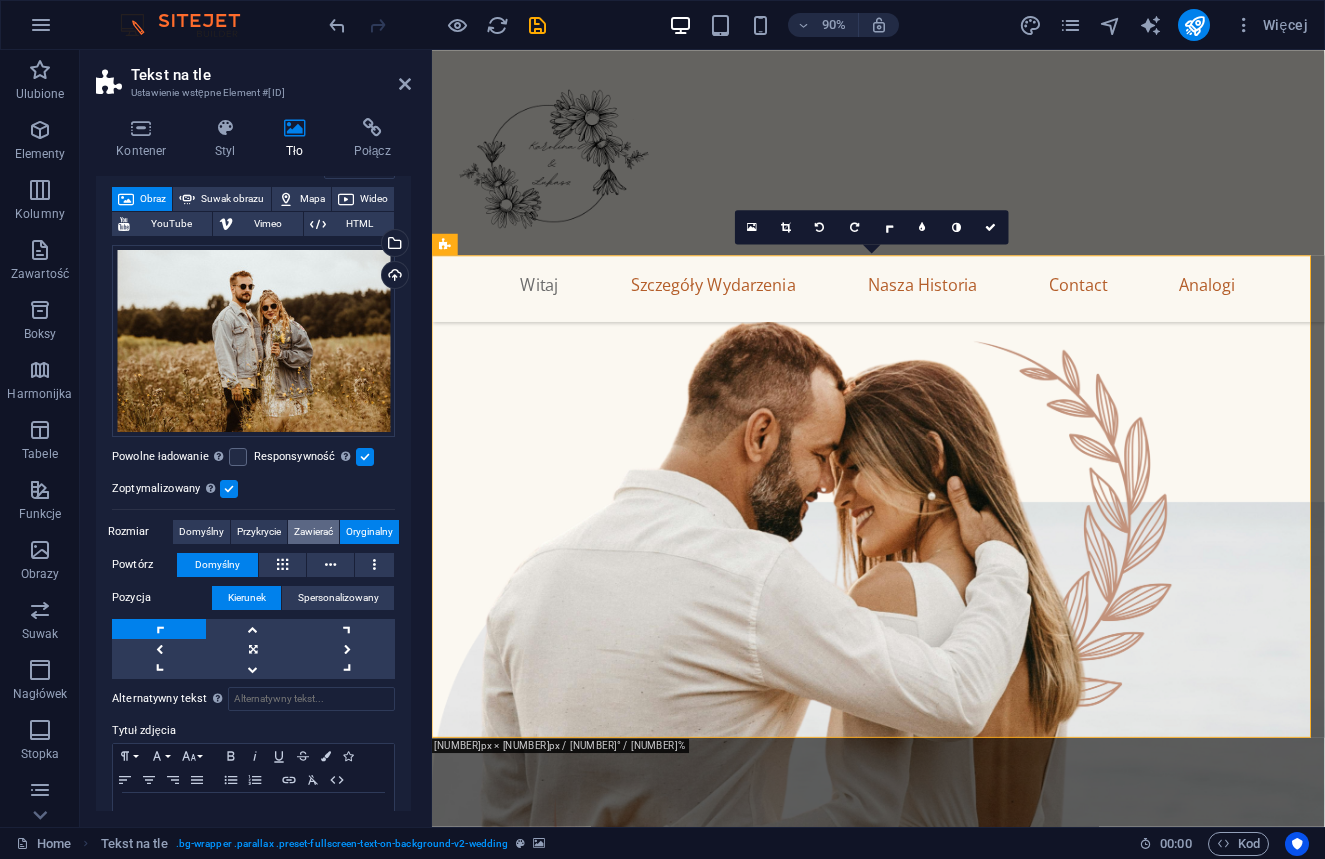 click on "Zawierać" at bounding box center (313, 532) 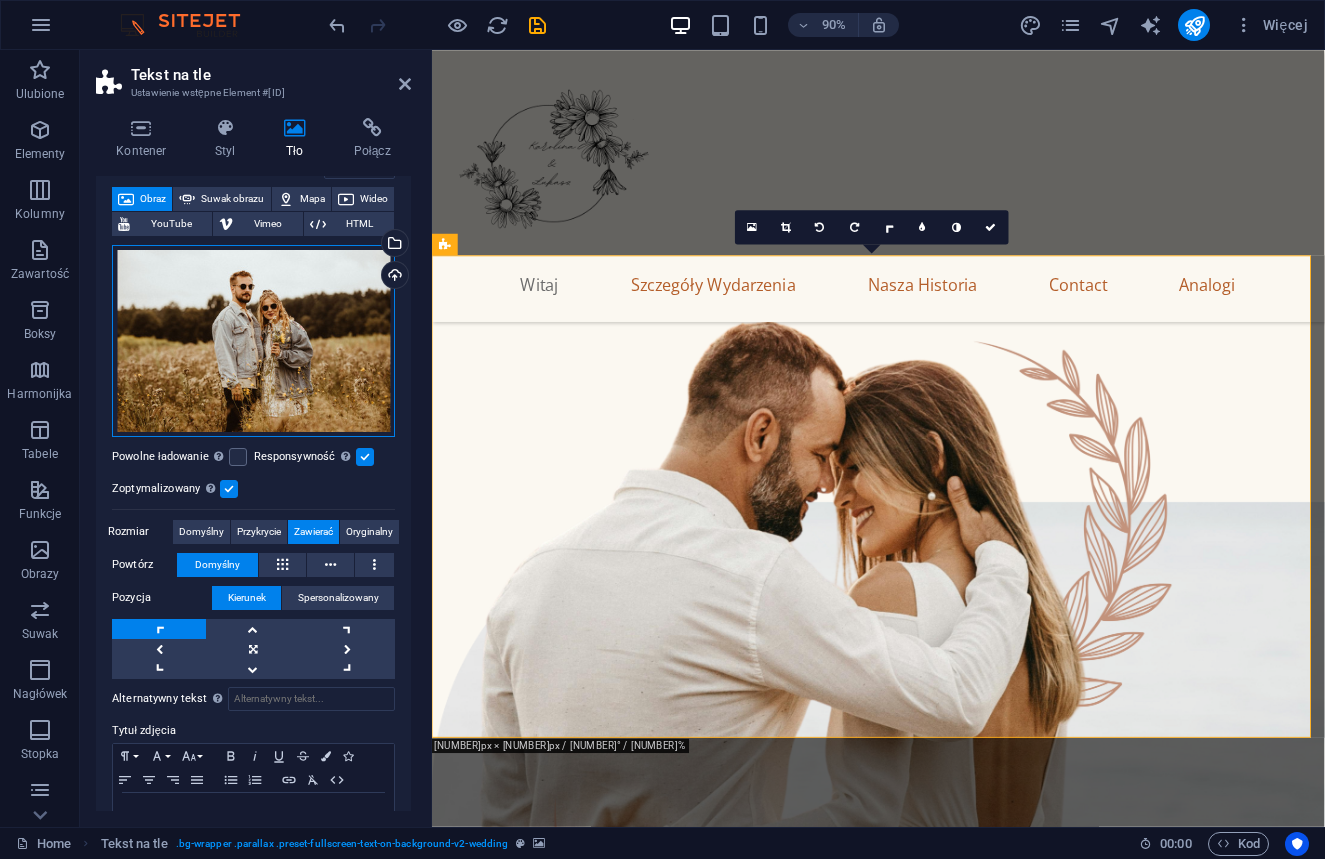 click on "Przeciągnij pliki tutaj, kliknij, aby wybrać pliki lub wybierz pliki z Plików lub naszych bezpłatnych zdjęć i filmów" at bounding box center (253, 341) 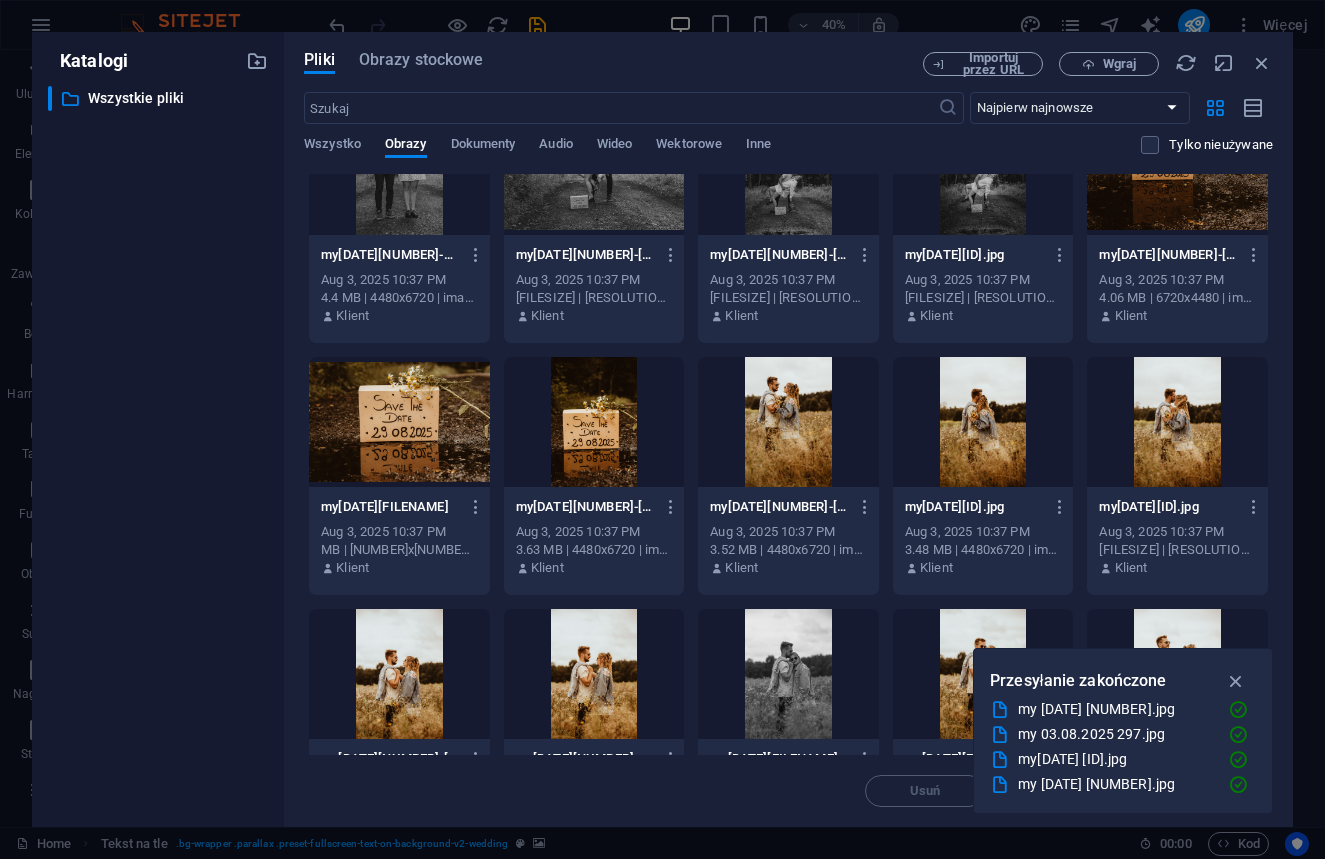 scroll, scrollTop: 1321, scrollLeft: 0, axis: vertical 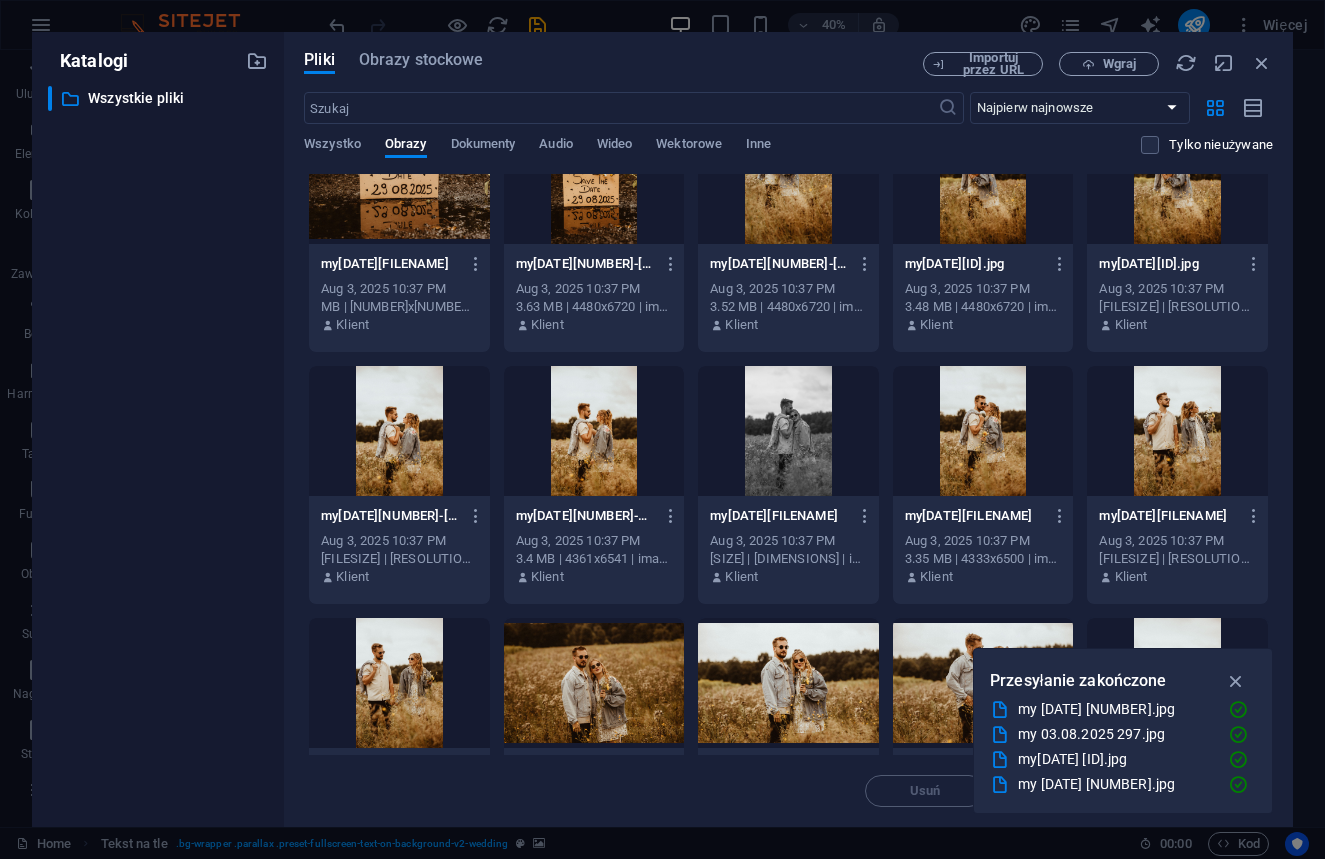 click at bounding box center (399, 179) 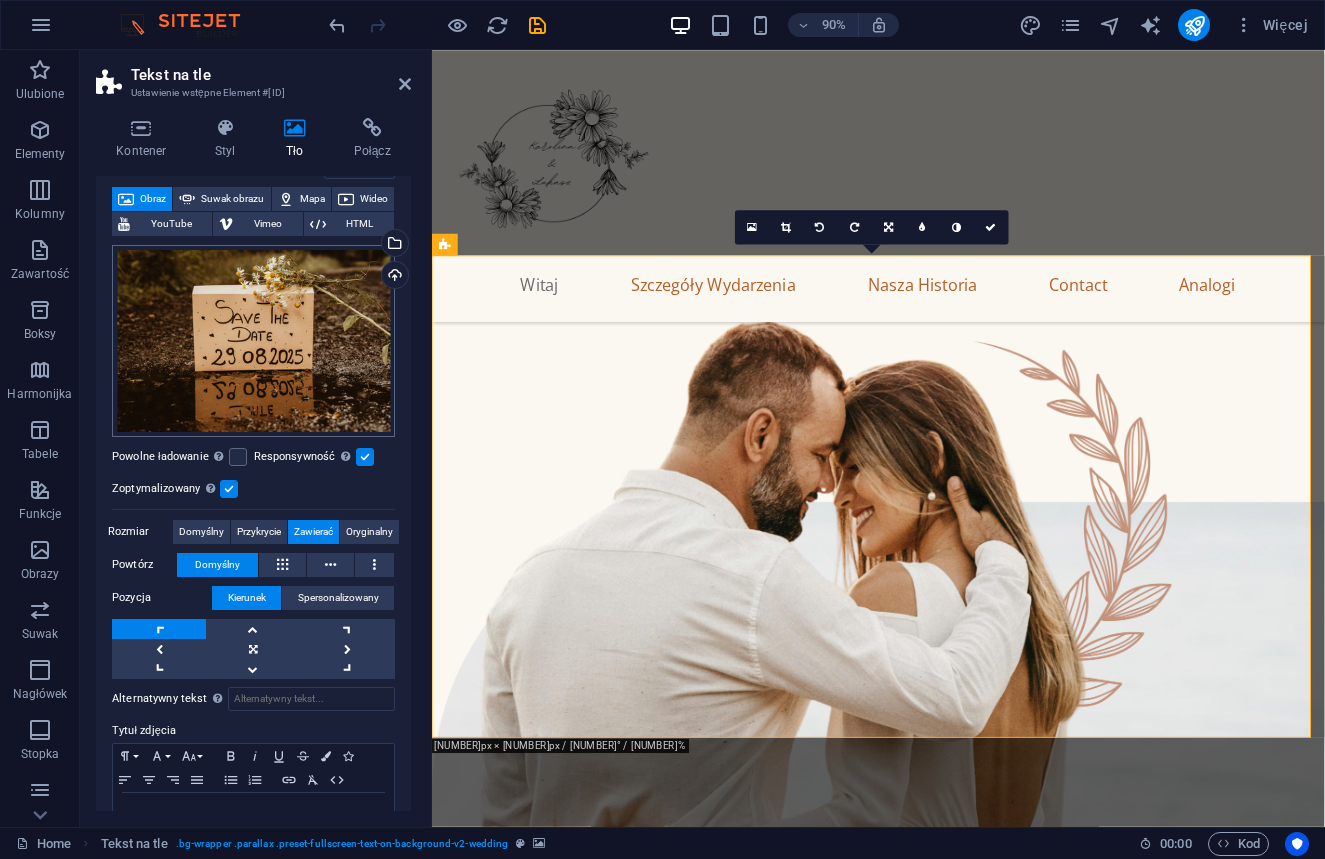 scroll, scrollTop: 0, scrollLeft: 0, axis: both 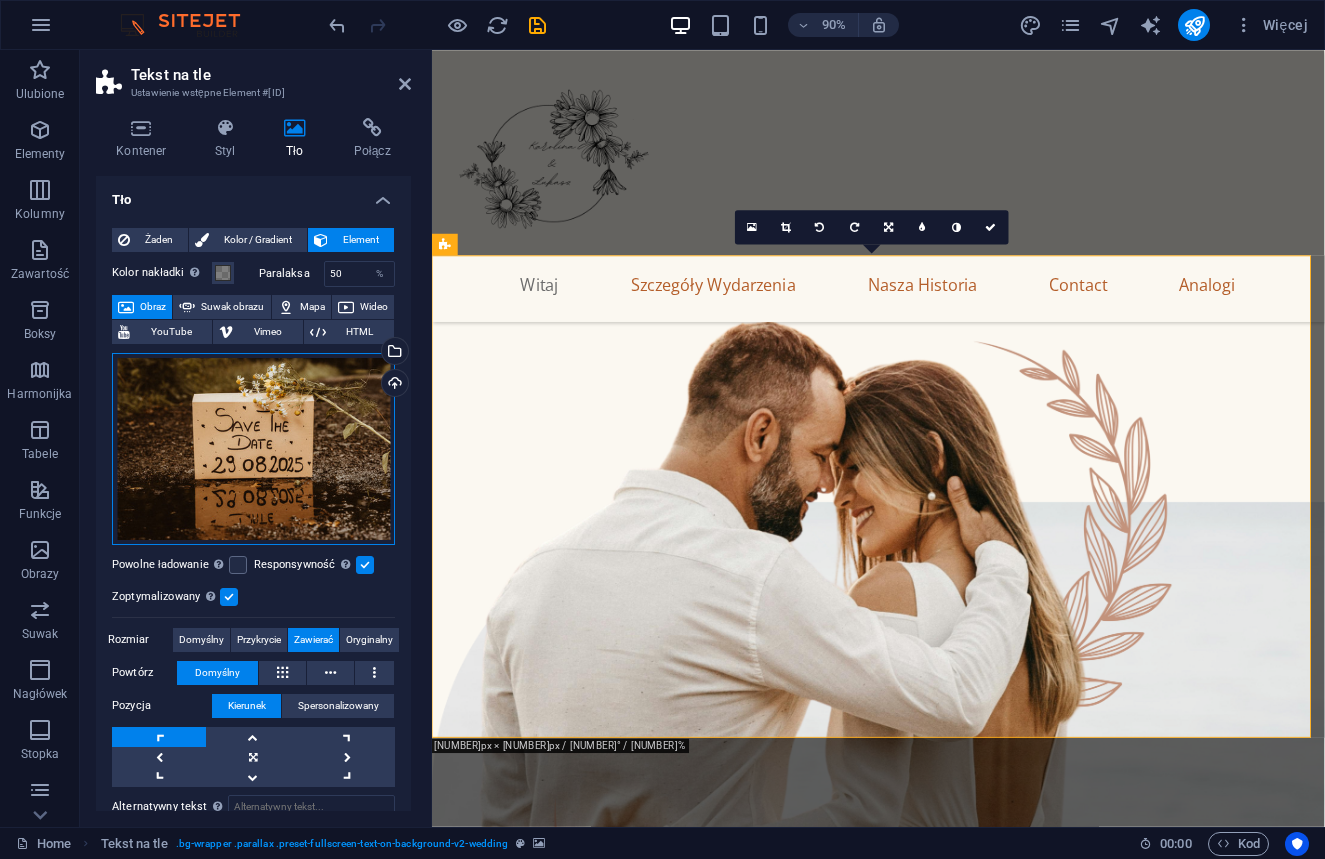 click on "Przeciągnij pliki tutaj, kliknij, aby wybrać pliki lub wybierz pliki z Plików lub naszych bezpłatnych zdjęć i filmów" at bounding box center (253, 449) 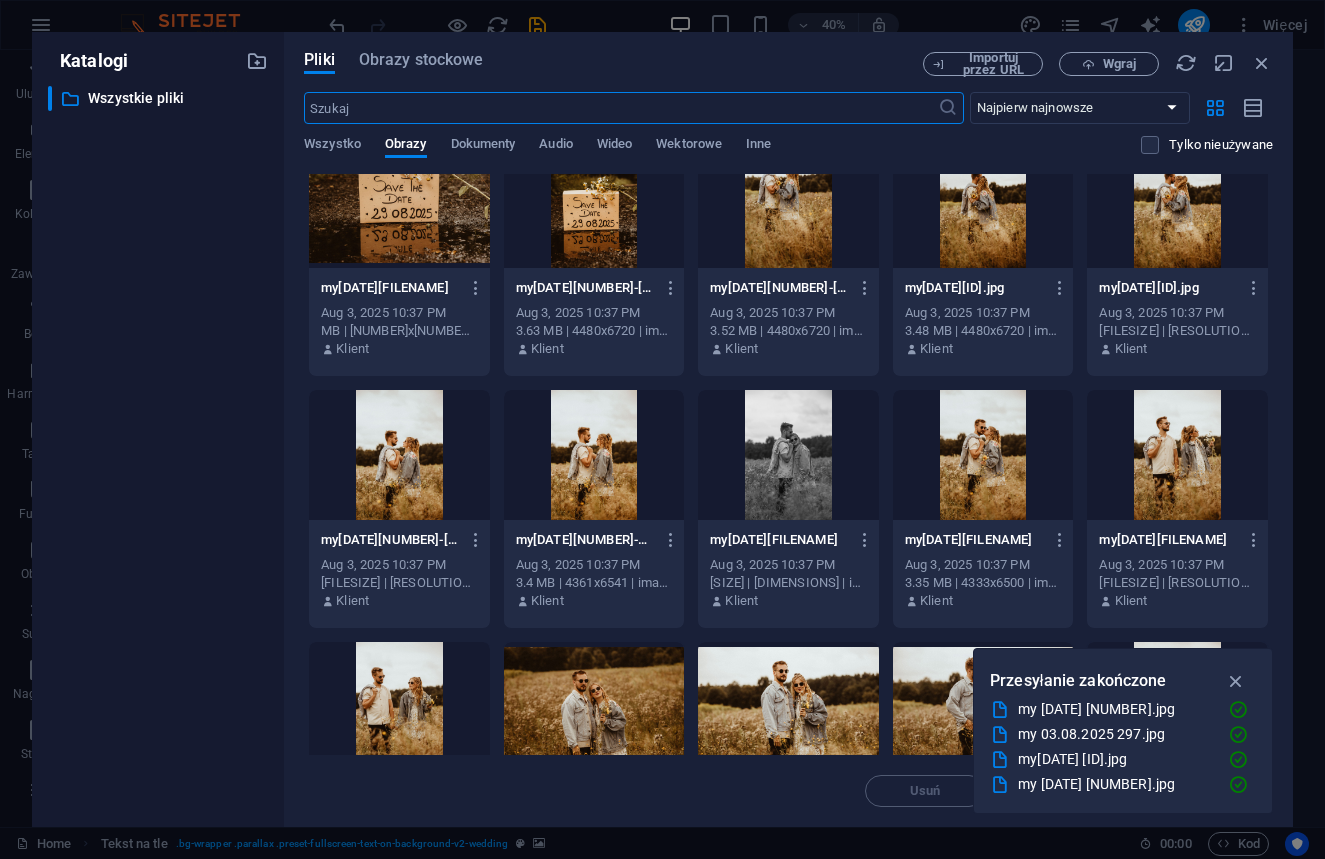 scroll, scrollTop: 1403, scrollLeft: 0, axis: vertical 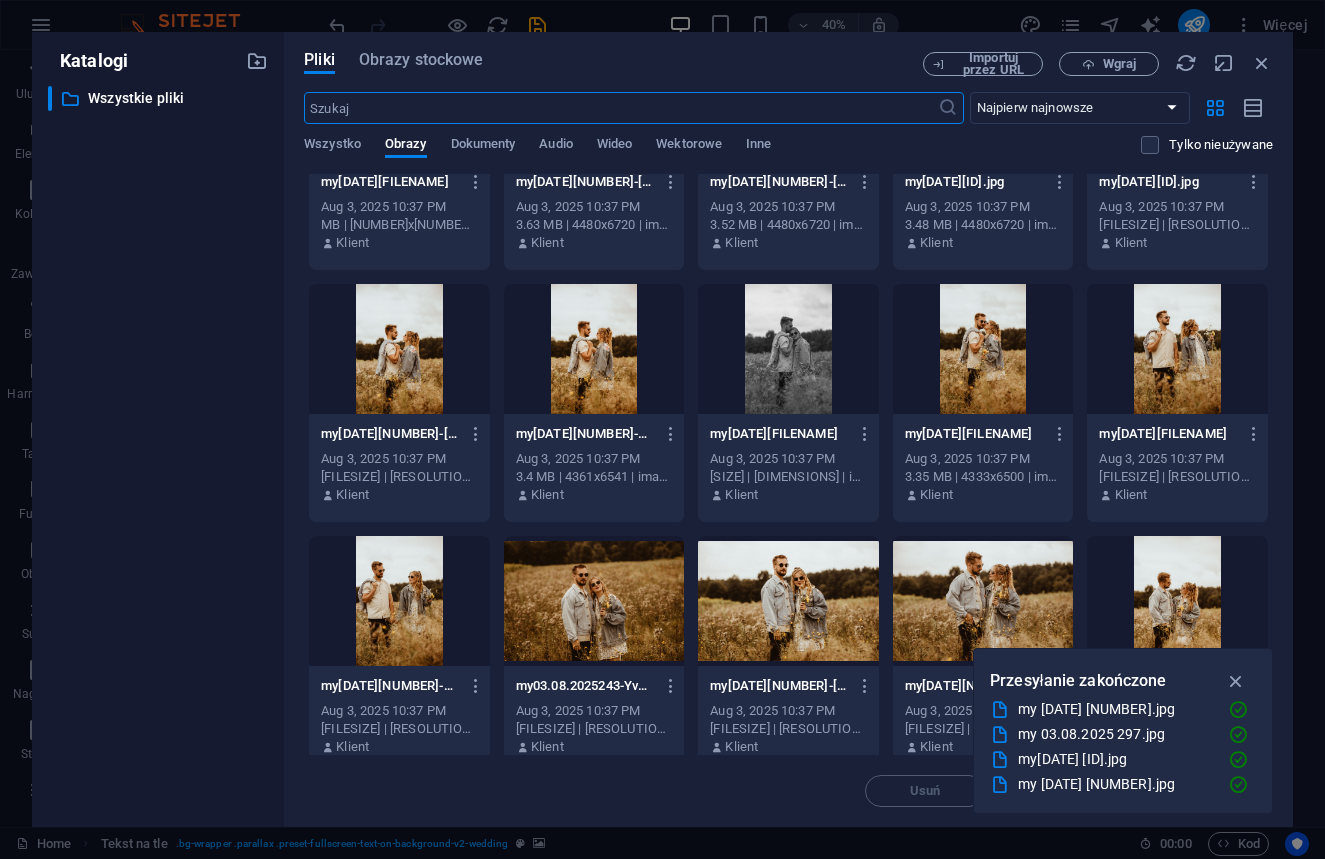 click at bounding box center [399, 97] 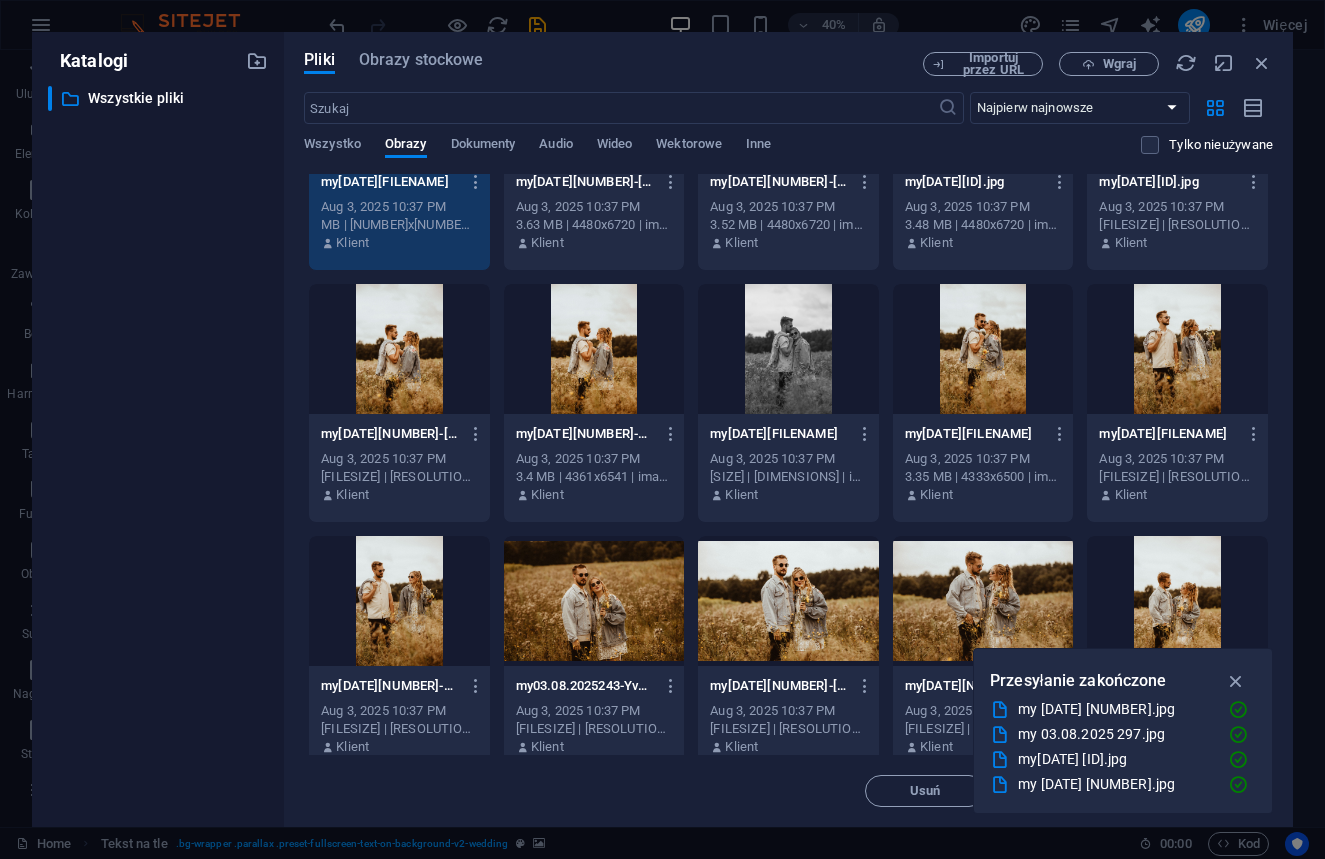 click on "1" at bounding box center (399, 97) 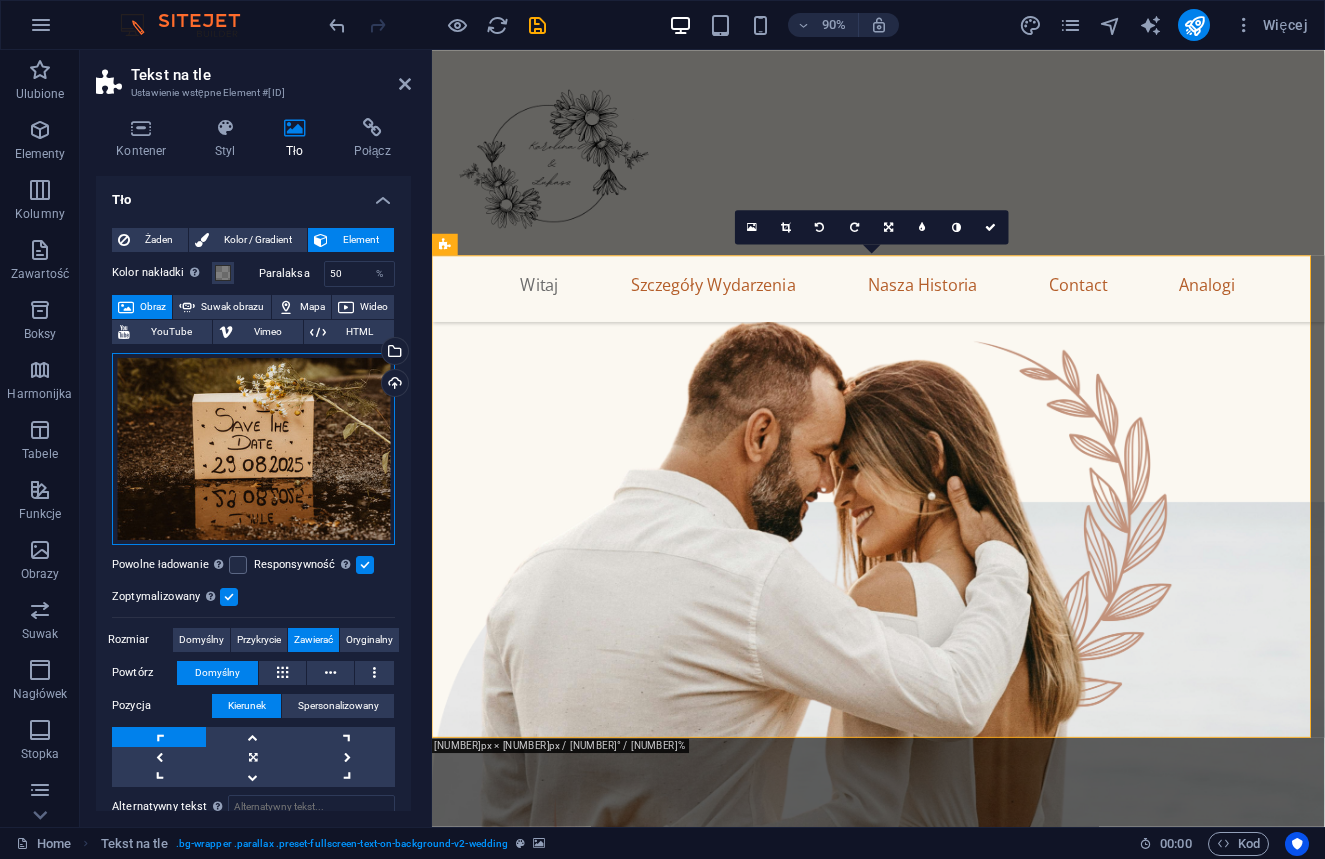 click on "Przeciągnij pliki tutaj, kliknij, aby wybrać pliki lub wybierz pliki z Plików lub naszych bezpłatnych zdjęć i filmów" at bounding box center [253, 449] 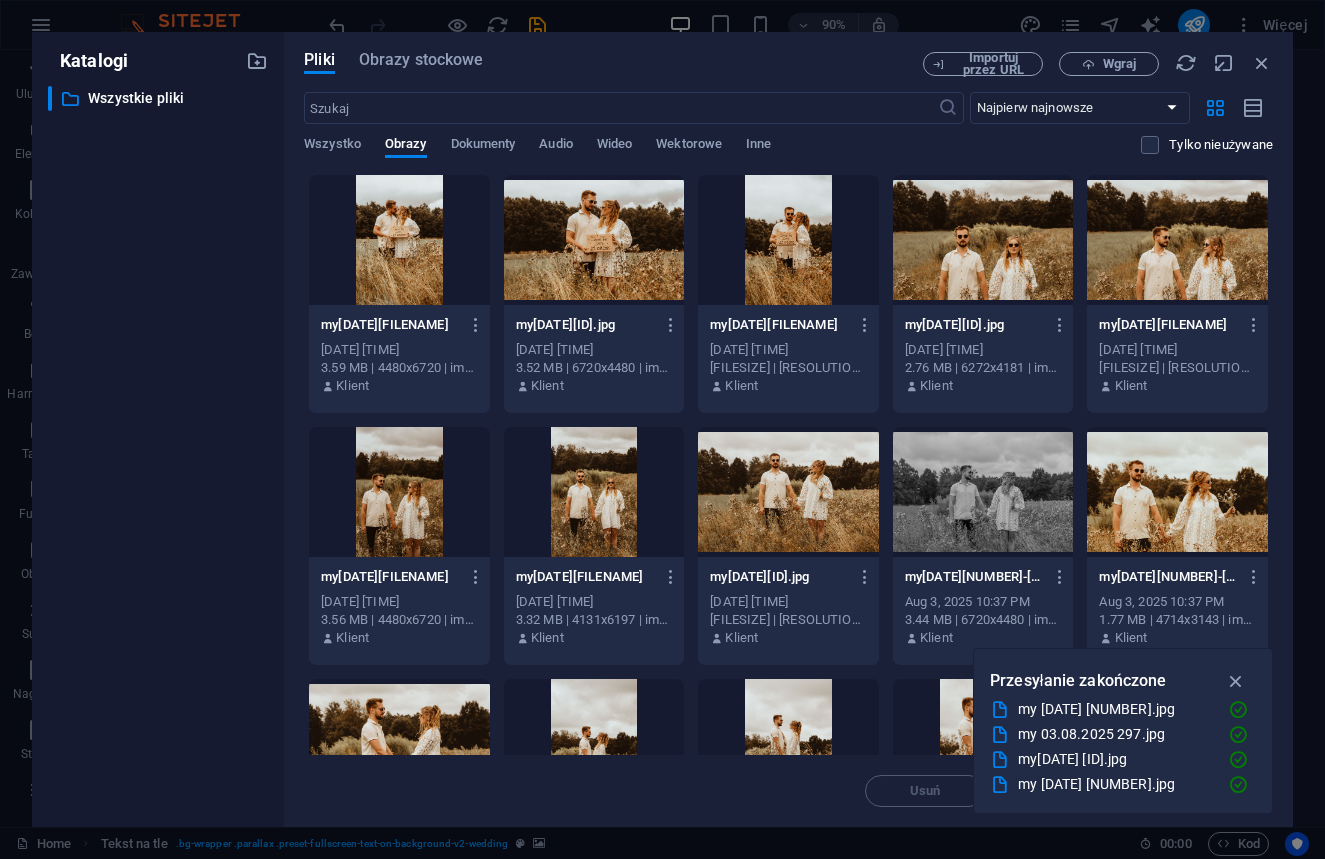 click on "​ Wszystkie pliki Wszystkie pliki" at bounding box center (158, 448) 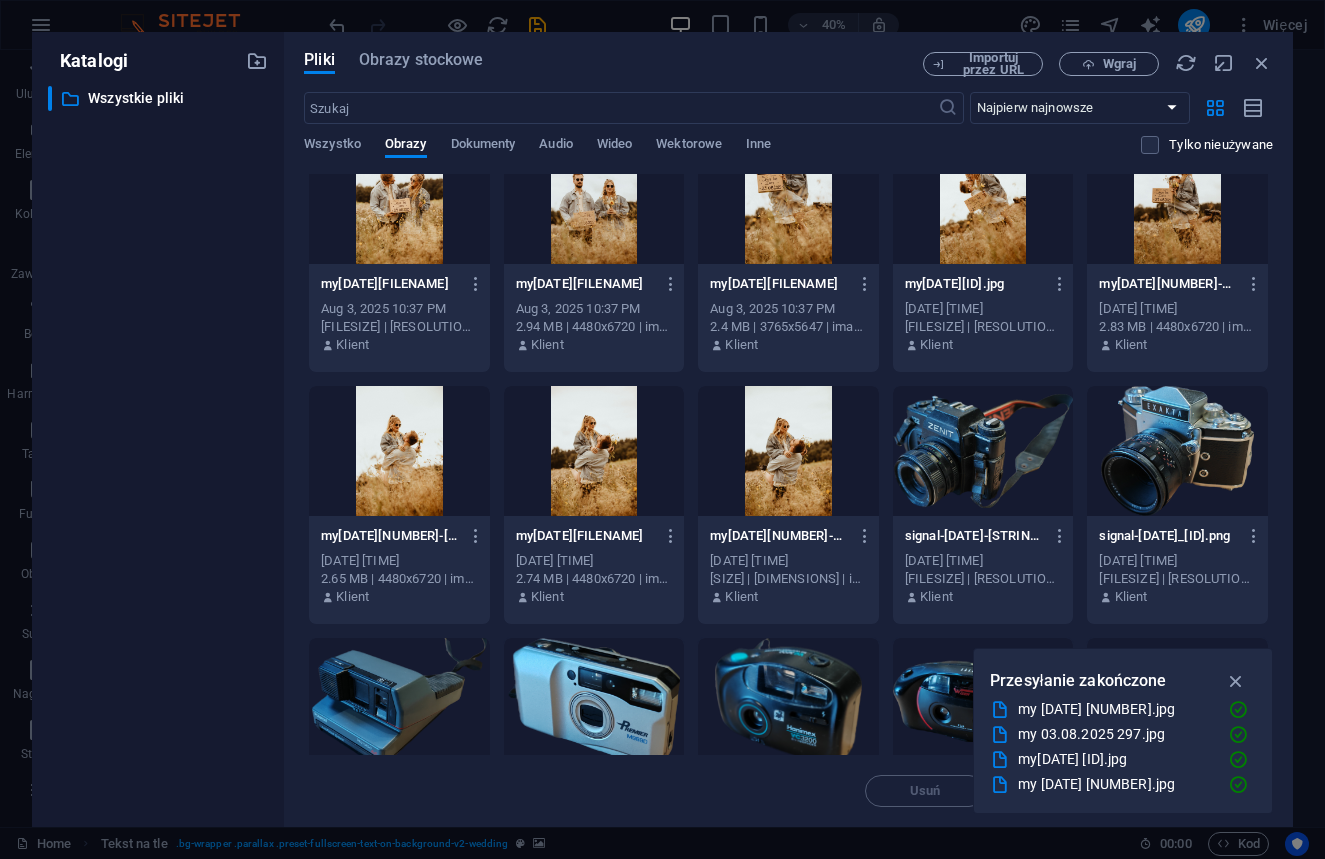scroll, scrollTop: 2648, scrollLeft: 0, axis: vertical 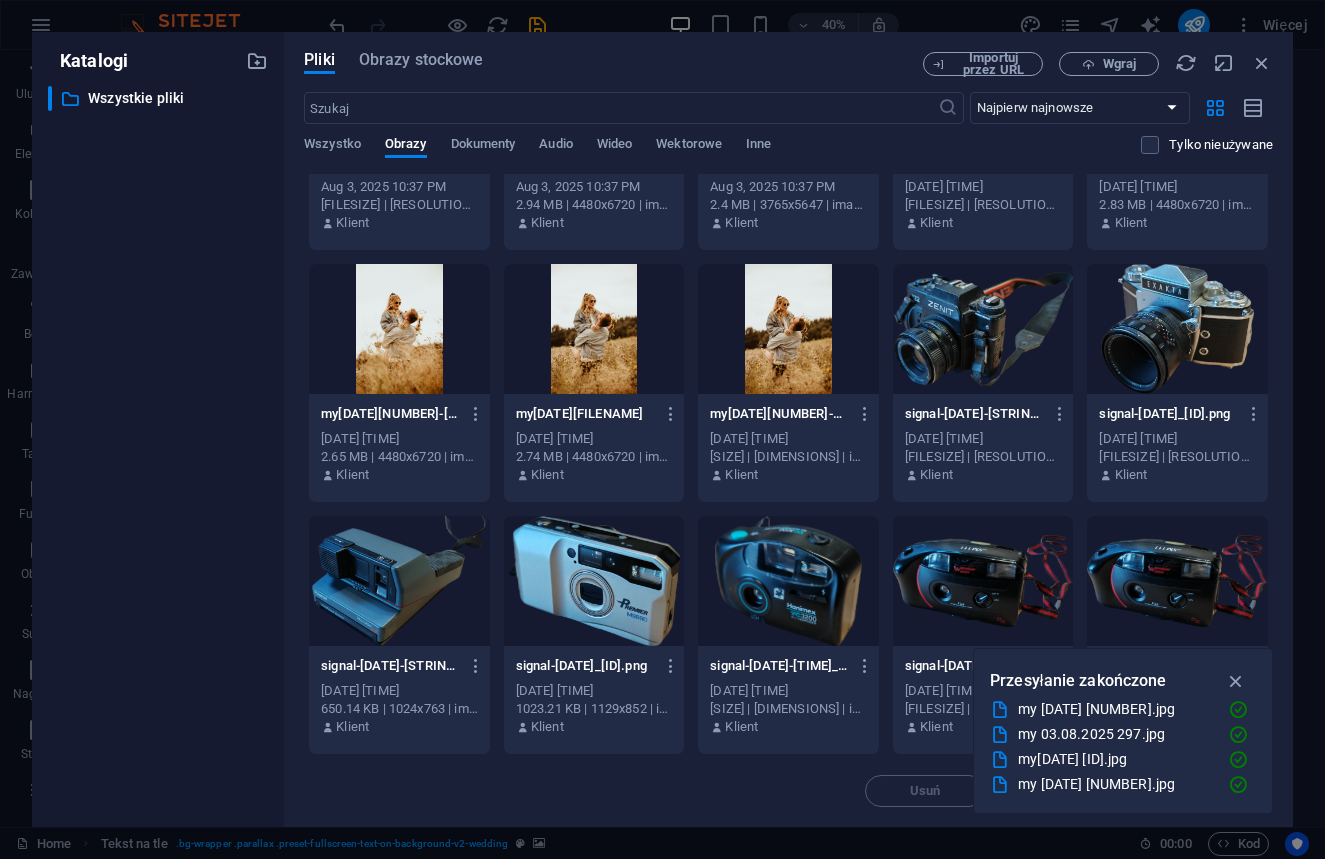 click at bounding box center [399, 77] 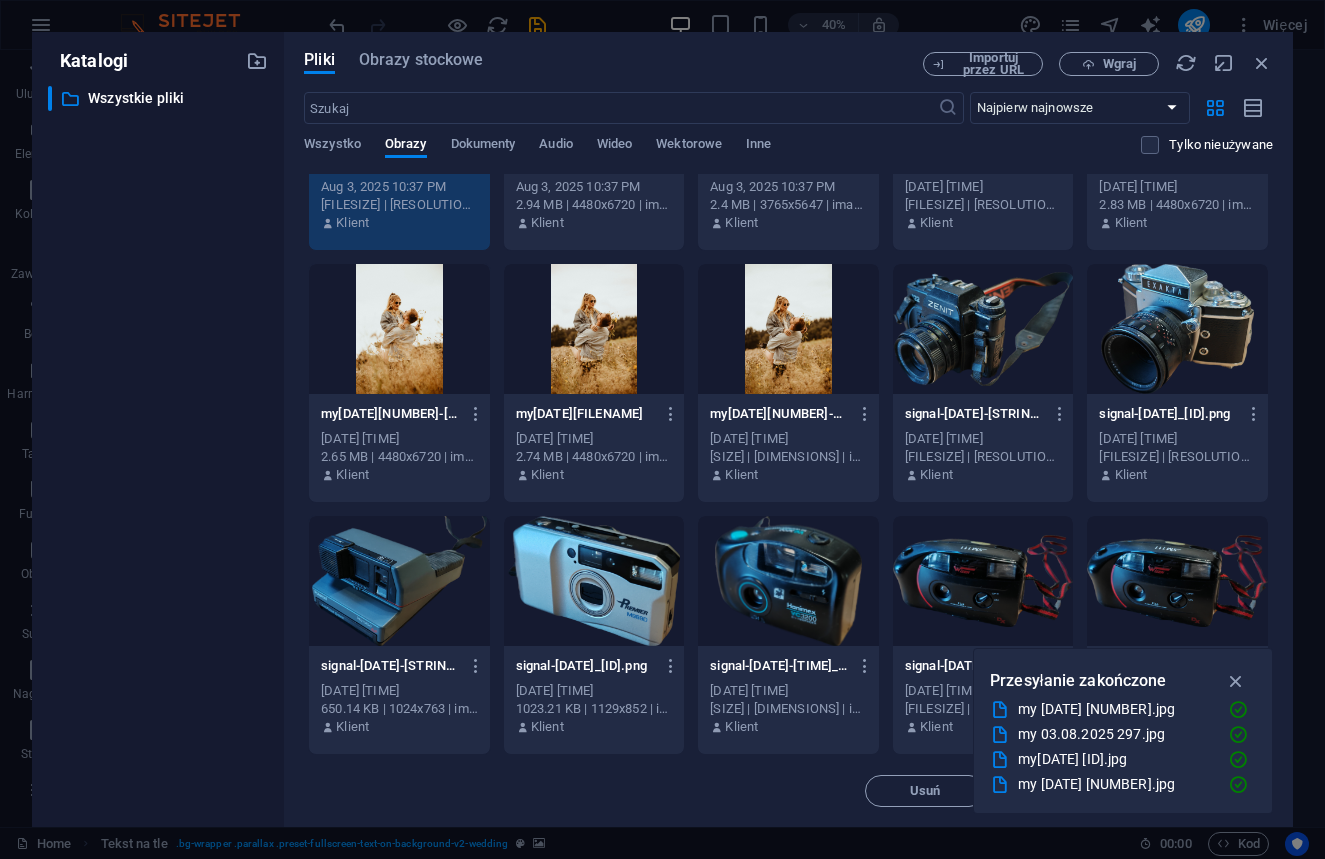 click on "1" at bounding box center (399, 77) 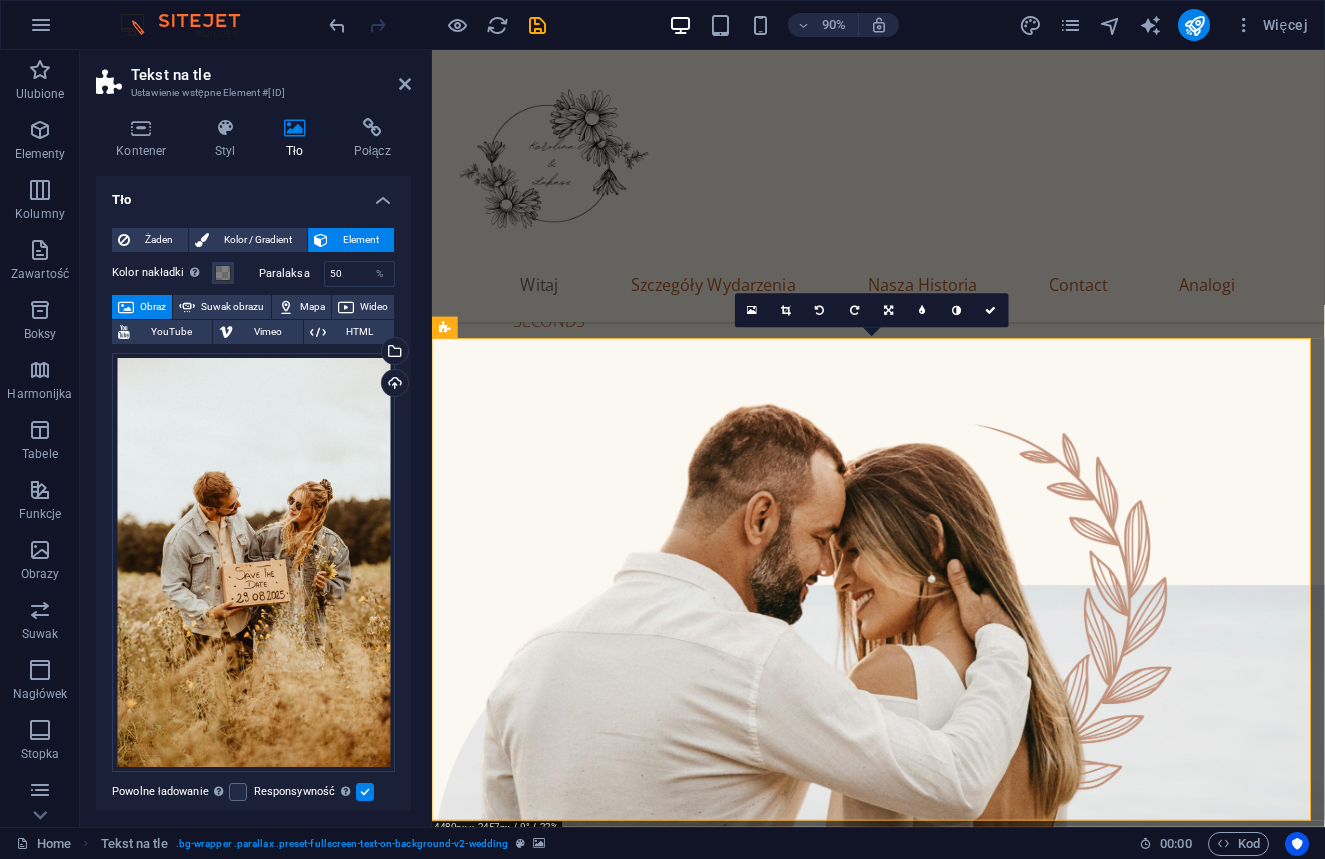 scroll, scrollTop: 619, scrollLeft: 0, axis: vertical 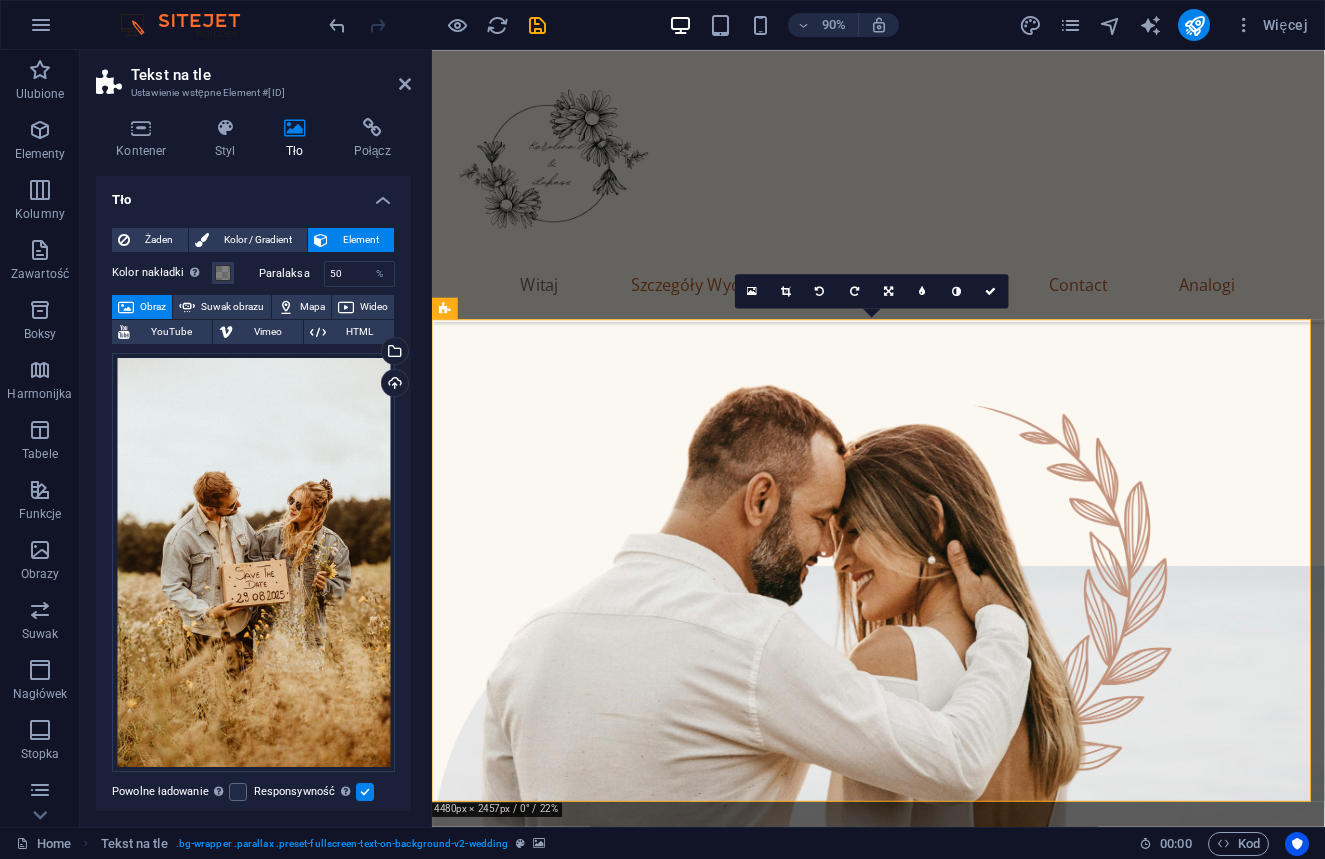 drag, startPoint x: 582, startPoint y: 834, endPoint x: 634, endPoint y: 802, distance: 61.05735 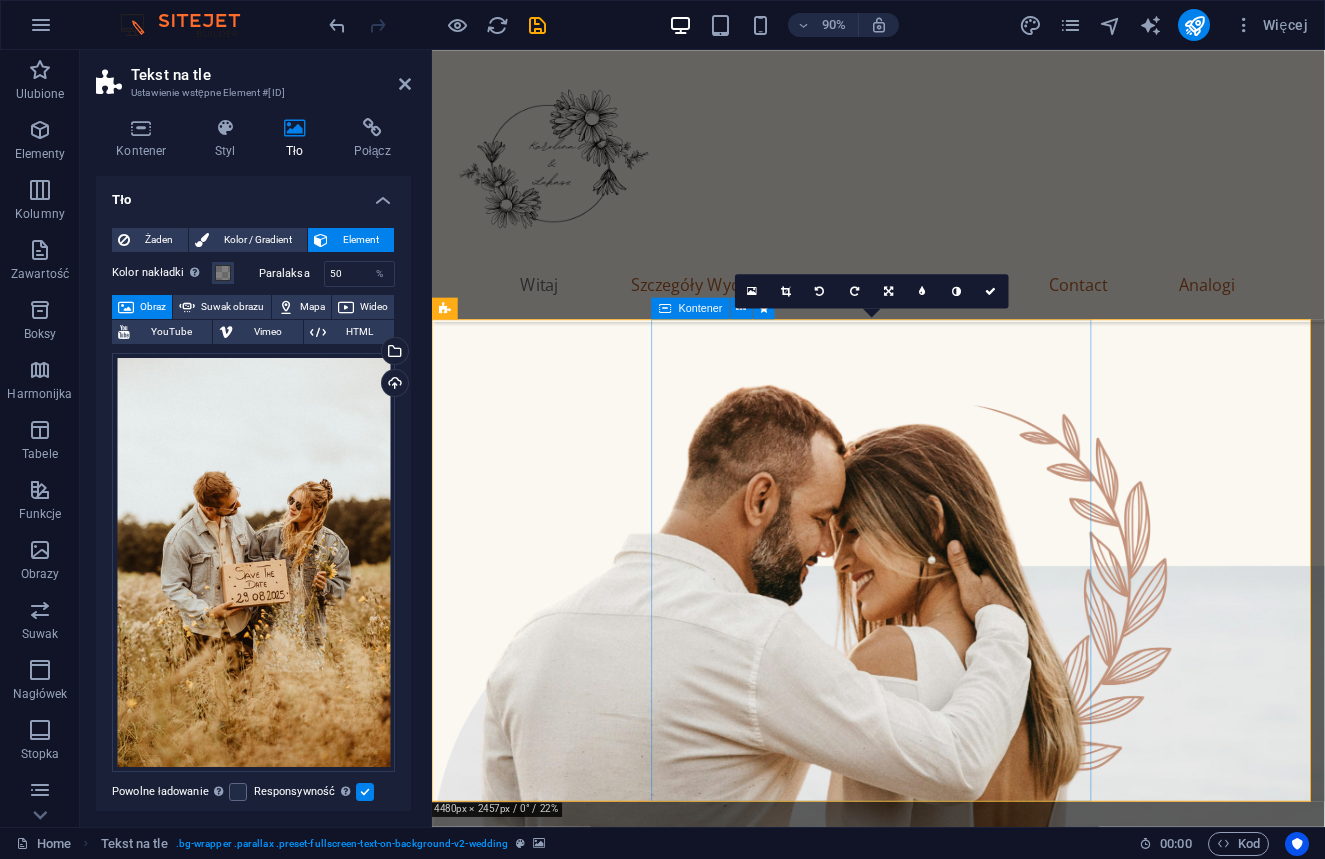 click on "Uczcijmy razem ten ważny moment!" at bounding box center (928, 2575) 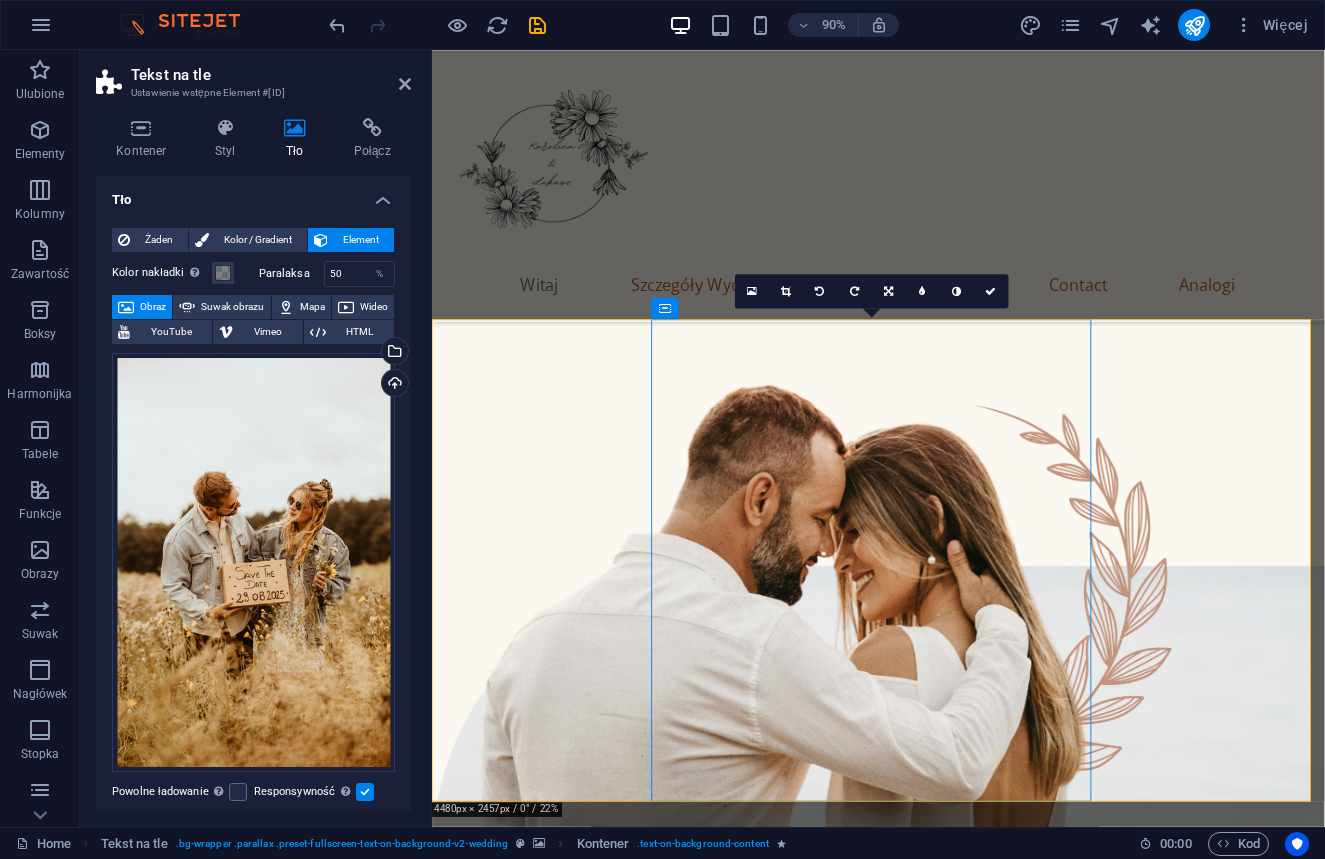 click at bounding box center (928, 1880) 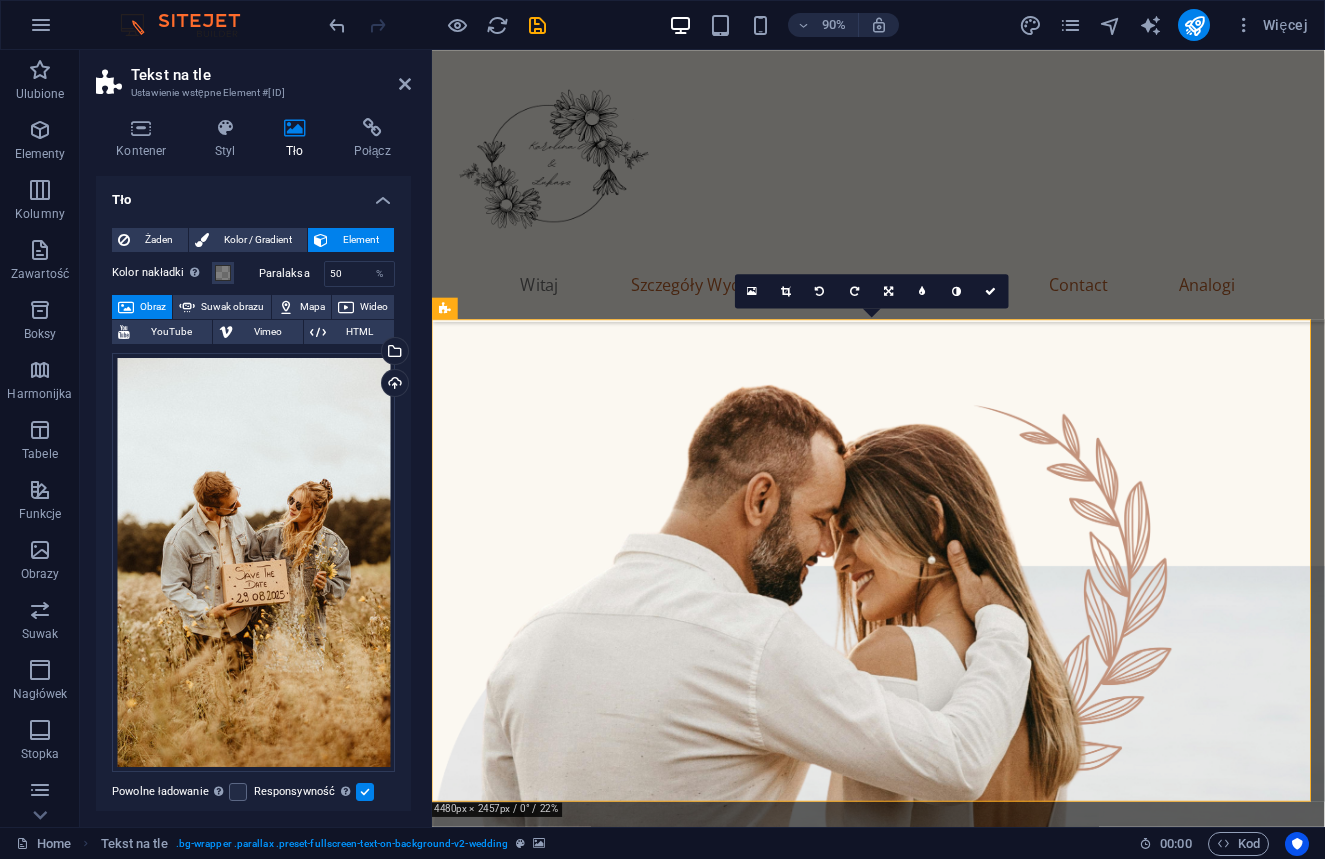 click at bounding box center [928, 1880] 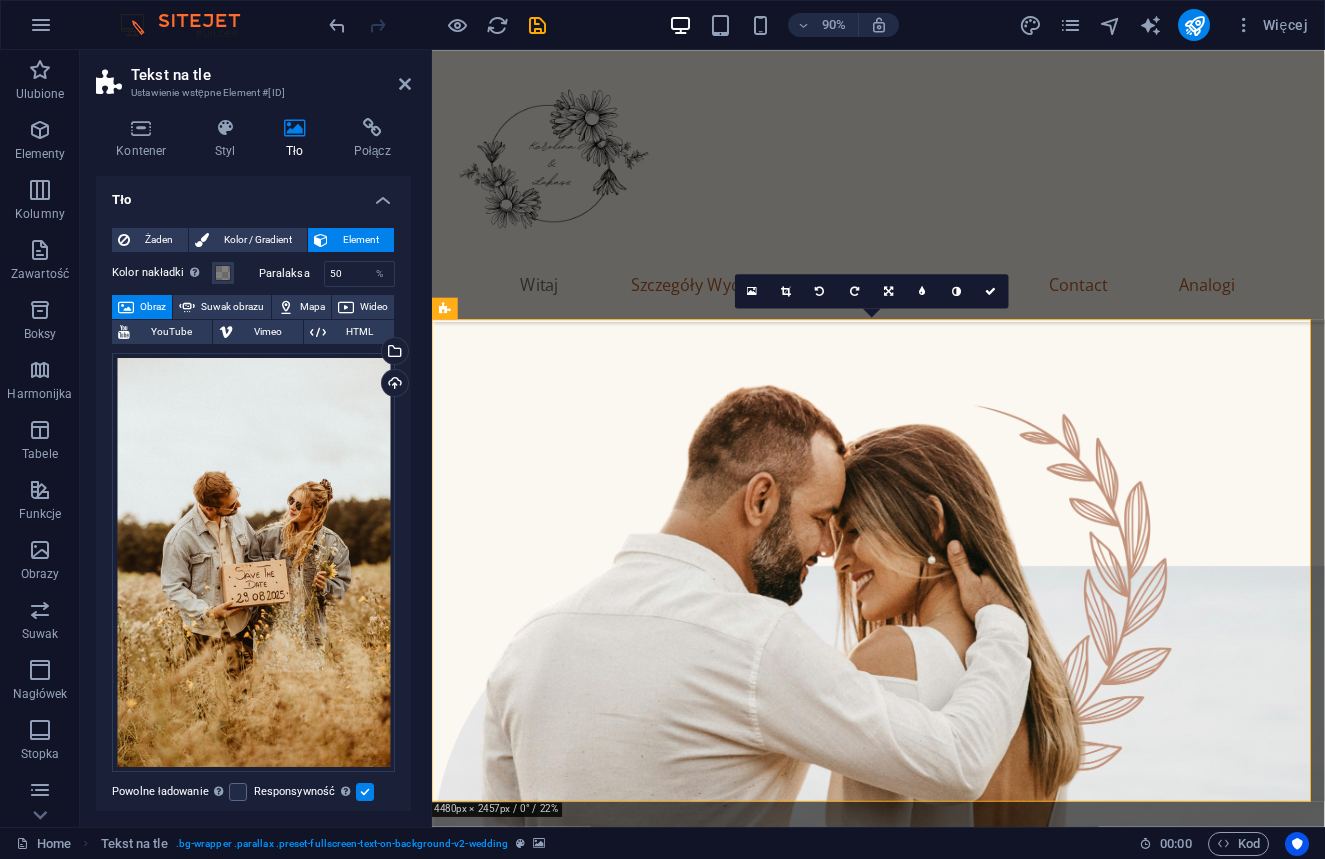 scroll, scrollTop: 4, scrollLeft: 0, axis: vertical 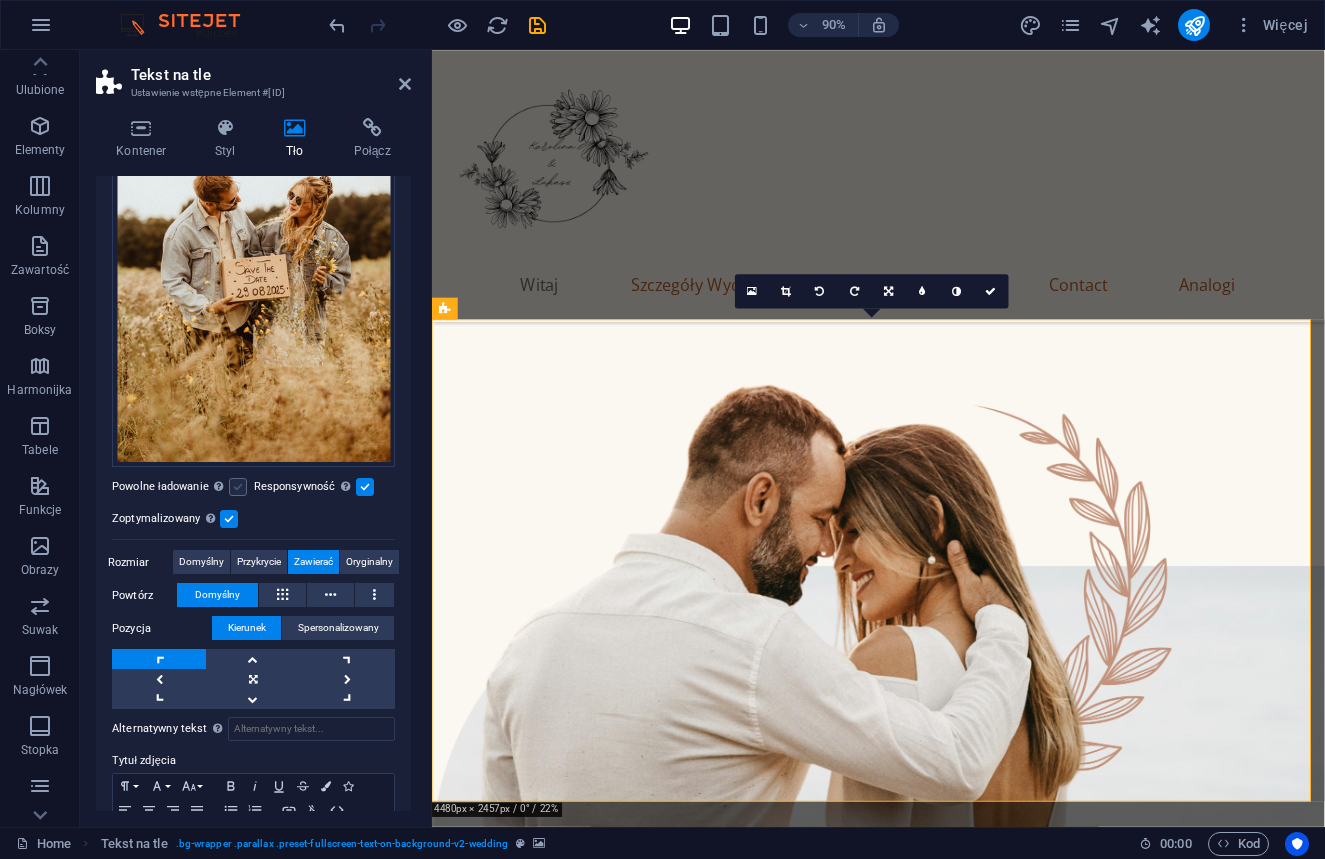 click on "Powolne ładowanie Ładowanie obrazów po załadowaniu strony poprawia szybkość strony." at bounding box center [183, 487] 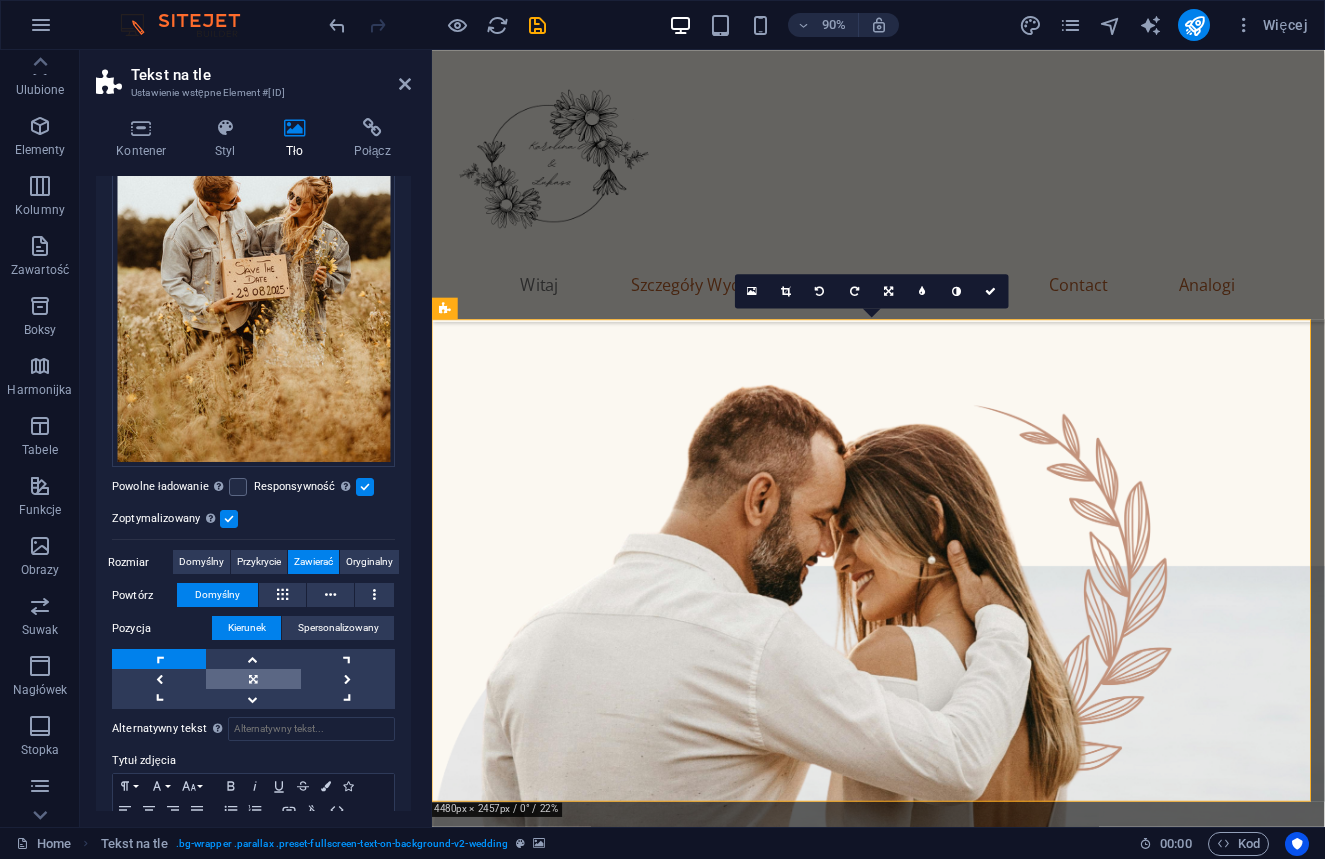 click at bounding box center [253, 679] 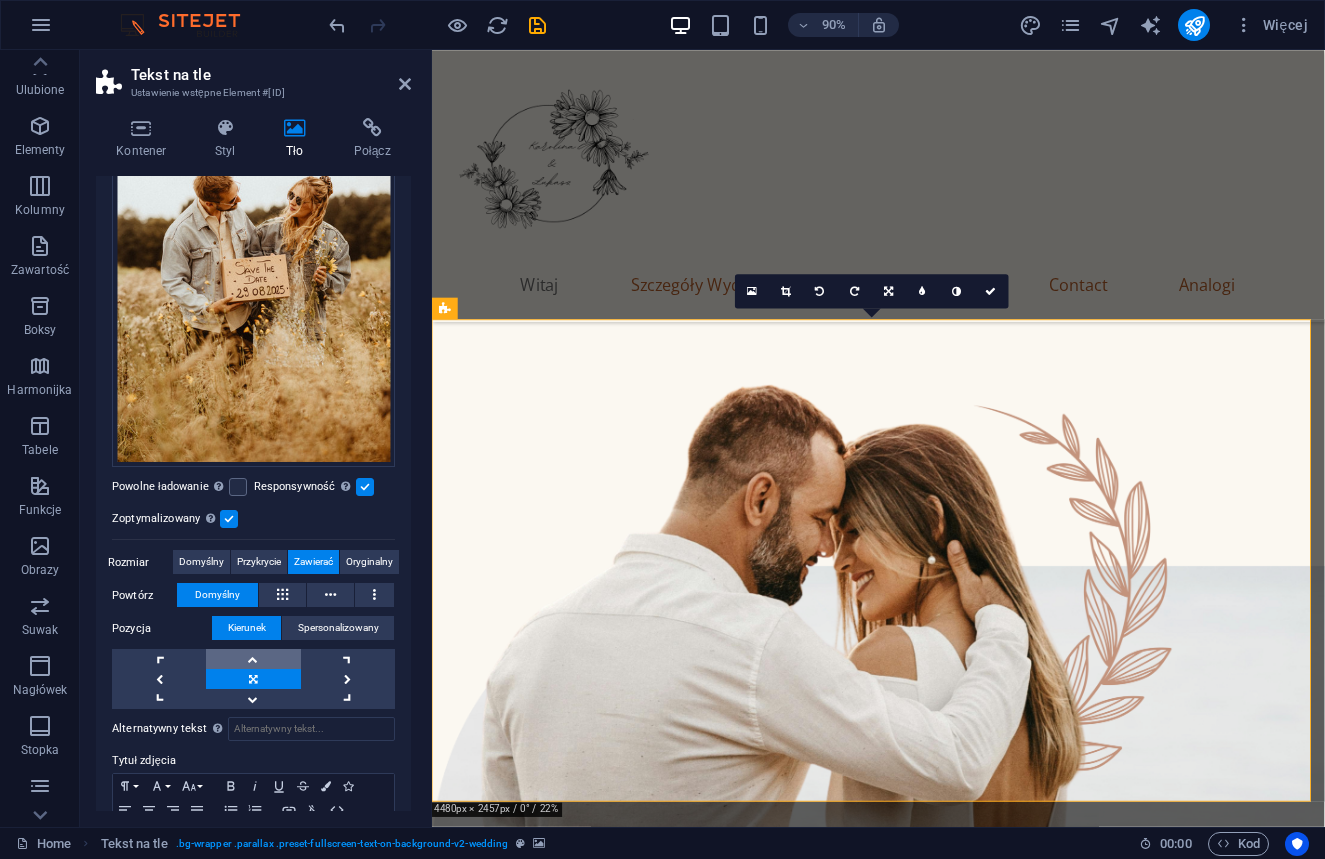 click at bounding box center (253, 659) 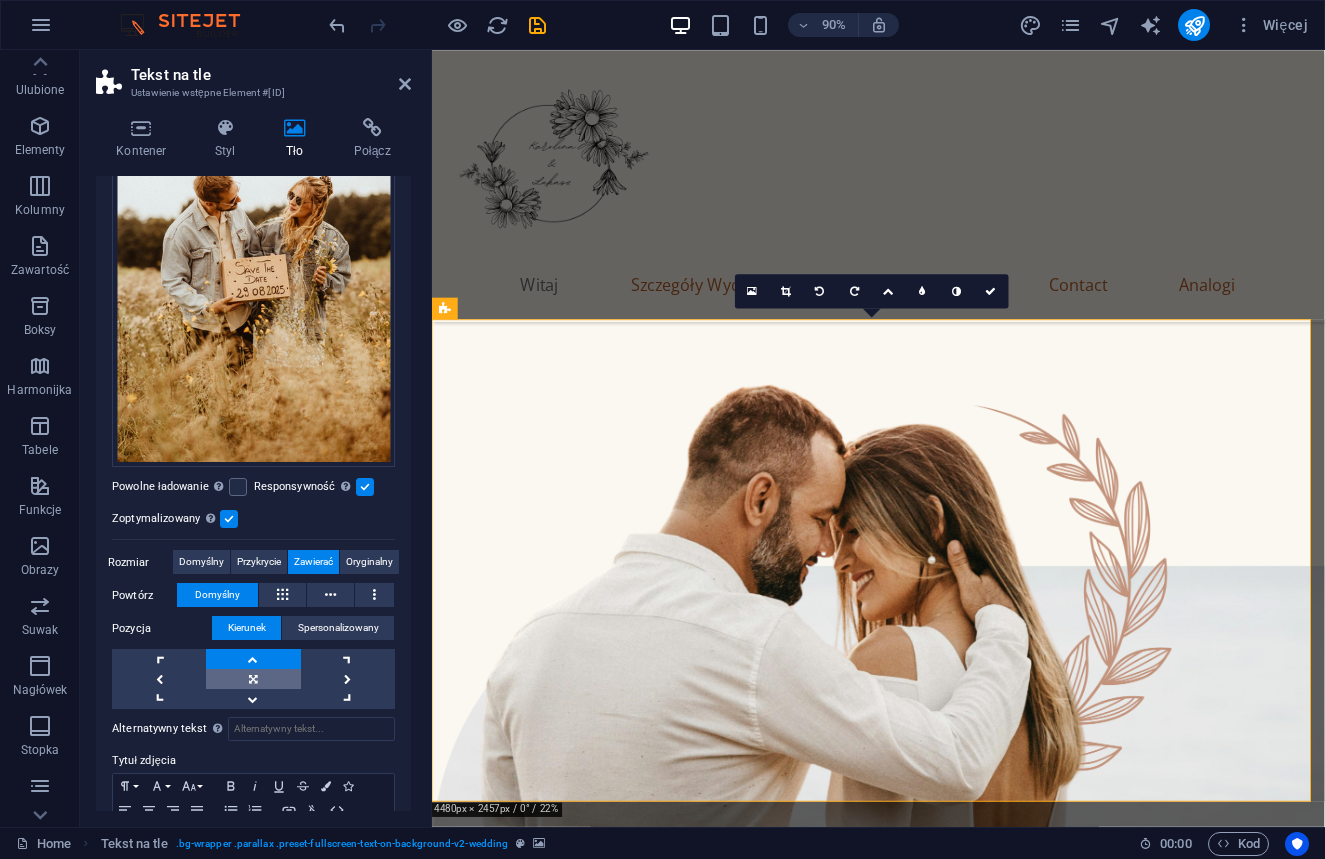 click at bounding box center (253, 679) 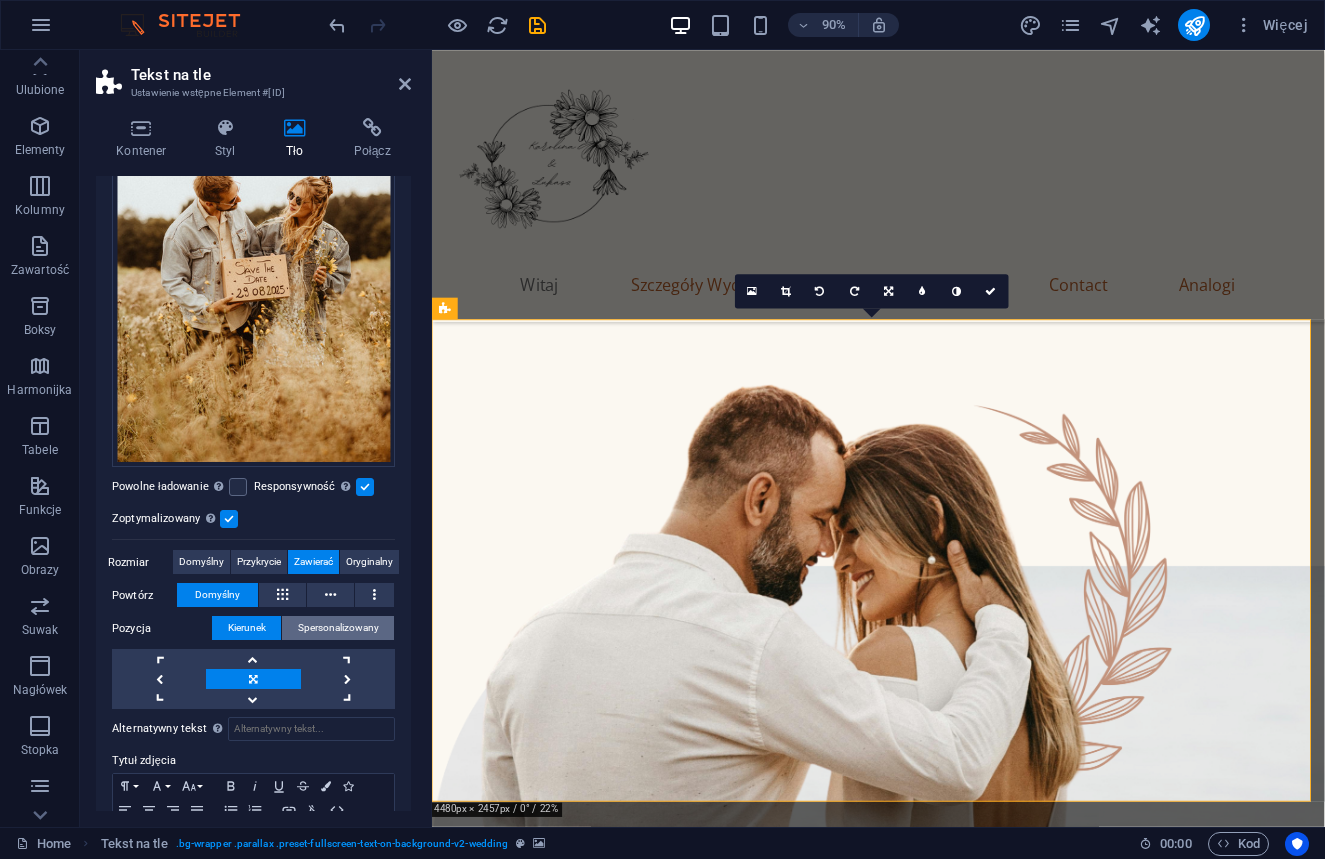 click on "Spersonalizowany" at bounding box center [338, 628] 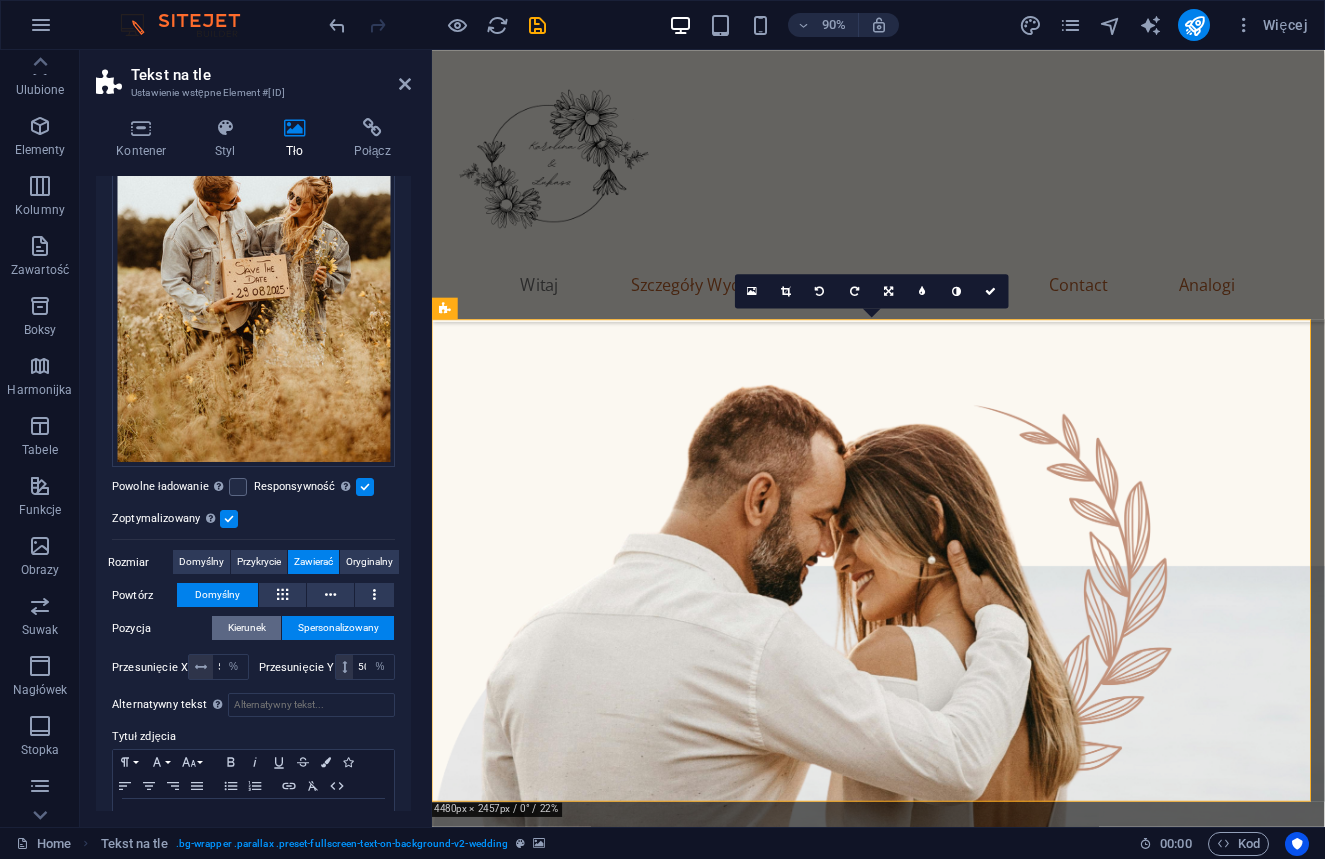 click on "Kierunek" at bounding box center (247, 628) 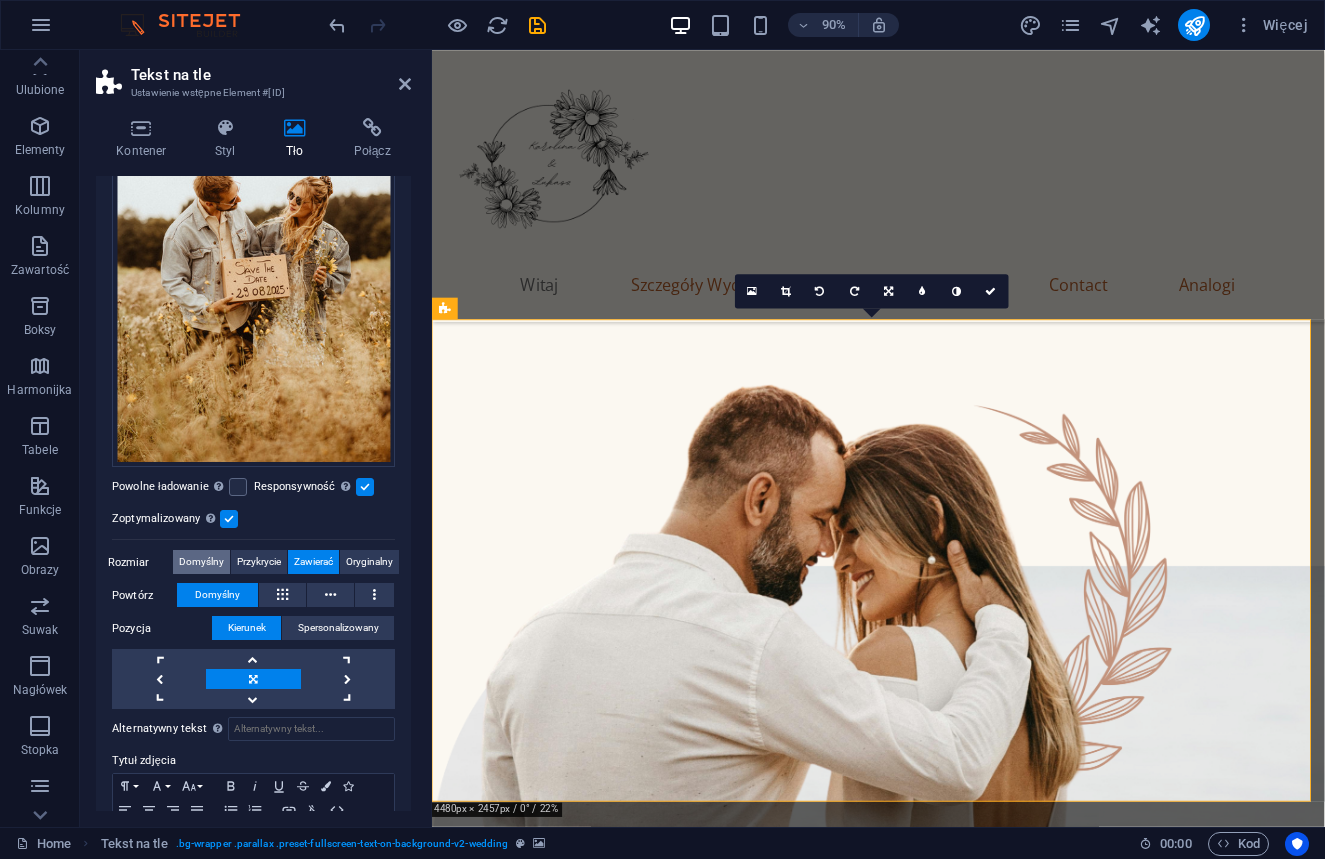 click on "Domyślny" at bounding box center [201, 562] 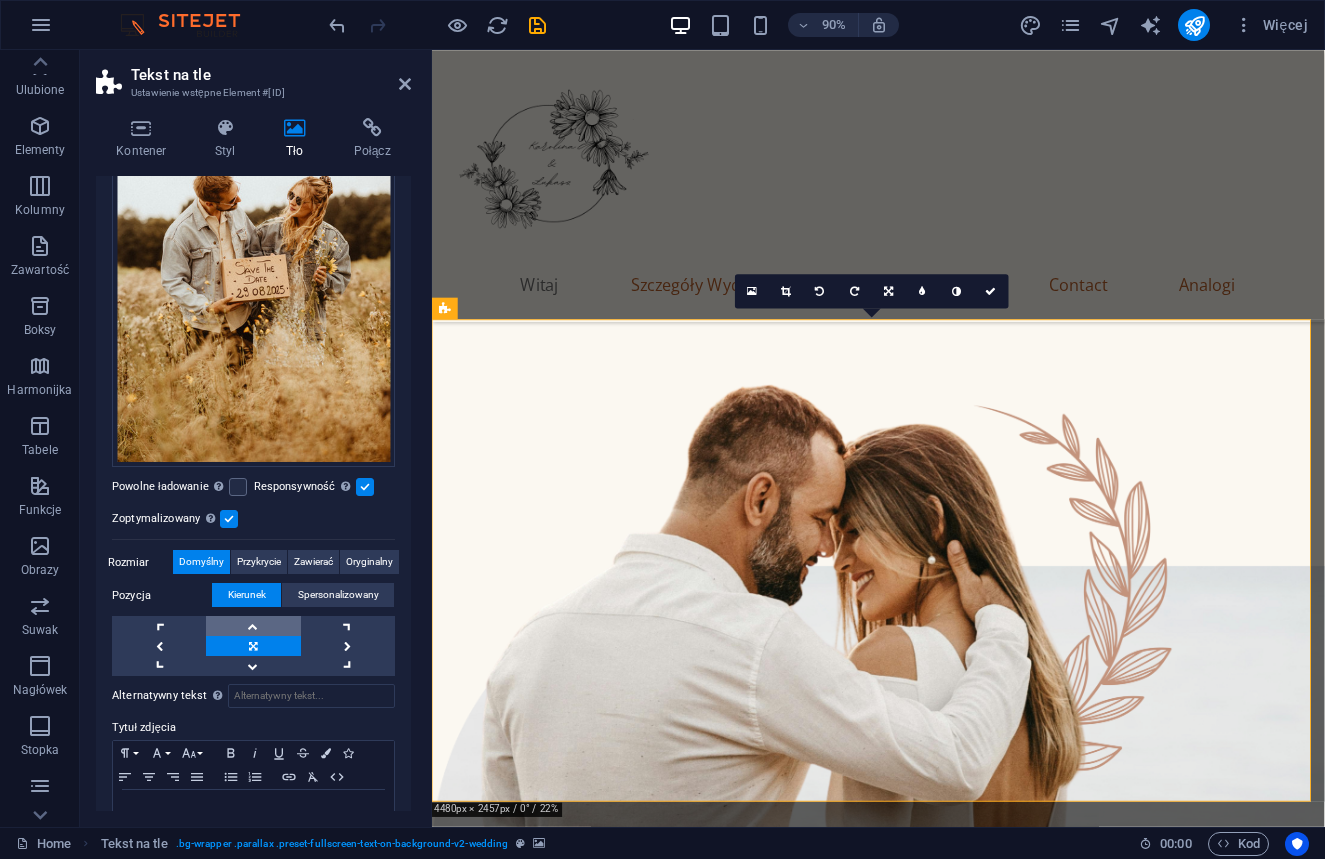 click at bounding box center (253, 626) 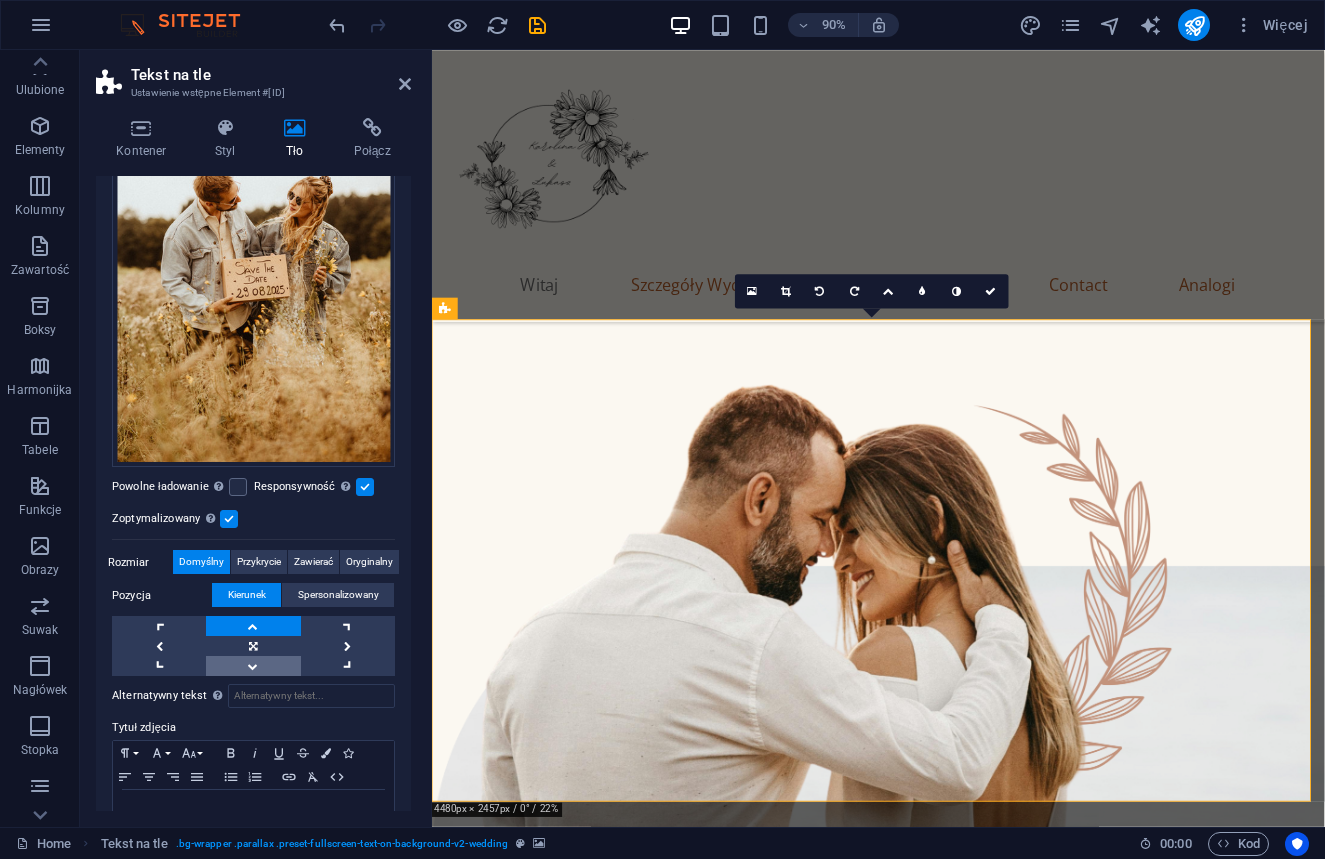 click at bounding box center [253, 666] 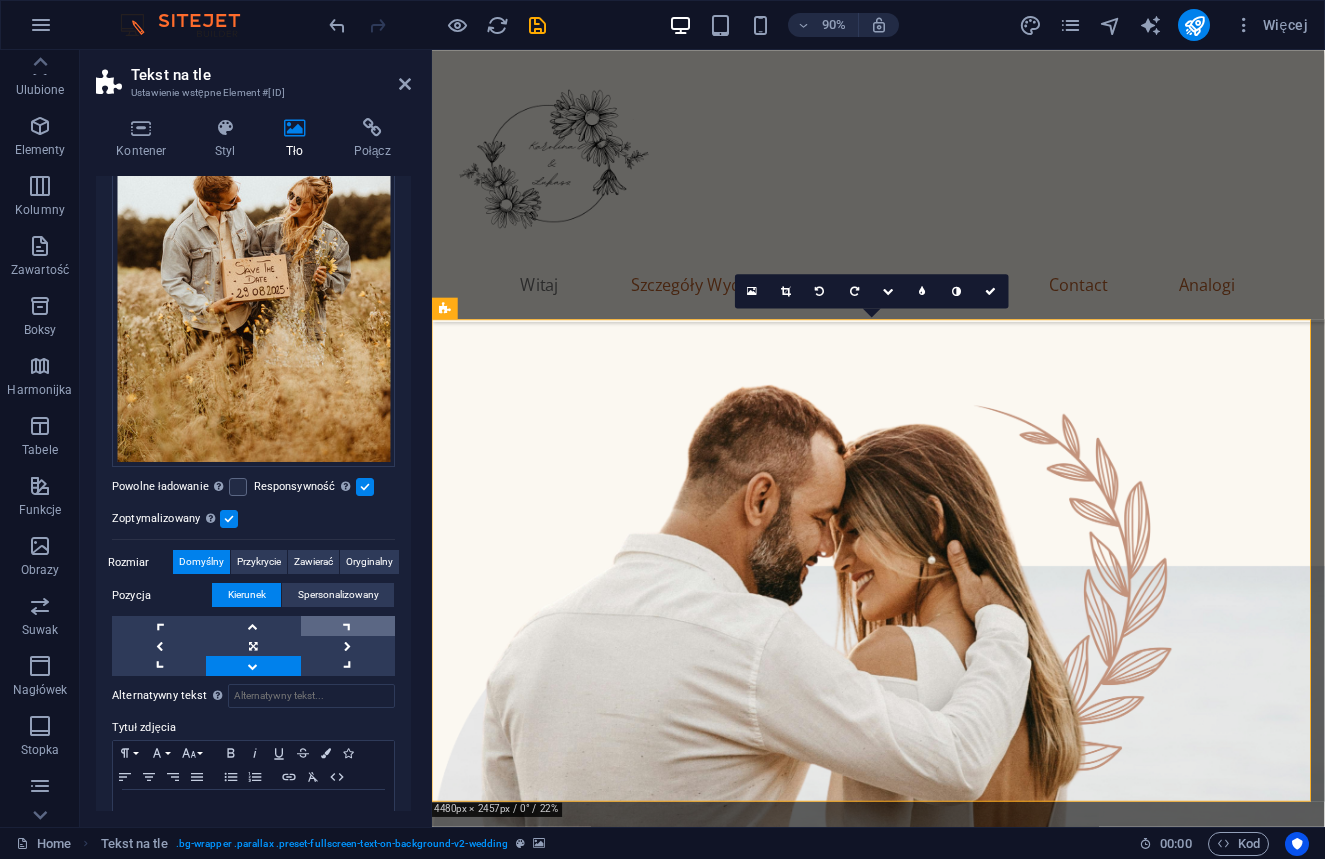 scroll, scrollTop: 301, scrollLeft: 0, axis: vertical 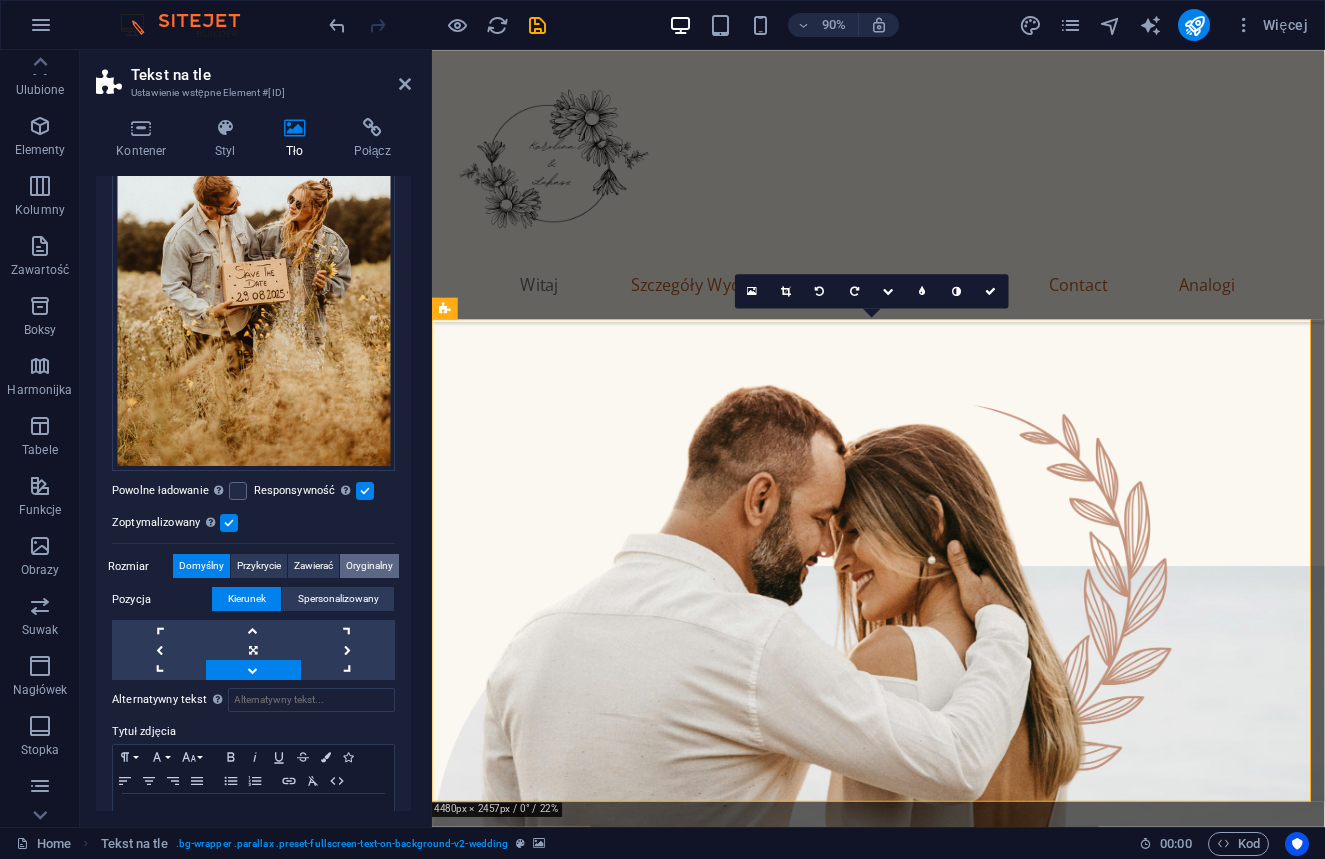 click on "Oryginalny" at bounding box center (369, 566) 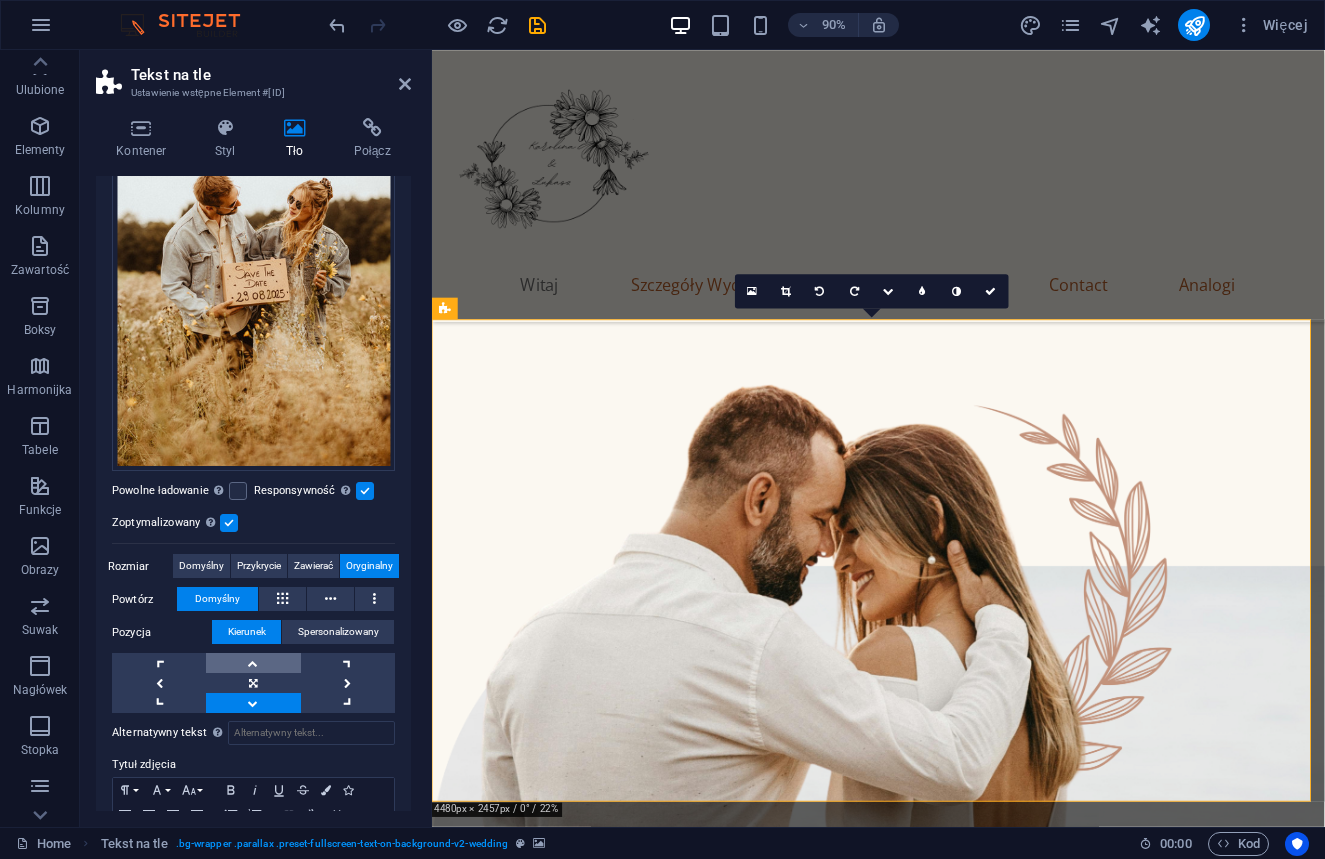 click at bounding box center [253, 663] 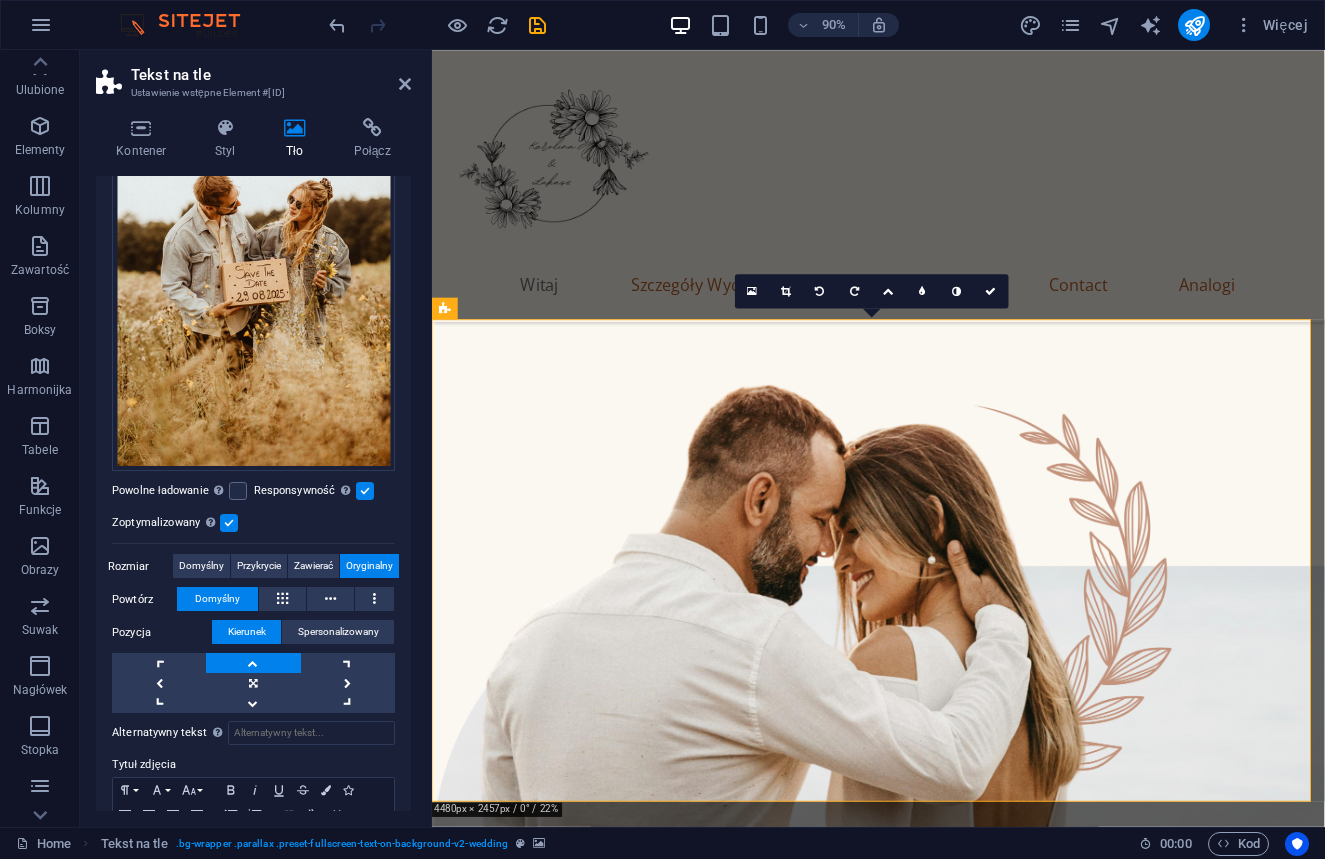 click at bounding box center [253, 663] 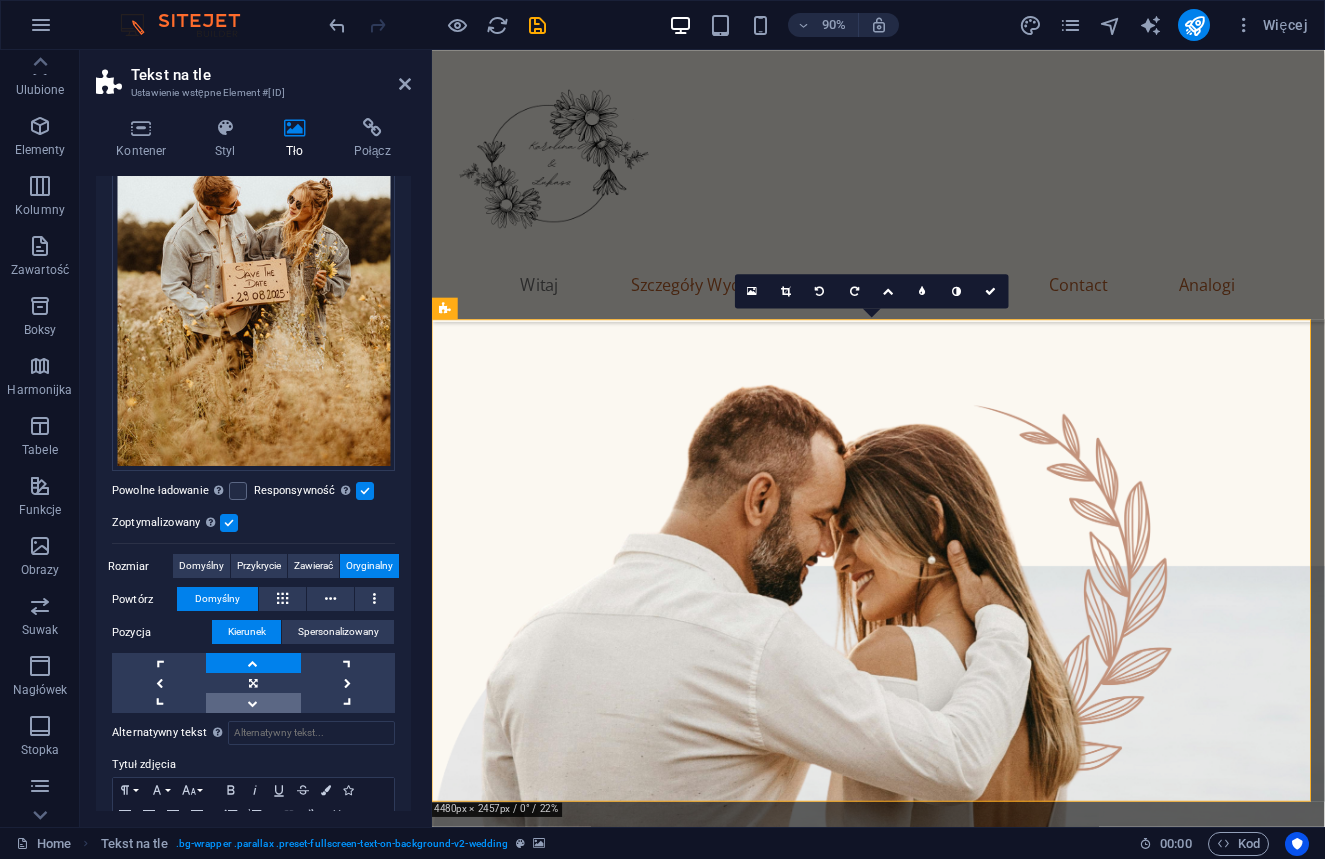 click at bounding box center (253, 703) 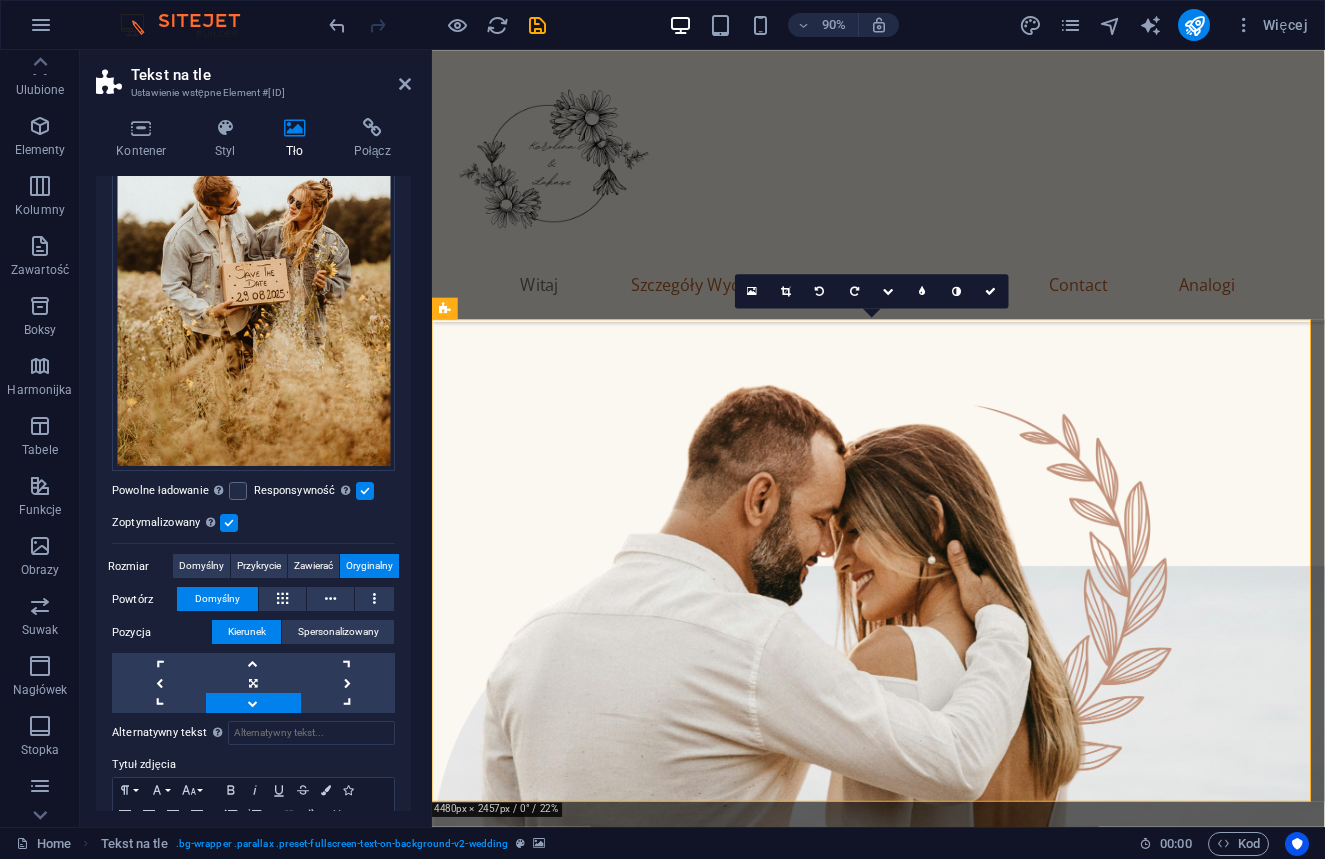 click at bounding box center (253, 703) 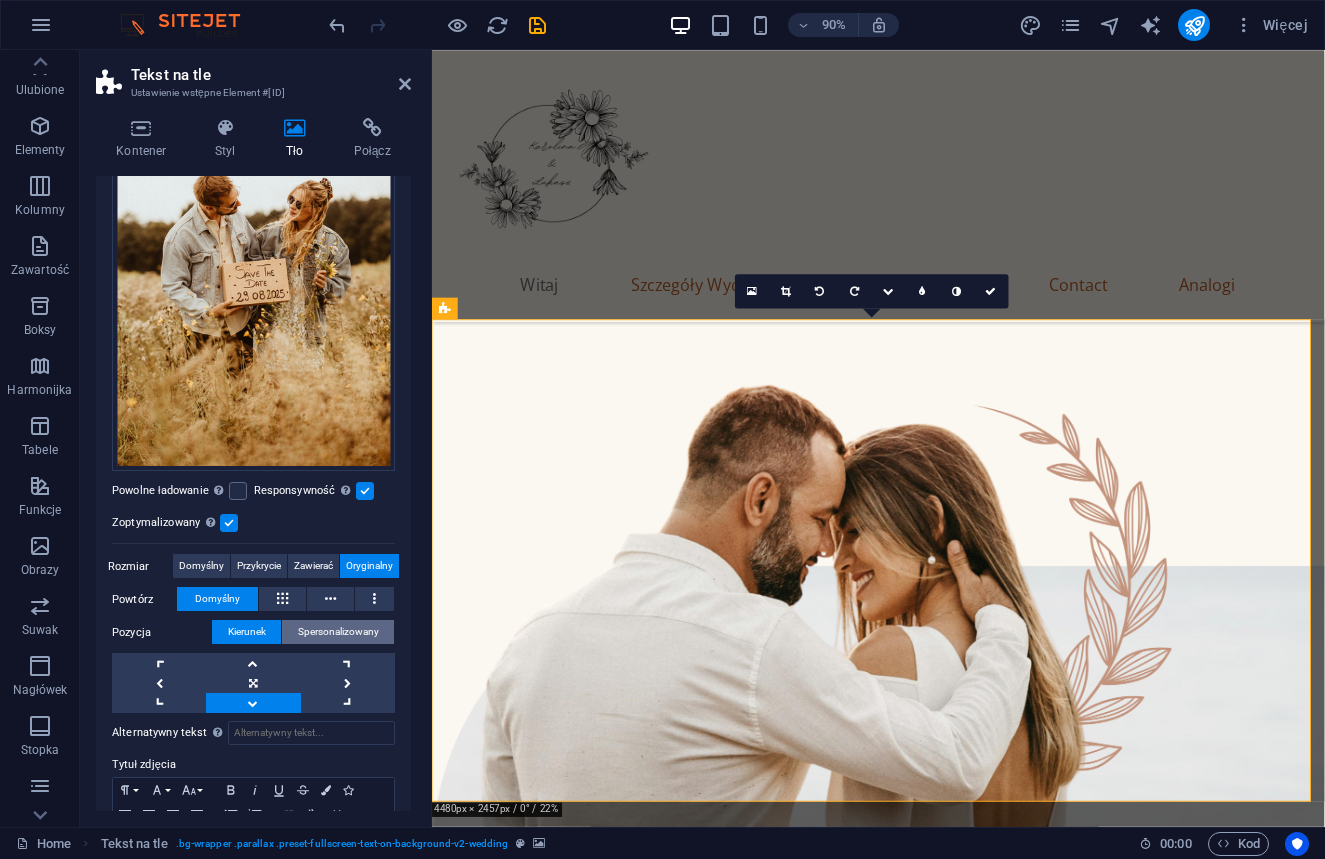 click on "Spersonalizowany" at bounding box center (338, 632) 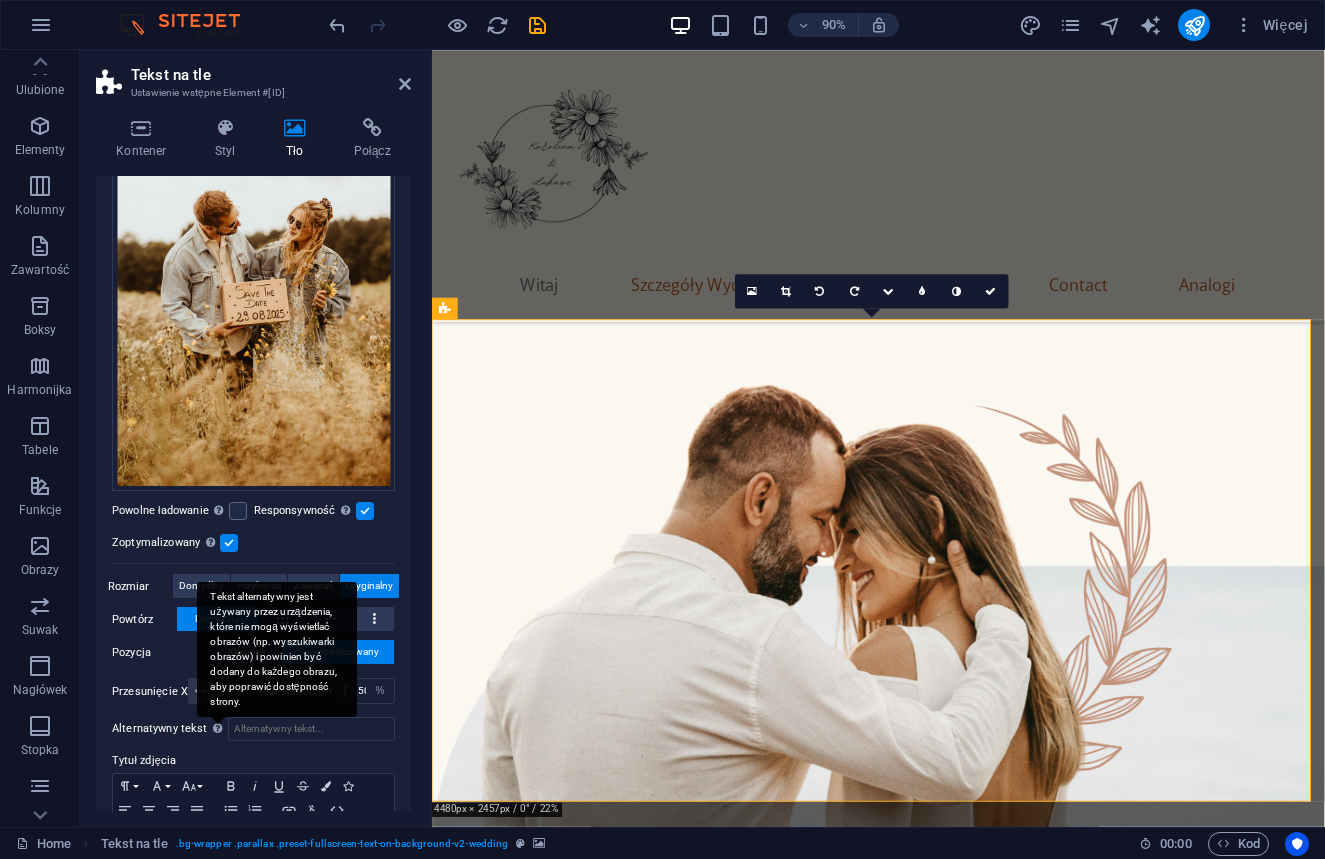 scroll, scrollTop: 302, scrollLeft: 0, axis: vertical 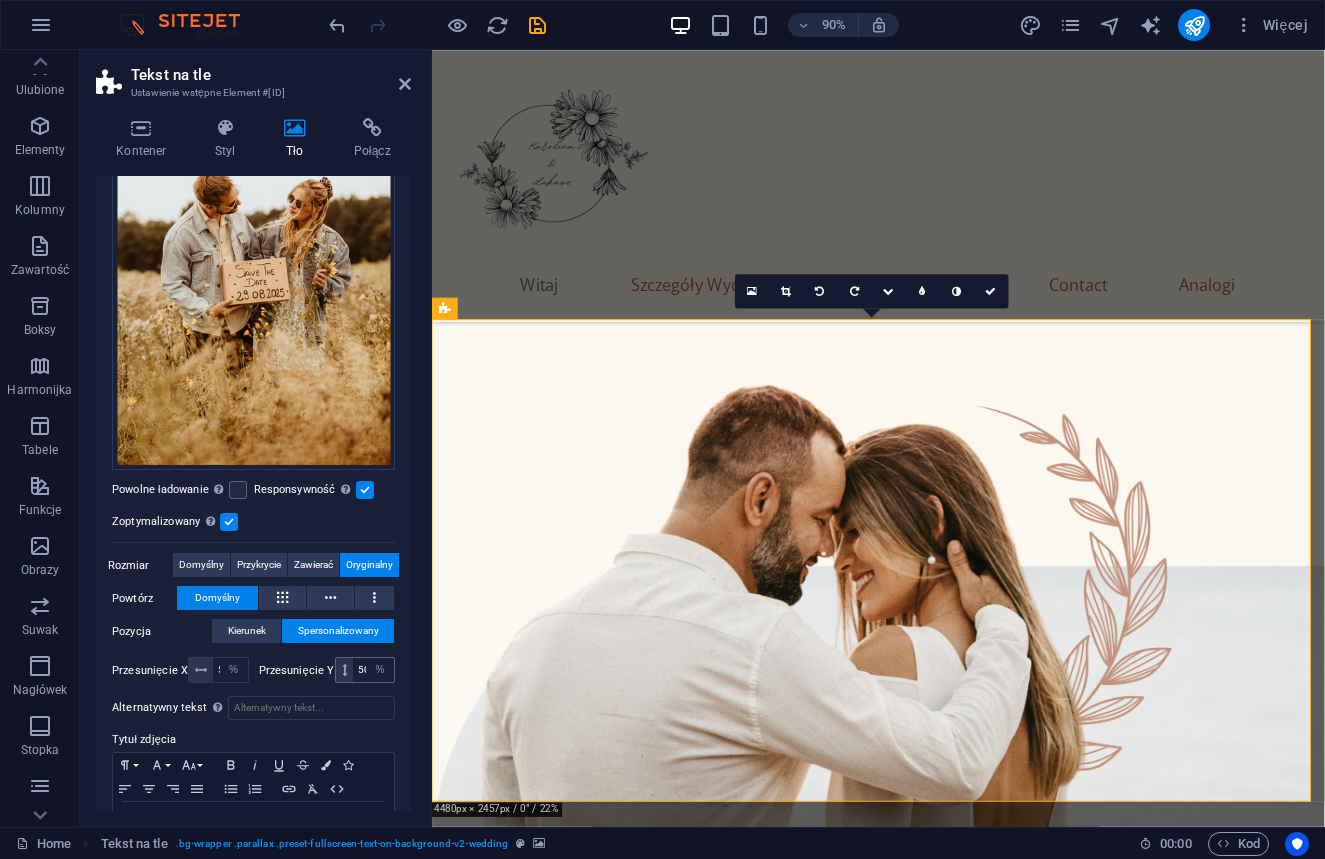 click at bounding box center (344, 670) 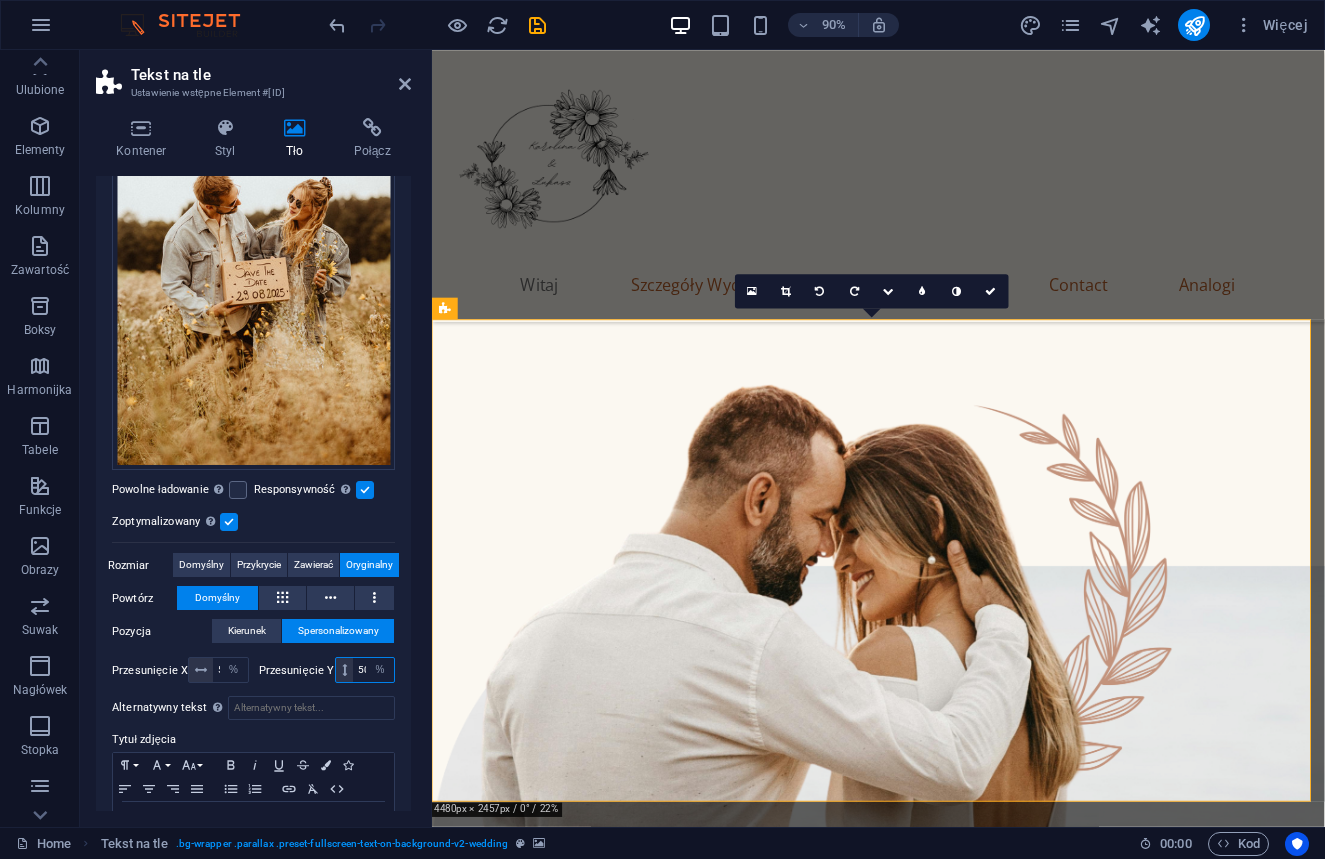 drag, startPoint x: 350, startPoint y: 663, endPoint x: 402, endPoint y: 666, distance: 52.086468 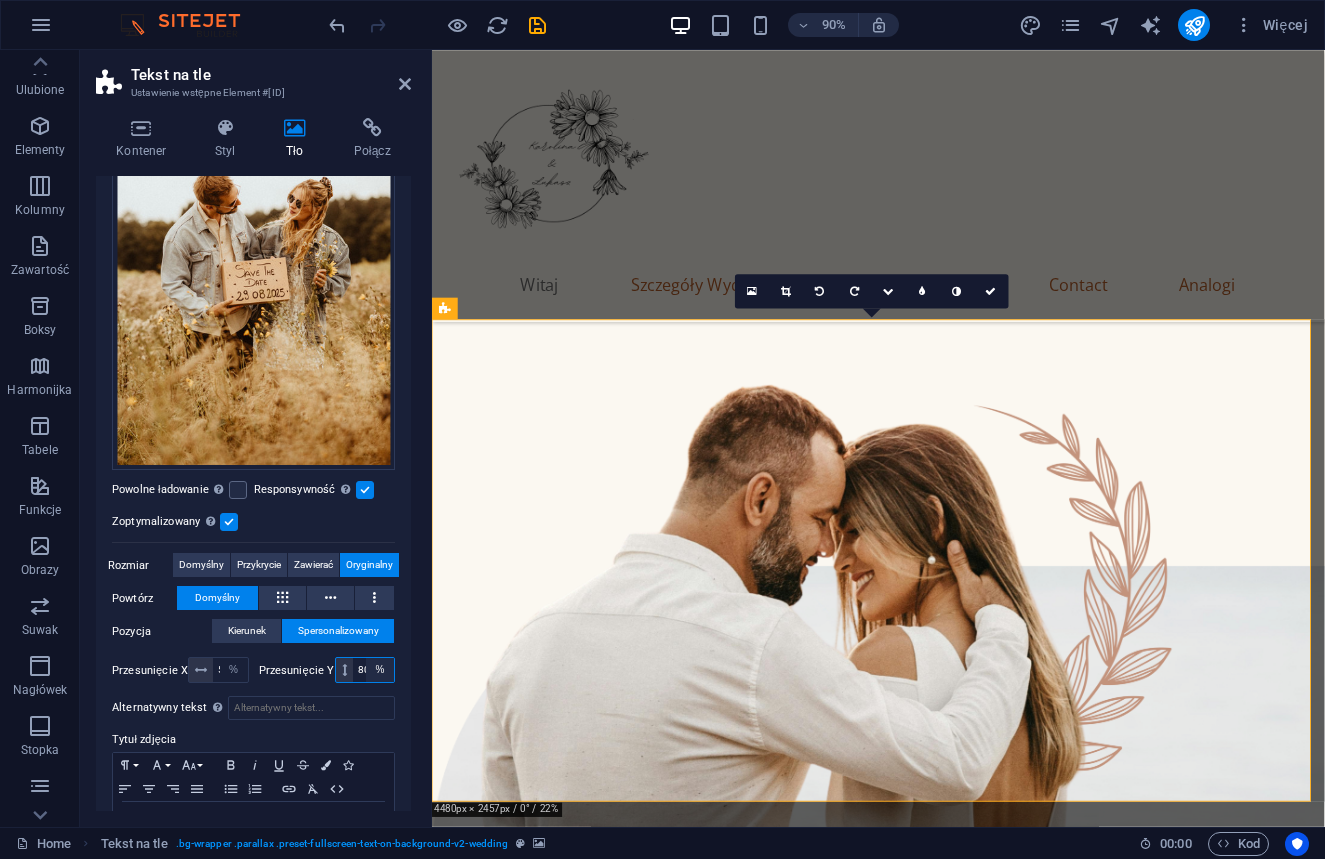 drag, startPoint x: 353, startPoint y: 663, endPoint x: 369, endPoint y: 666, distance: 16.27882 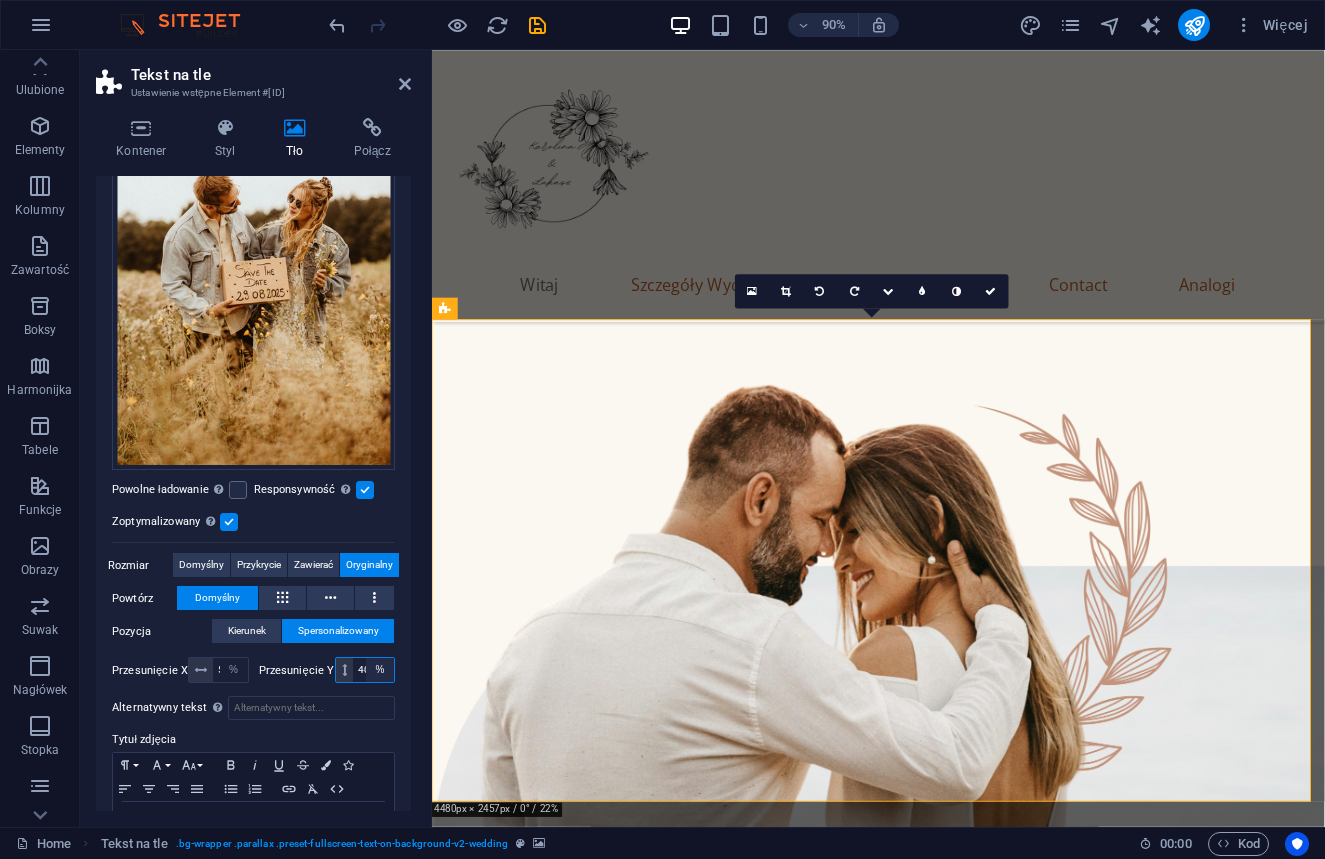 click on "40 px rem % vh vw" at bounding box center [365, 670] 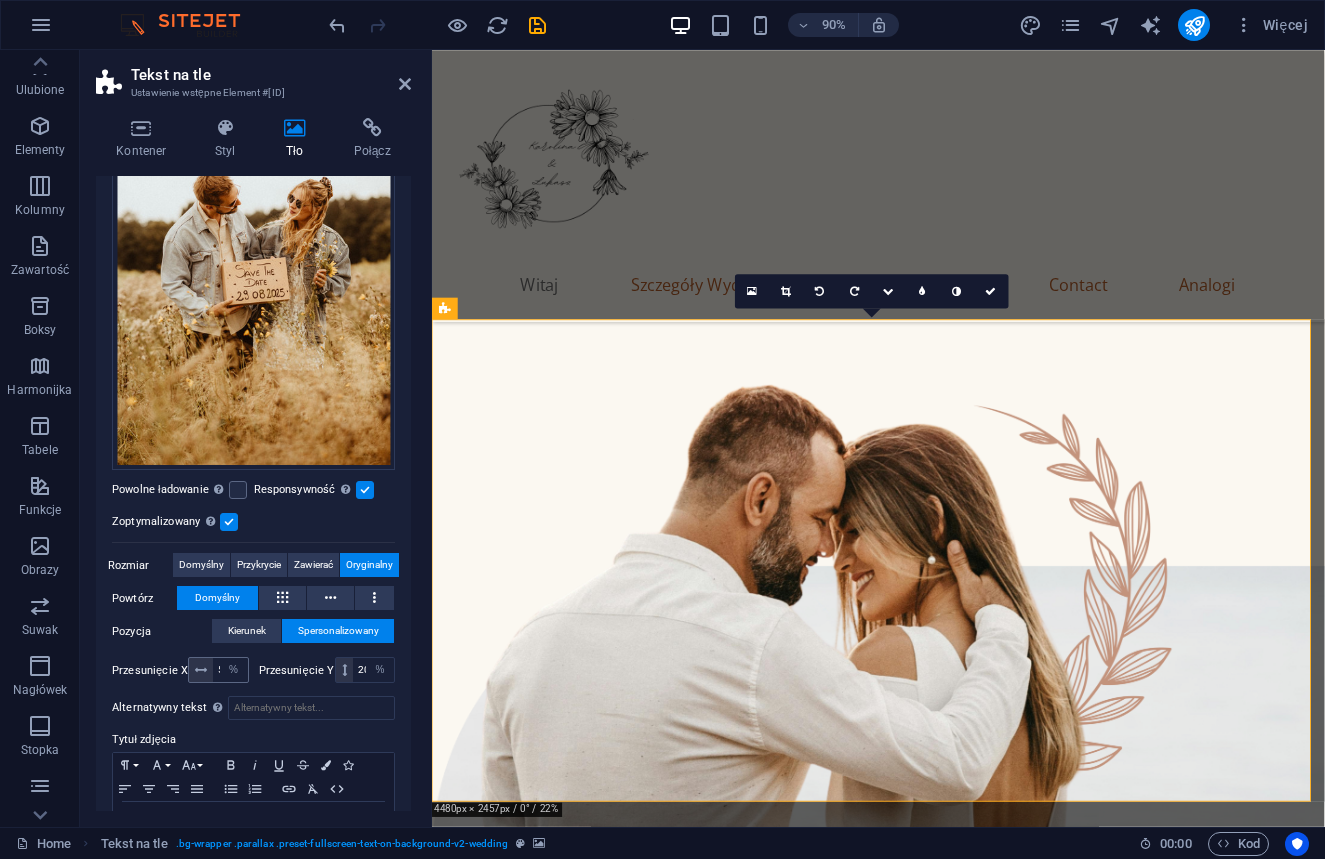 click at bounding box center (201, 670) 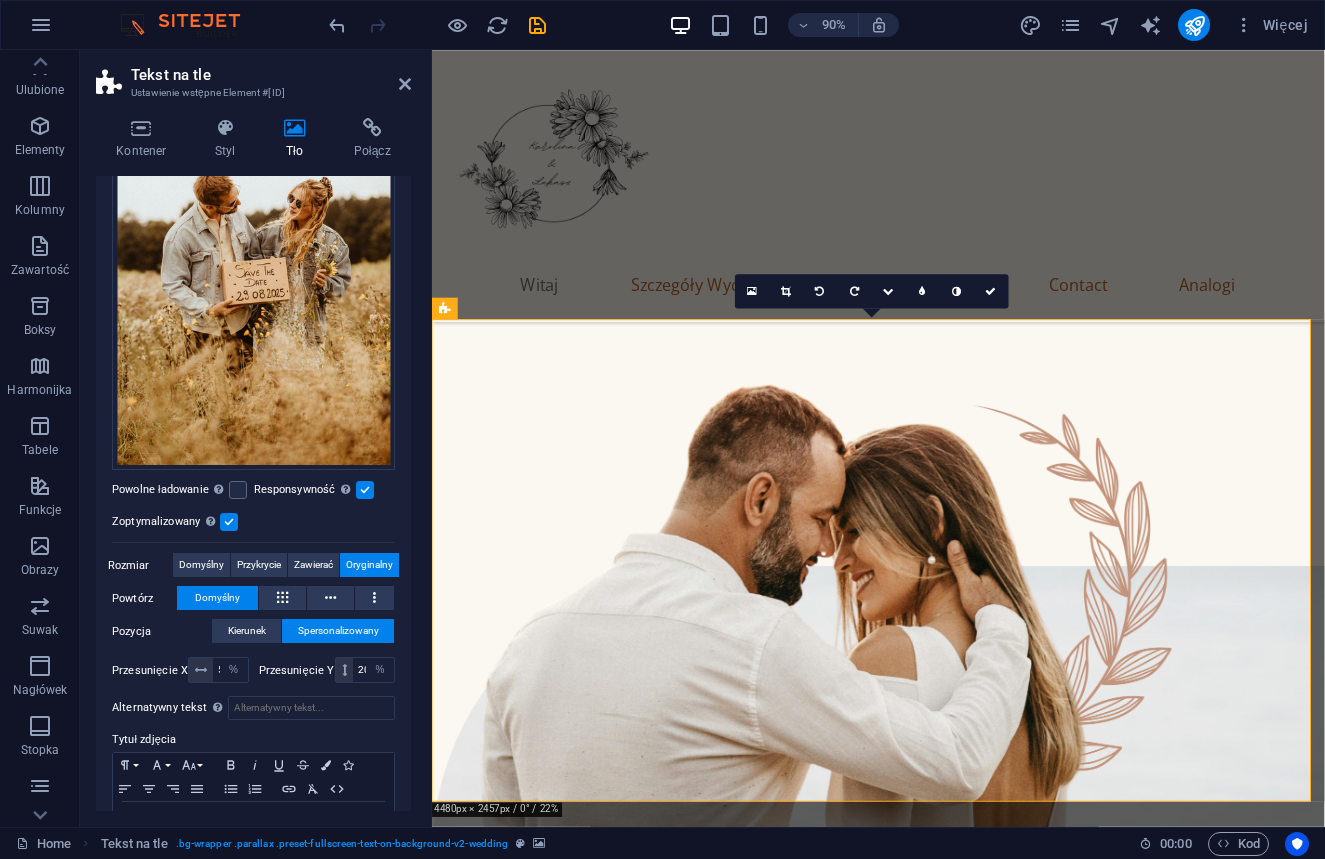 click on "Przesunięcie Y" at bounding box center (297, 670) 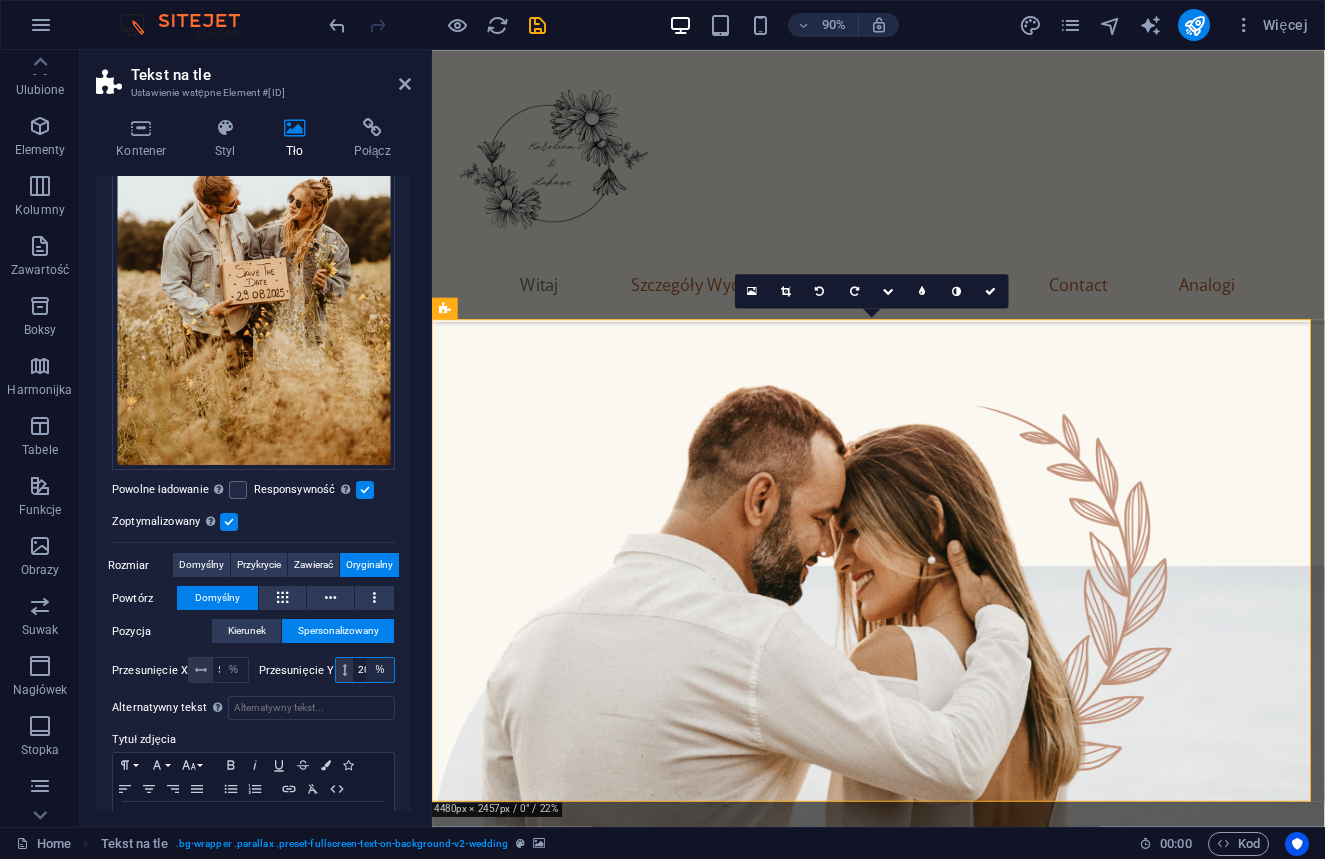 drag, startPoint x: 352, startPoint y: 664, endPoint x: 368, endPoint y: 666, distance: 16.124516 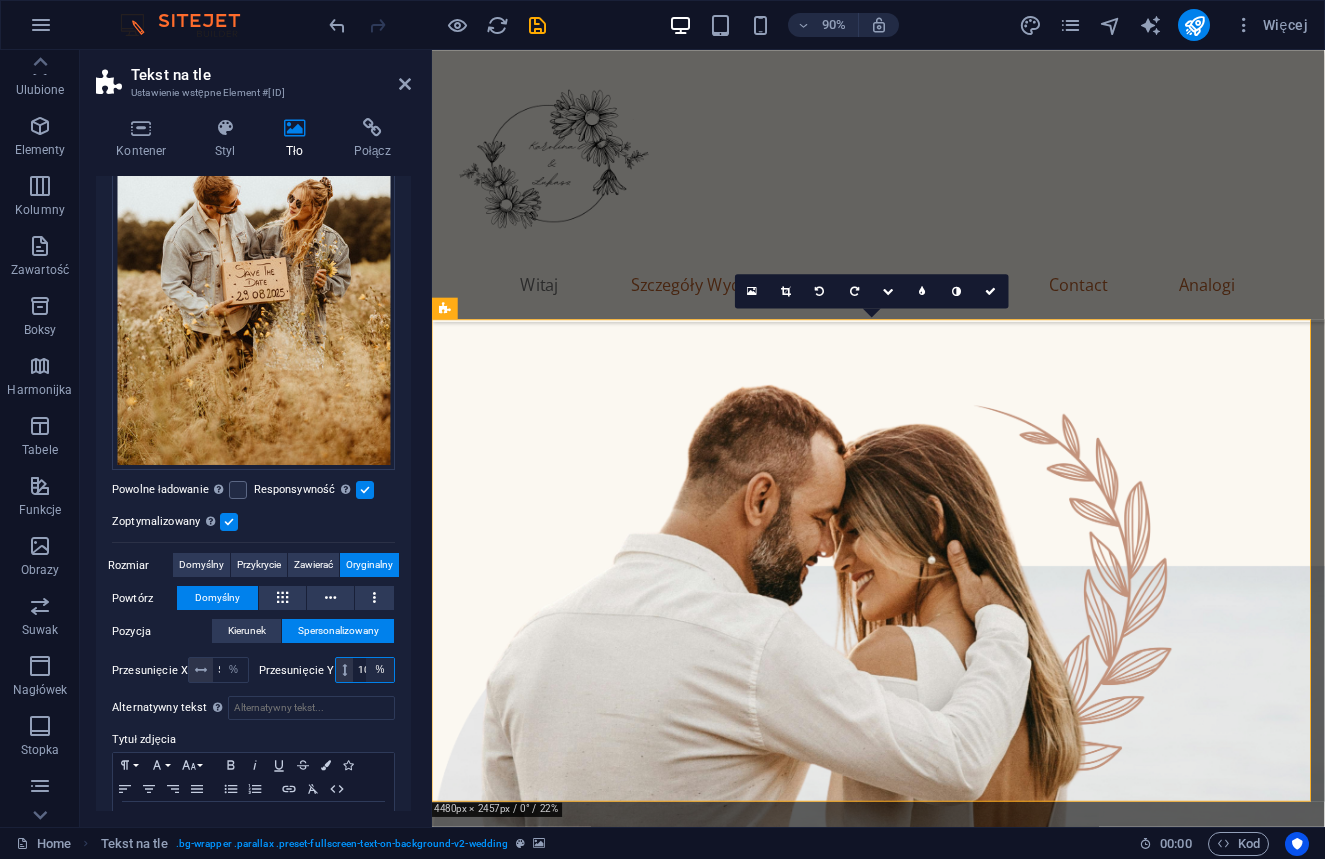 drag, startPoint x: 356, startPoint y: 666, endPoint x: 372, endPoint y: 666, distance: 16 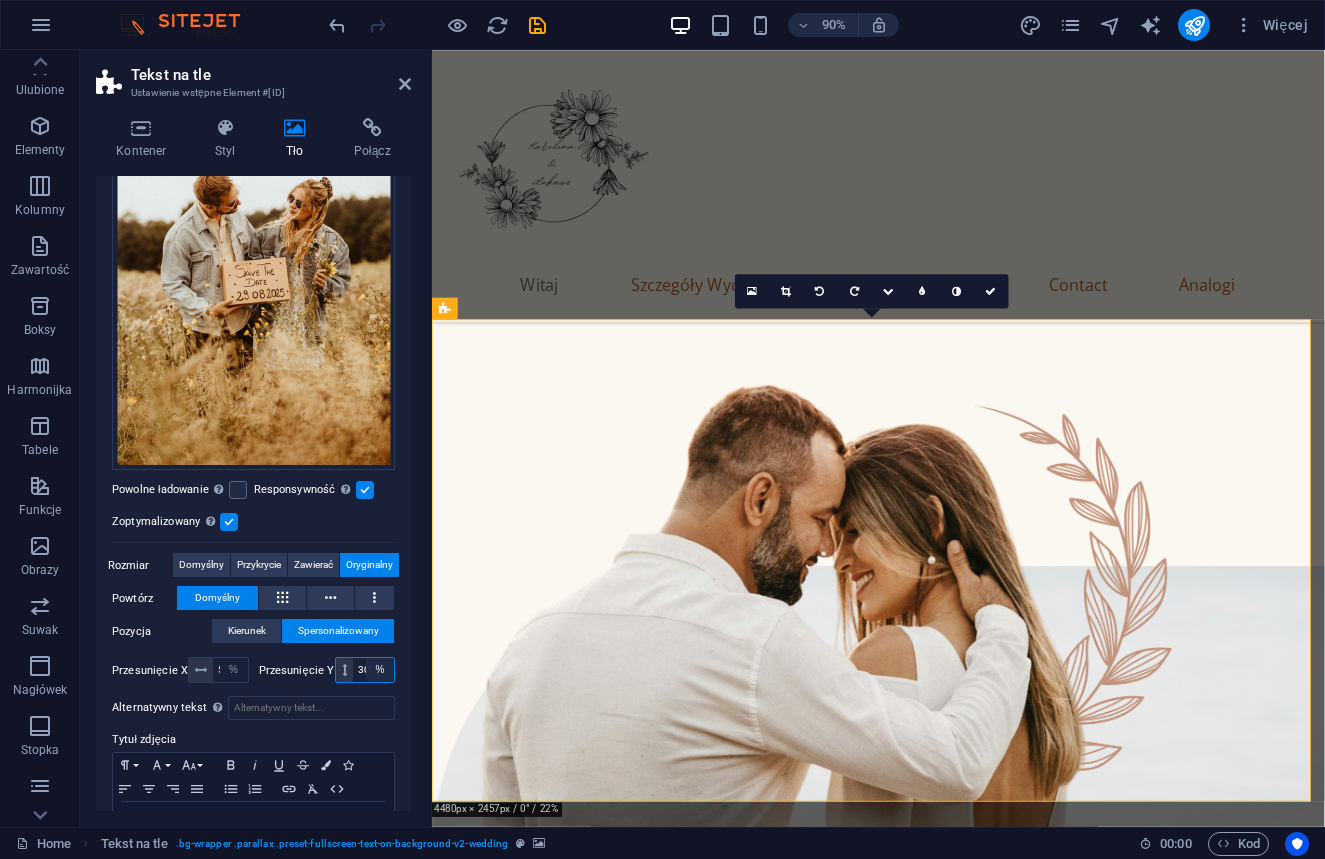type on "30" 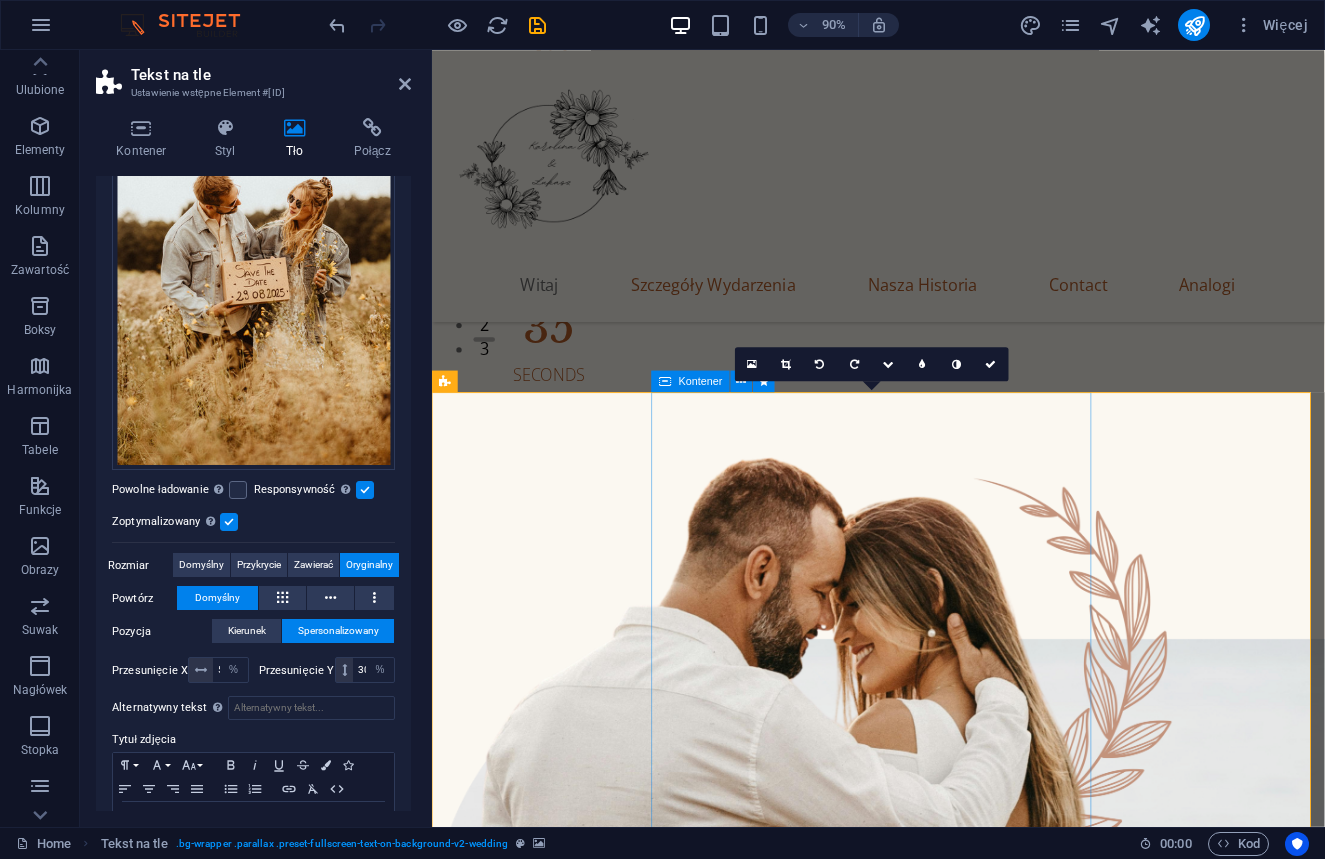 scroll, scrollTop: 292, scrollLeft: 0, axis: vertical 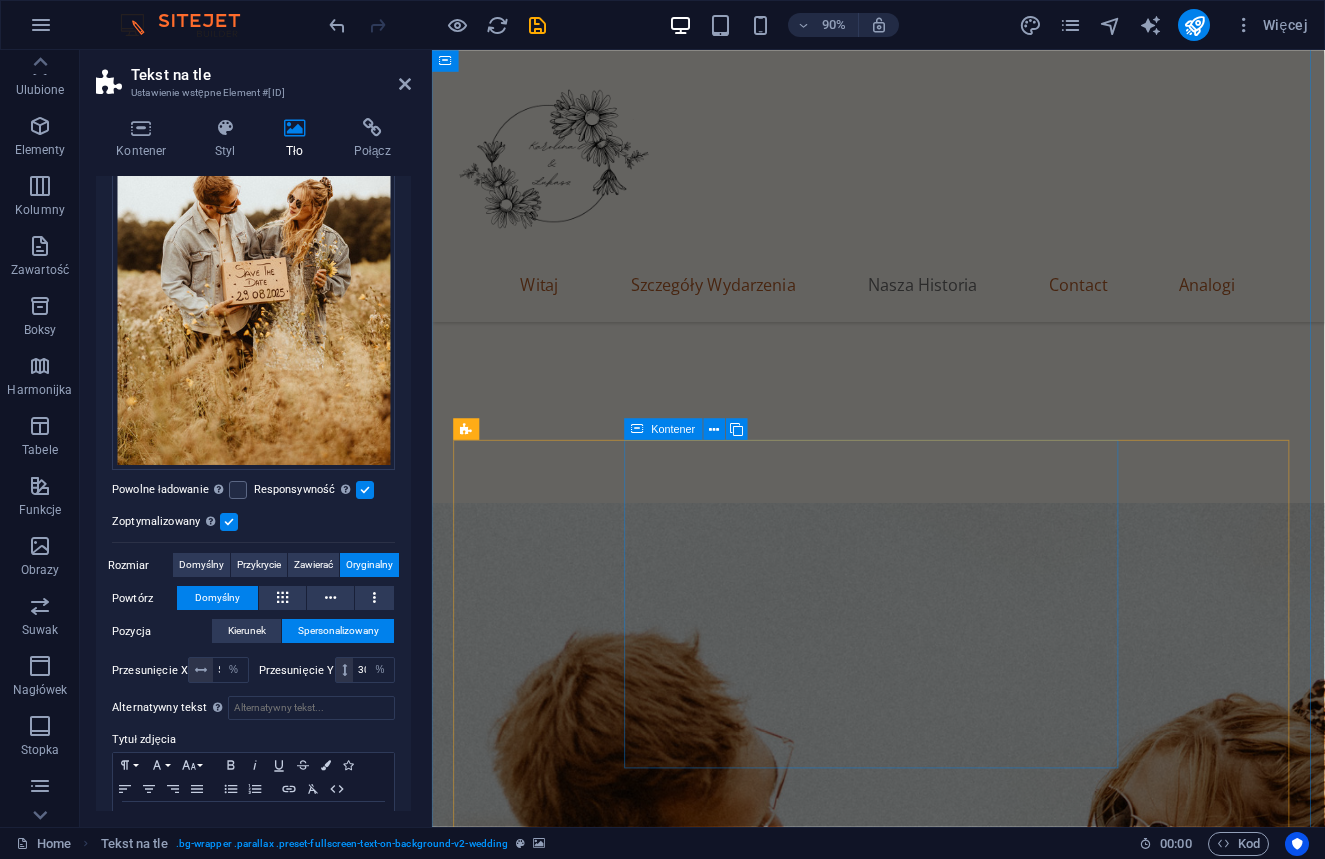 click on "[FILESIZE] | [RESOLUTION] | [IMAGE_TYPE]" at bounding box center (928, 3126) 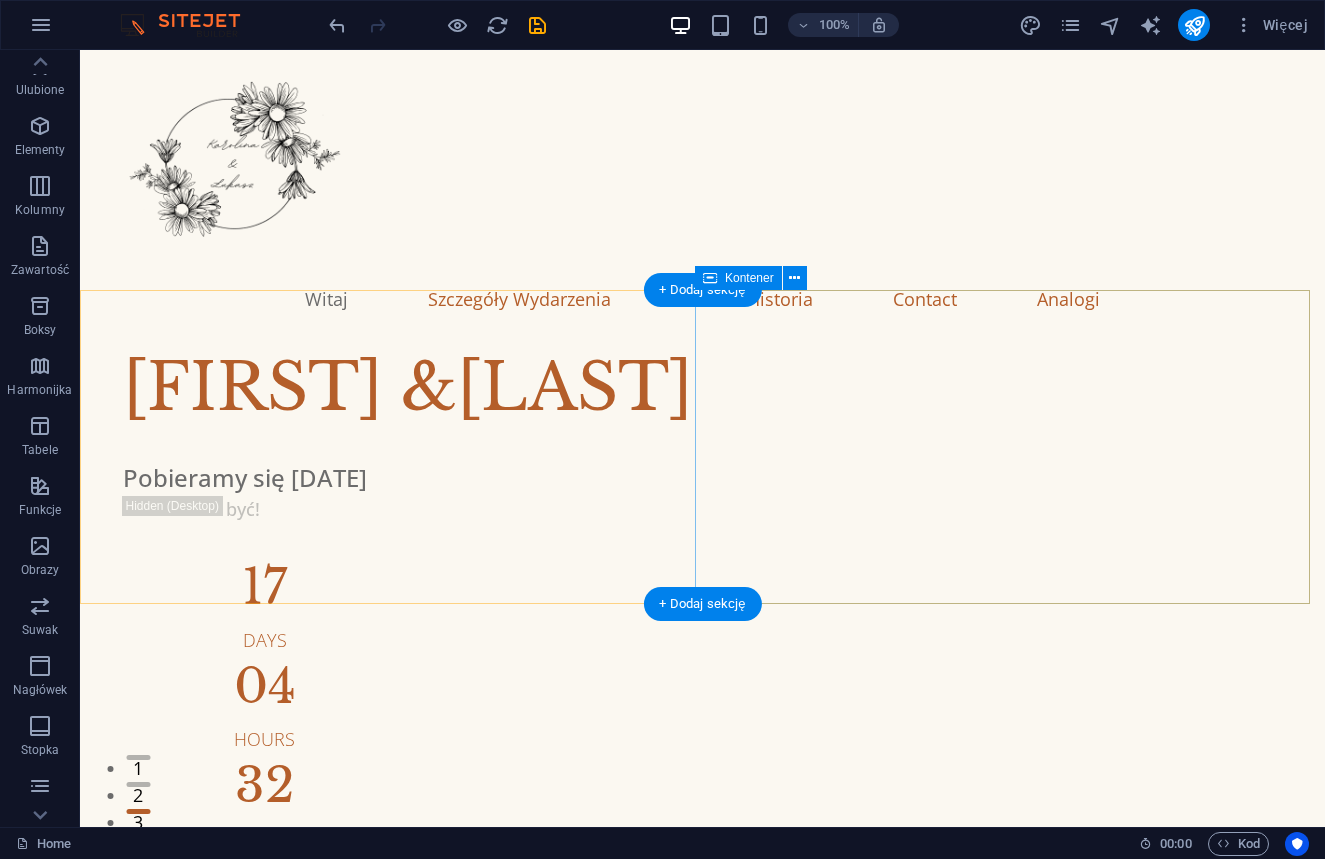 scroll, scrollTop: 0, scrollLeft: 0, axis: both 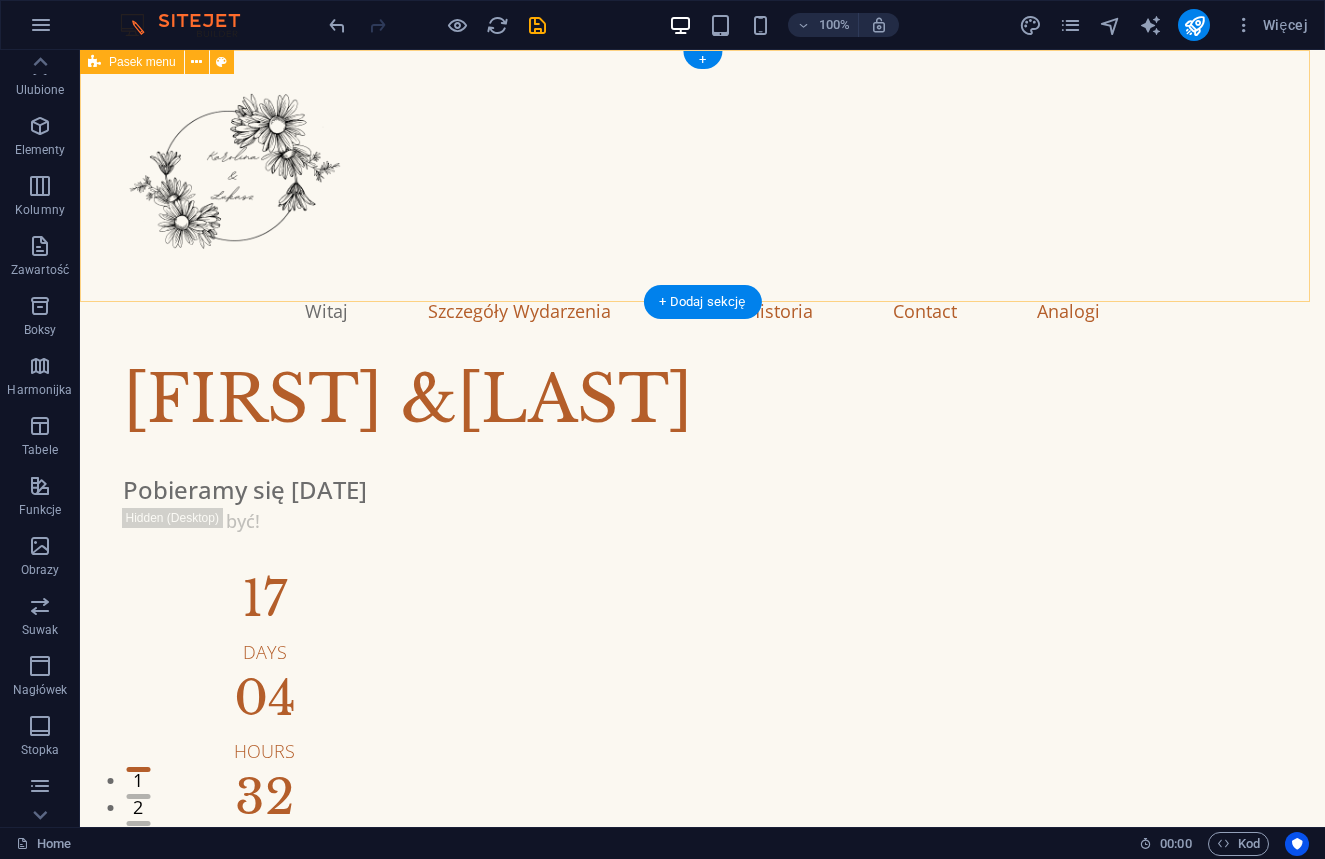 click on "Witaj Szczegóły Wydarzenia Nasza Historia Contact Analogi" at bounding box center (702, 201) 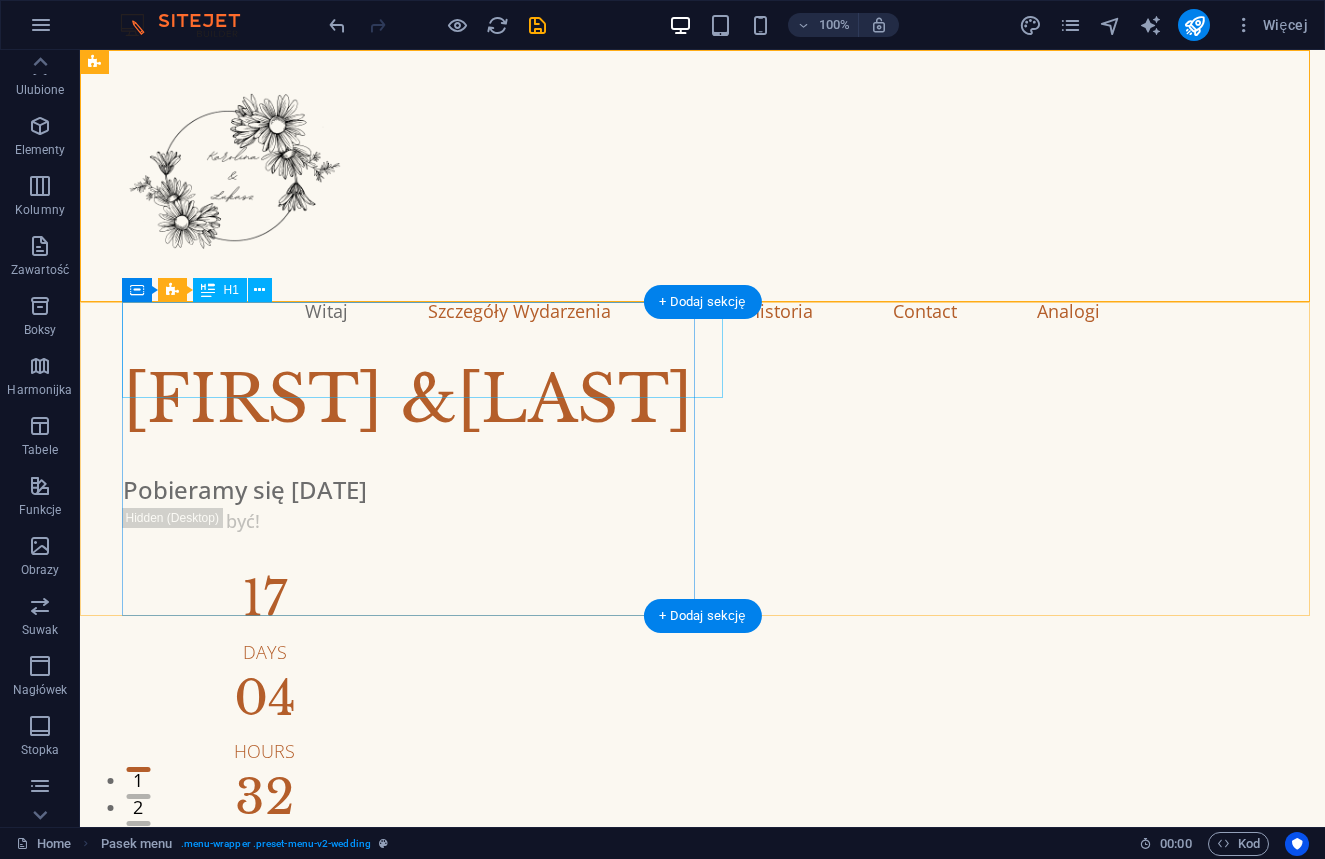 click on "[FIRST] &[LAST]" at bounding box center [716, 400] 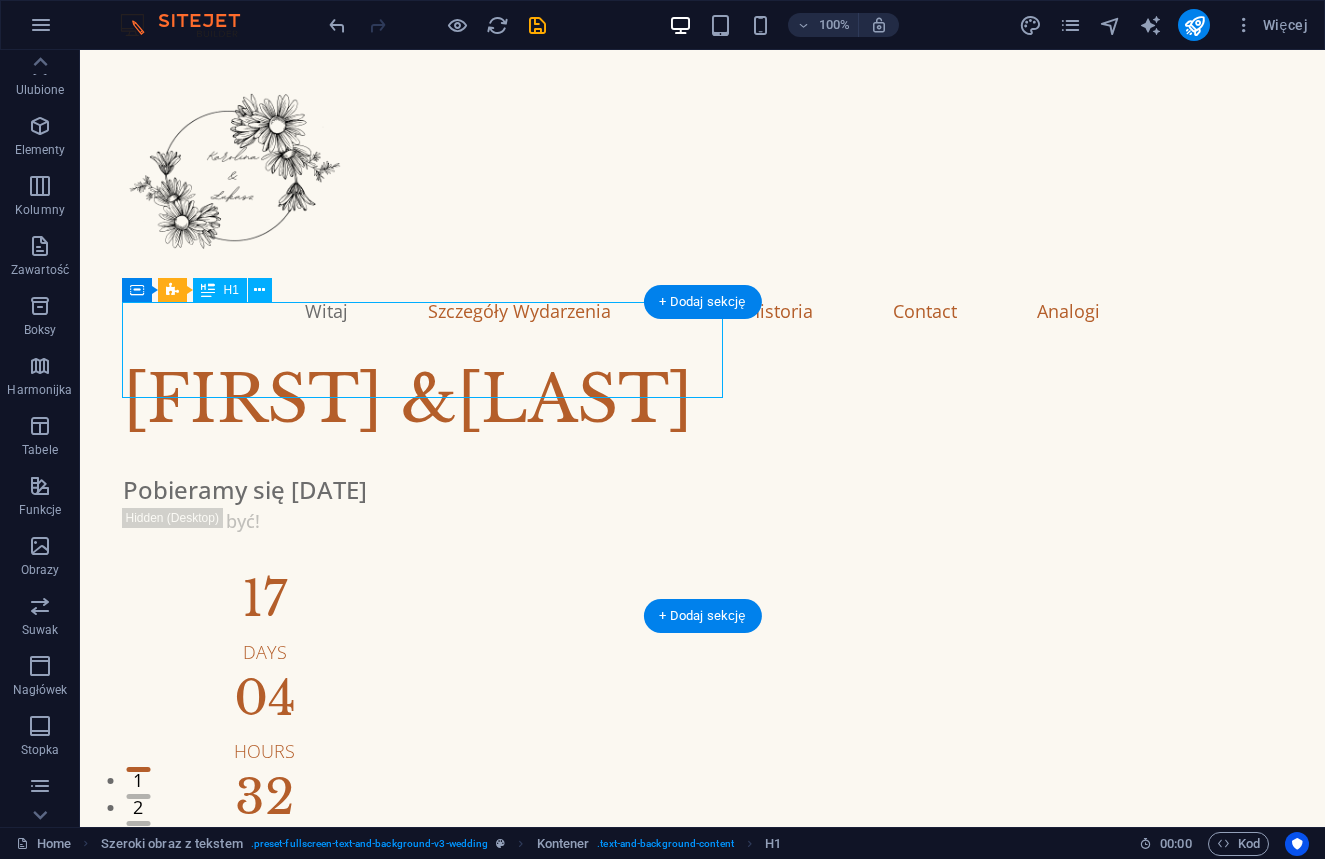 click on "[FIRST] &[LAST]" at bounding box center (716, 400) 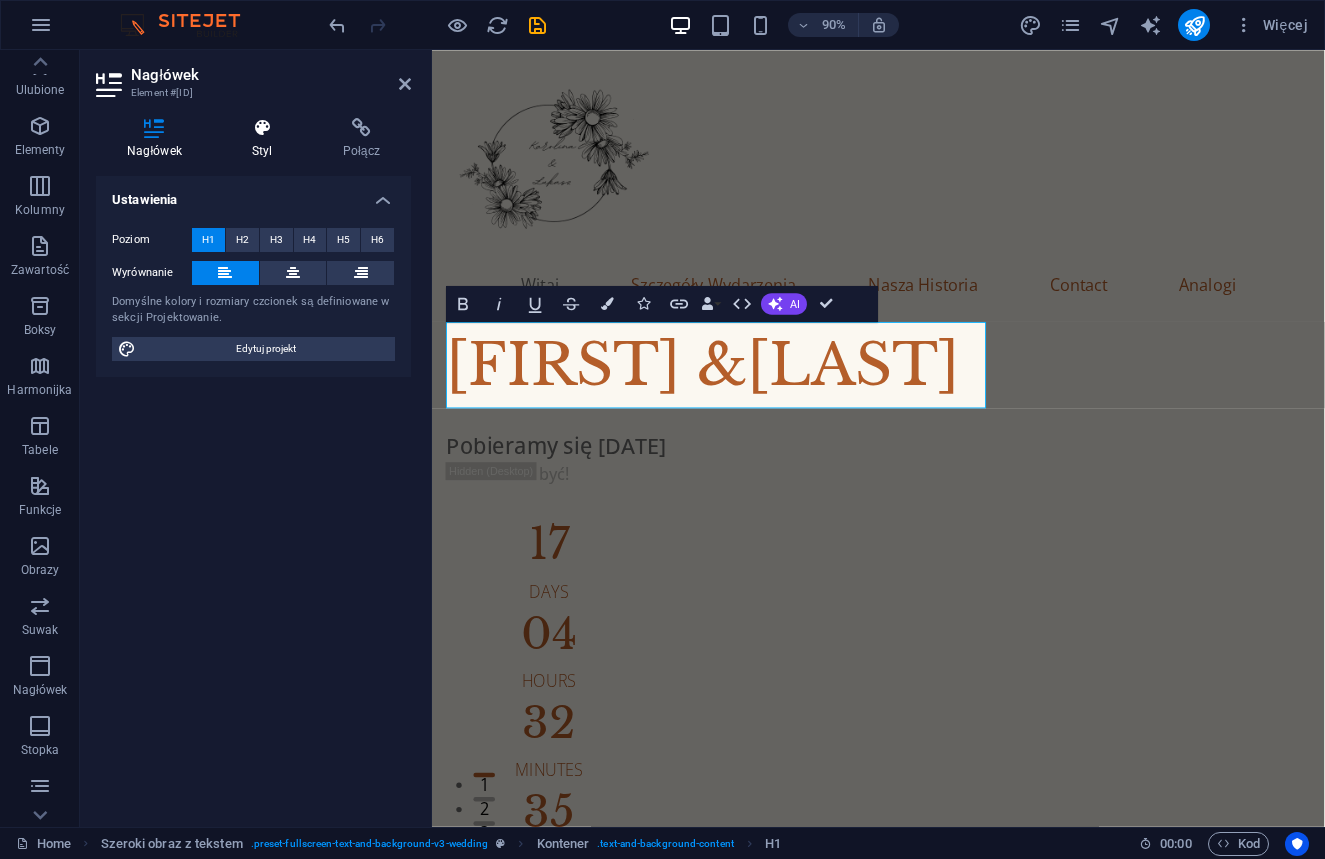 click at bounding box center [262, 128] 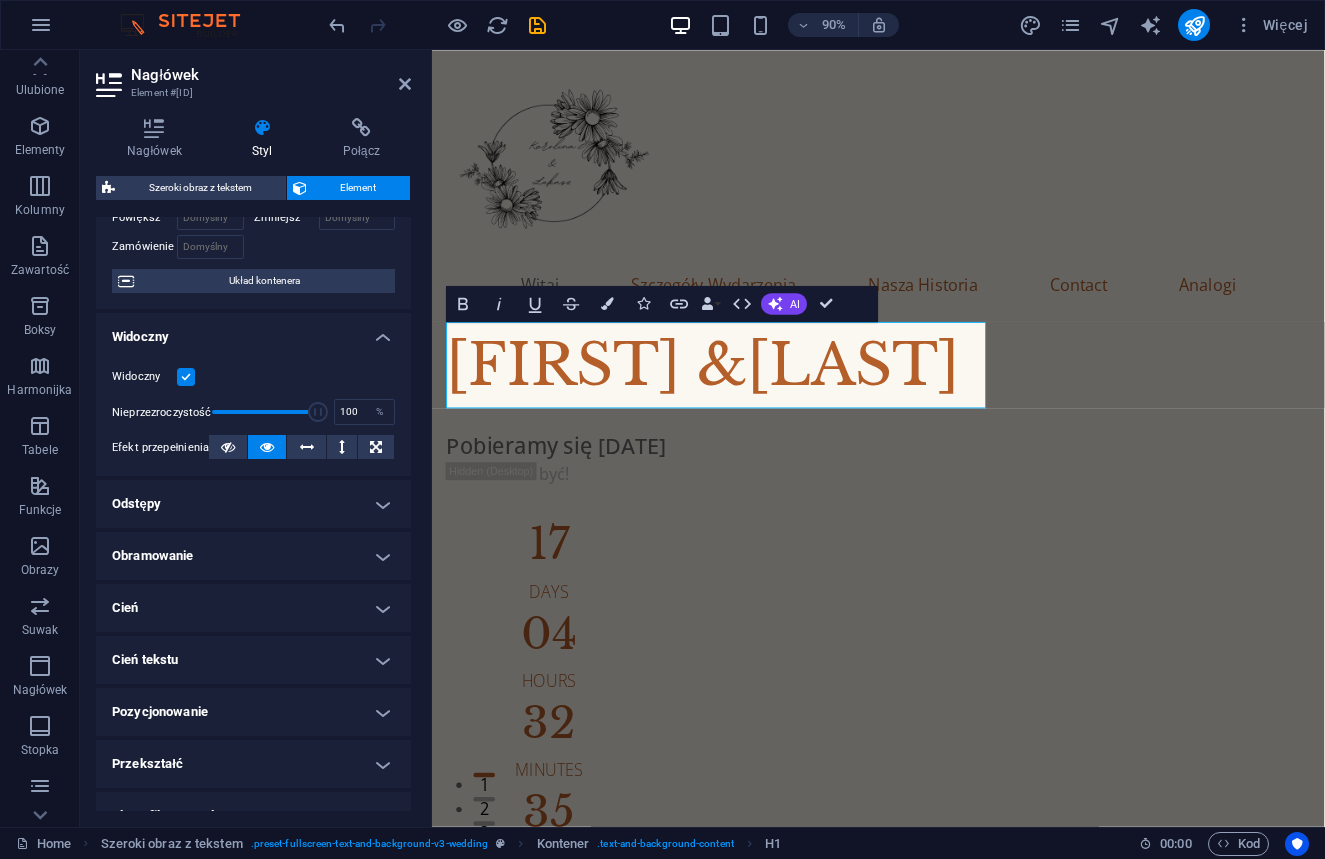 scroll, scrollTop: 250, scrollLeft: 0, axis: vertical 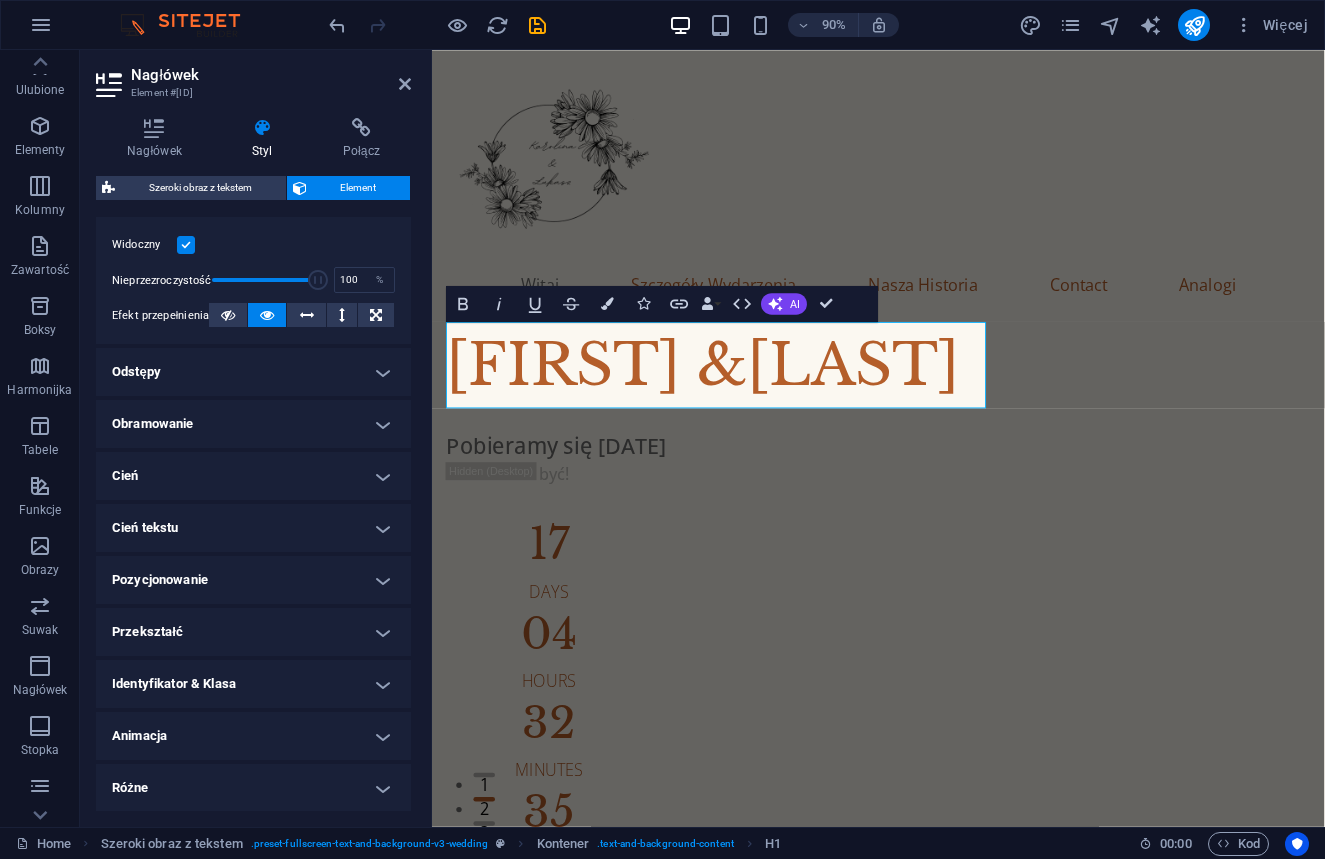 click on "Cień" at bounding box center (253, 476) 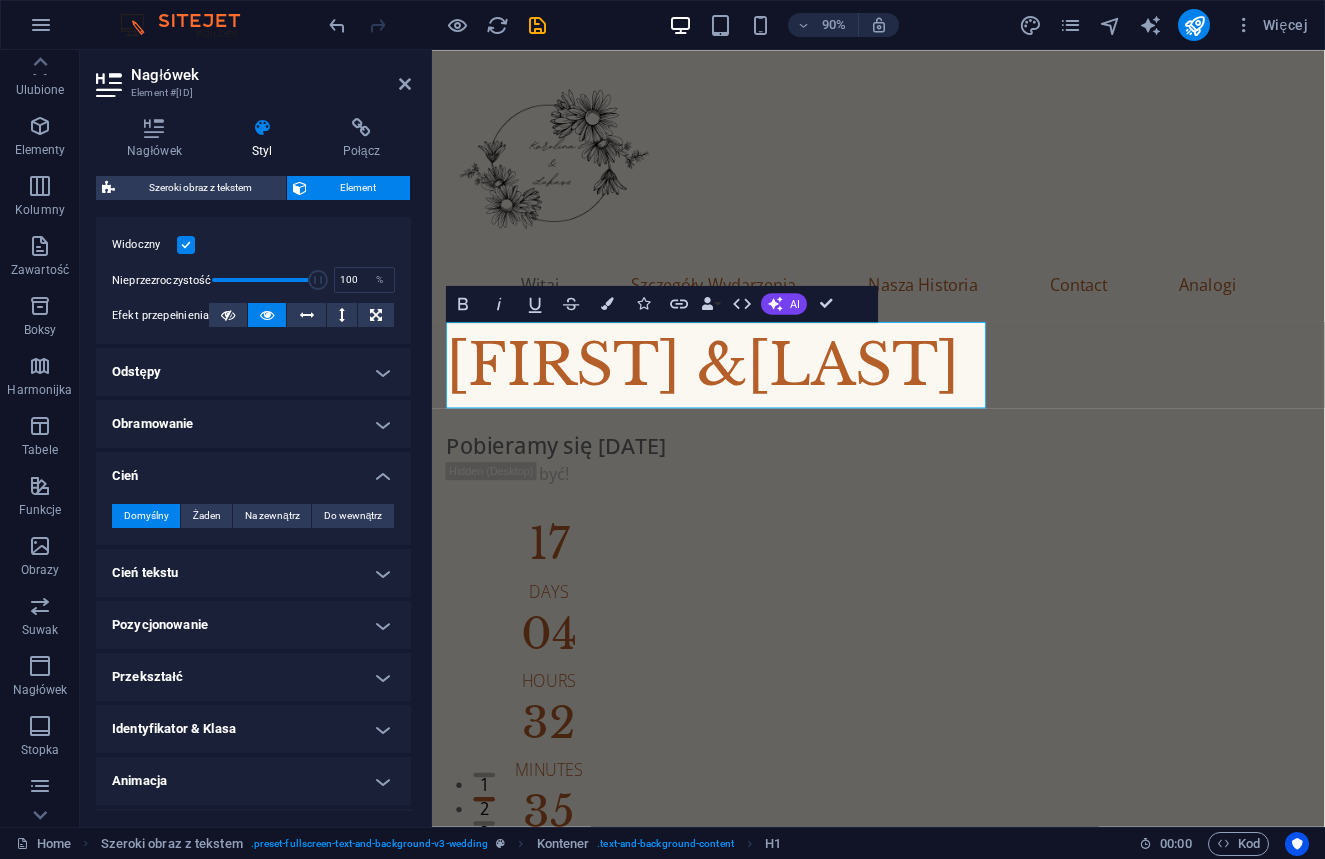 click on "Cień" at bounding box center (253, 470) 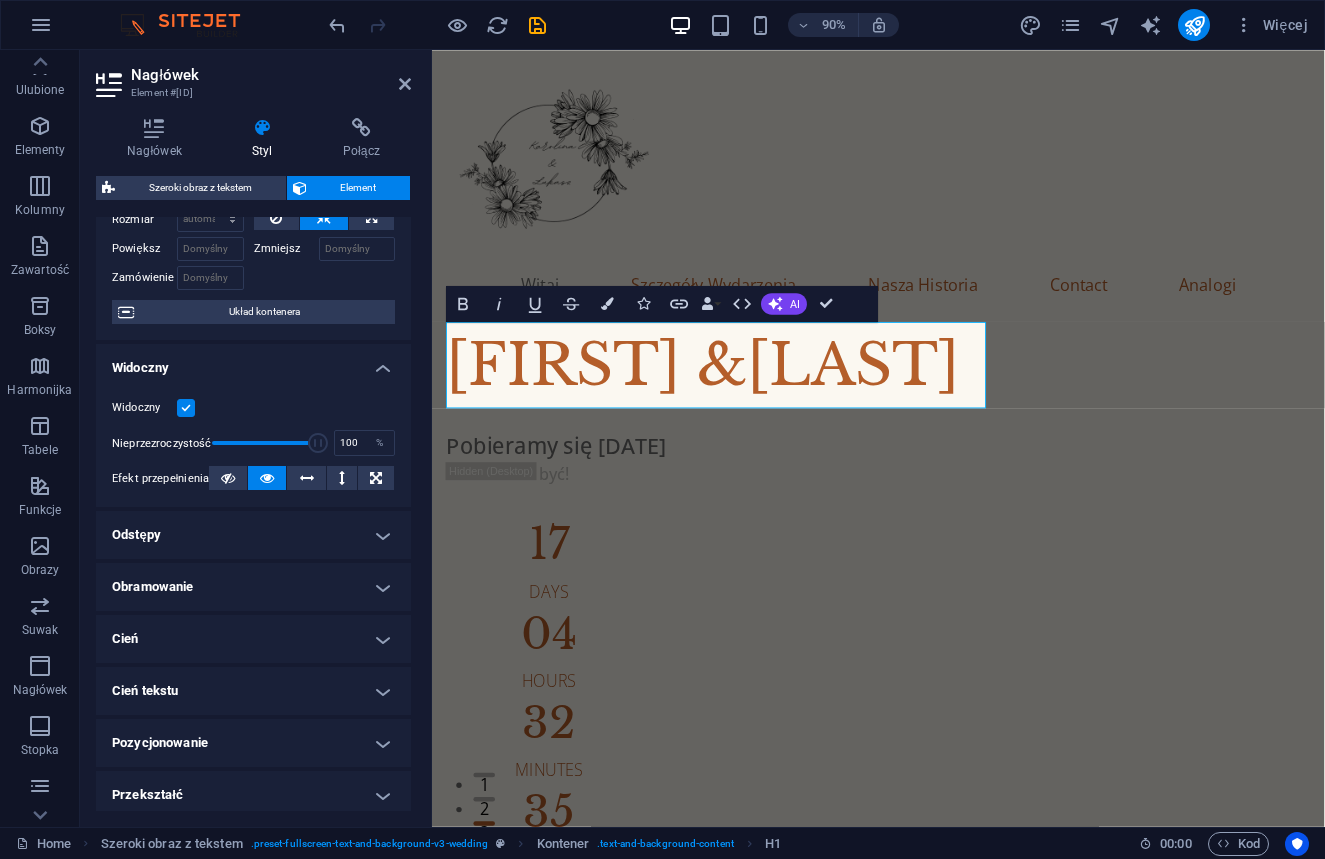 scroll, scrollTop: 87, scrollLeft: 0, axis: vertical 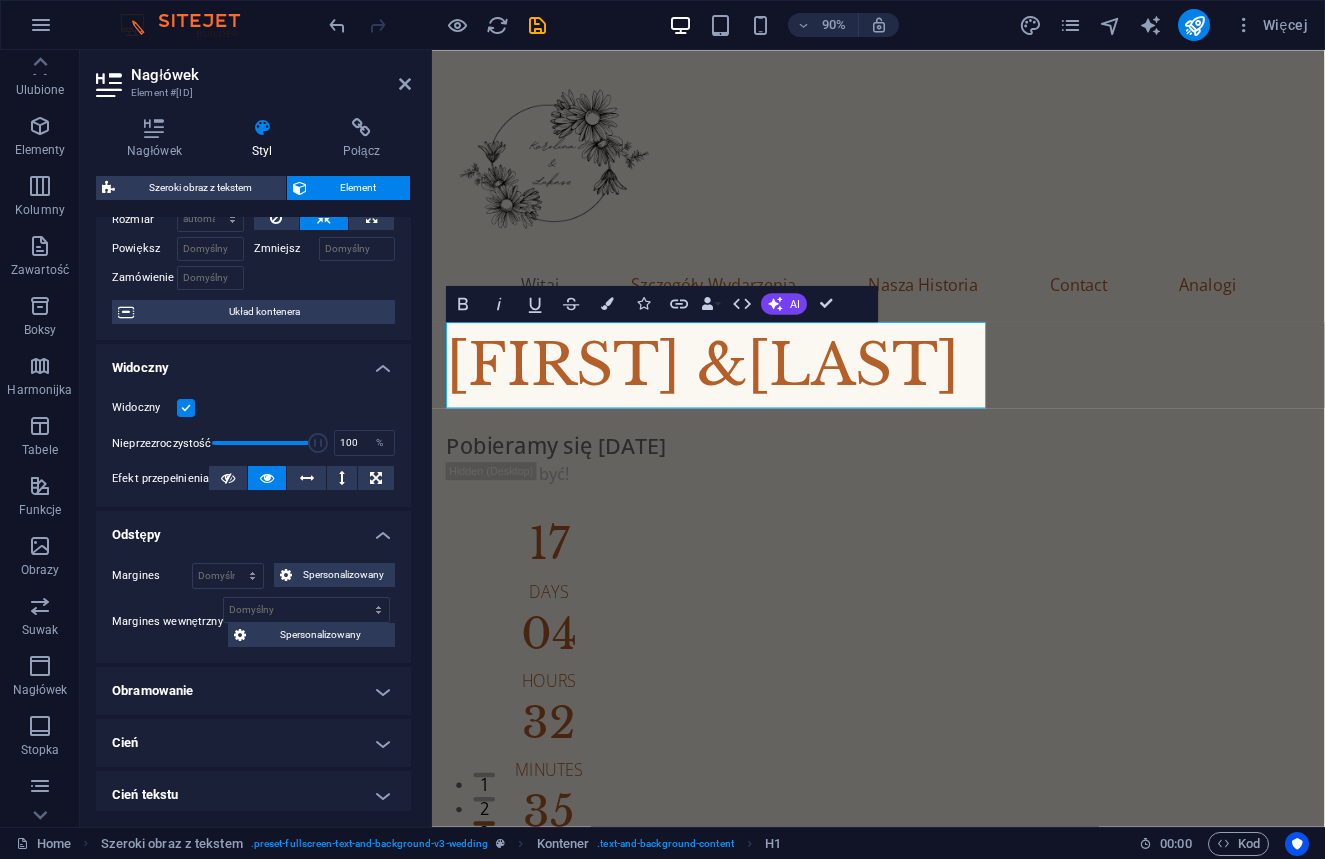click on "Odstępy" at bounding box center (253, 529) 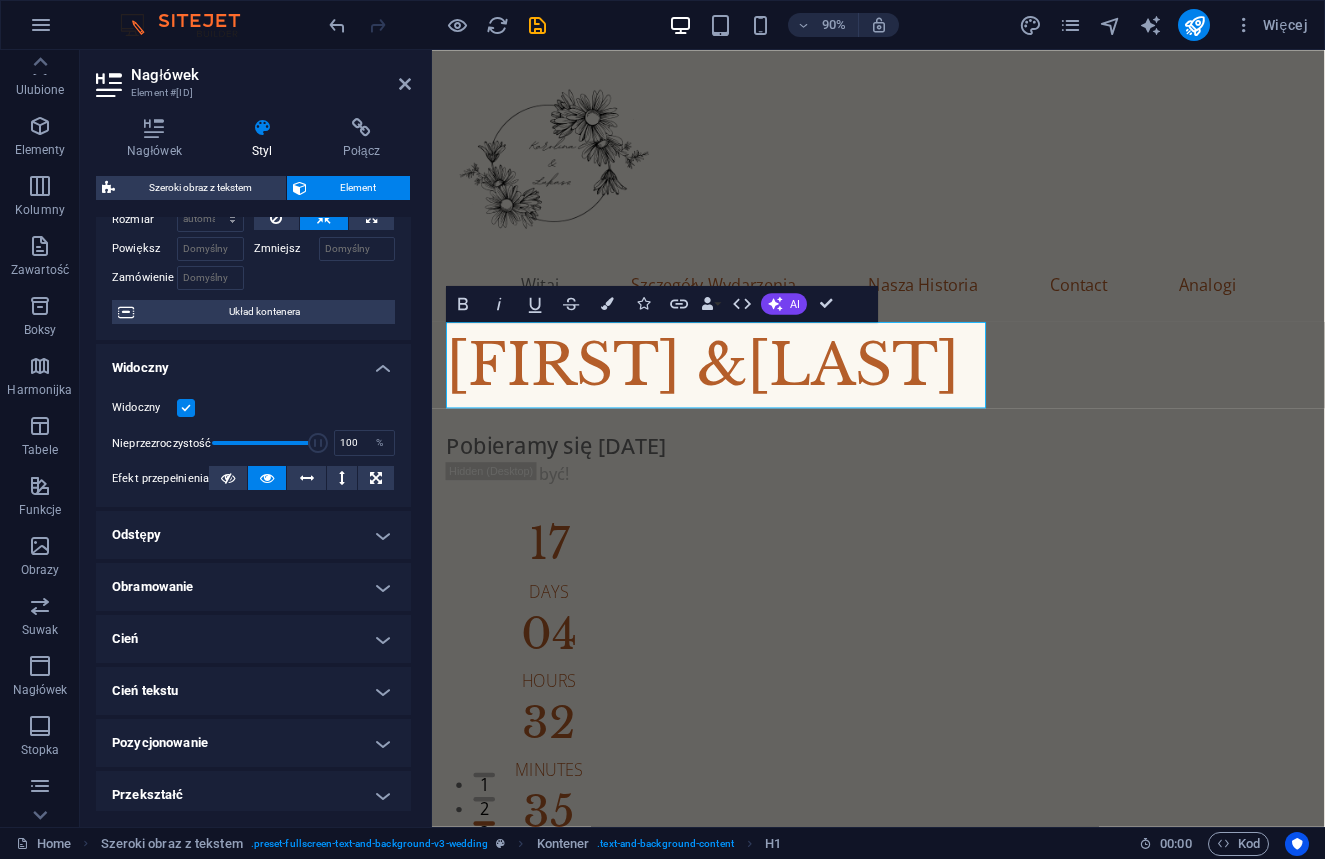 click on "Obramowanie" at bounding box center [253, 587] 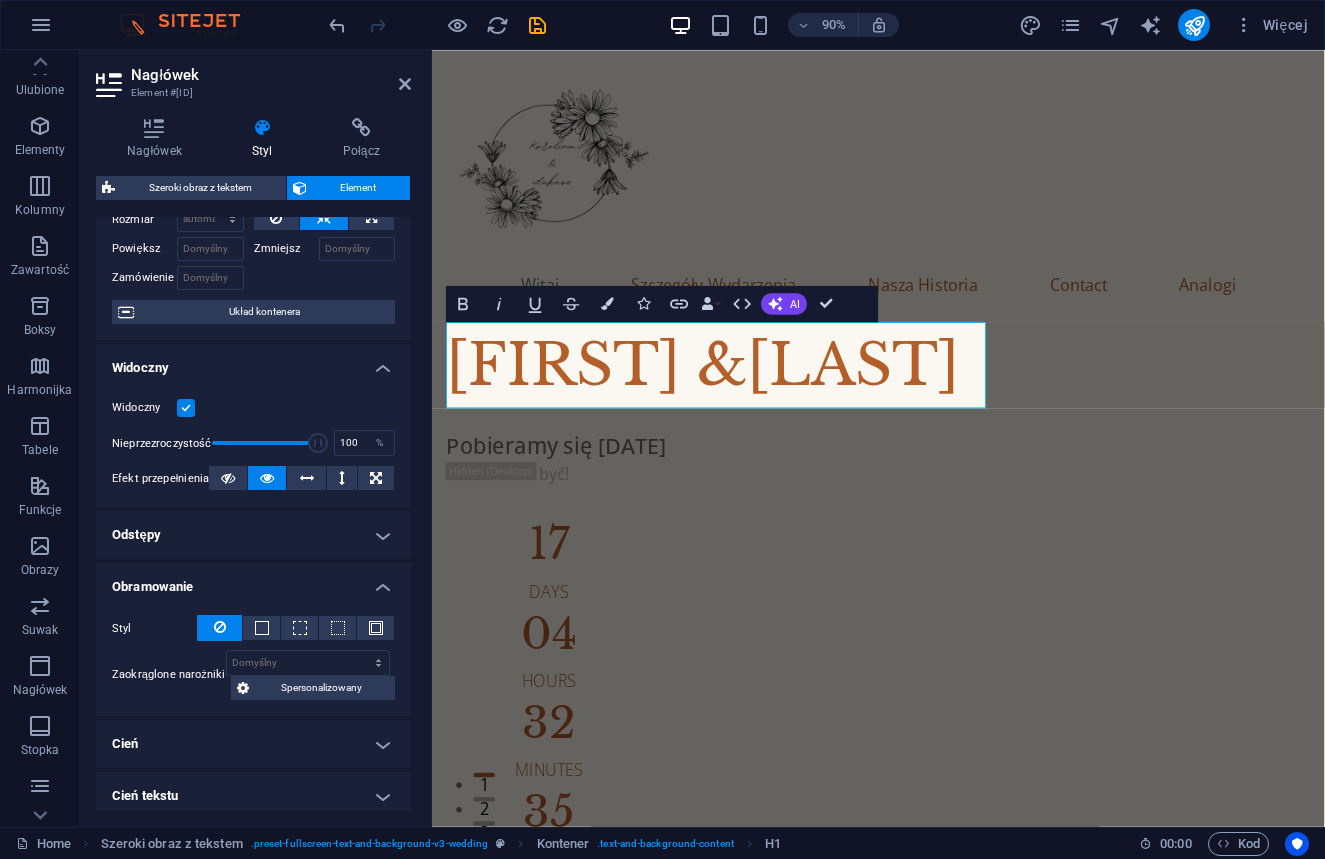 click on "Obramowanie" at bounding box center (253, 581) 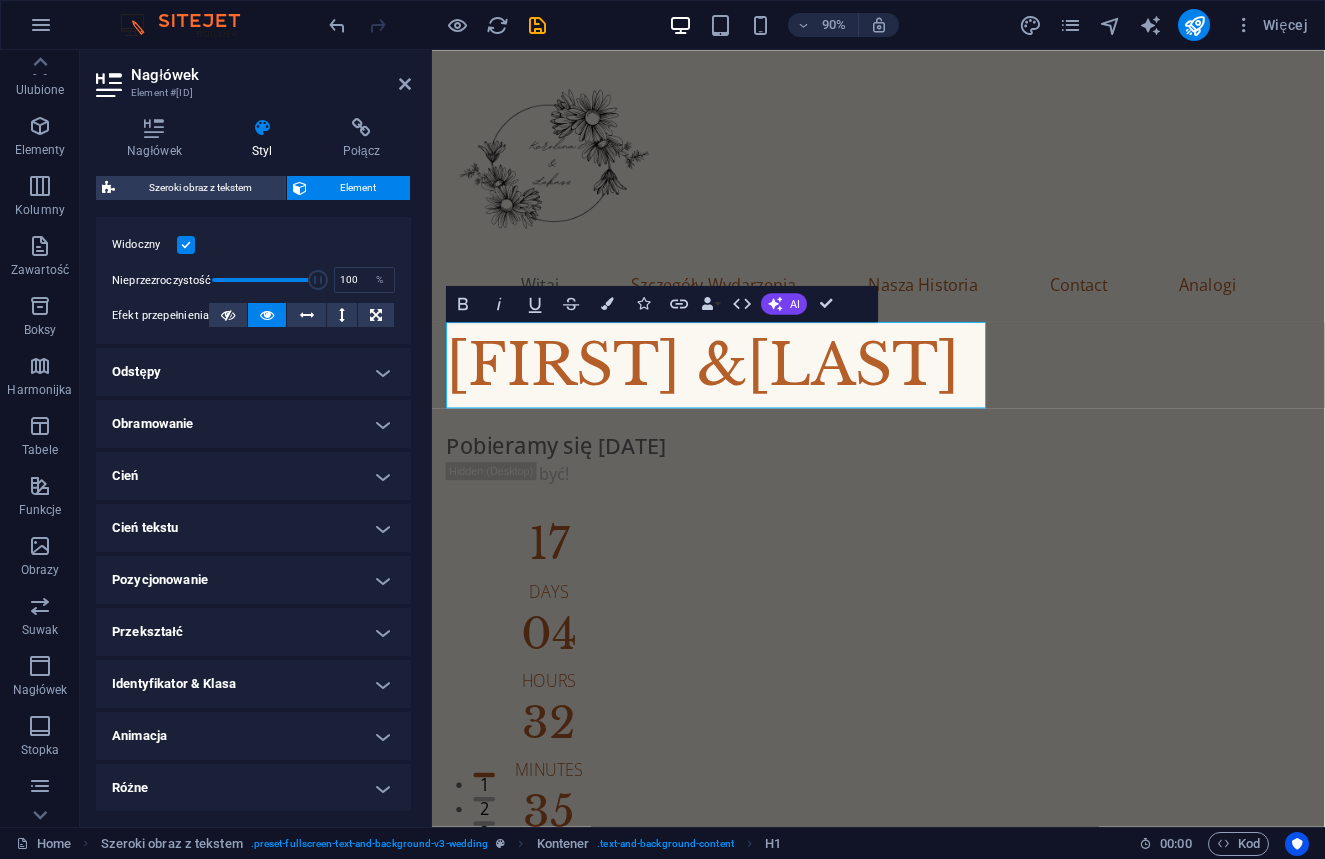 scroll, scrollTop: 0, scrollLeft: 0, axis: both 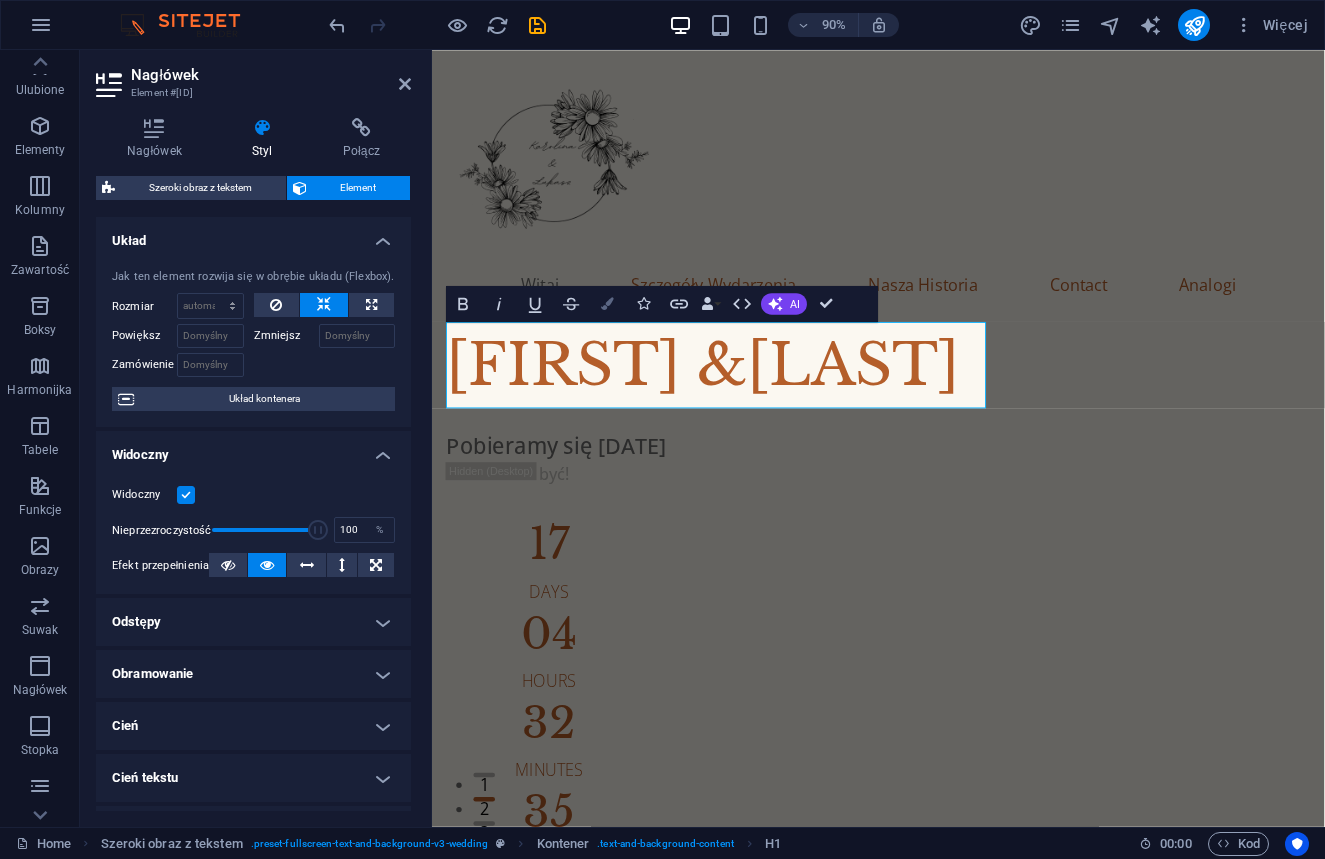 click at bounding box center (607, 304) 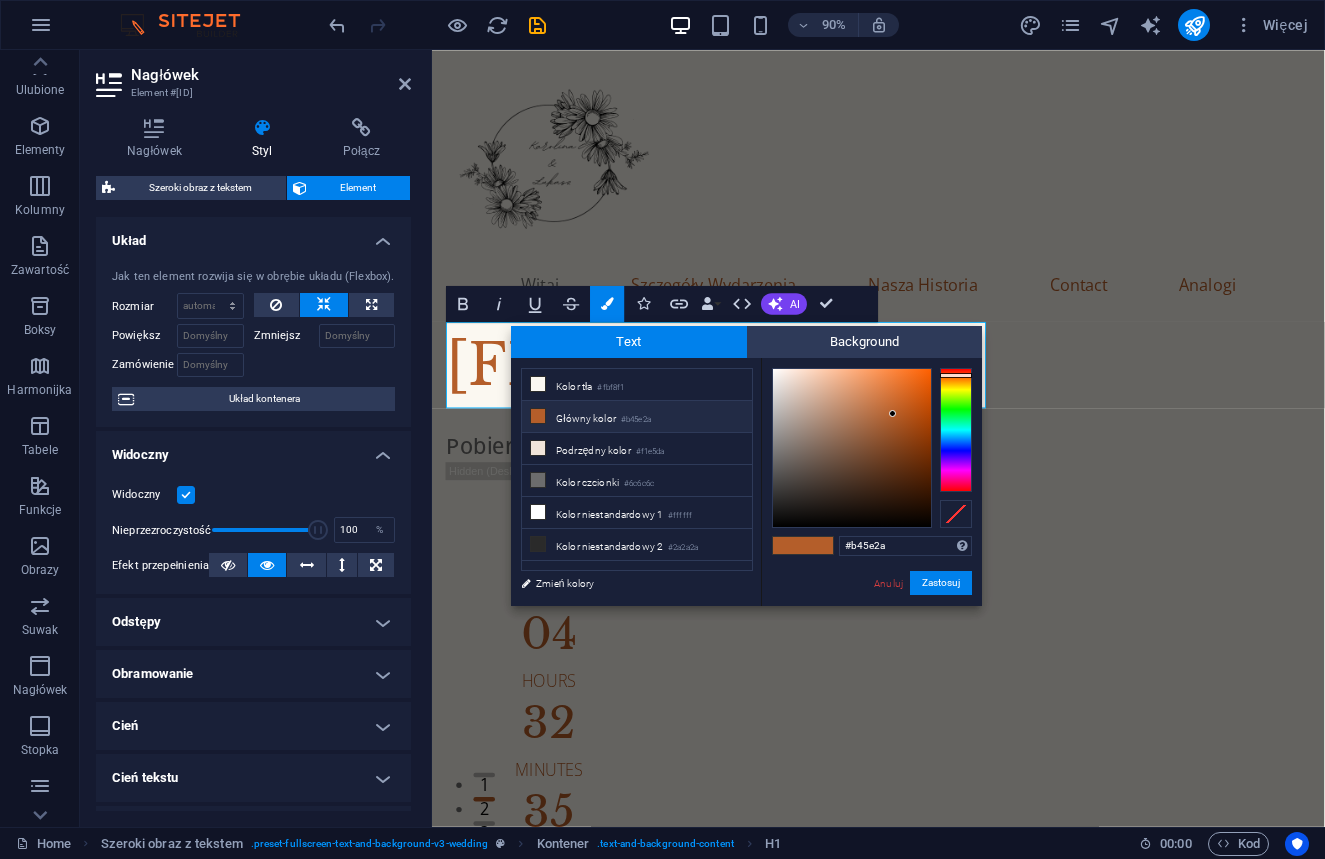 click at bounding box center (538, 416) 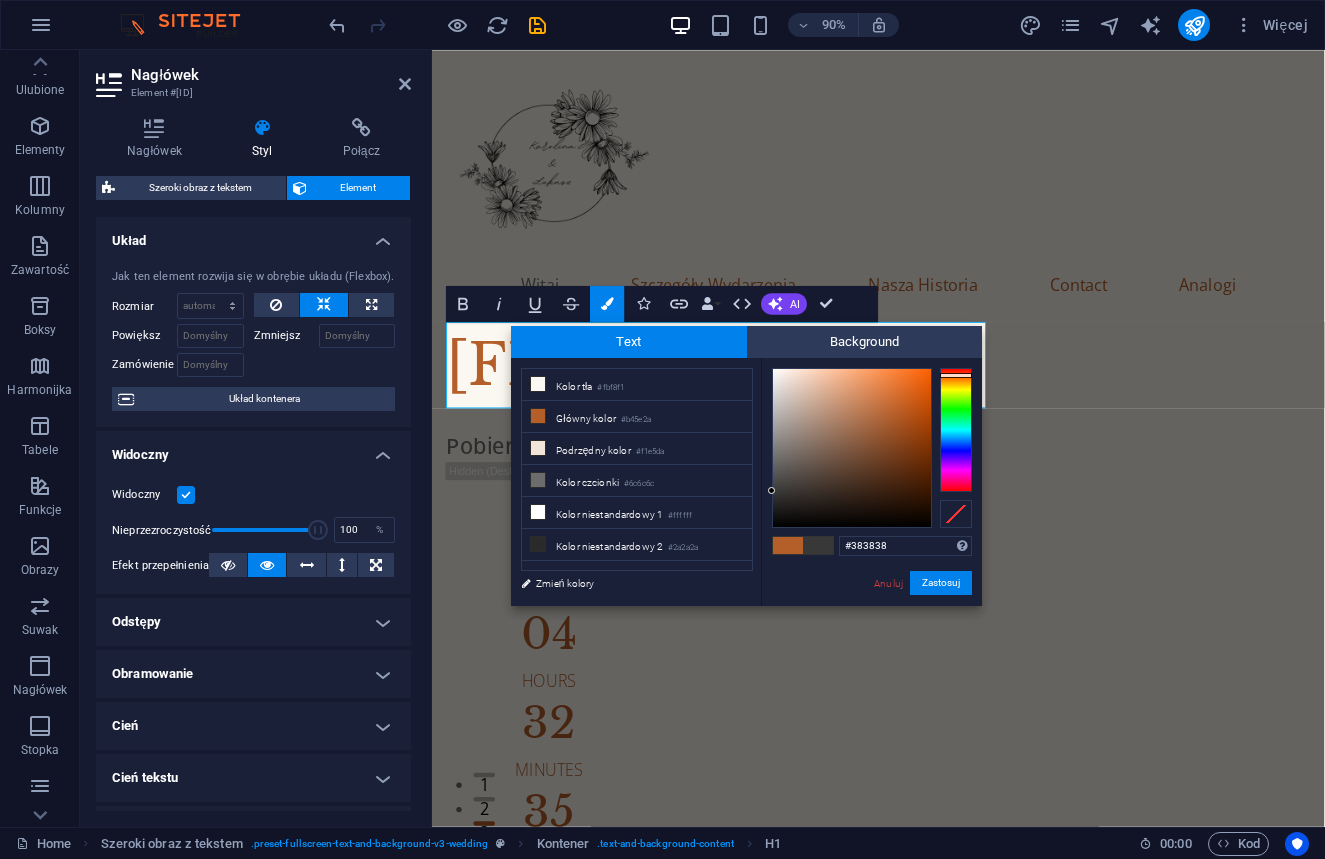 drag, startPoint x: 818, startPoint y: 526, endPoint x: 765, endPoint y: 491, distance: 63.51378 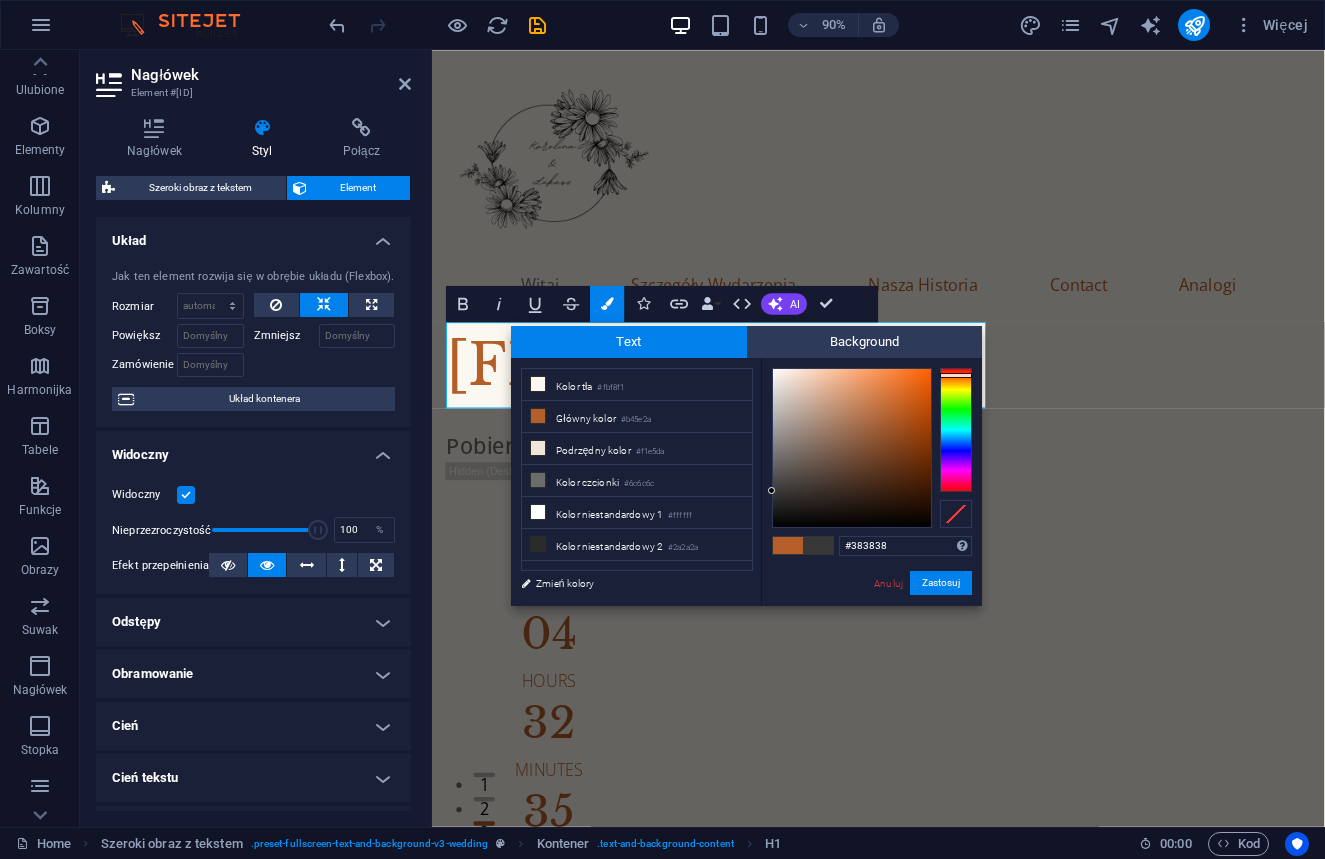 click on "Obsługiwane formaty rgb(8, 82, 237) rgba(8, 82, 237, 90%) hsv(221,97,93) hsl(221, 93%, 48%) Anuluj Zastosuj" at bounding box center (871, 627) 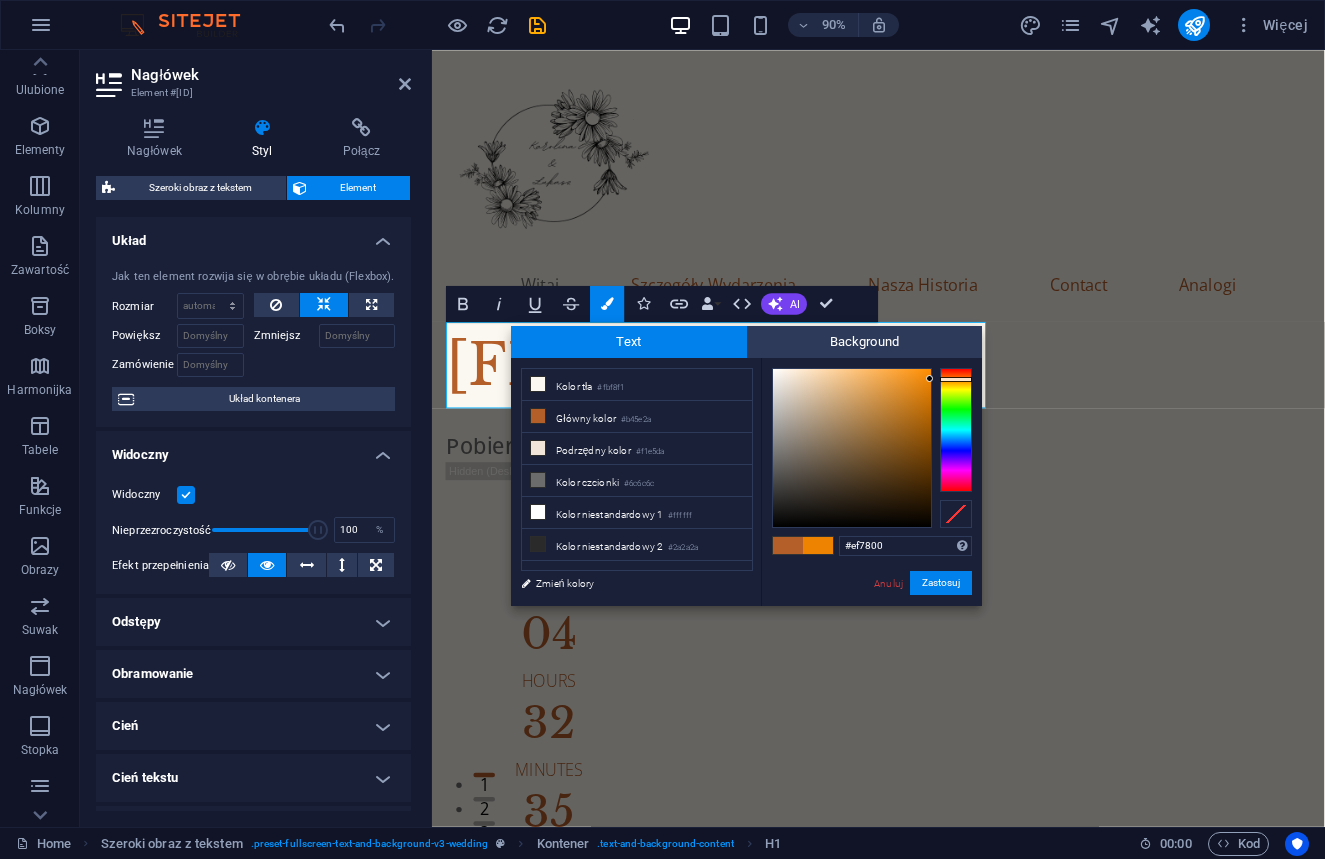 click at bounding box center (956, 379) 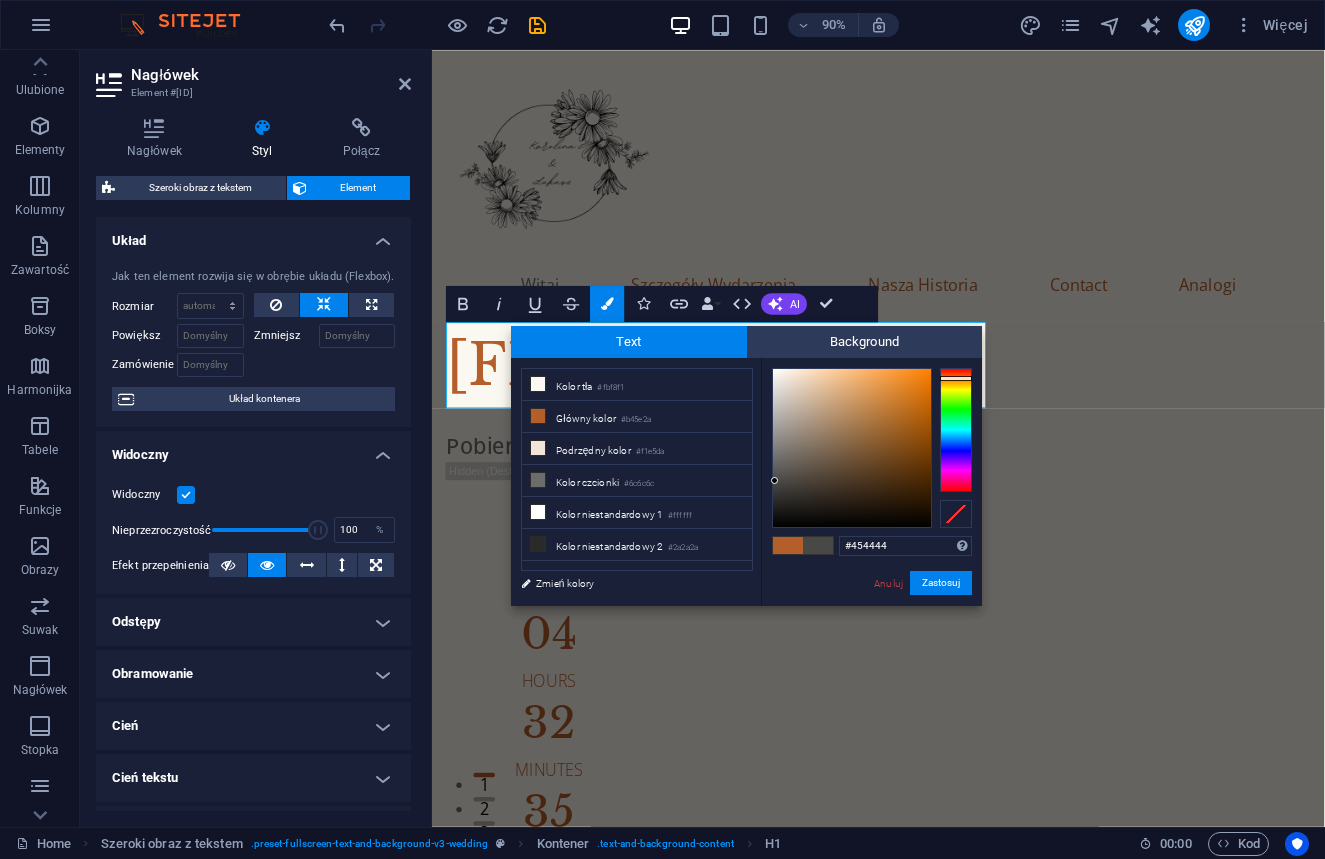 drag, startPoint x: 802, startPoint y: 458, endPoint x: 777, endPoint y: 483, distance: 35.35534 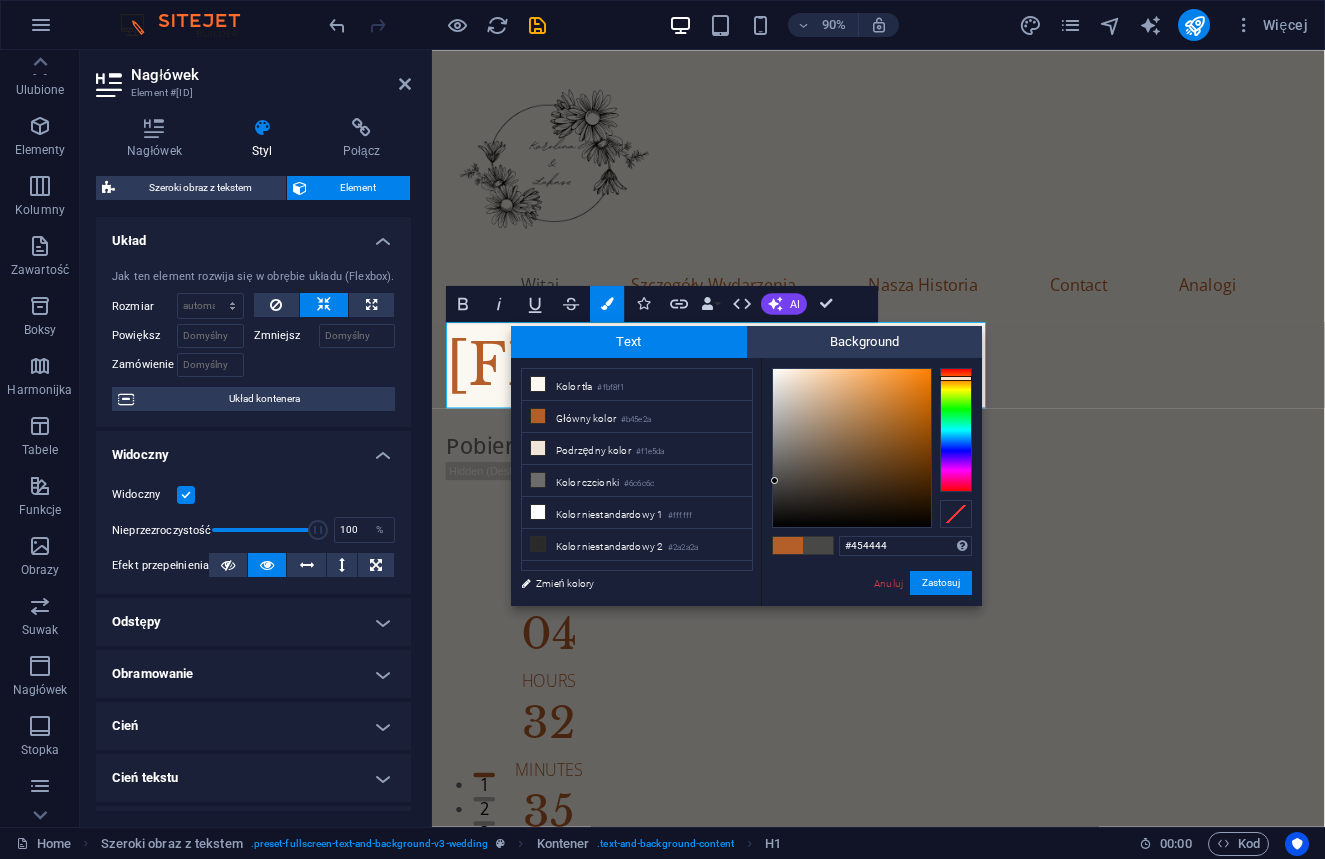 click at bounding box center (852, 448) 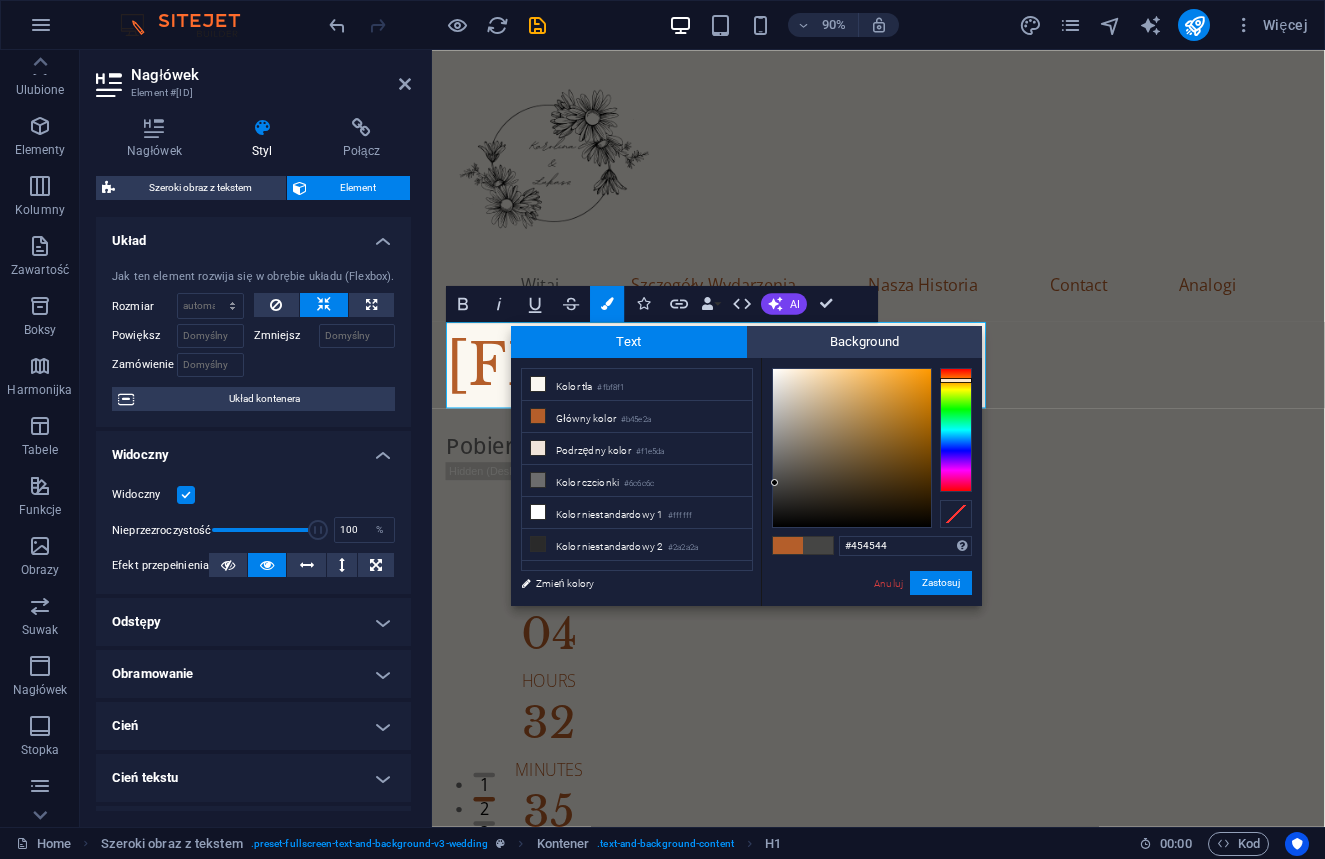 click at bounding box center [956, 430] 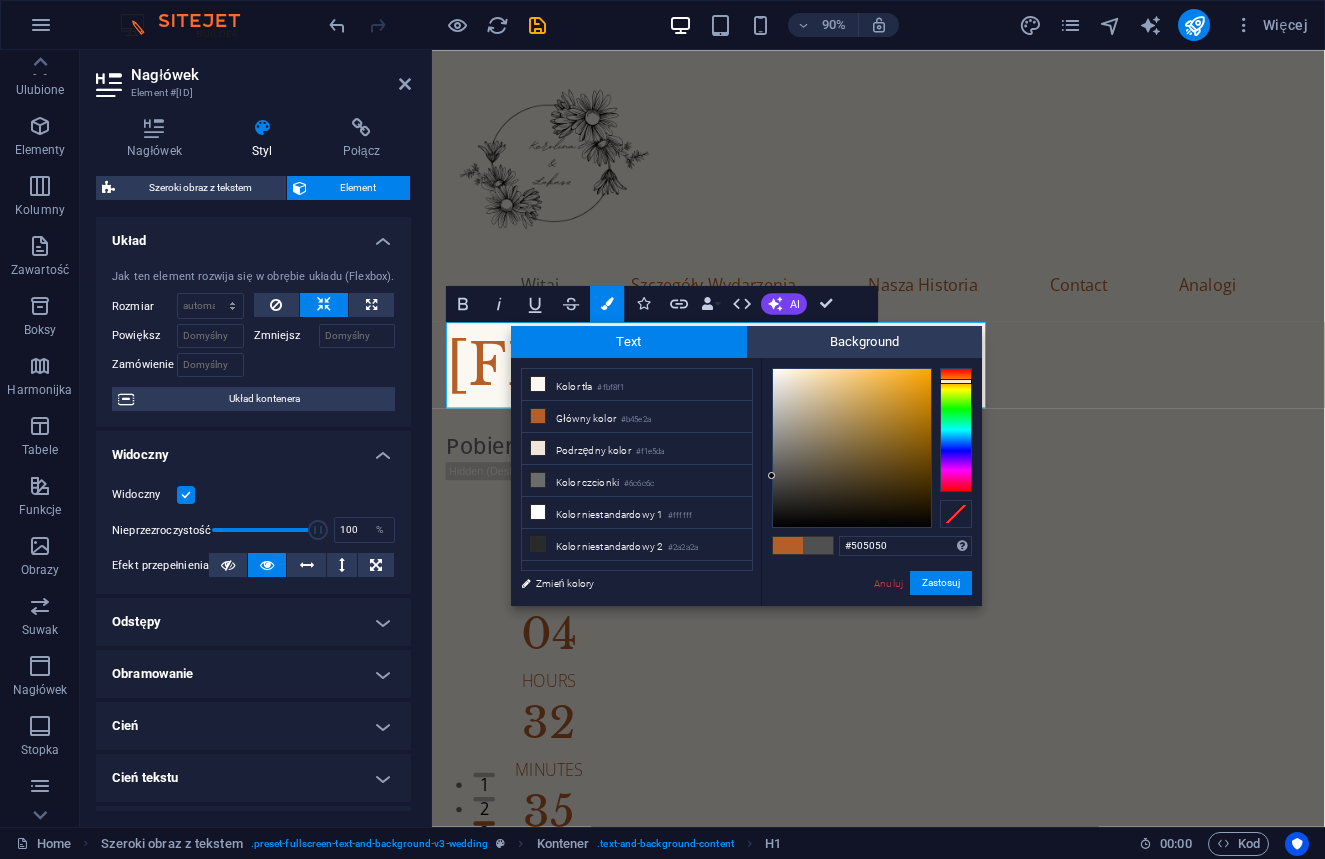 drag, startPoint x: 798, startPoint y: 486, endPoint x: 759, endPoint y: 476, distance: 40.261642 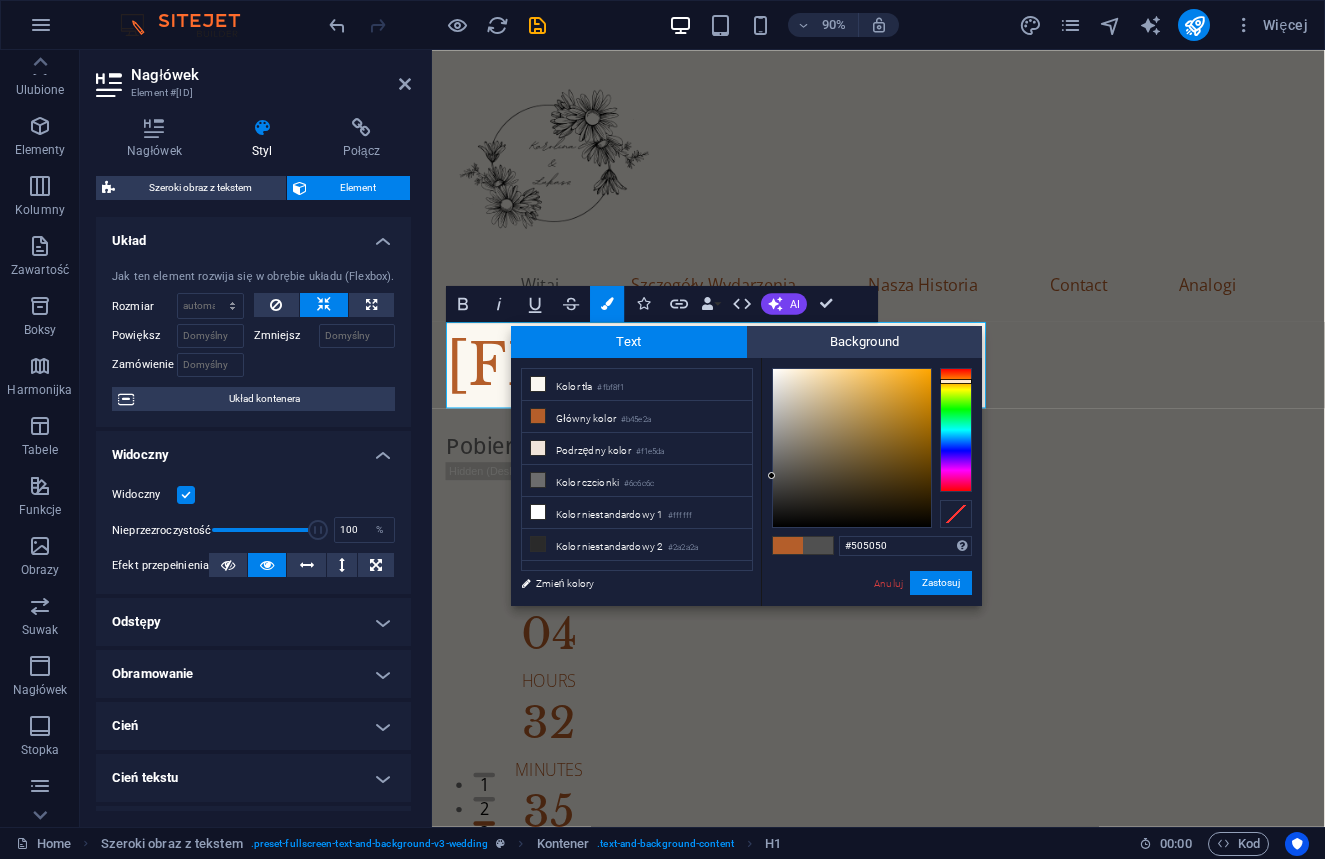 click on "less
Kolor tła
#fbf8f1
Główny kolor
#b45e2a
Podrzędny kolor
#f1e5da
Kolor czcionki
#505050" at bounding box center [746, 482] 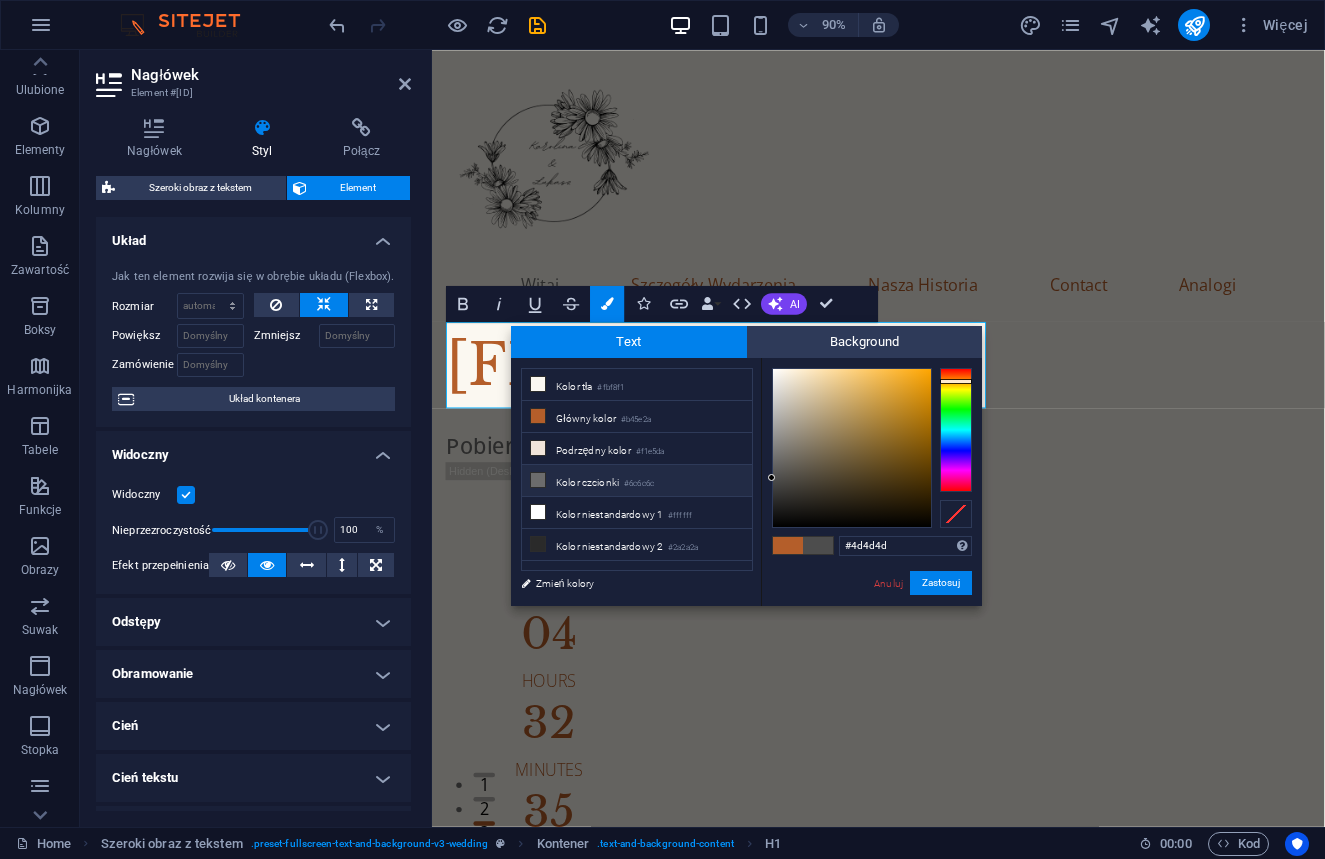 click on "Kolor czcionki
#6c6c6c" at bounding box center [637, 481] 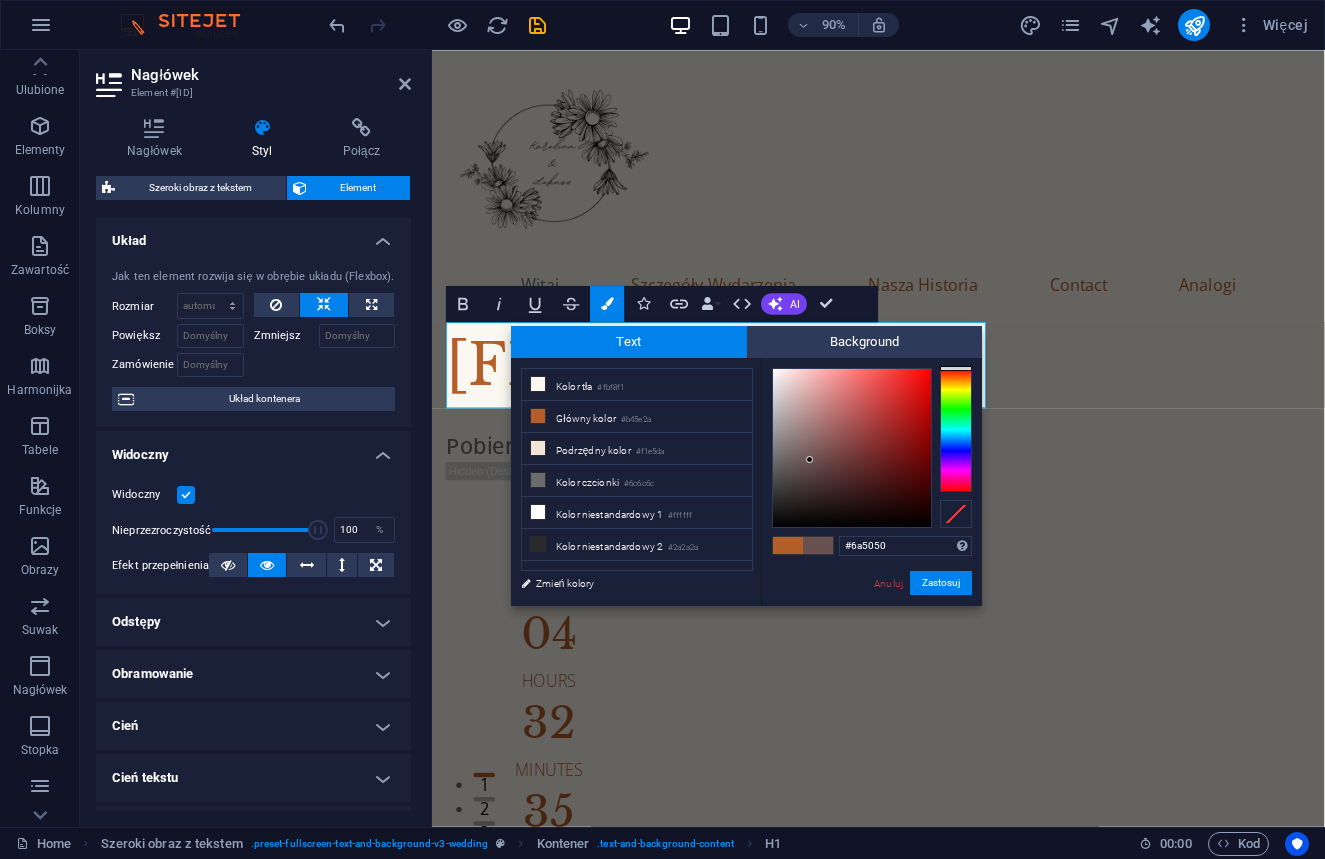 click at bounding box center [809, 459] 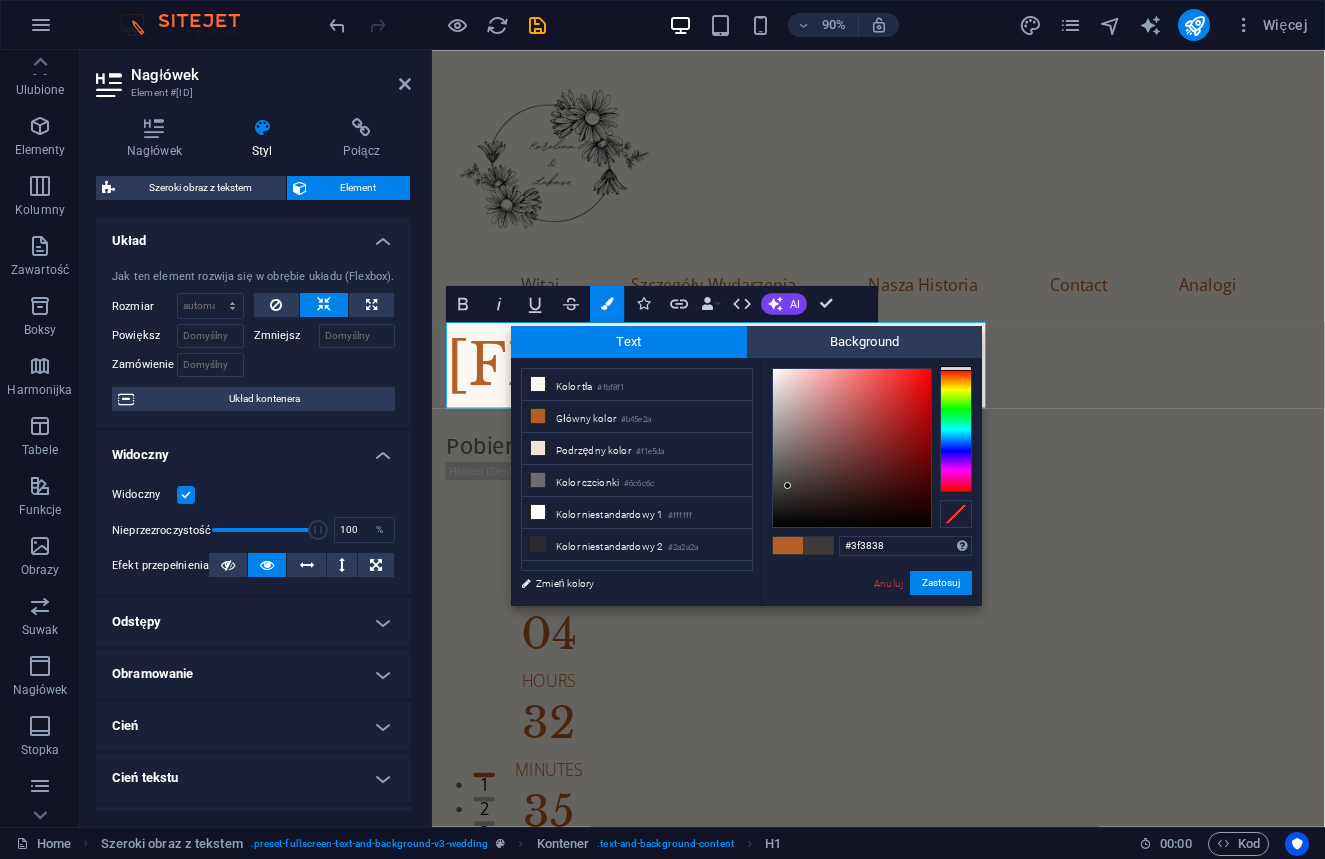 type on "#3f3939" 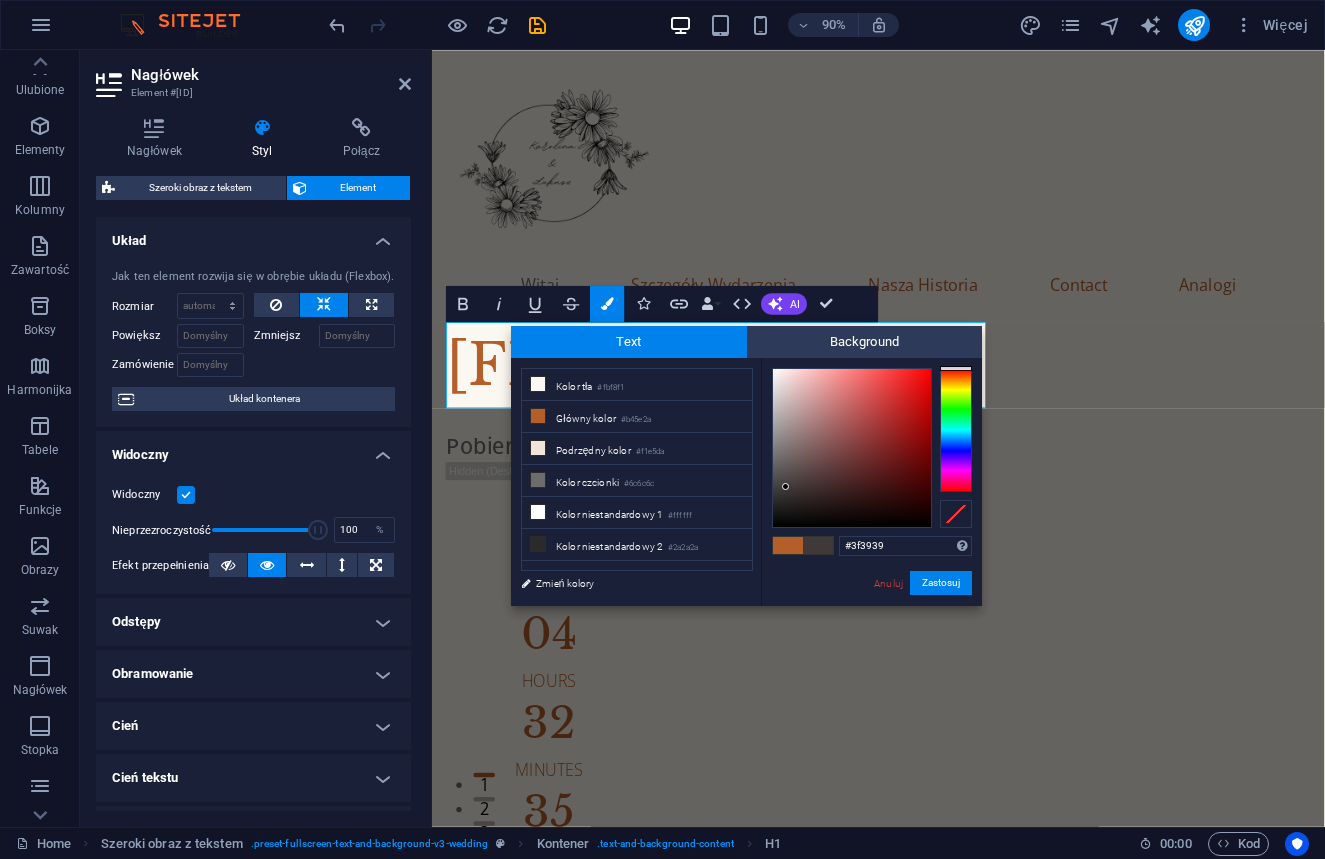 drag, startPoint x: 810, startPoint y: 460, endPoint x: 786, endPoint y: 487, distance: 36.124783 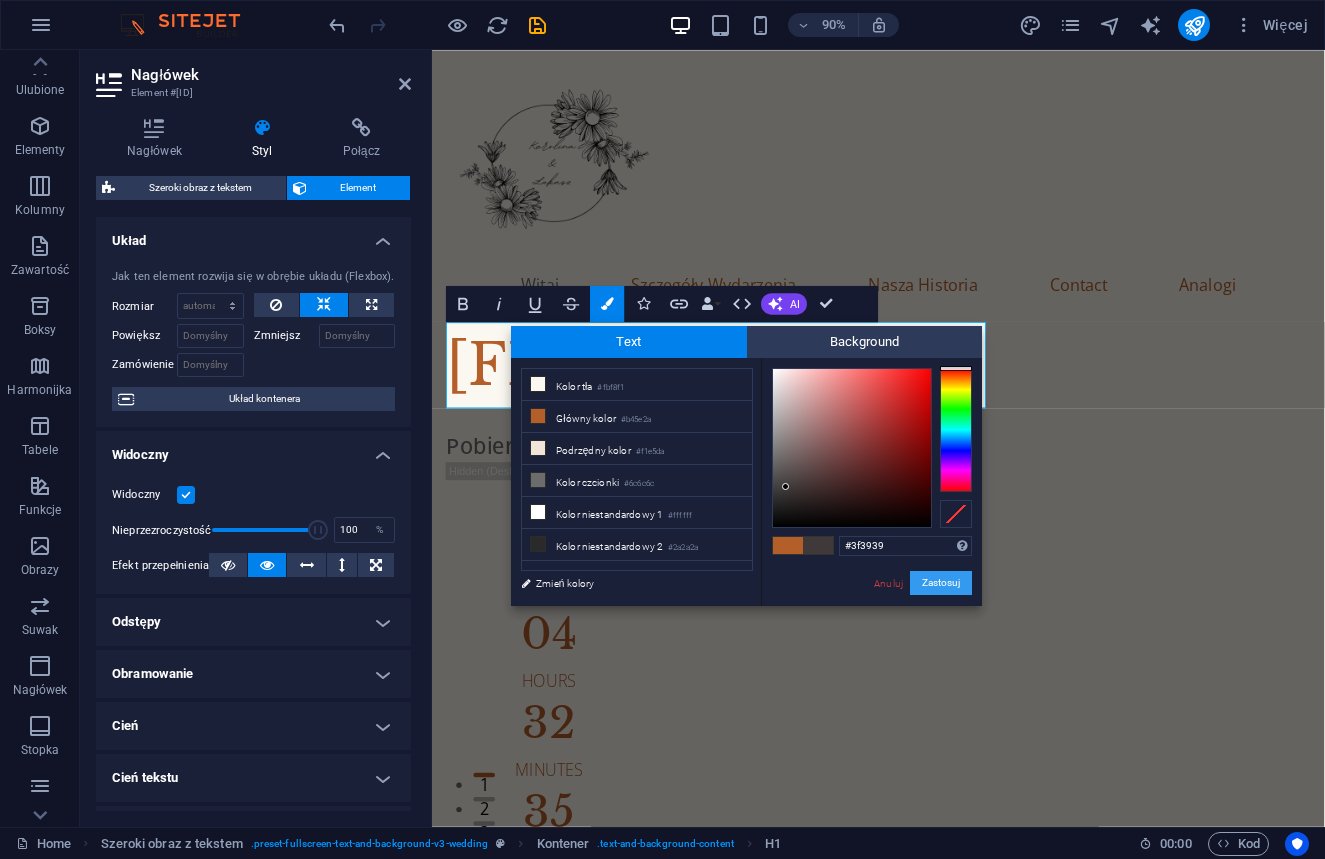 click on "Zastosuj" at bounding box center (941, 583) 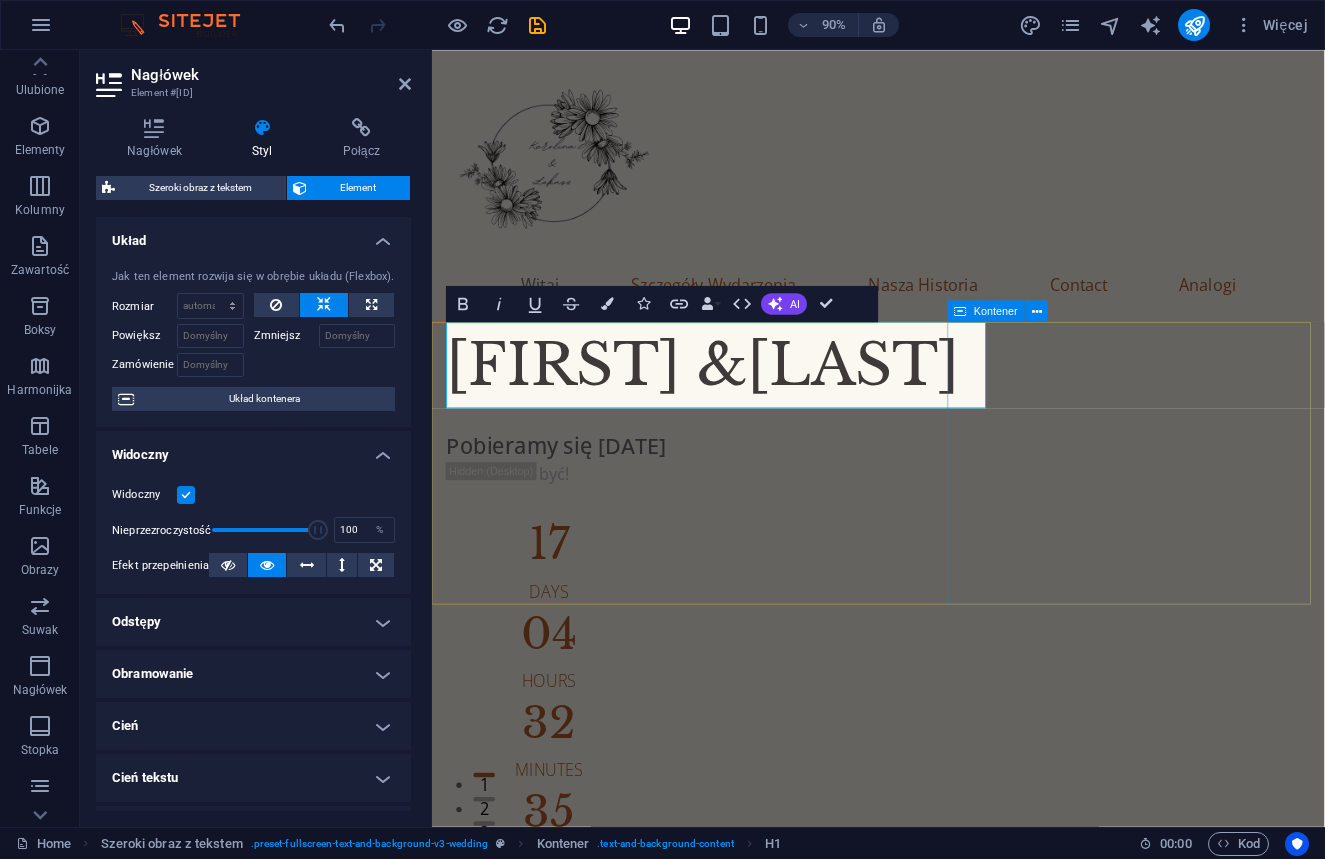 click at bounding box center (928, 1438) 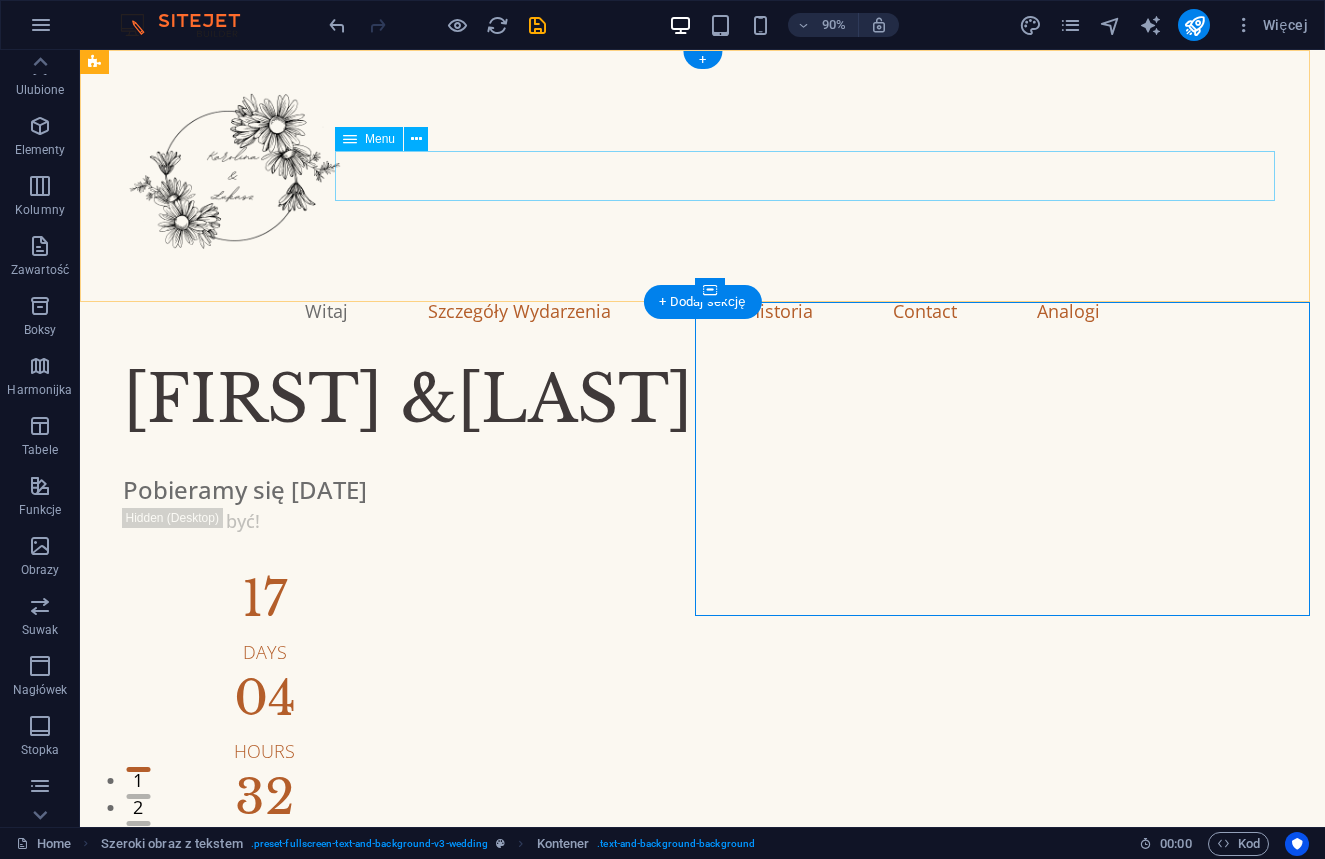click on "Witaj Szczegóły Wydarzenia Nasza Historia Contact Analogi" at bounding box center (702, 201) 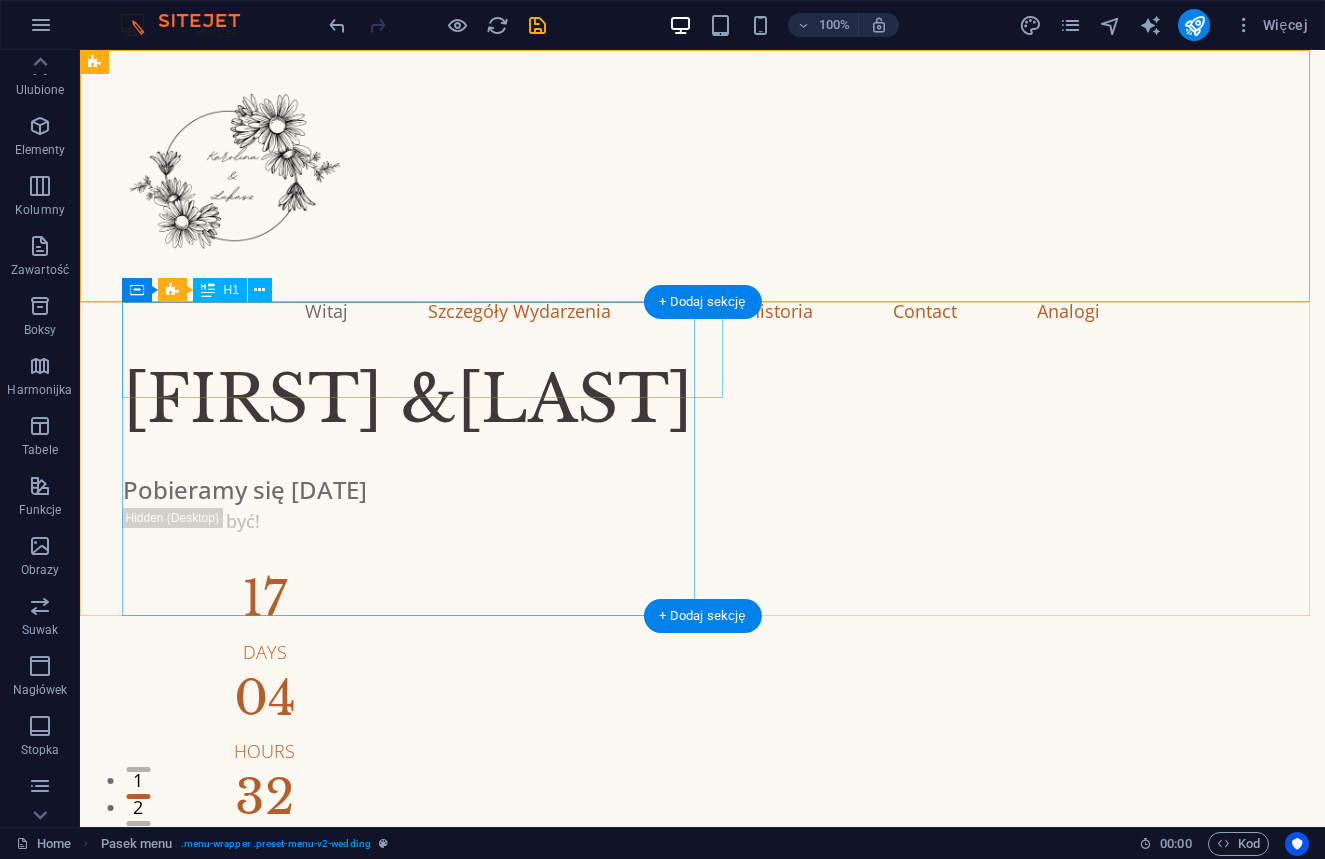 click on "[FIRST] &[LAST]" at bounding box center [716, 400] 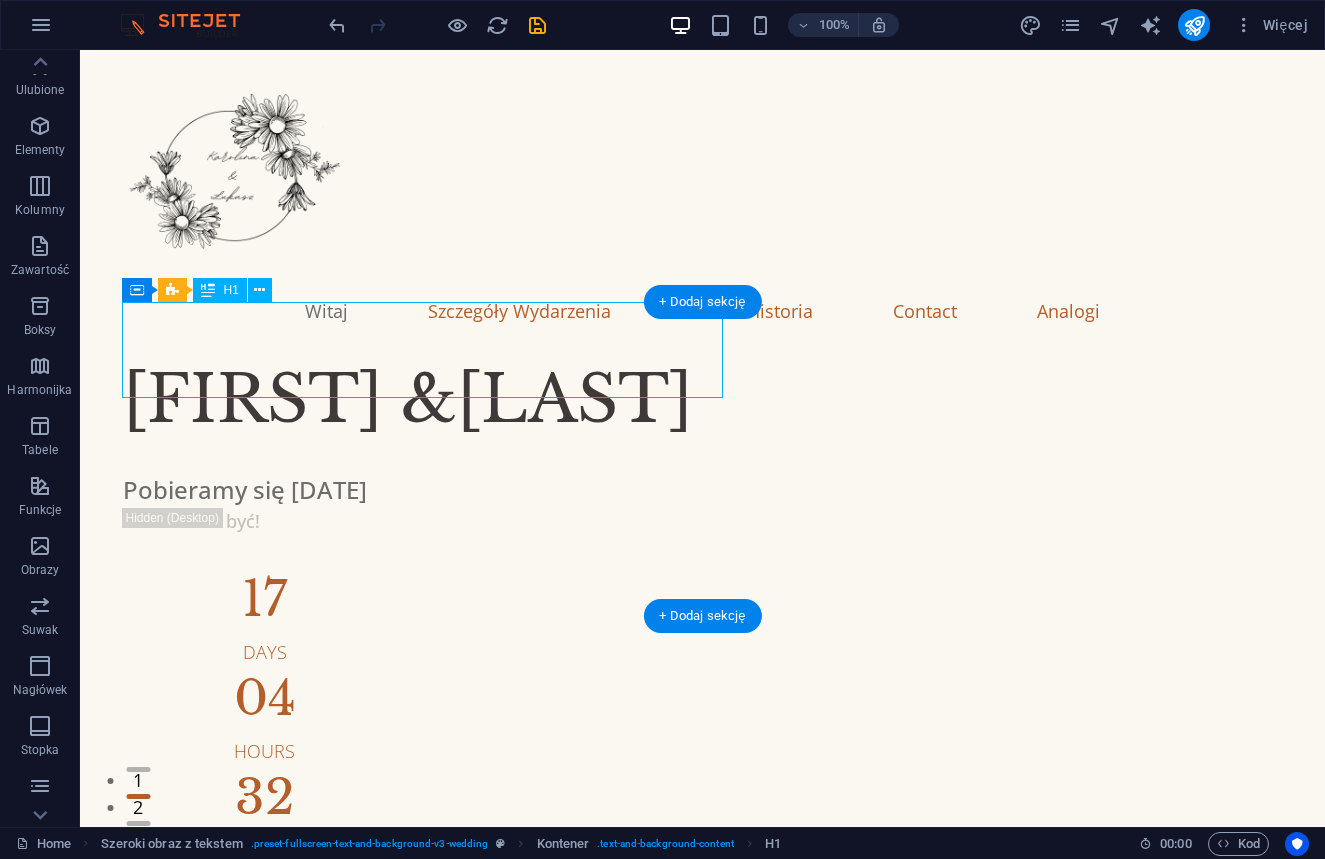 click on "[FIRST] &[LAST]" at bounding box center (716, 400) 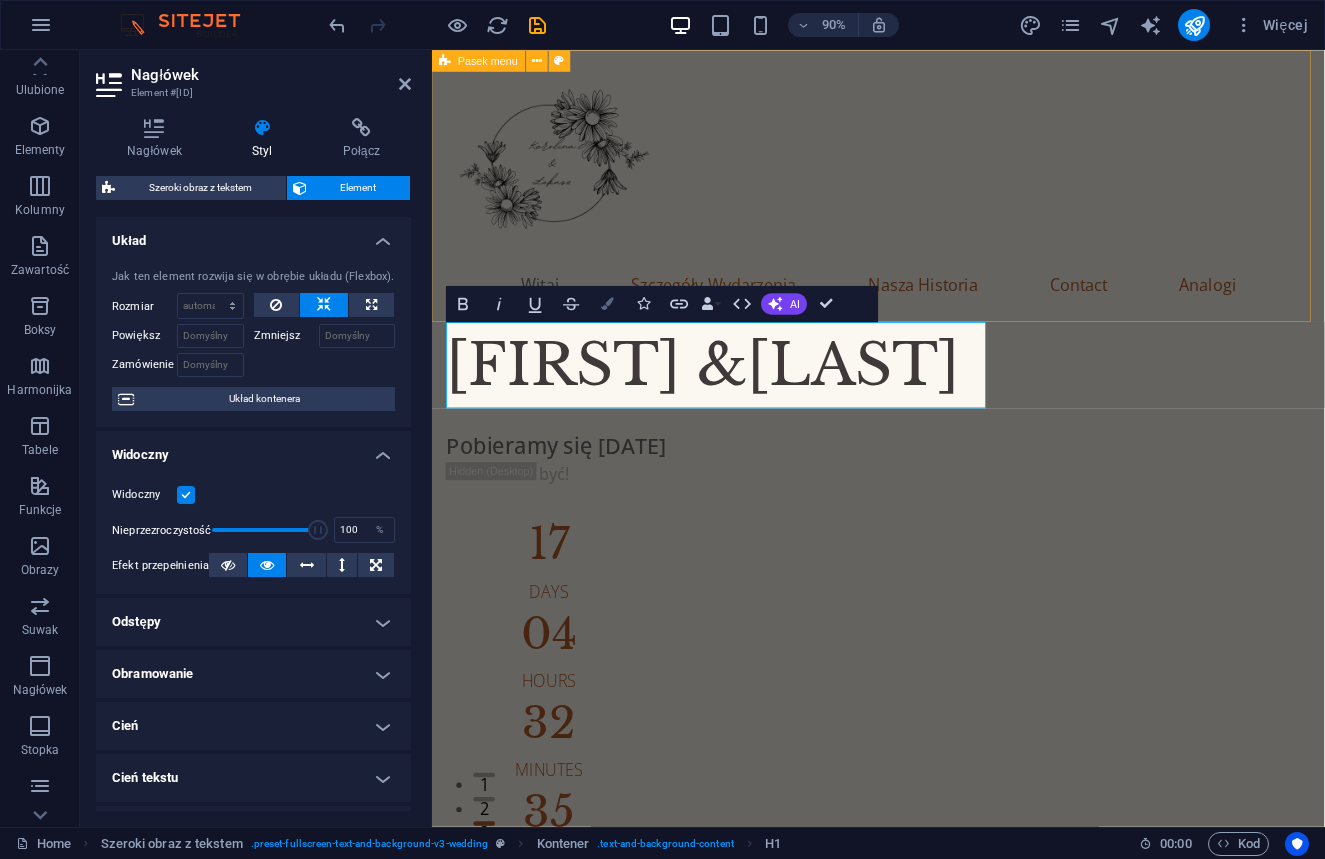 click at bounding box center (607, 304) 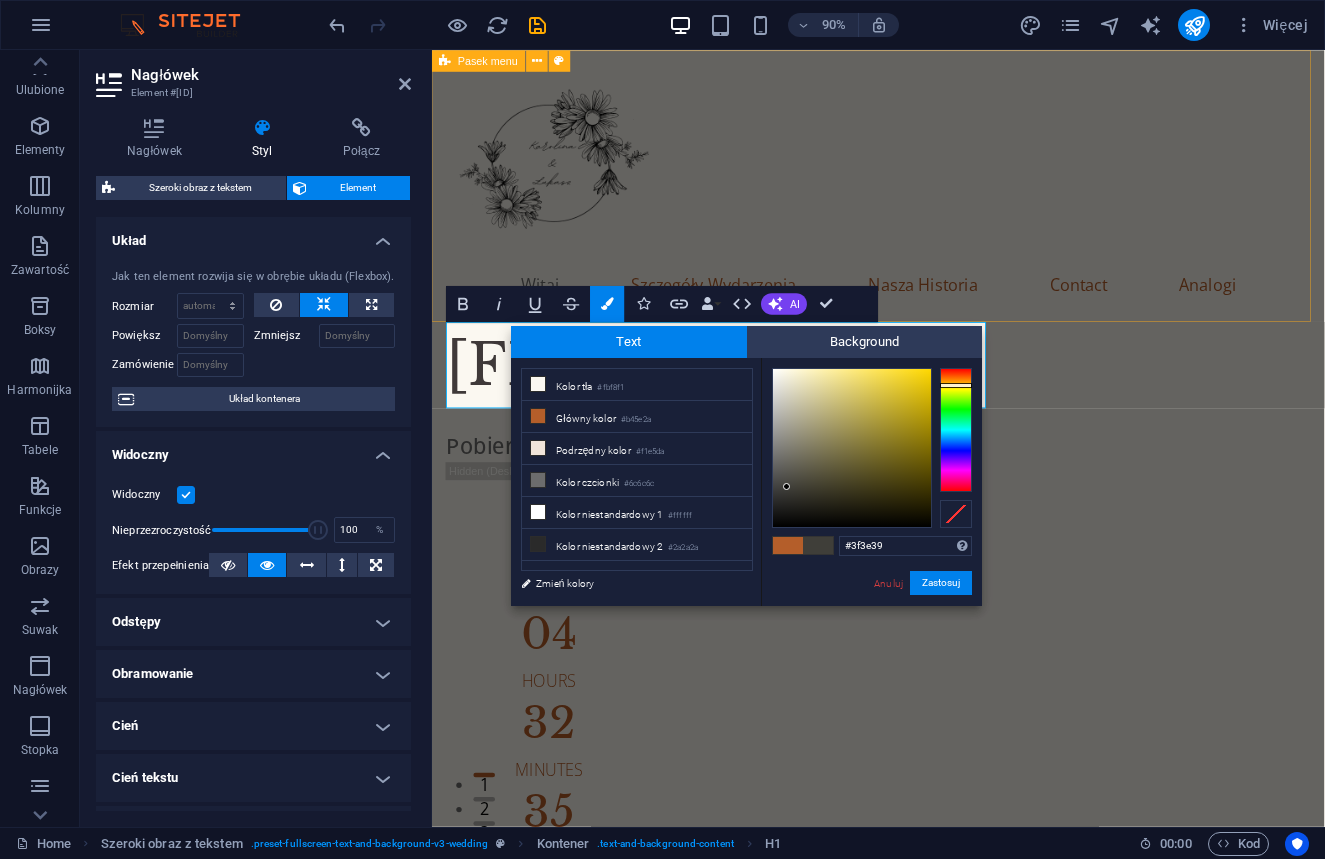 click at bounding box center (956, 430) 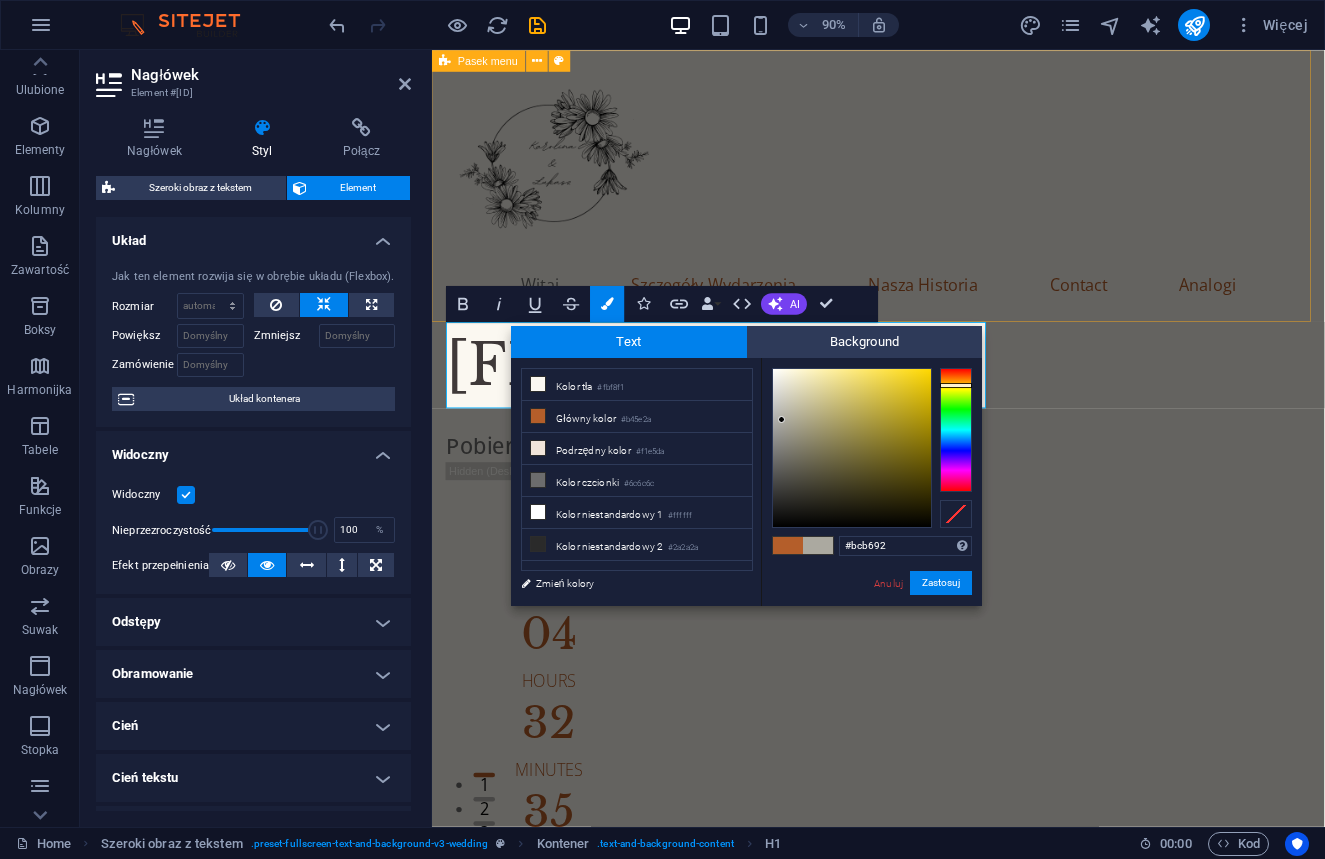 drag, startPoint x: 832, startPoint y: 439, endPoint x: 824, endPoint y: 400, distance: 39.812057 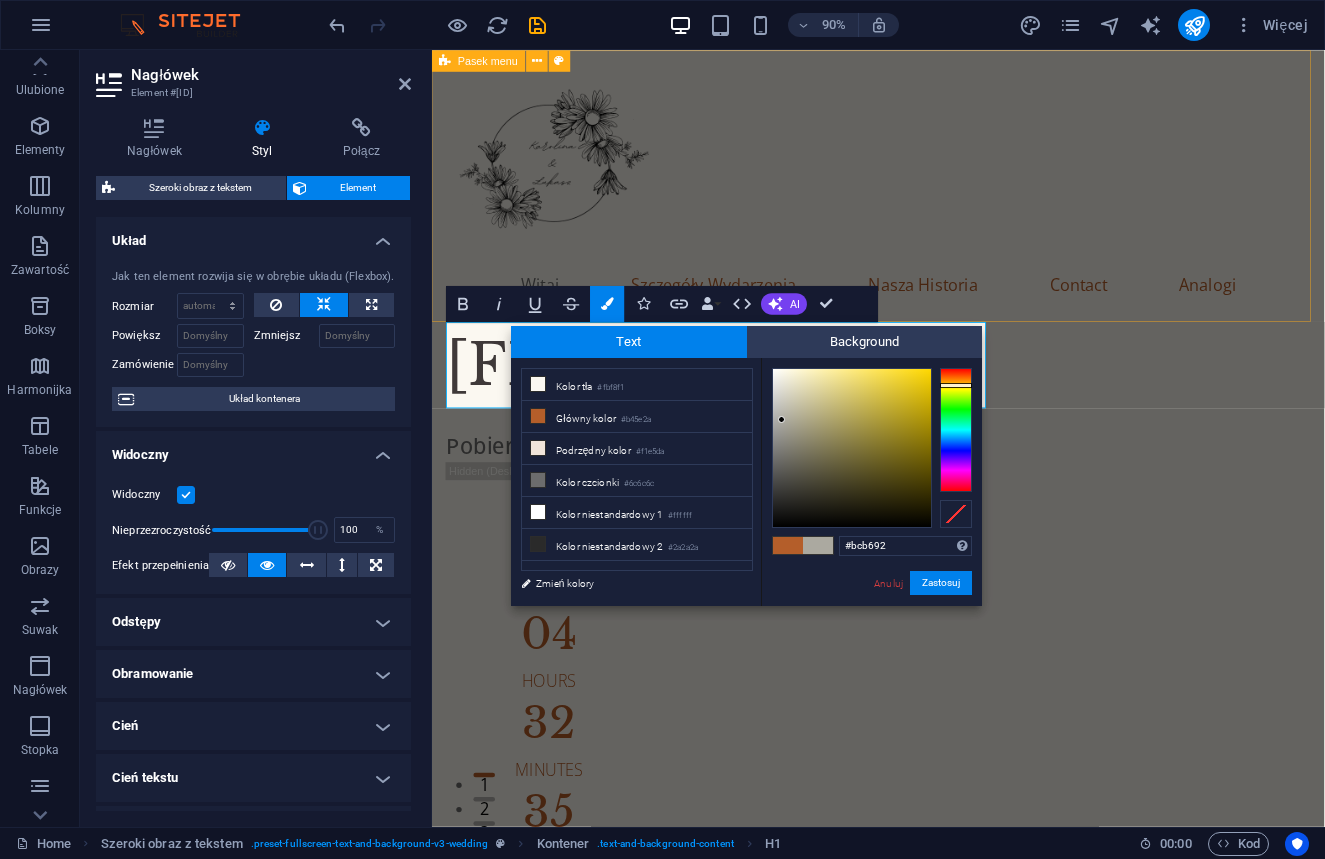 click at bounding box center [852, 448] 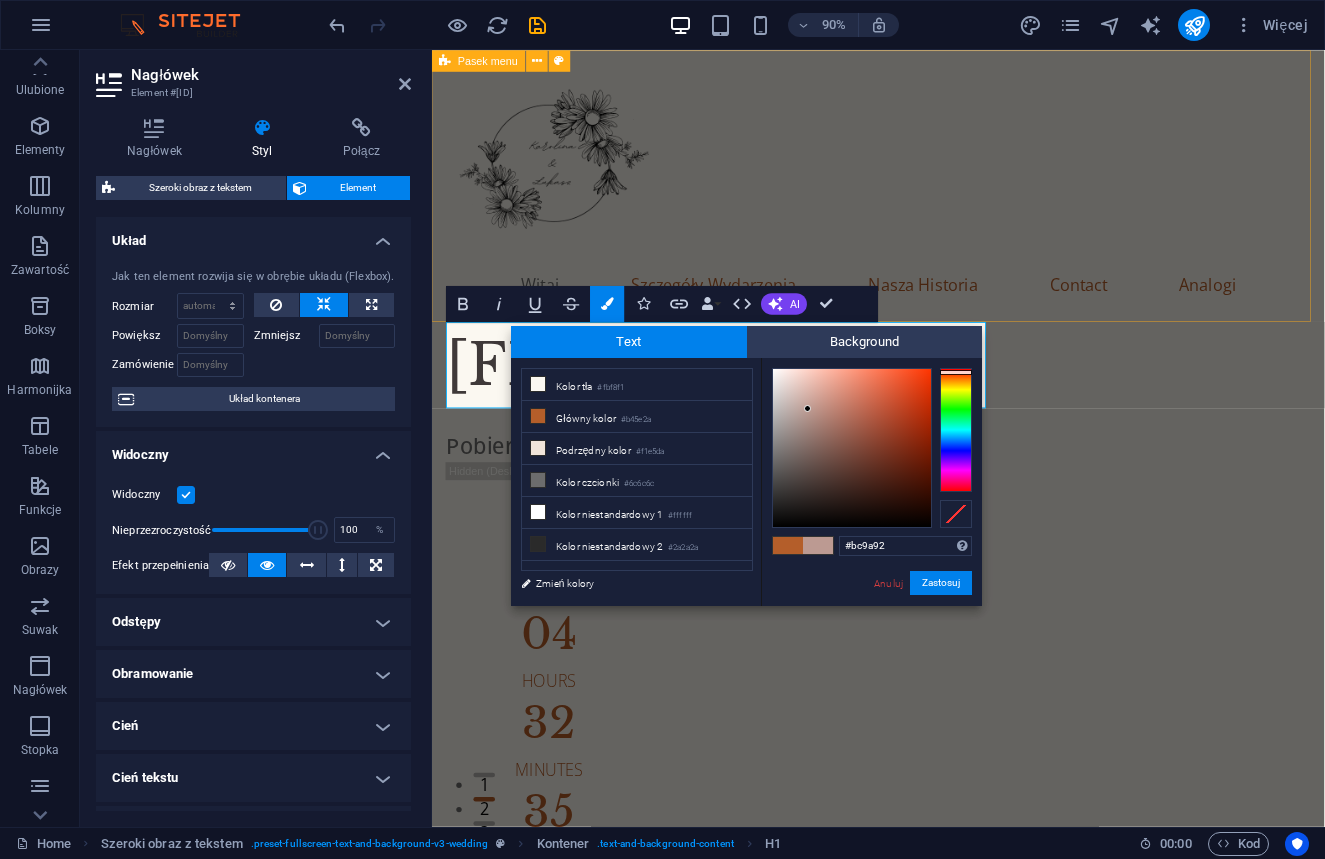drag, startPoint x: 955, startPoint y: 385, endPoint x: 955, endPoint y: 372, distance: 13 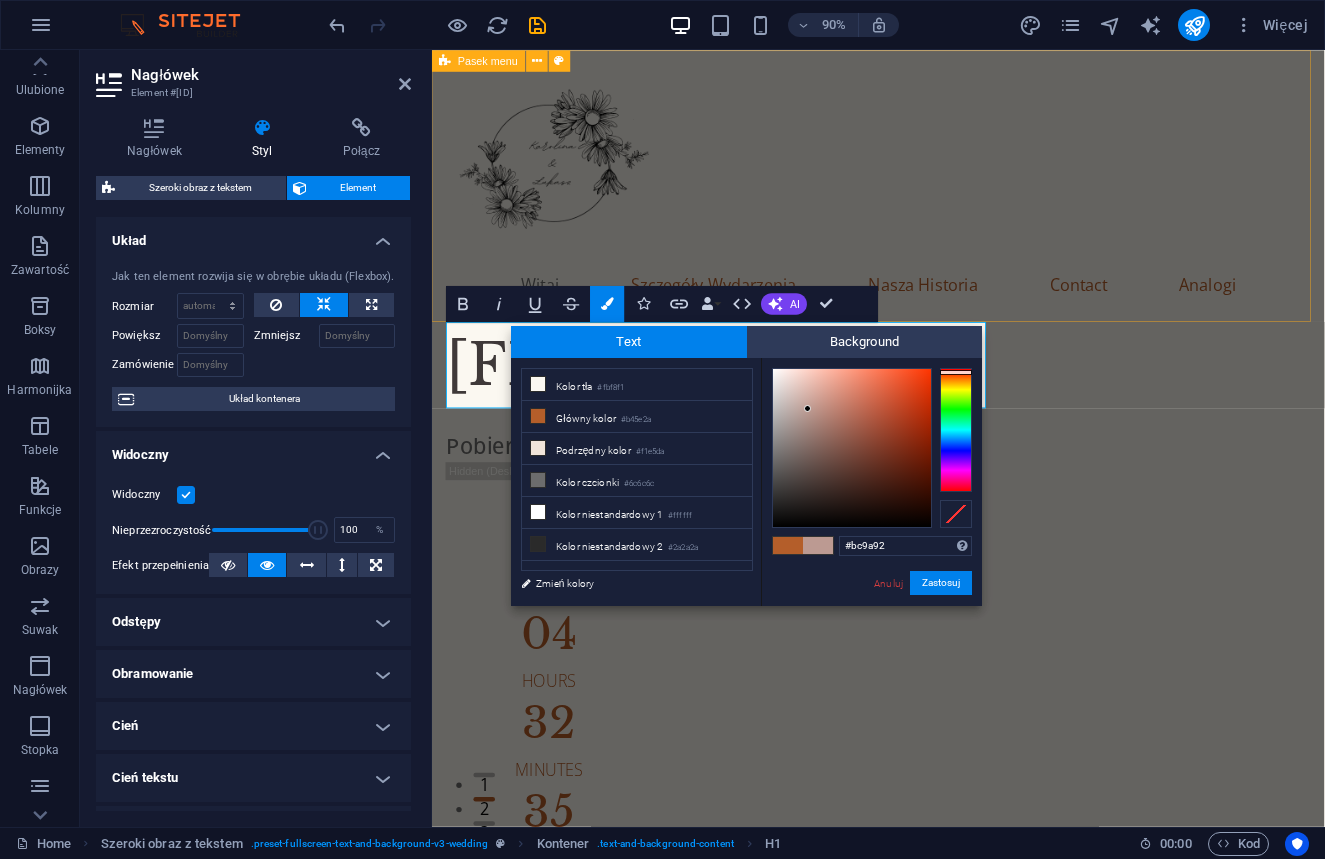 click at bounding box center (956, 372) 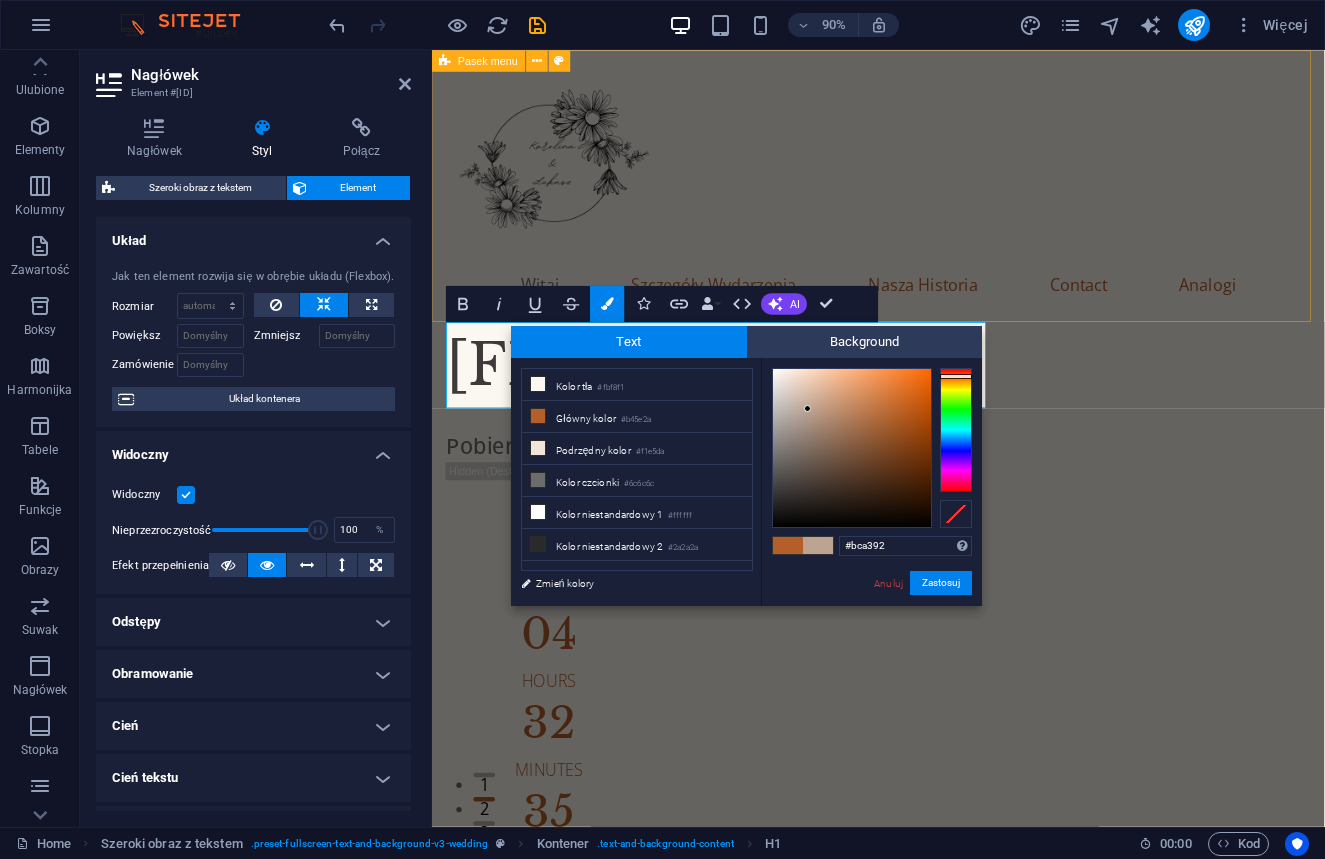 click at bounding box center (956, 376) 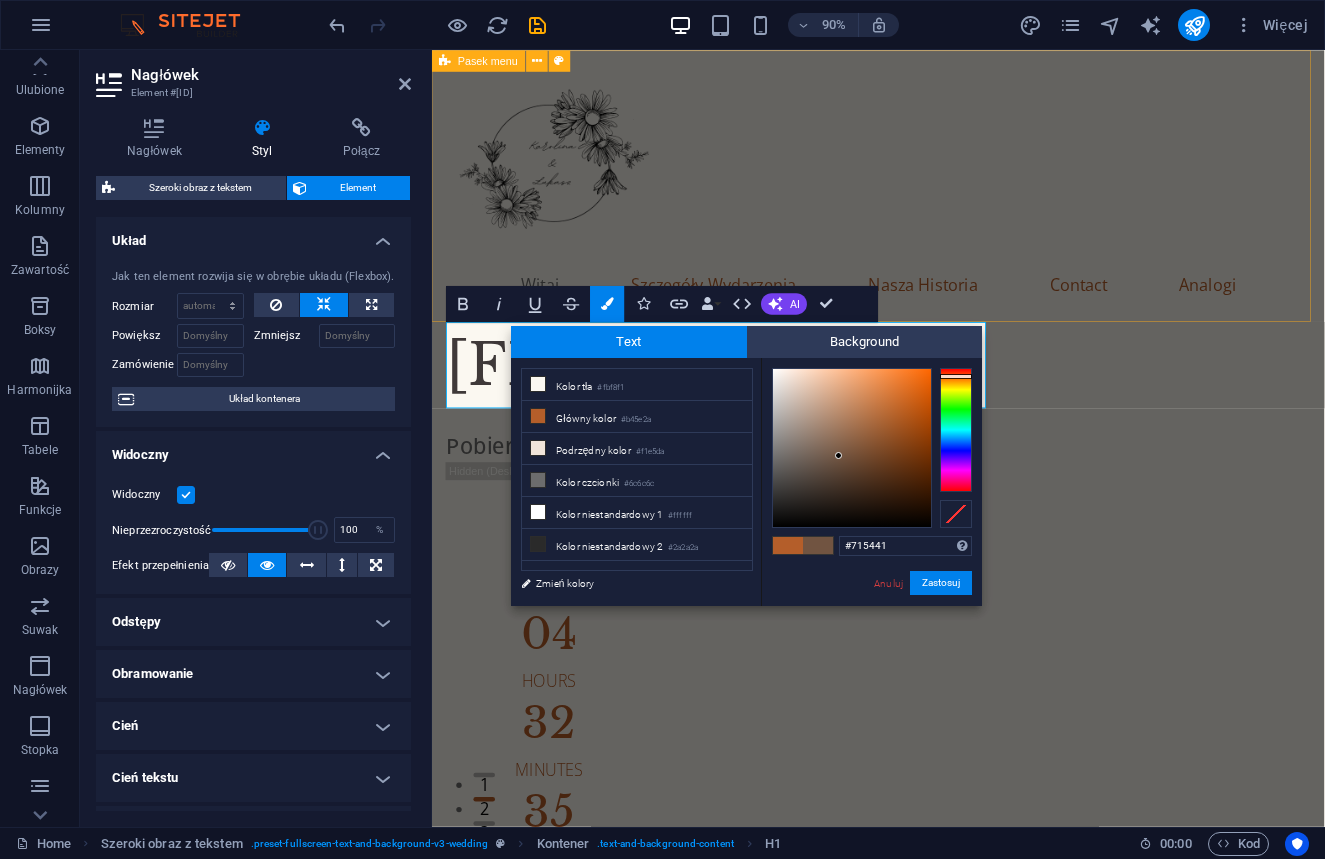 type on "#715440" 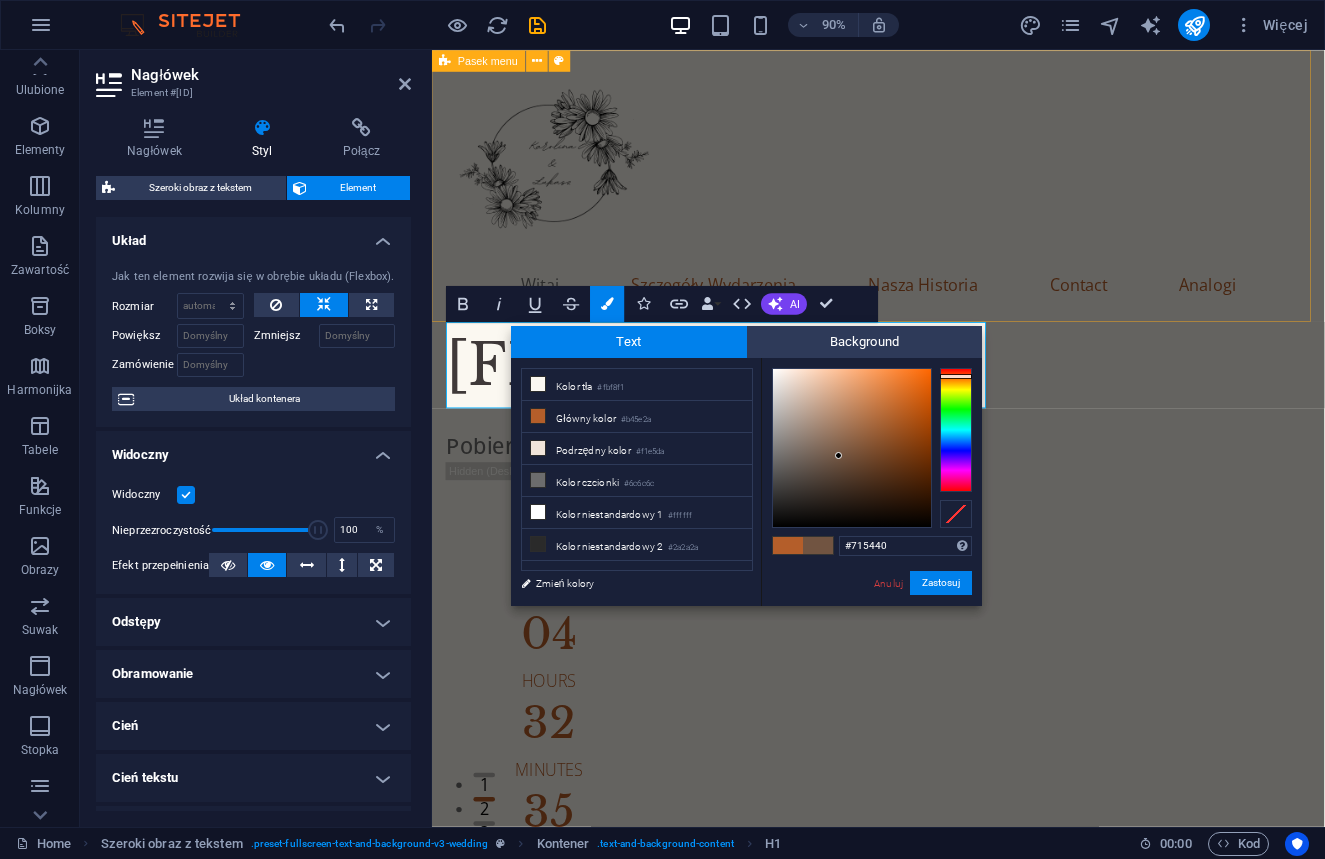 drag, startPoint x: 808, startPoint y: 439, endPoint x: 840, endPoint y: 456, distance: 36.23534 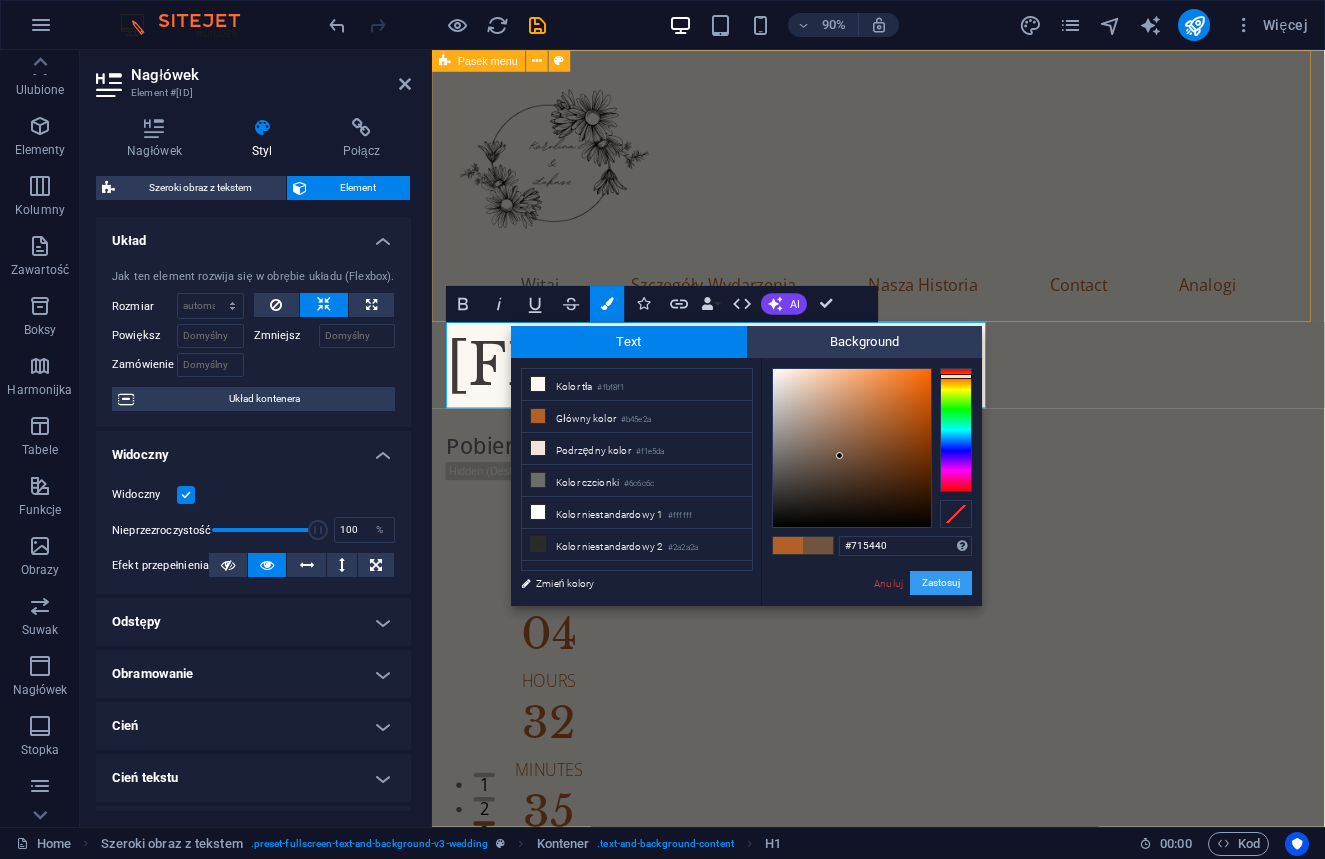 click on "Zastosuj" at bounding box center (941, 583) 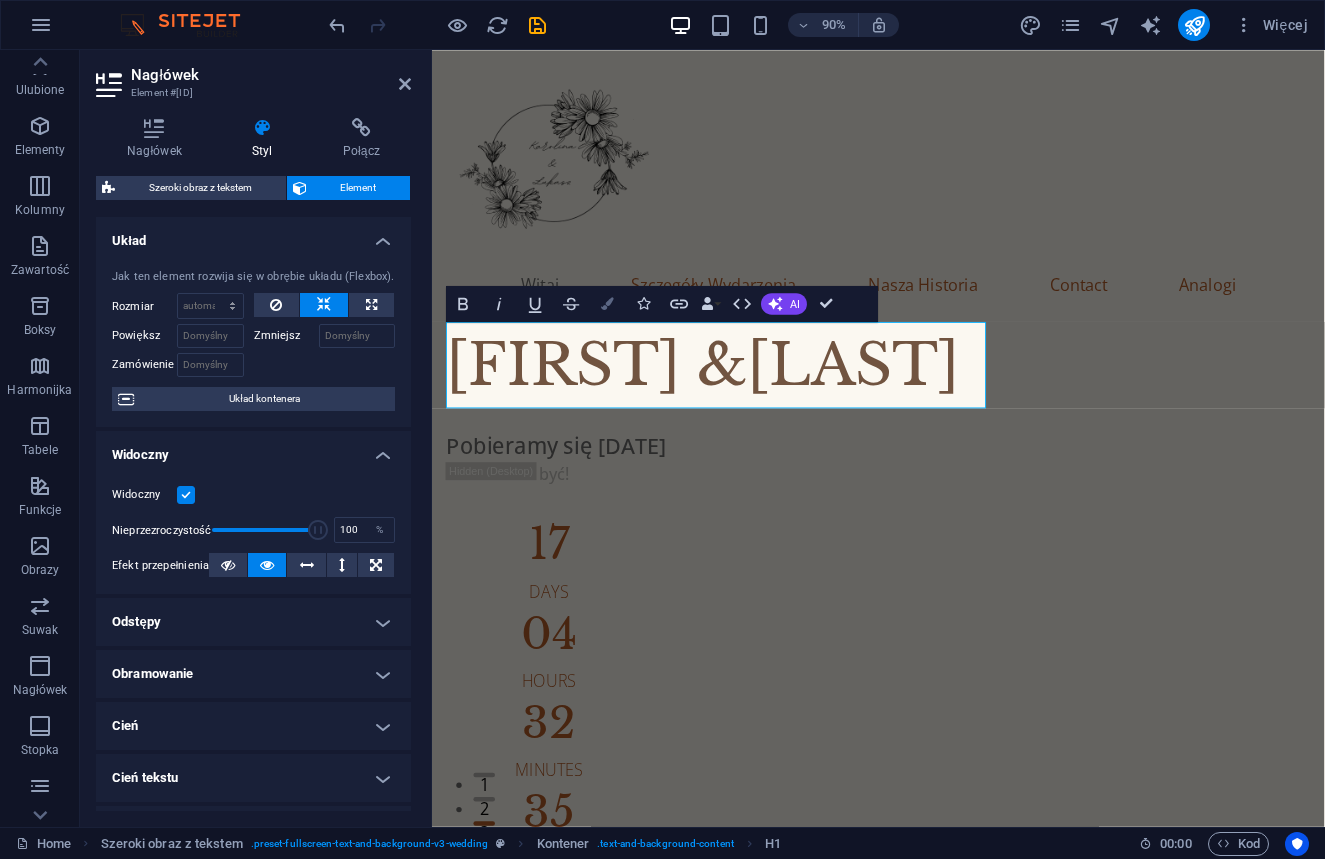 click on "Colors" at bounding box center [607, 304] 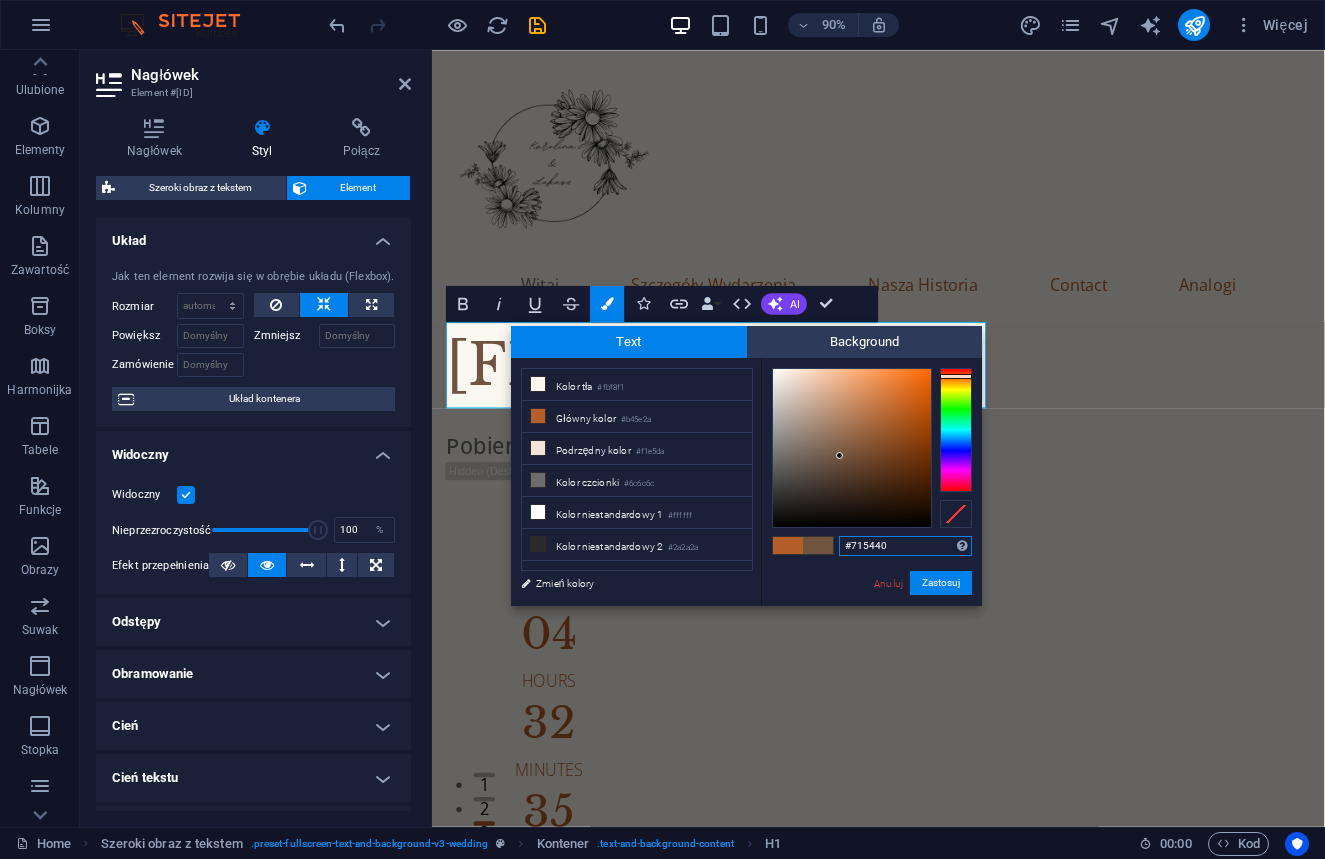 drag, startPoint x: 901, startPoint y: 547, endPoint x: 780, endPoint y: 542, distance: 121.103264 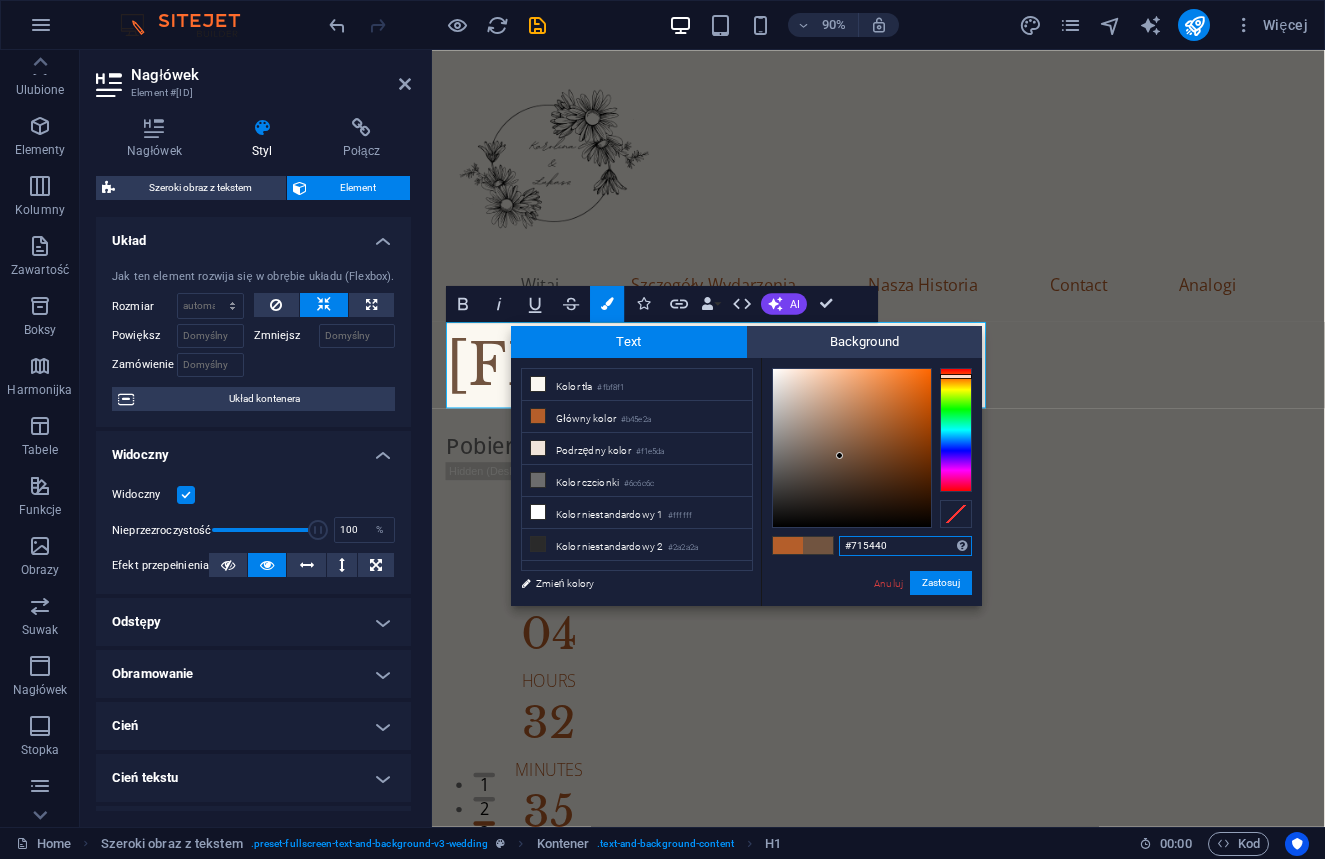 click on "Obsługiwane formaty rgb(8, 82, 237) rgba(8, 82, 237, 90%) hsv(221,97,93) hsl(221, 93%, 48%) Anuluj Zastosuj" at bounding box center [871, 627] 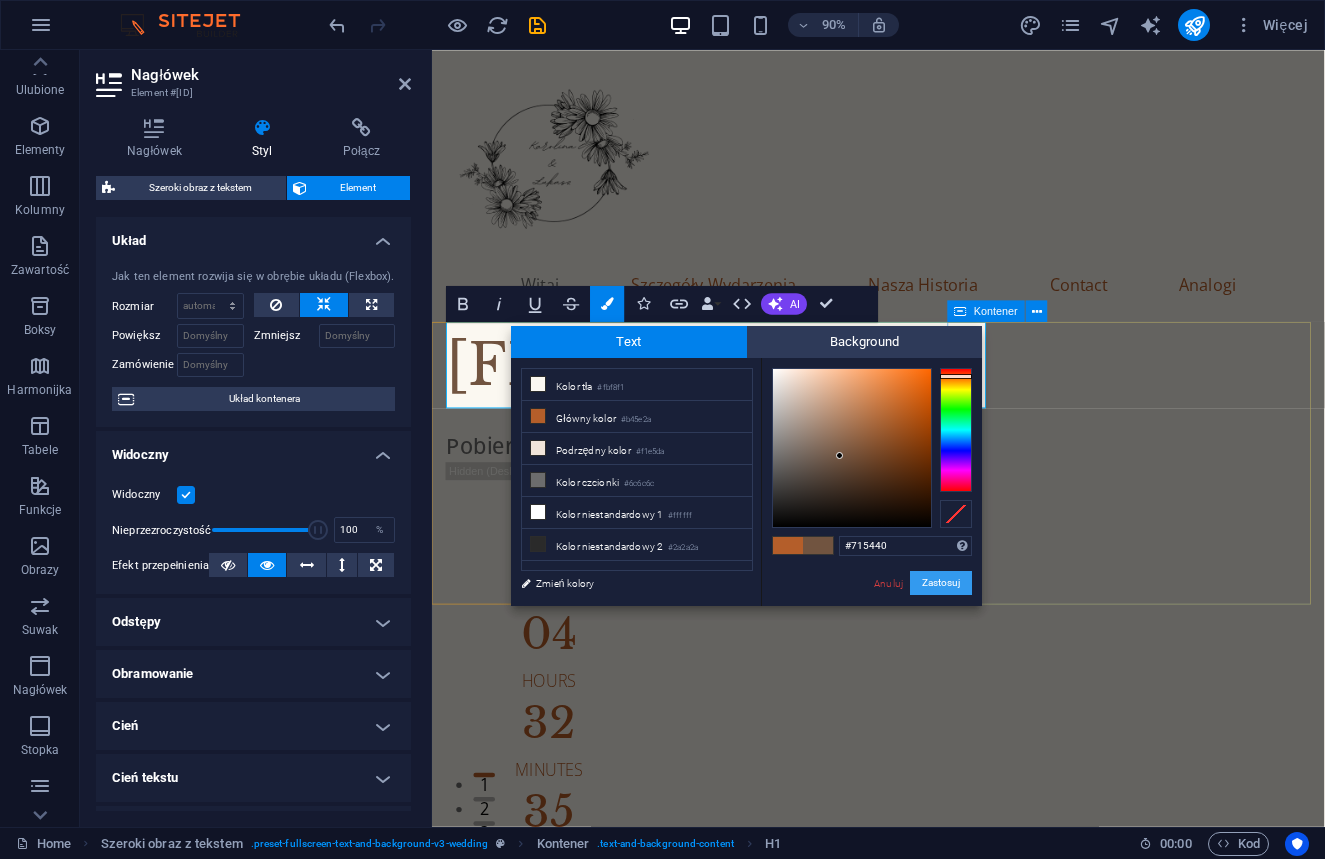 click on "Zastosuj" at bounding box center [941, 583] 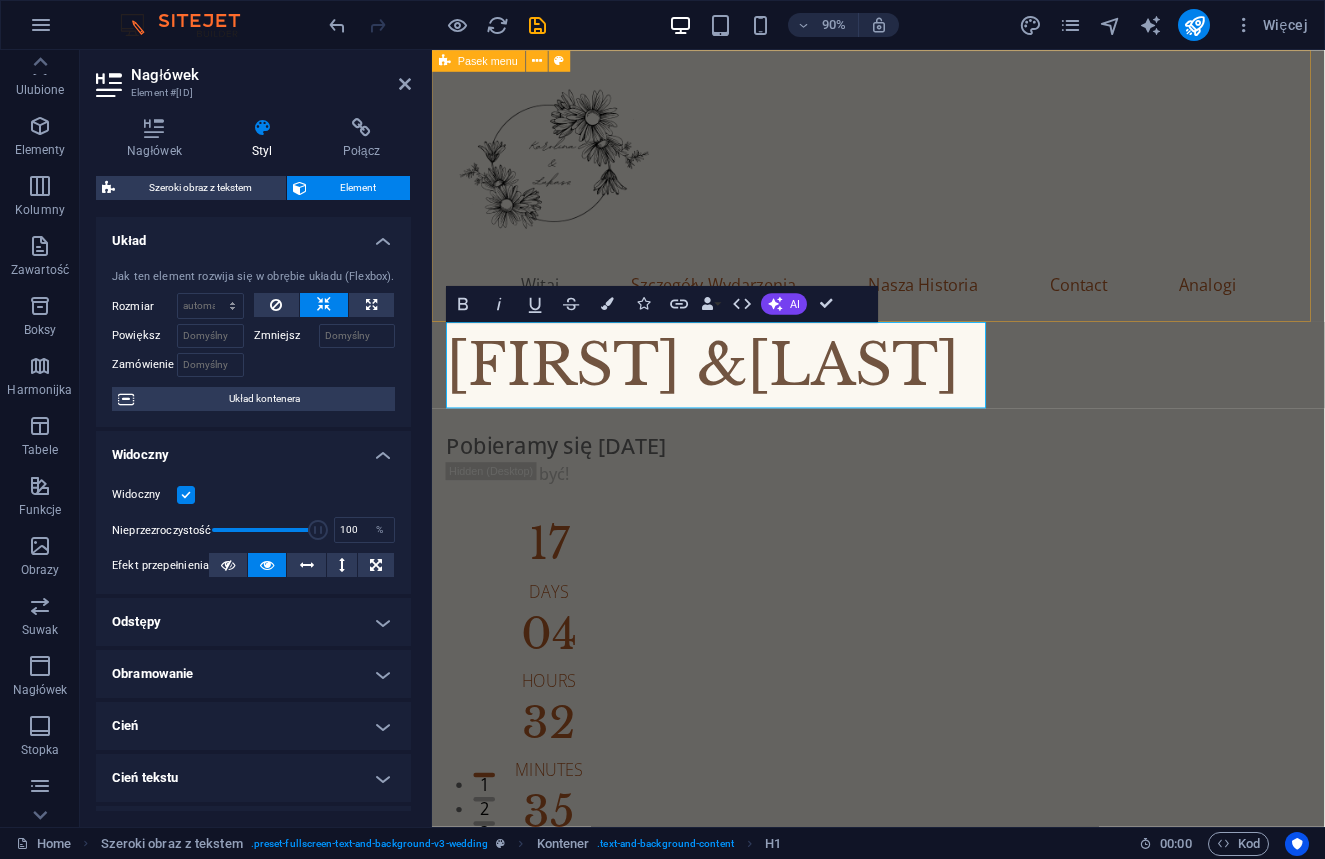 click on "Witaj Szczegóły Wydarzenia Nasza Historia Contact Analogi" at bounding box center (928, 201) 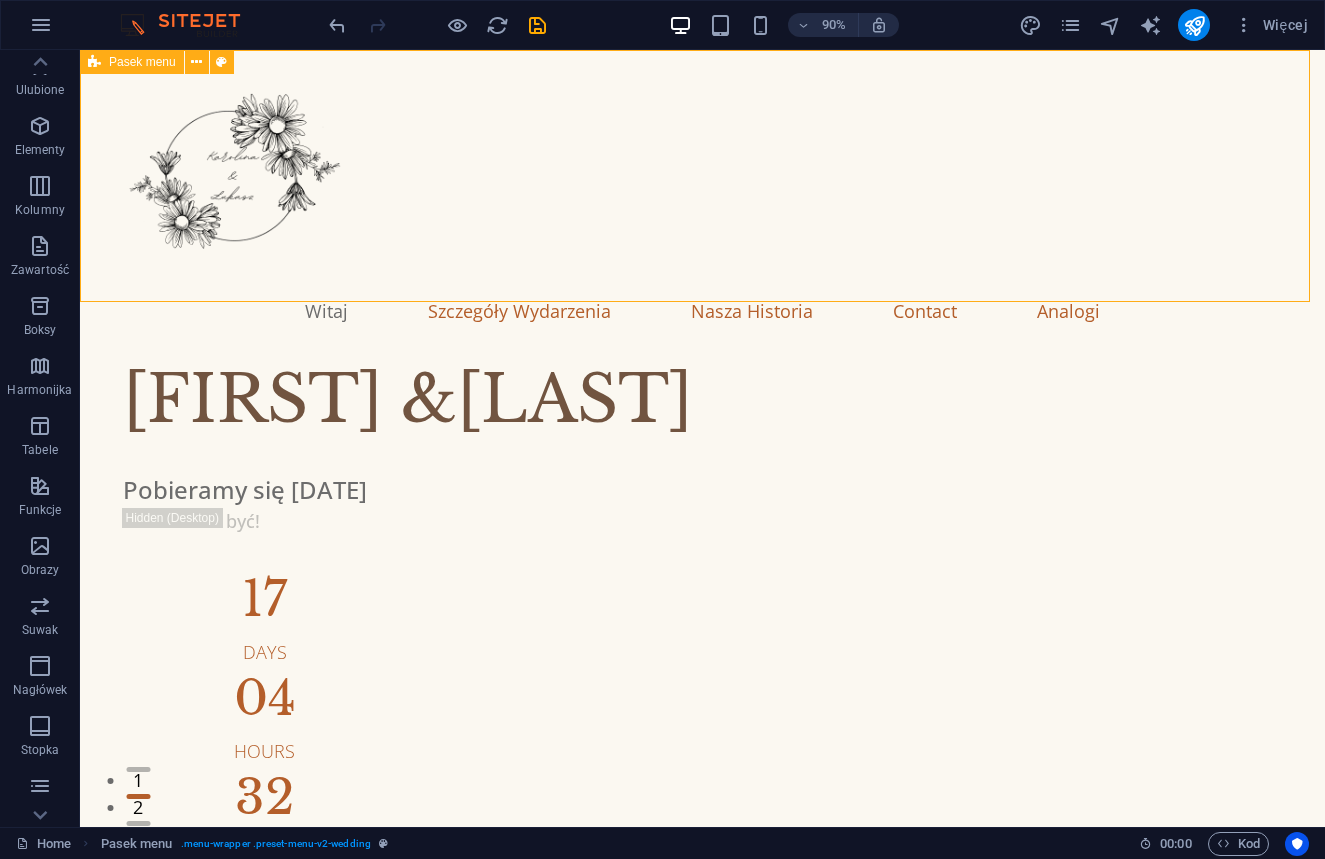 click on "Witaj Szczegóły Wydarzenia Nasza Historia Contact Analogi" at bounding box center (702, 201) 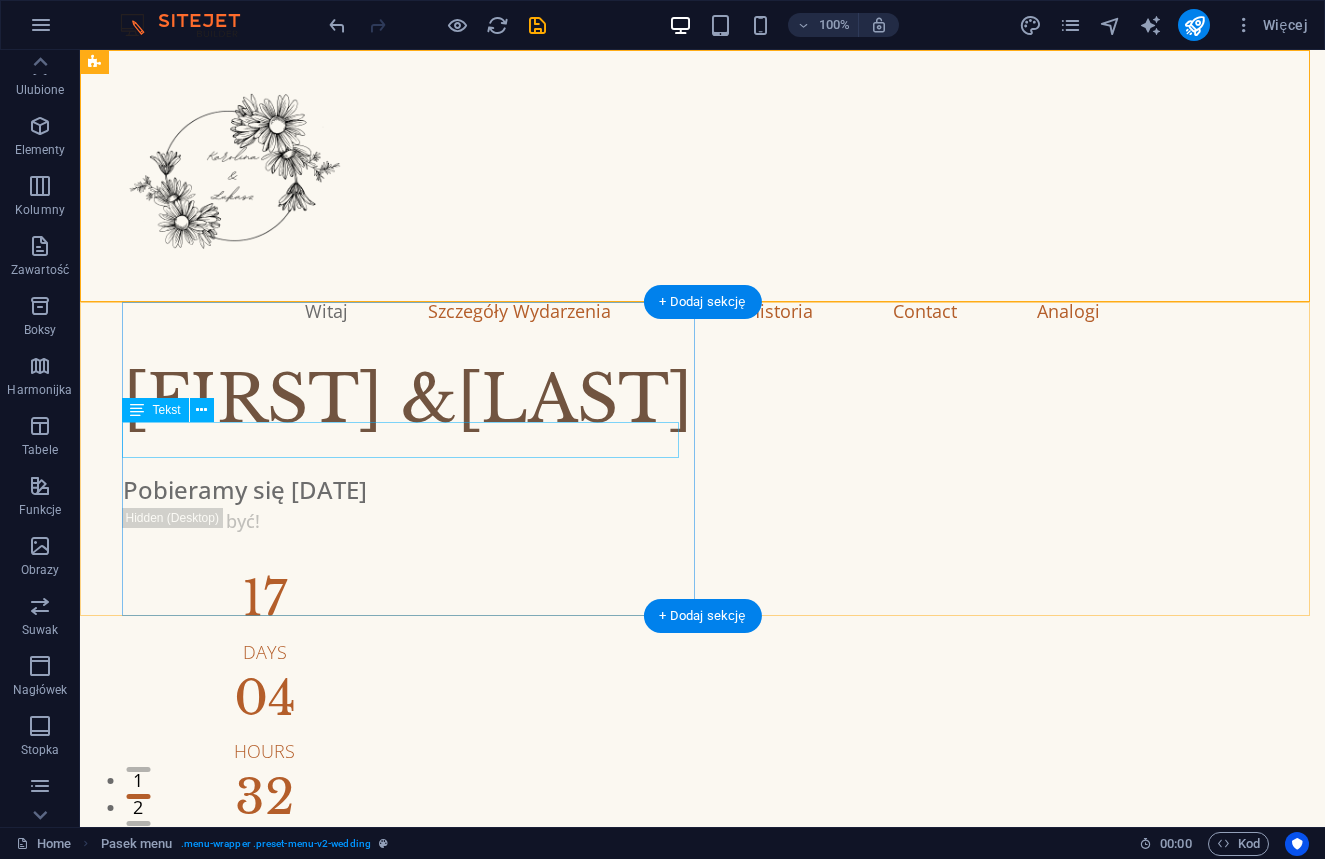 click on "Pobieramy się [DATE]" at bounding box center [716, 490] 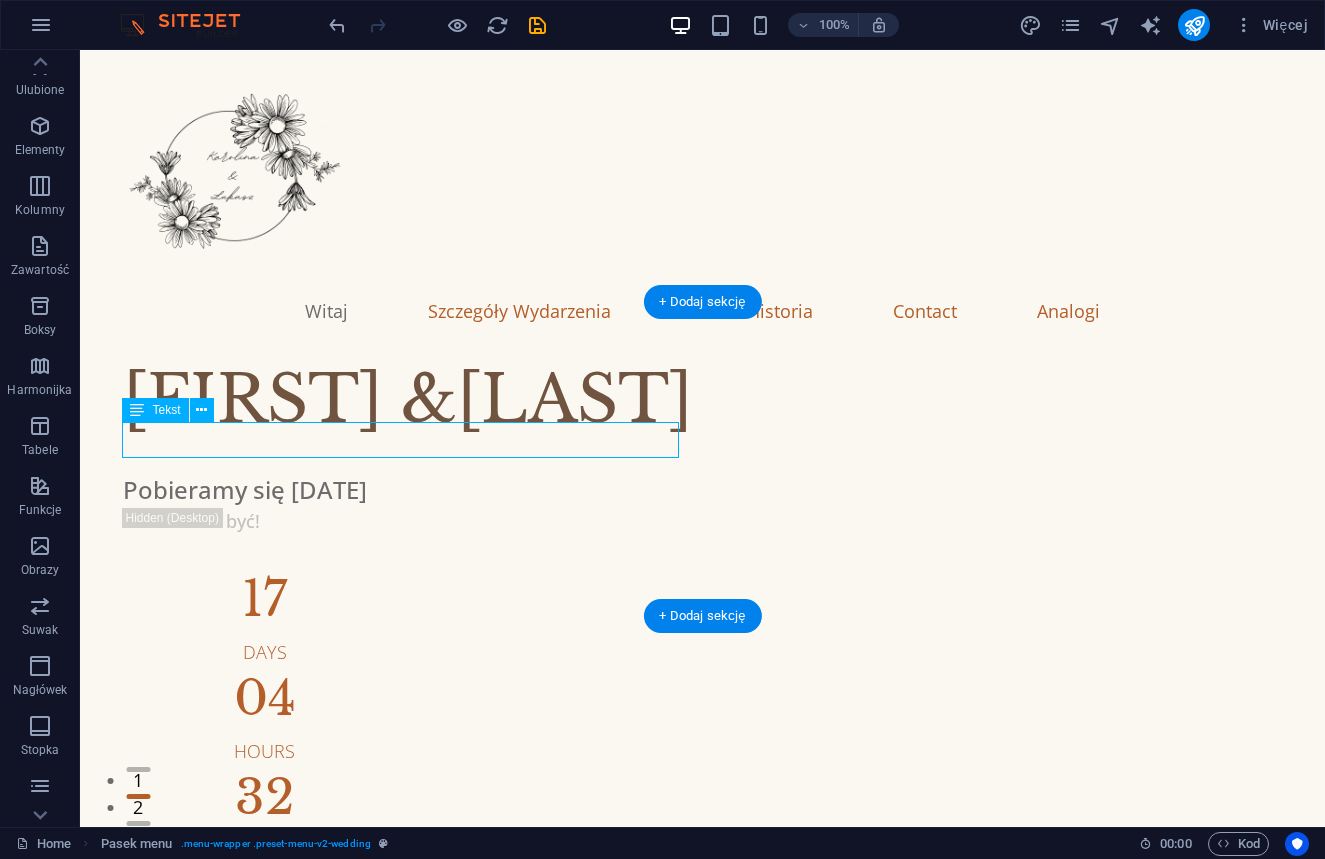 click on "Pobieramy się [DATE]" at bounding box center (716, 490) 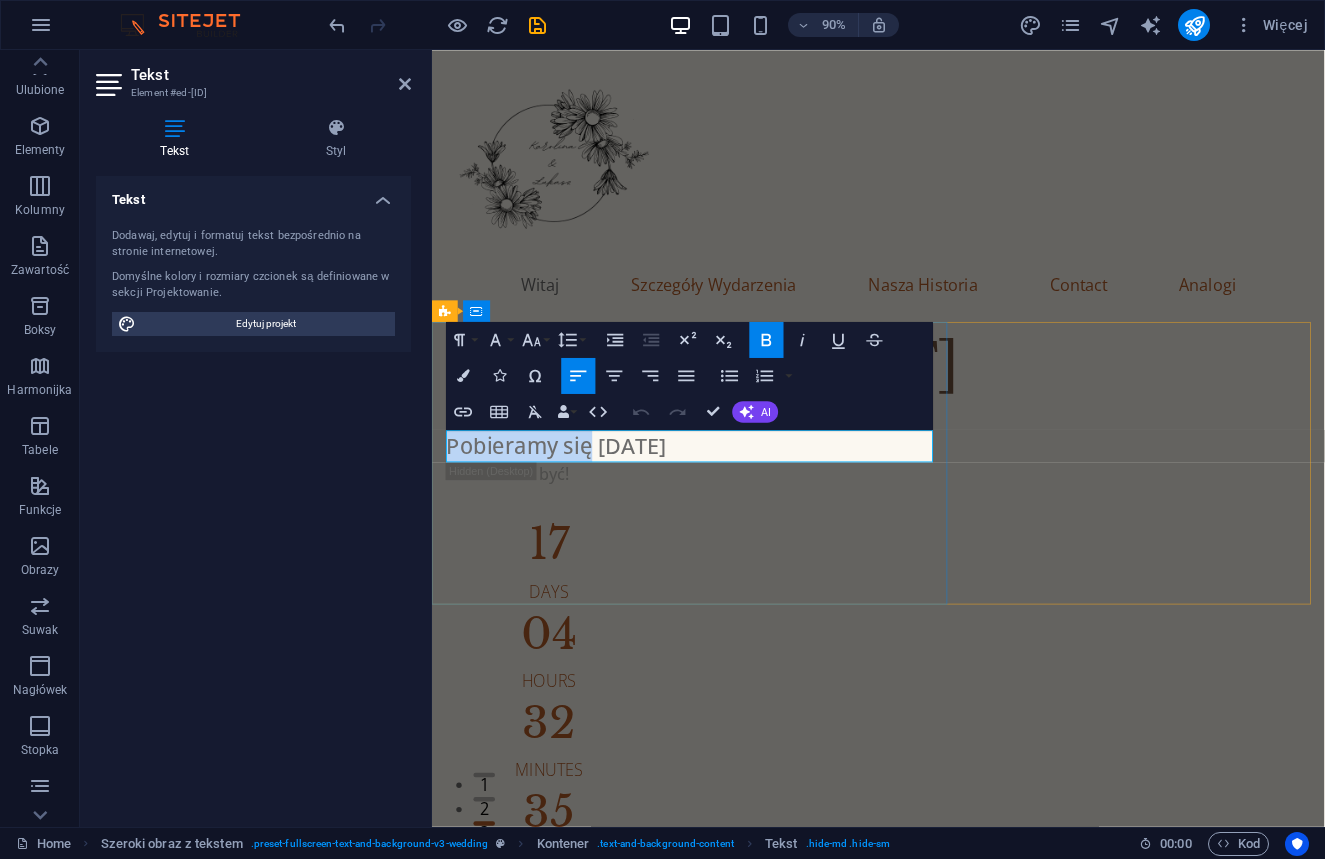 drag, startPoint x: 608, startPoint y: 493, endPoint x: 344, endPoint y: 487, distance: 264.06818 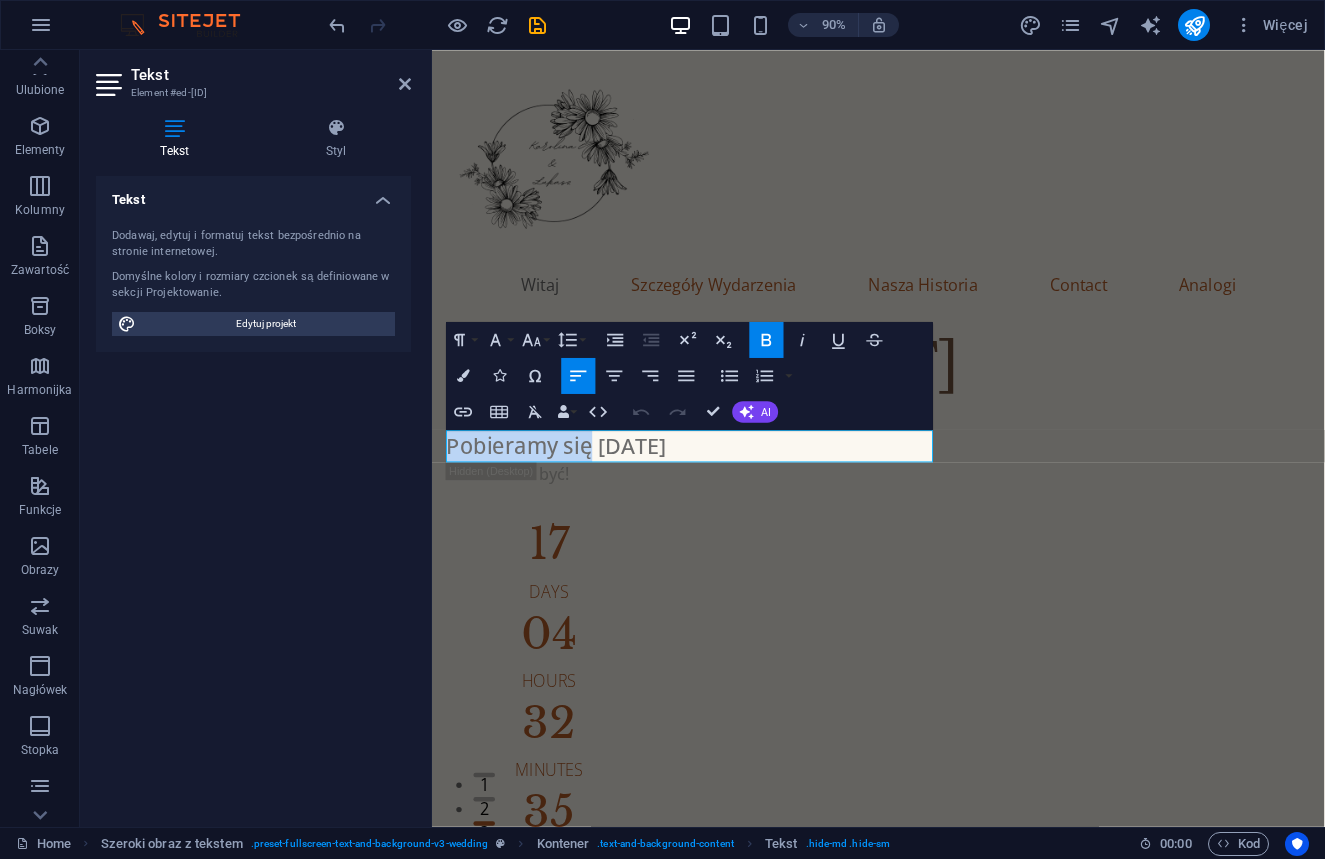 type 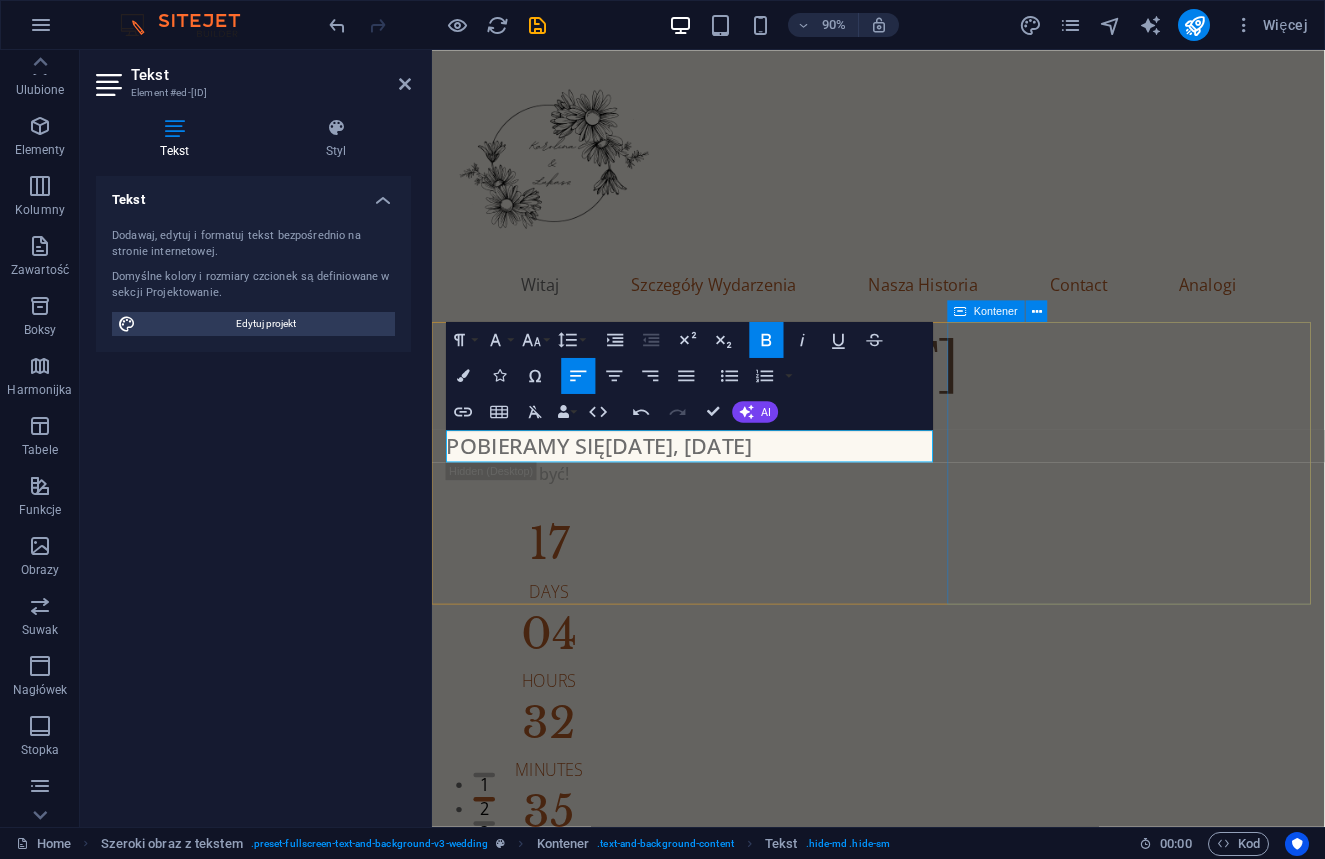 click at bounding box center (928, 1438) 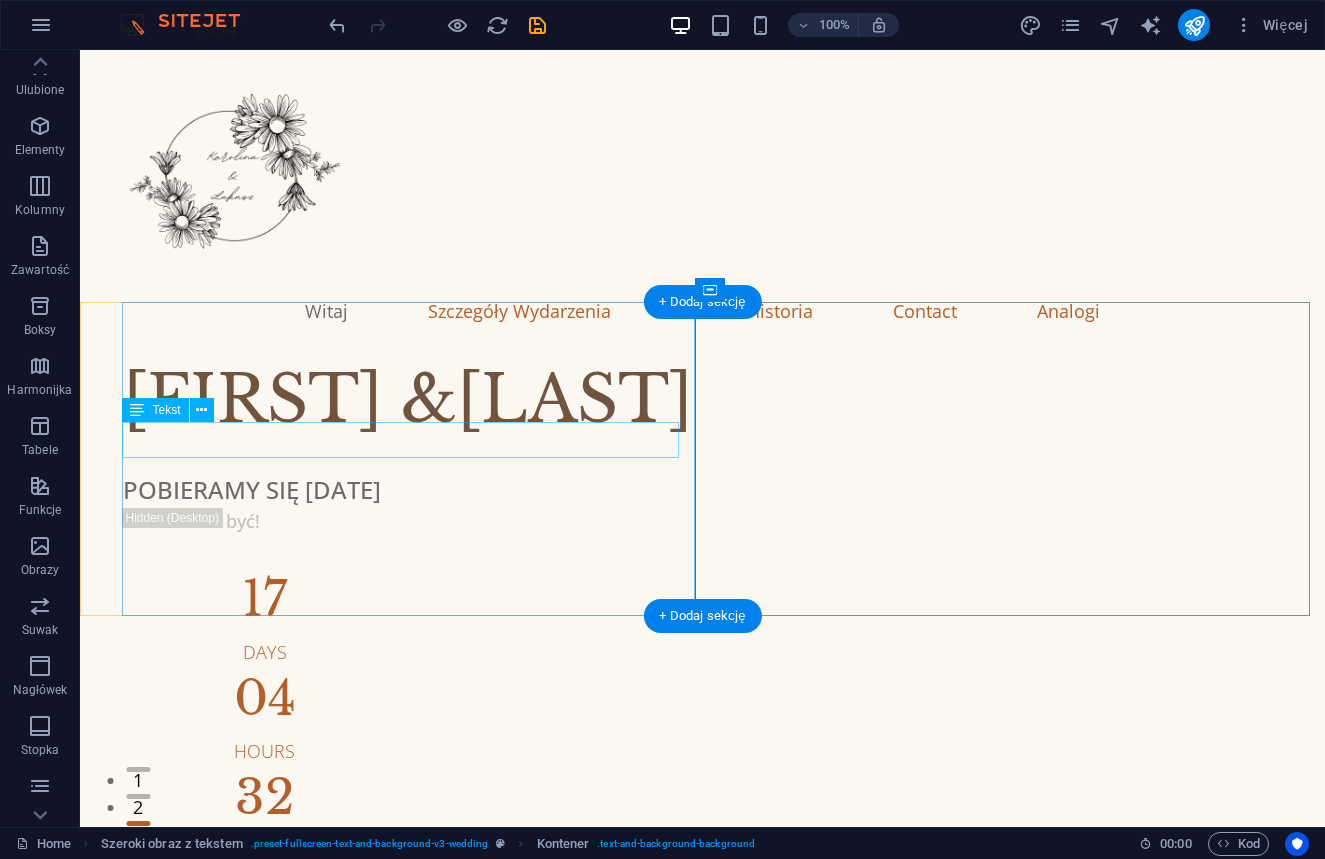 click on "POBIERAMY SIĘ [DATE]" at bounding box center (716, 490) 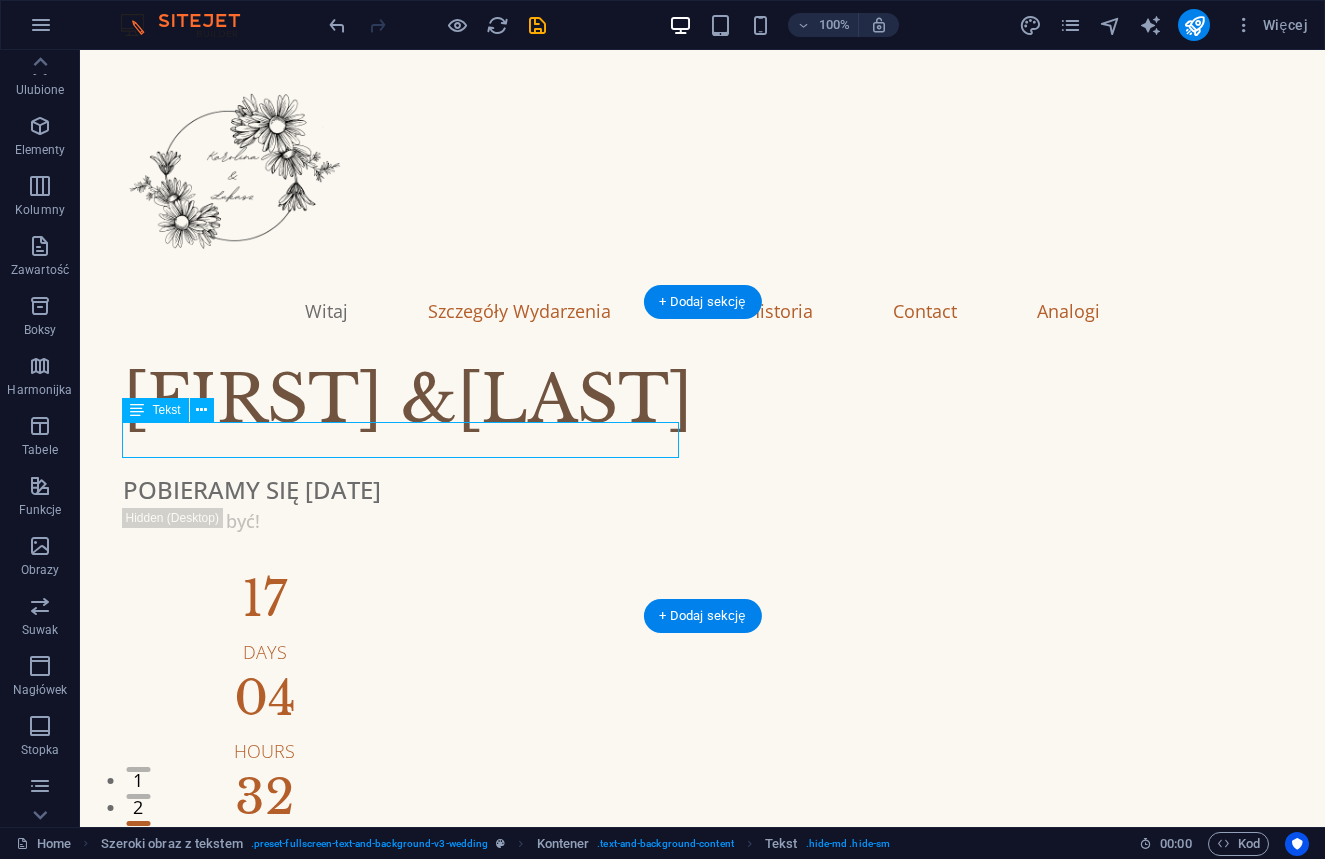 click on "POBIERAMY SIĘ [DATE]" at bounding box center (716, 490) 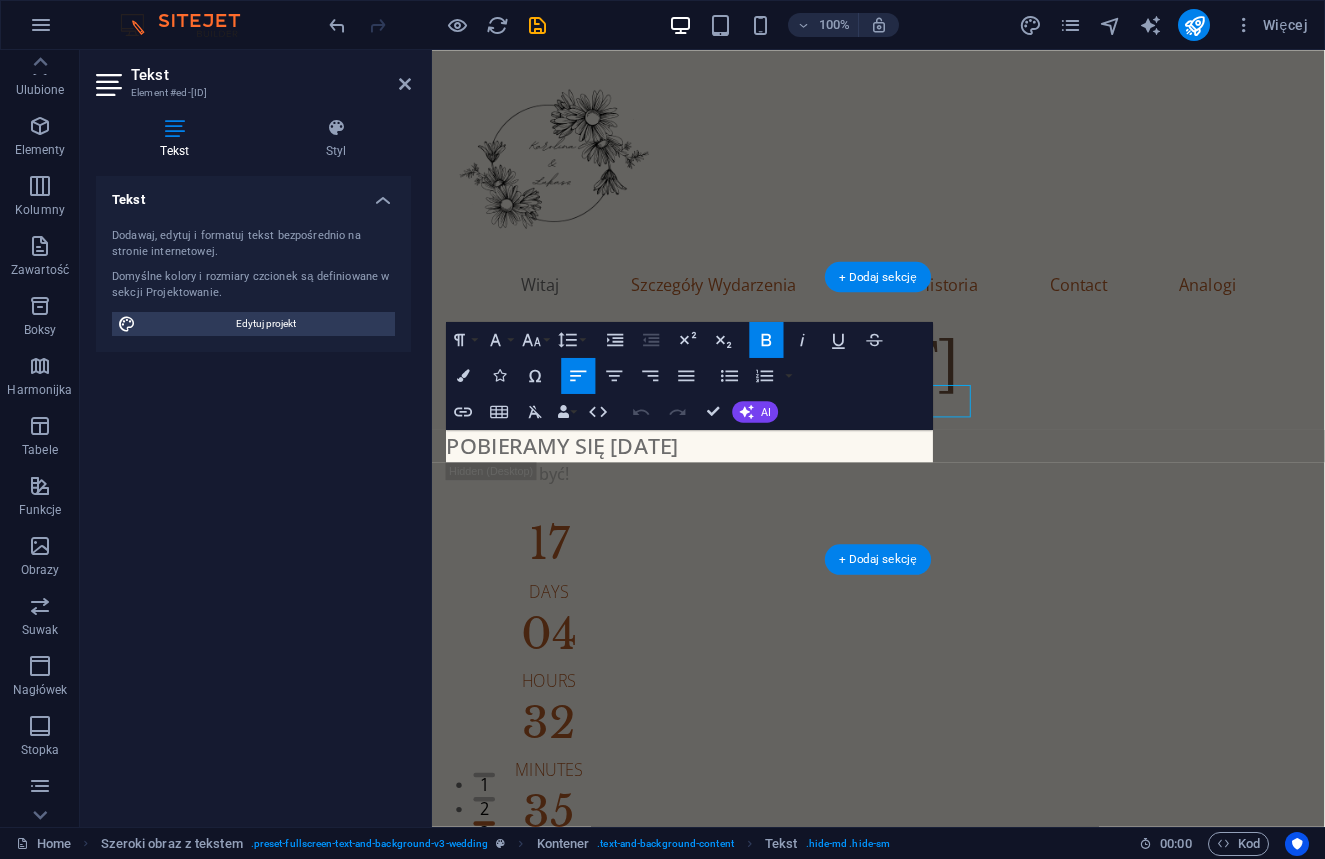 click on "Tekst Dodawaj, edytuj i formatuj tekst bezpośrednio na stronie internetowej. Domyślne kolory i rozmiary czcionek są definiowane w sekcji Projektowanie. Edytuj projekt Wyrównanie Wyrównane do lewej Wyśrodkowany Wyrównane do prawej" at bounding box center [253, 493] 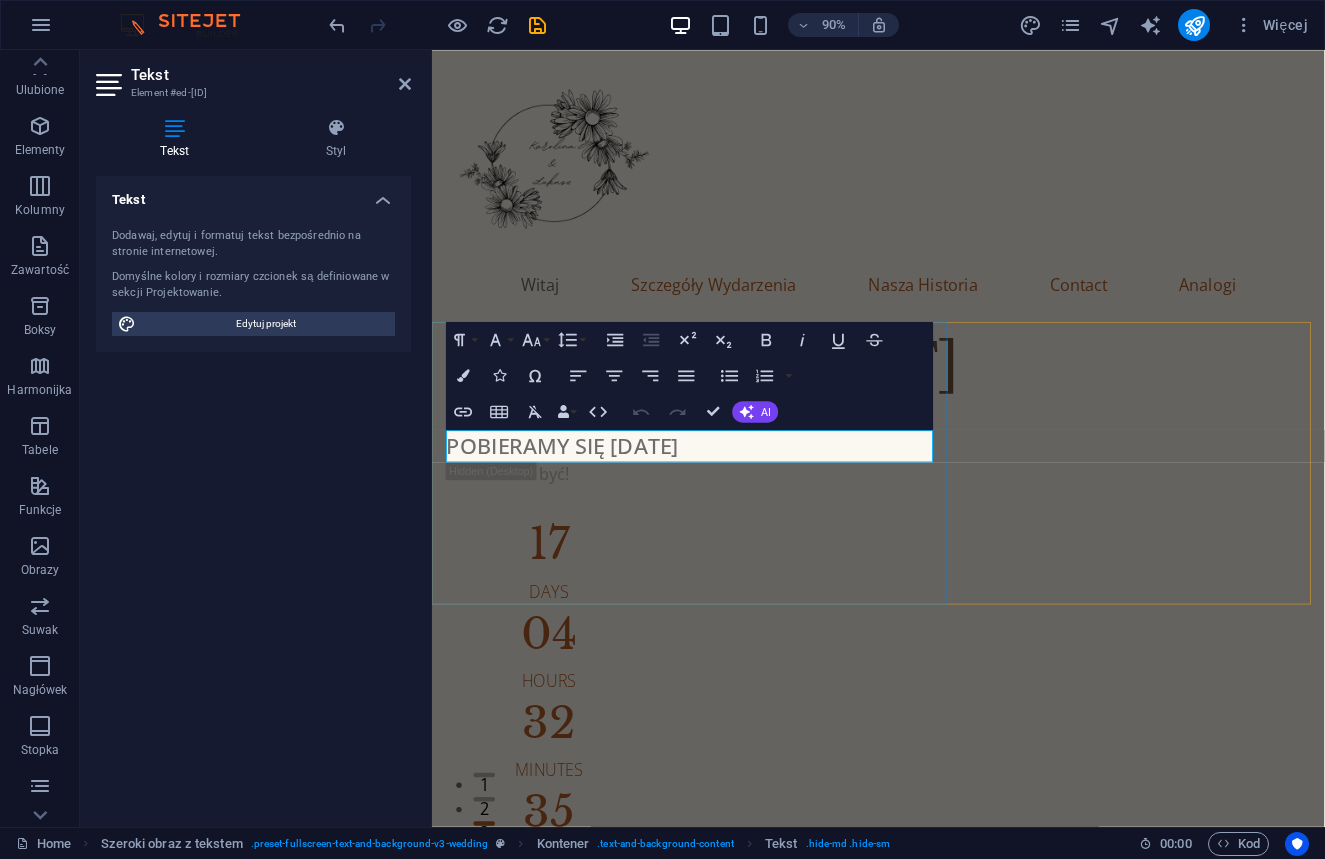 click on "POBIERAMY SIĘ [DATE]" at bounding box center [577, 489] 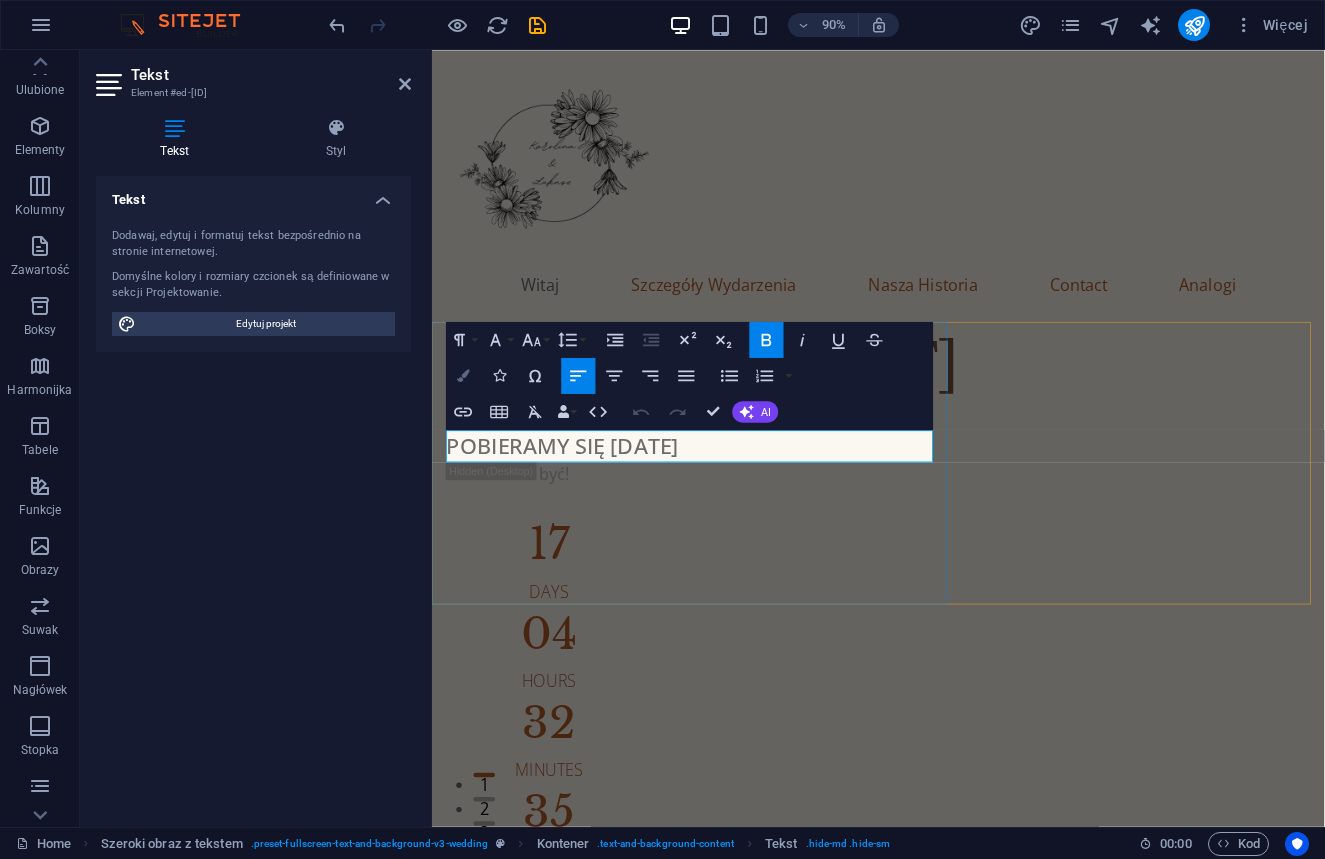 click on "Colors" at bounding box center [463, 376] 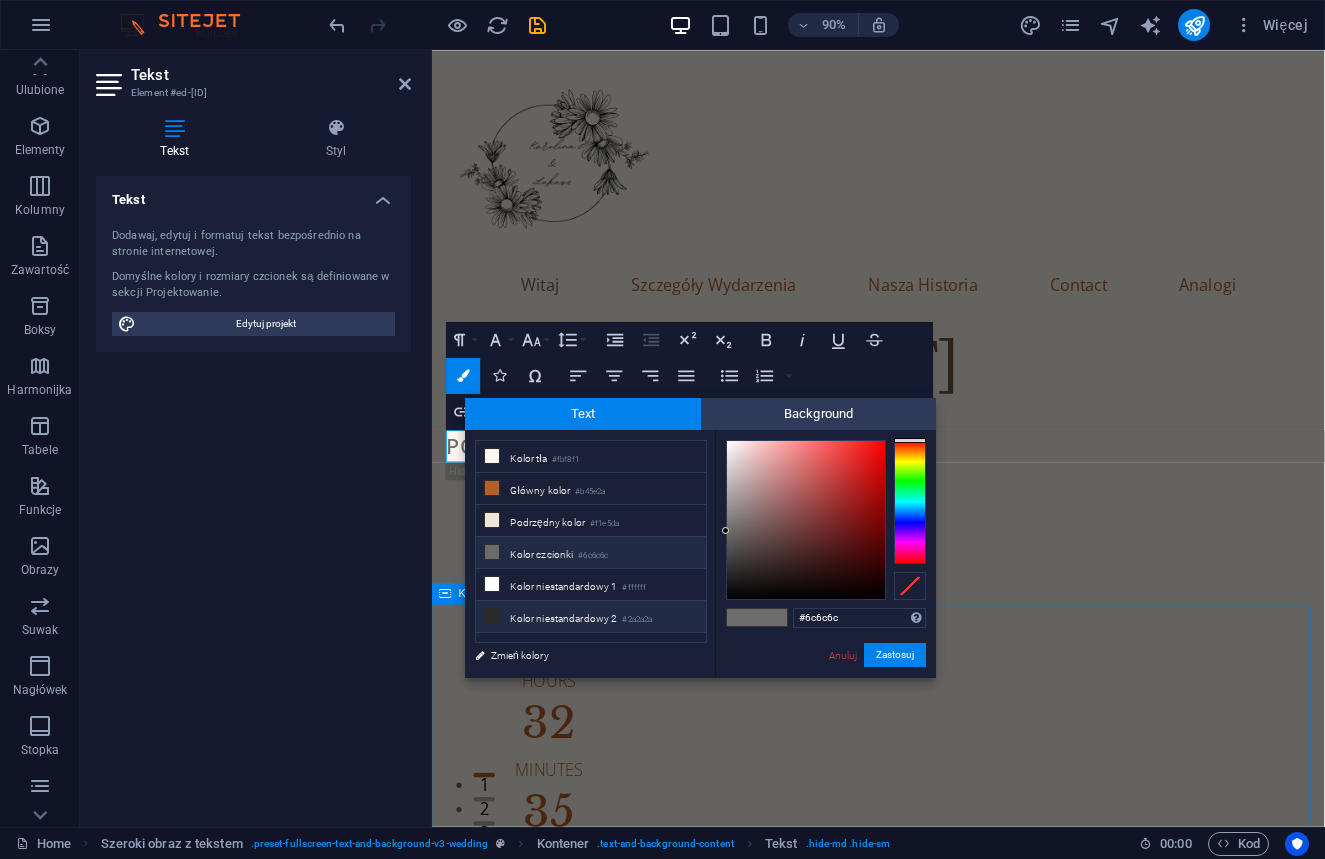 drag, startPoint x: 849, startPoint y: 621, endPoint x: 683, endPoint y: 603, distance: 166.97305 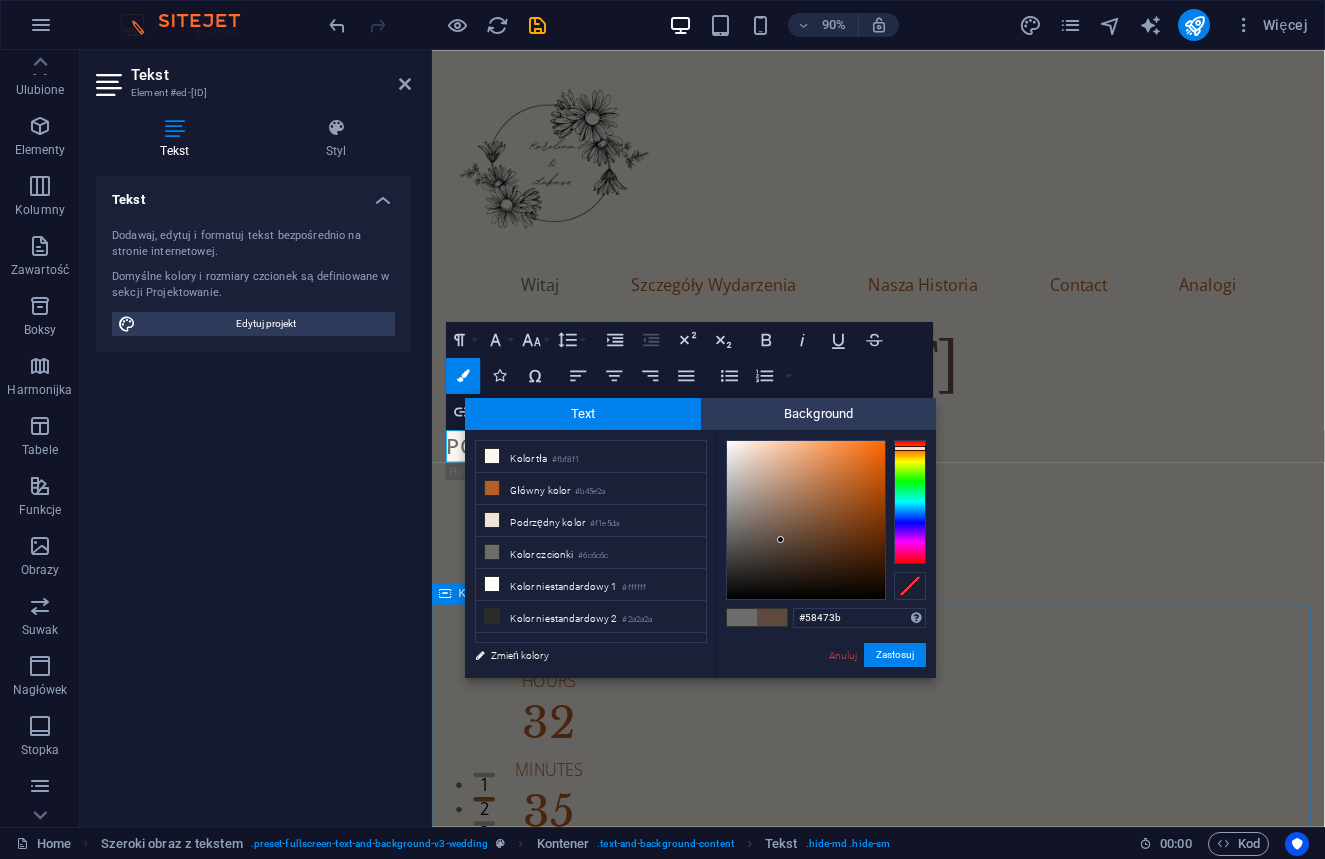 type on "#57463a" 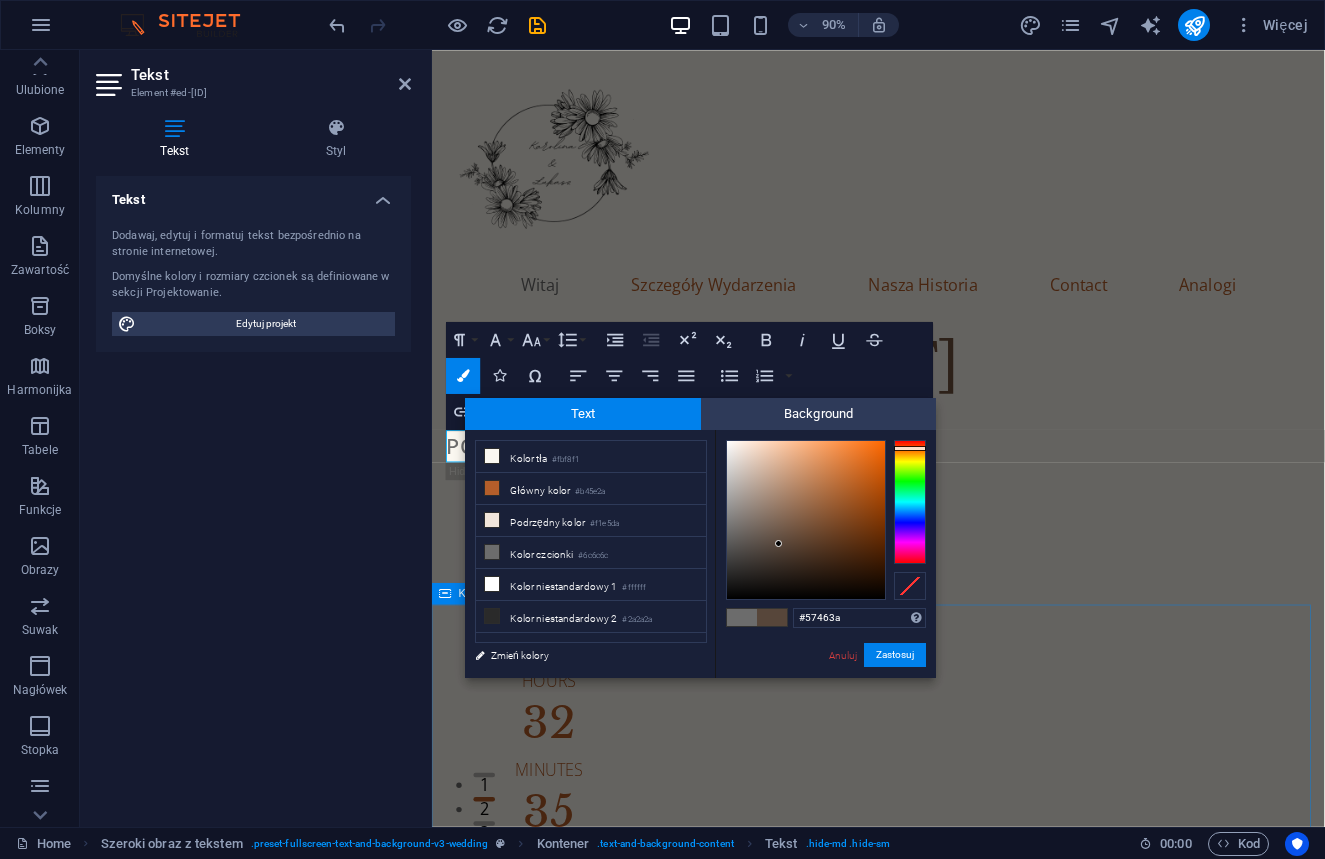 drag, startPoint x: 788, startPoint y: 532, endPoint x: 779, endPoint y: 544, distance: 15 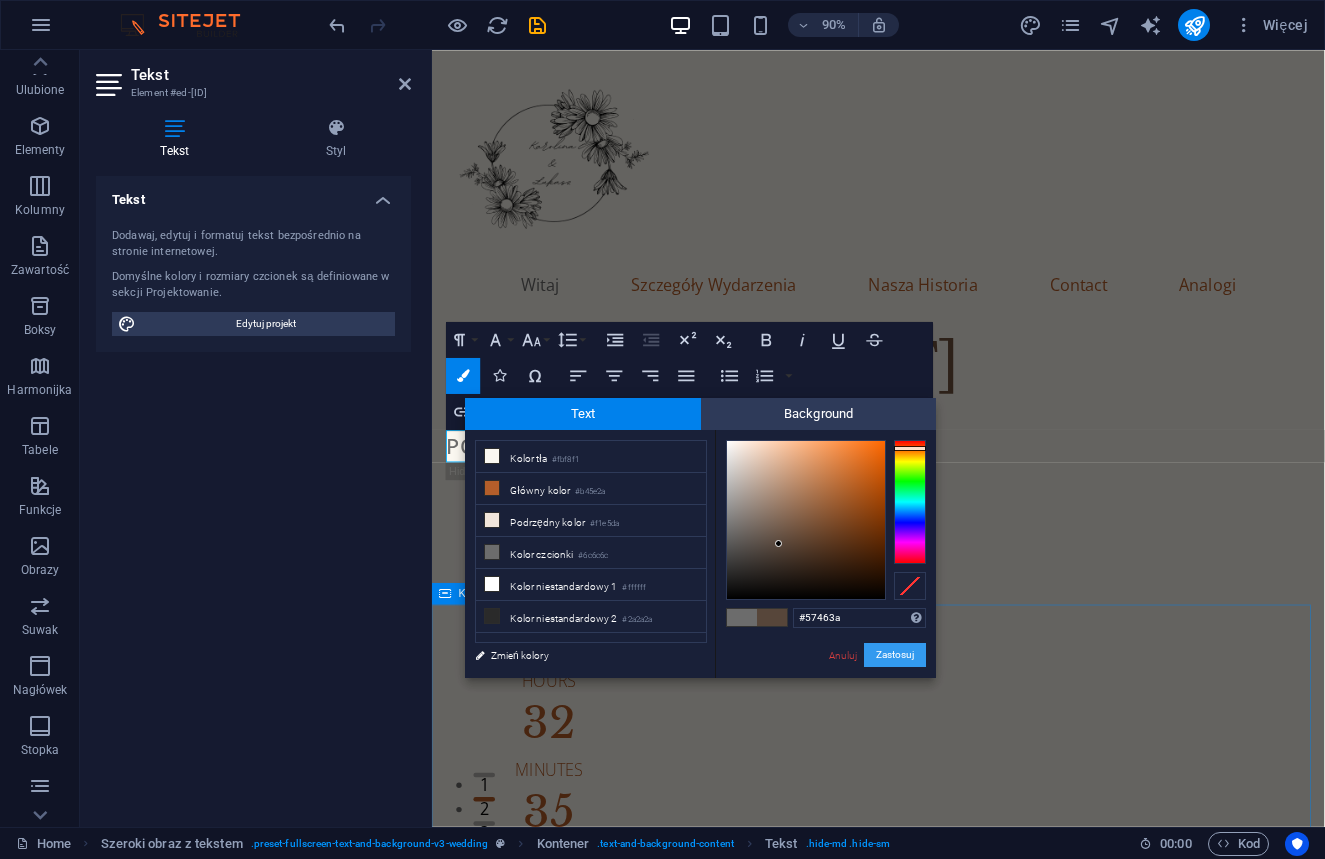 click on "Zastosuj" at bounding box center [895, 655] 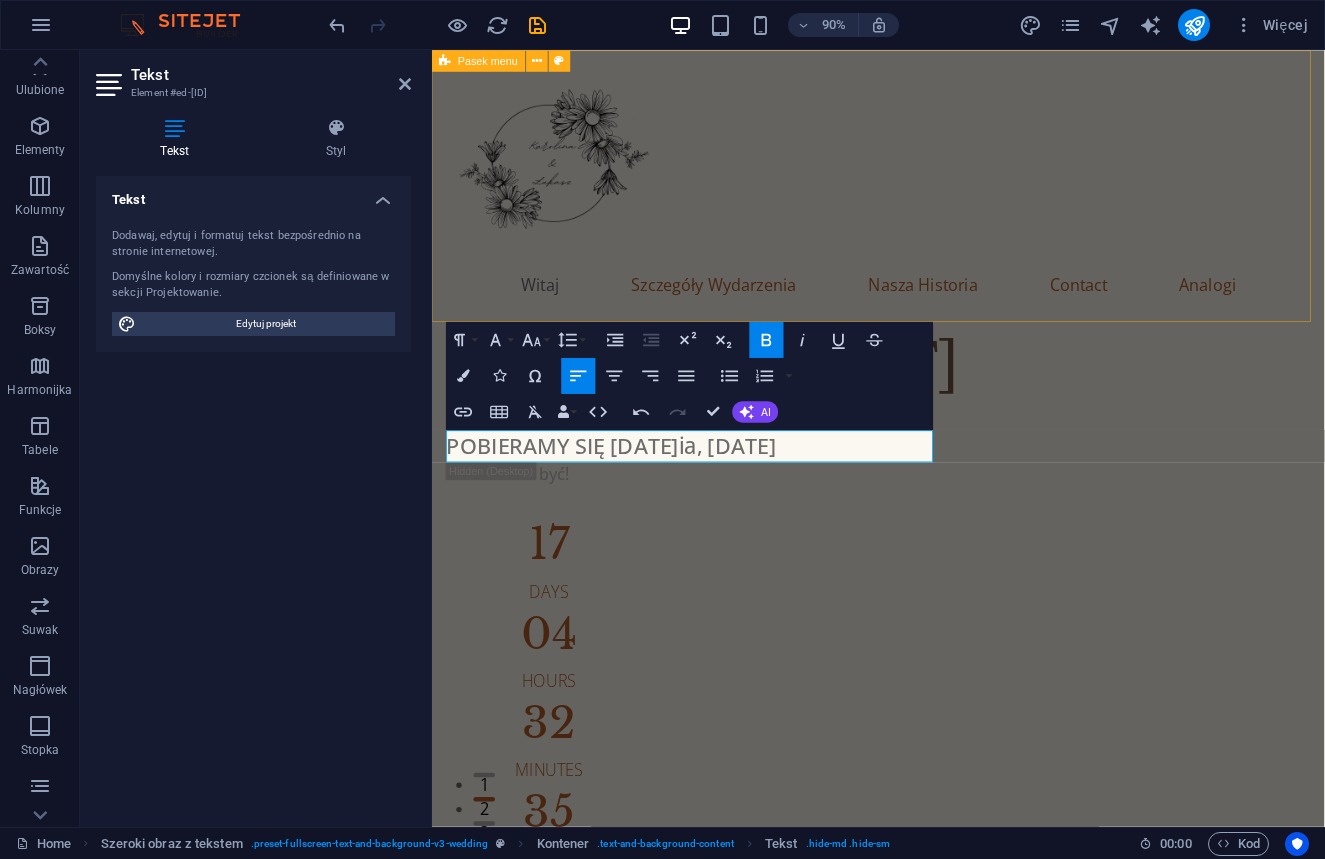 click on "Witaj Szczegóły Wydarzenia Nasza Historia Contact Analogi" at bounding box center [928, 201] 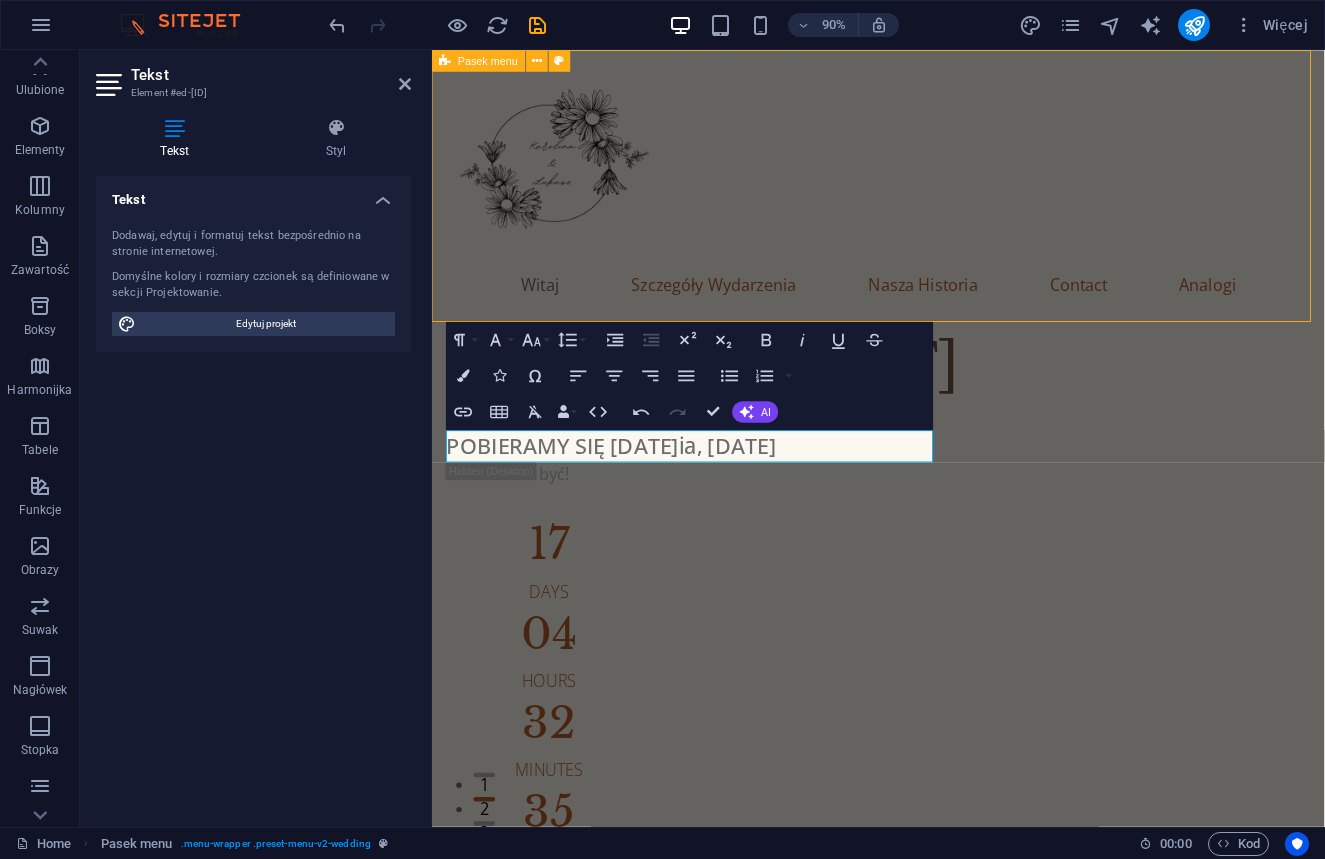 click on "Witaj Szczegóły Wydarzenia Nasza Historia Contact Analogi" at bounding box center (928, 201) 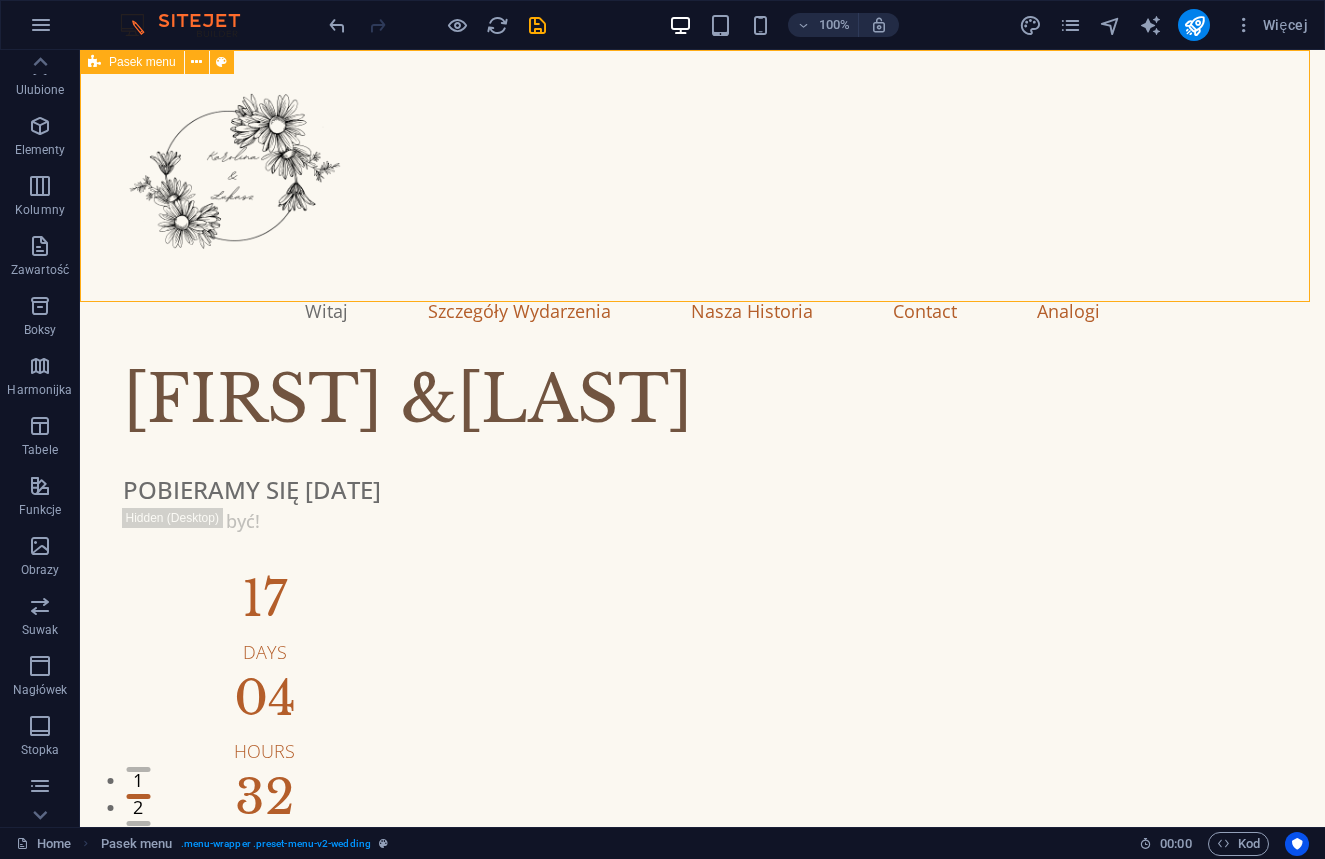 click on "Witaj Szczegóły Wydarzenia Nasza Historia Contact Analogi" at bounding box center (702, 201) 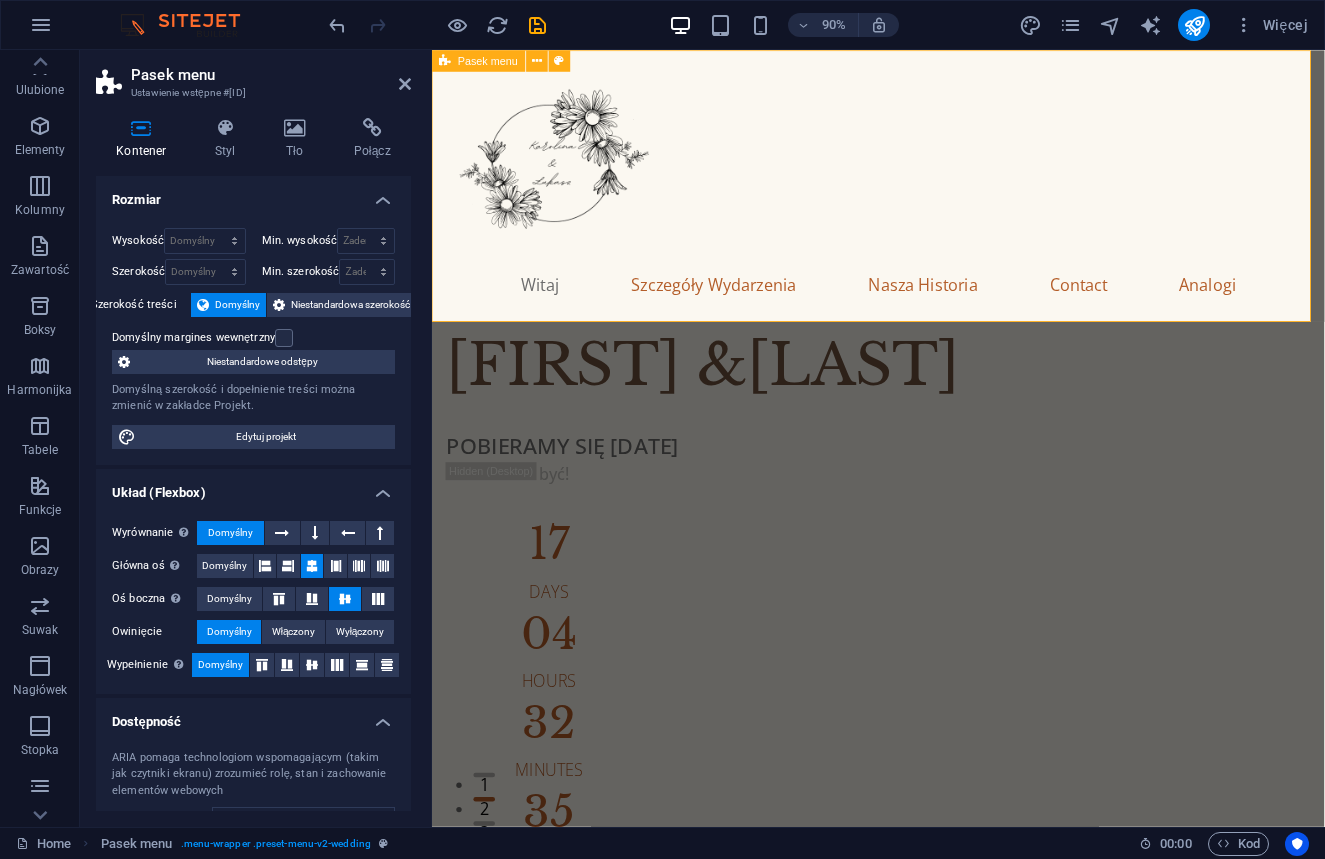 click on "Witaj Szczegóły Wydarzenia Nasza Historia Contact Analogi" at bounding box center (928, 201) 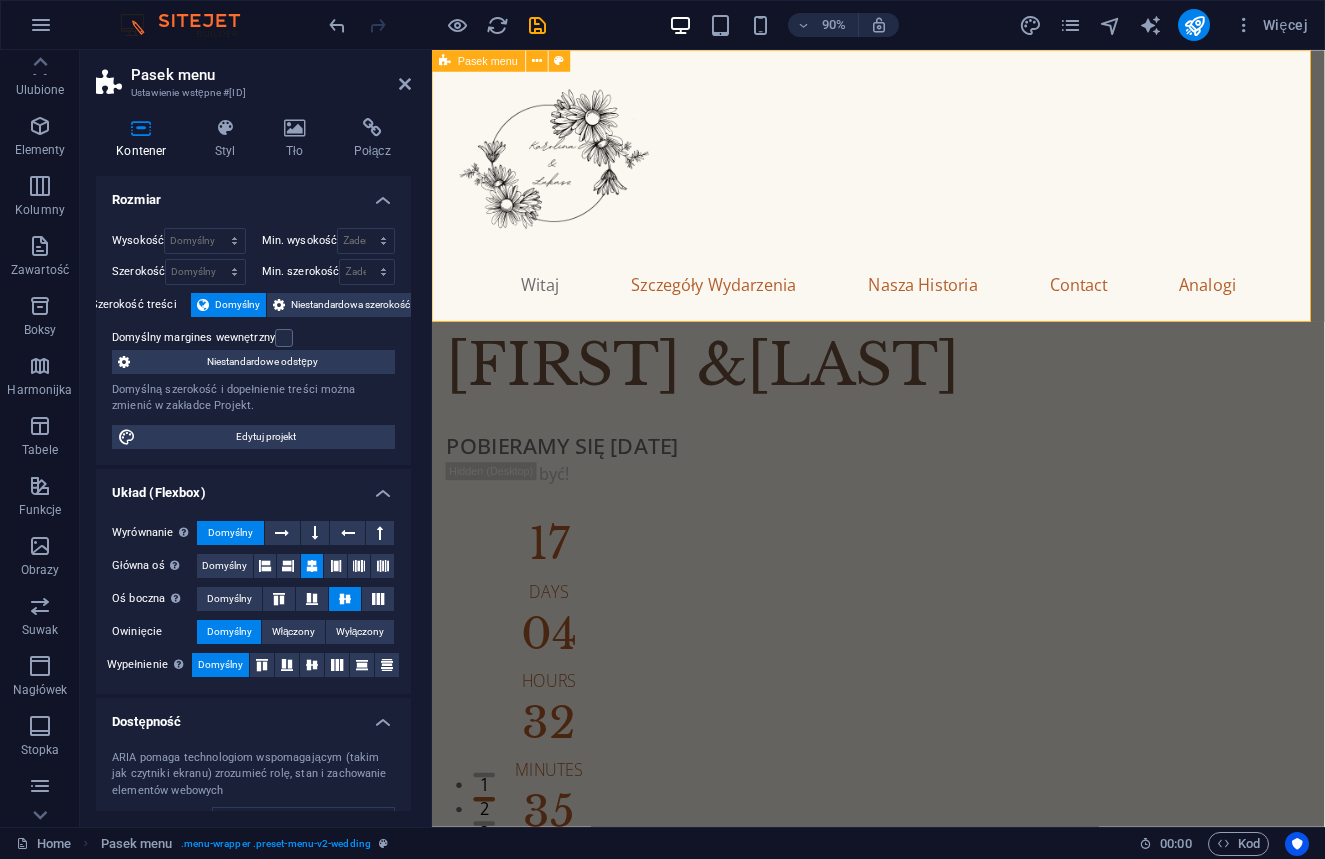 click on "Witaj Szczegóły Wydarzenia Nasza Historia Contact Analogi" at bounding box center (928, 201) 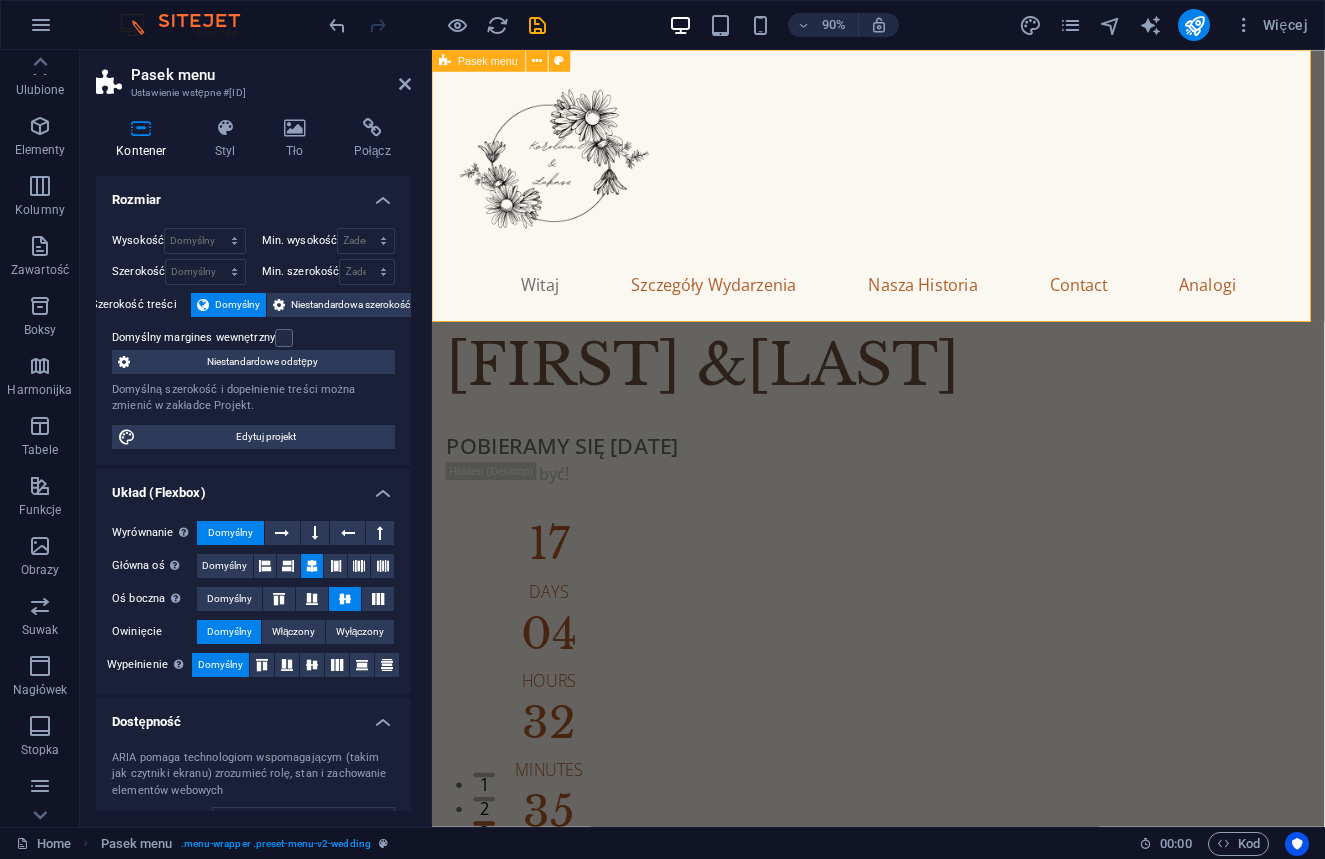 click on "Witaj Szczegóły Wydarzenia Nasza Historia Contact Analogi" at bounding box center [928, 201] 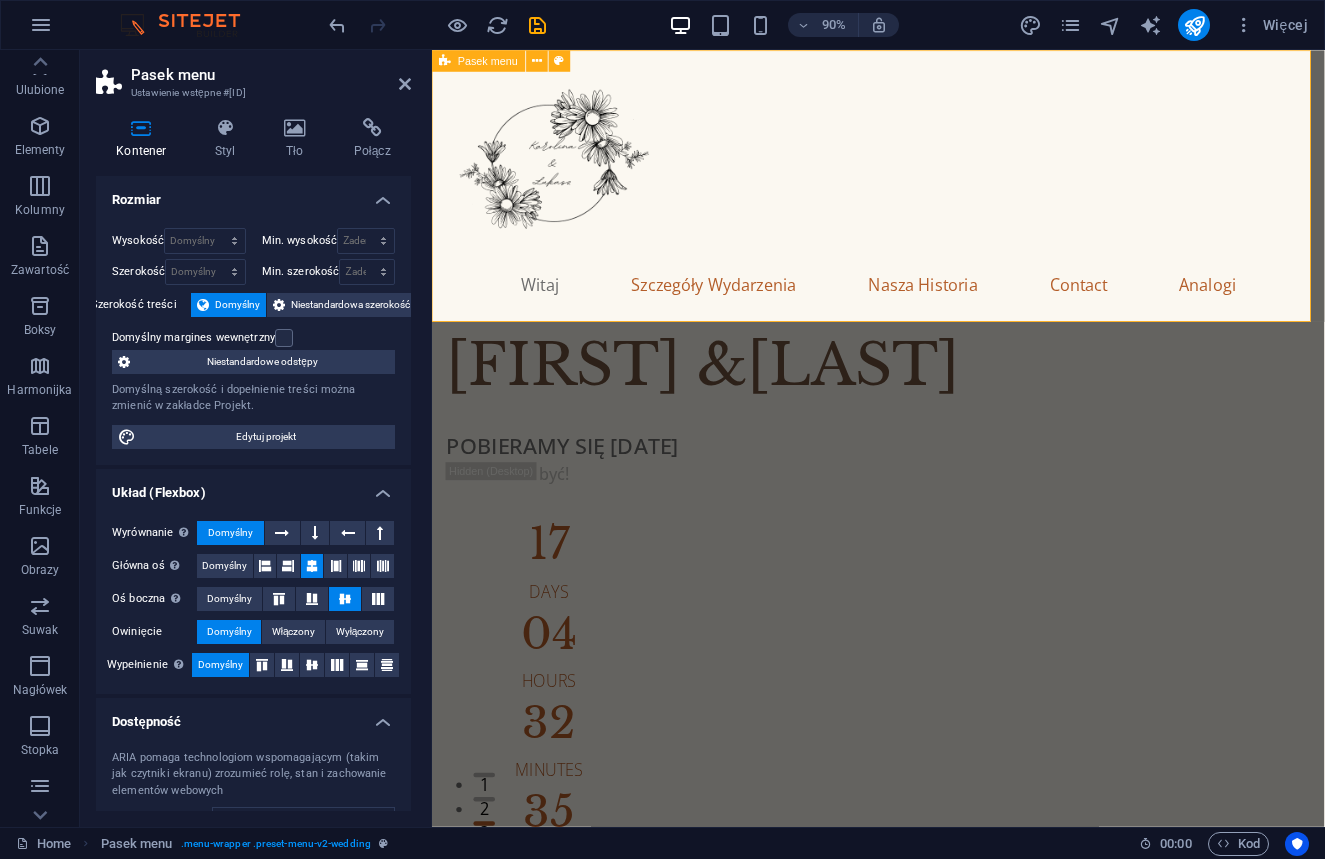 click on "Witaj Szczegóły Wydarzenia Nasza Historia Contact Analogi" at bounding box center [928, 201] 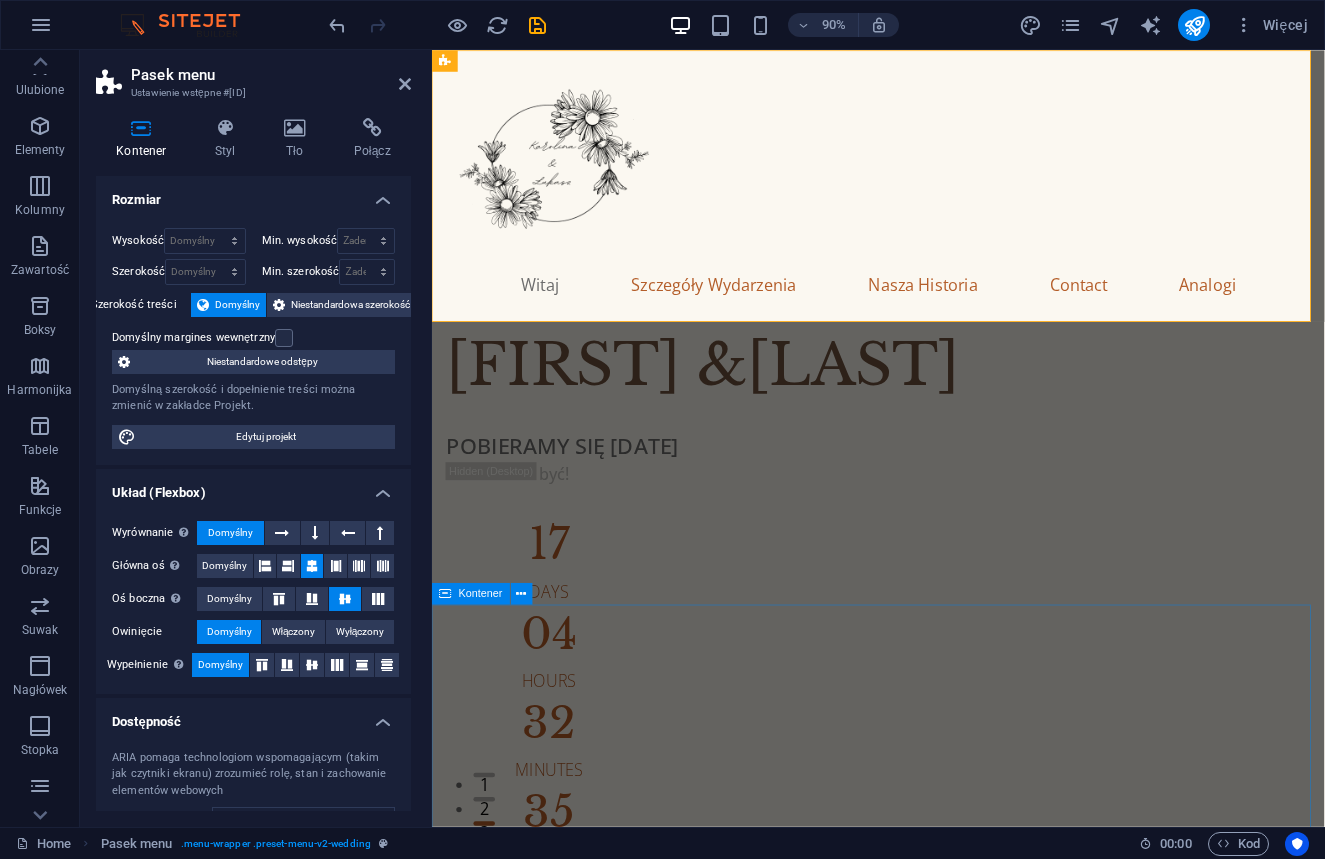 click on "Upuść treść tutaj lub  Dodaj elementy  Wklej schowek" at bounding box center (928, 2147) 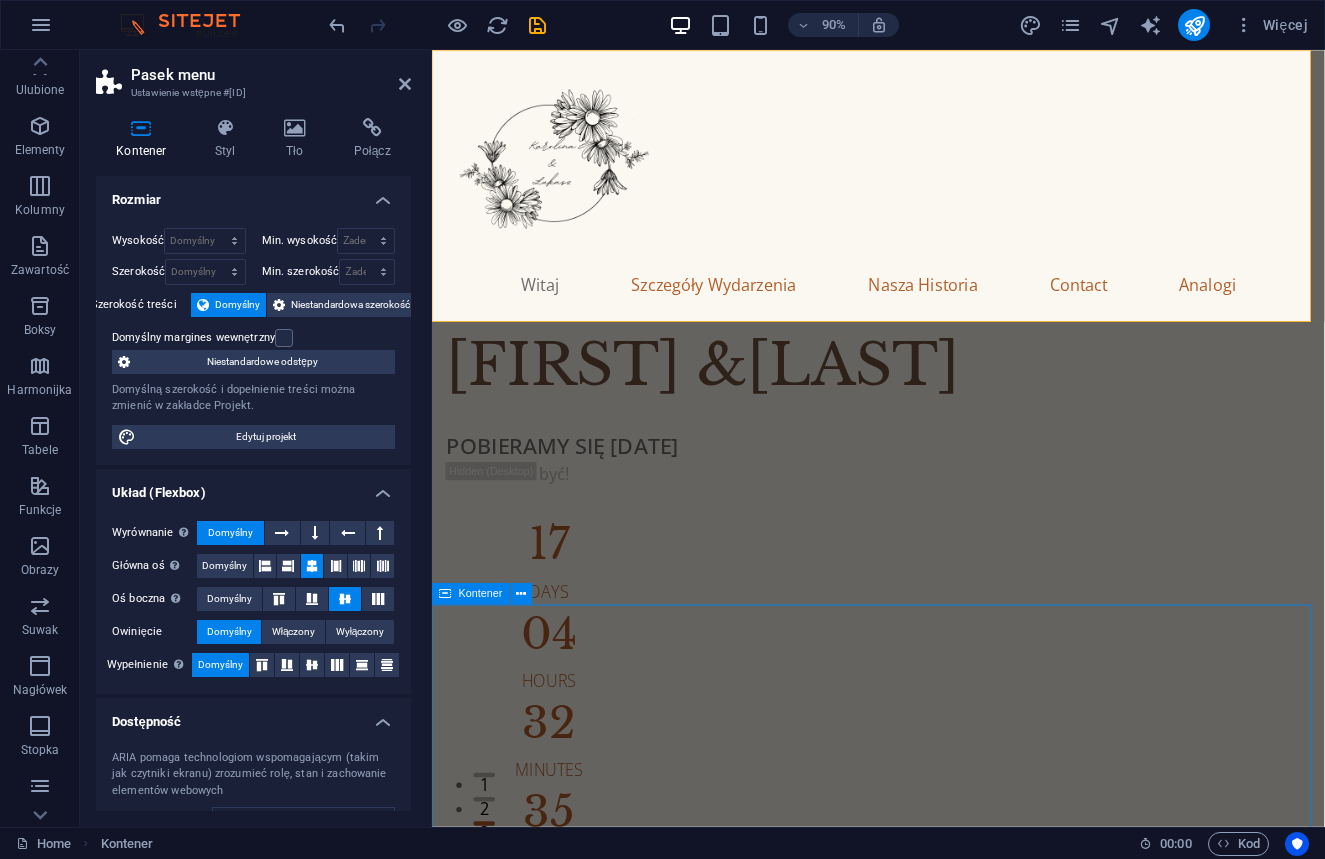 click on "Upuść treść tutaj lub  Dodaj elementy  Wklej schowek" at bounding box center (928, 2147) 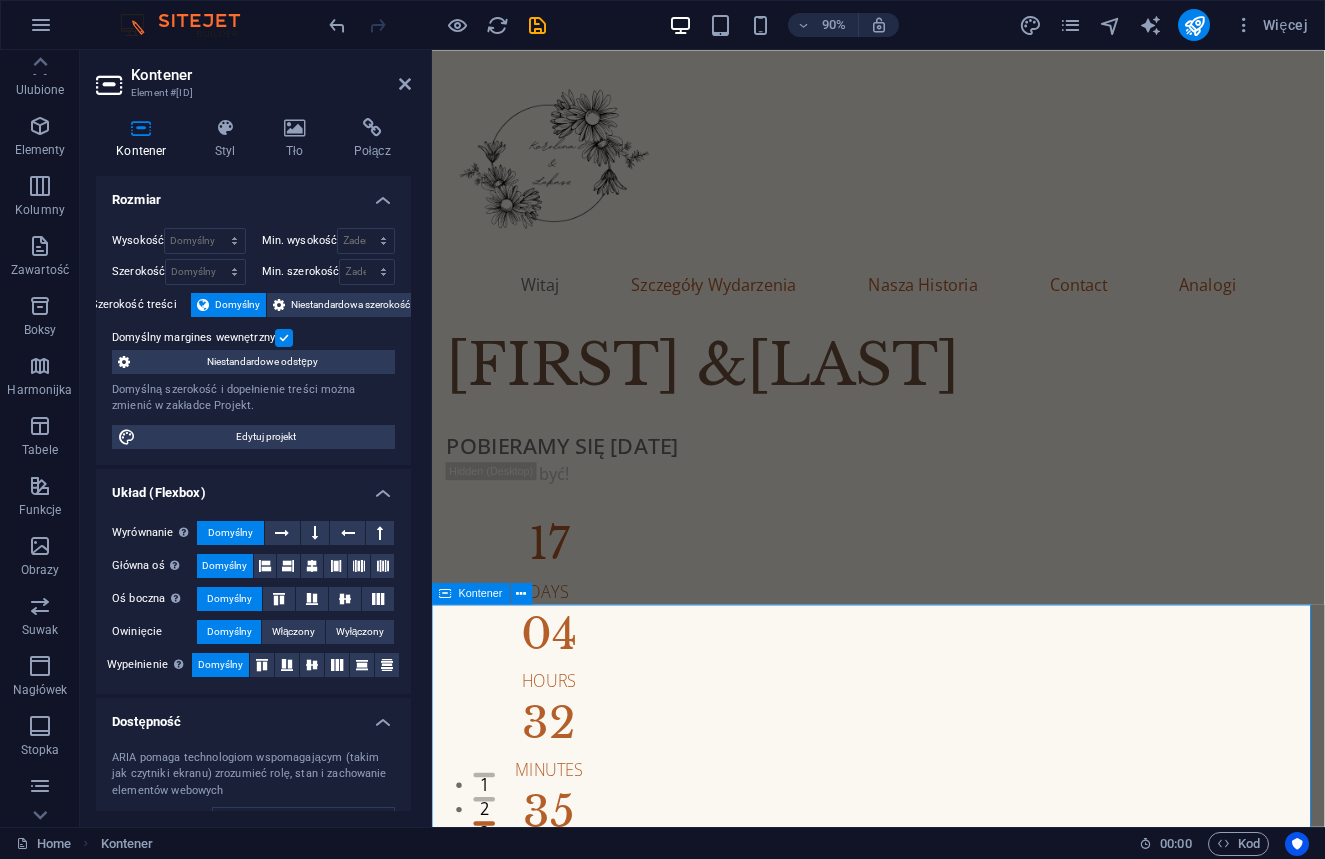 click on "Upuść treść tutaj lub  Dodaj elementy  Wklej schowek" at bounding box center [928, 2147] 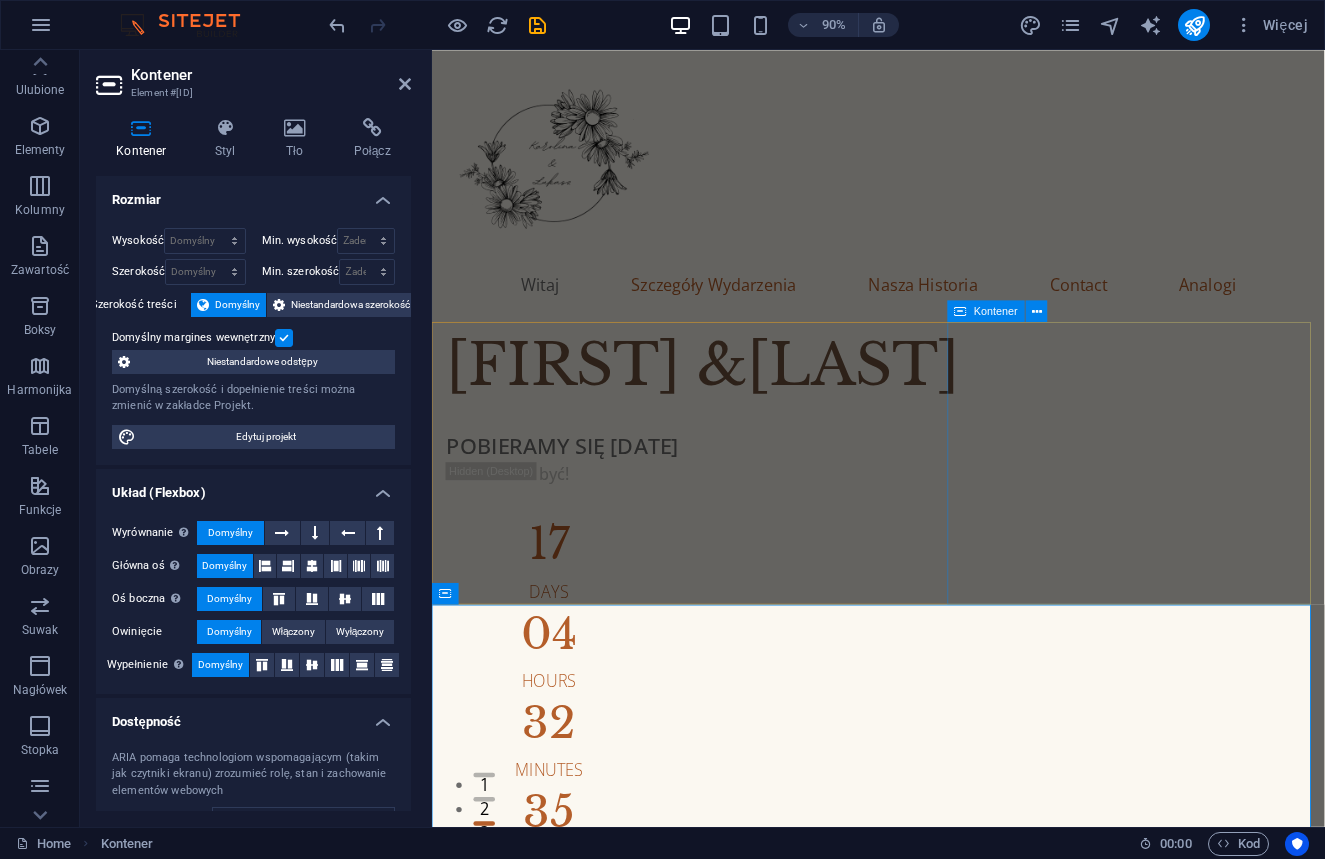 click at bounding box center (928, 1438) 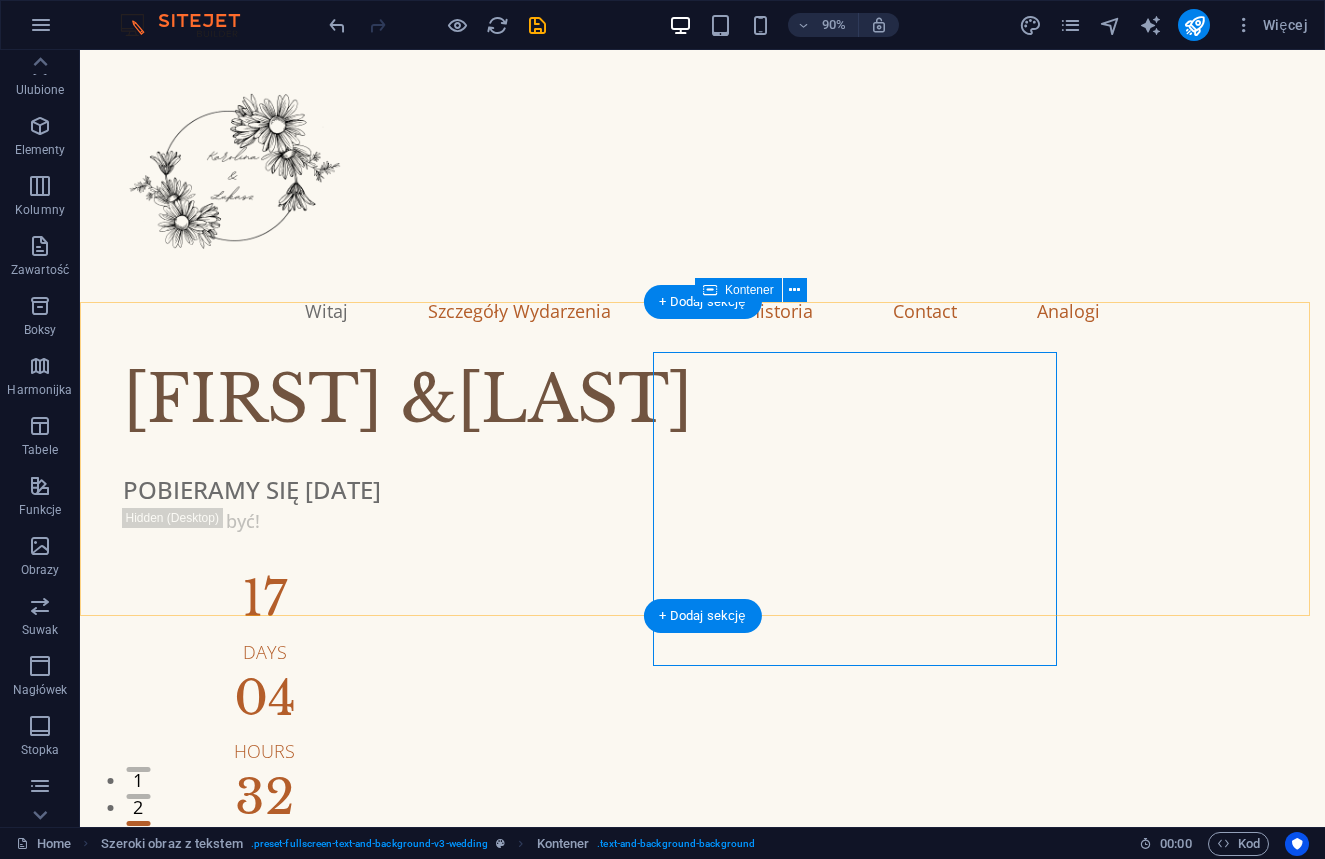 click at bounding box center (702, 1581) 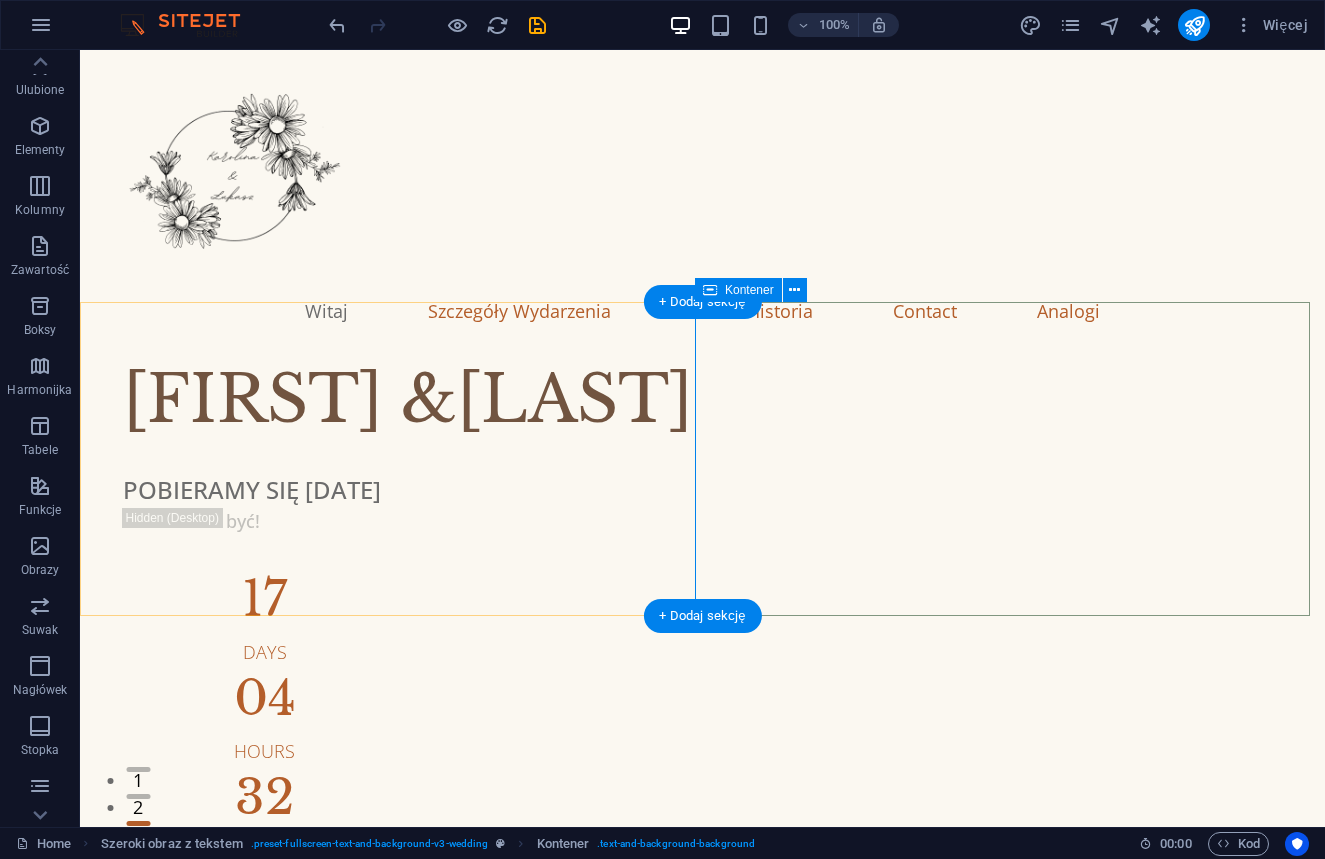 click at bounding box center (702, 1581) 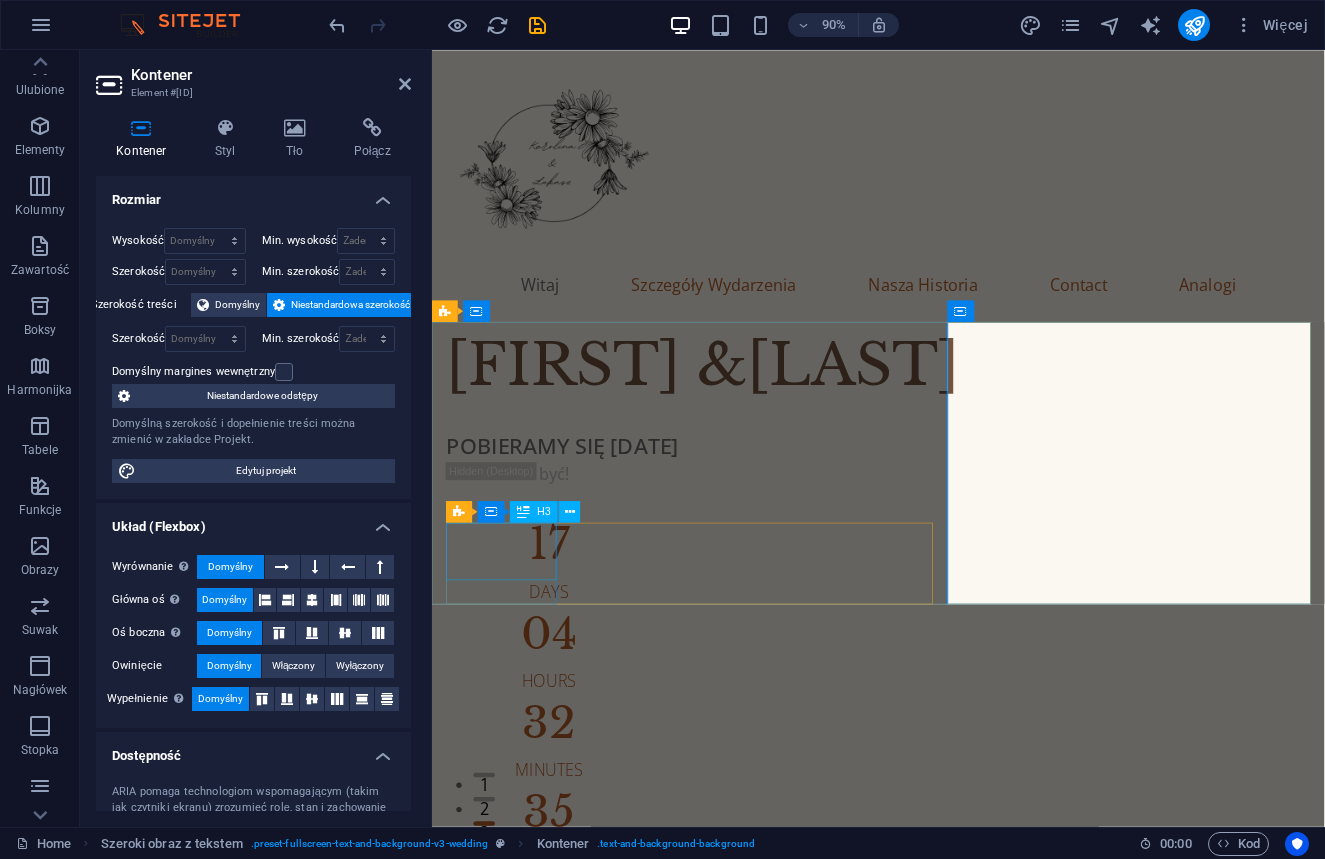 click on "17" at bounding box center (562, 599) 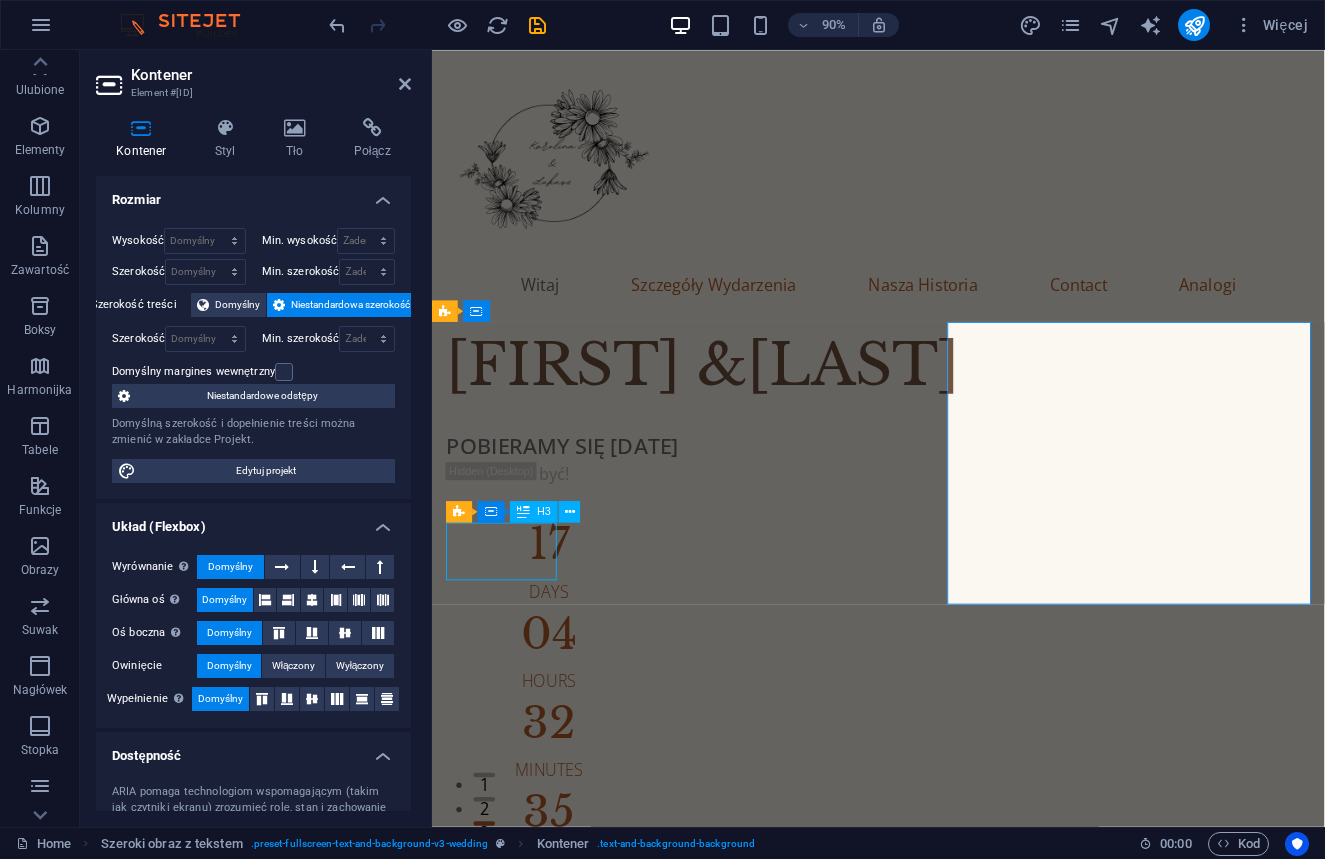 click on "17" at bounding box center [562, 599] 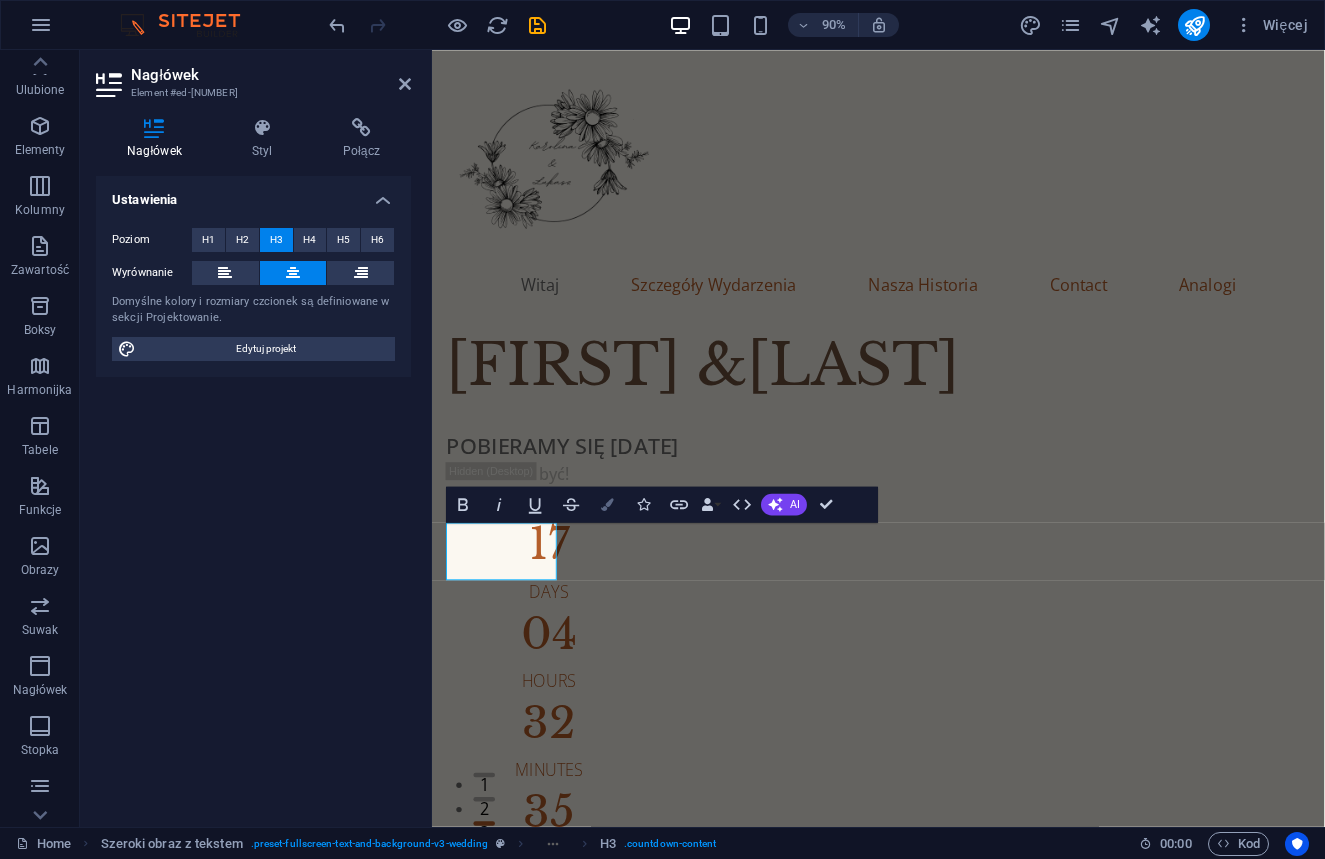 click on "Colors" at bounding box center [607, 505] 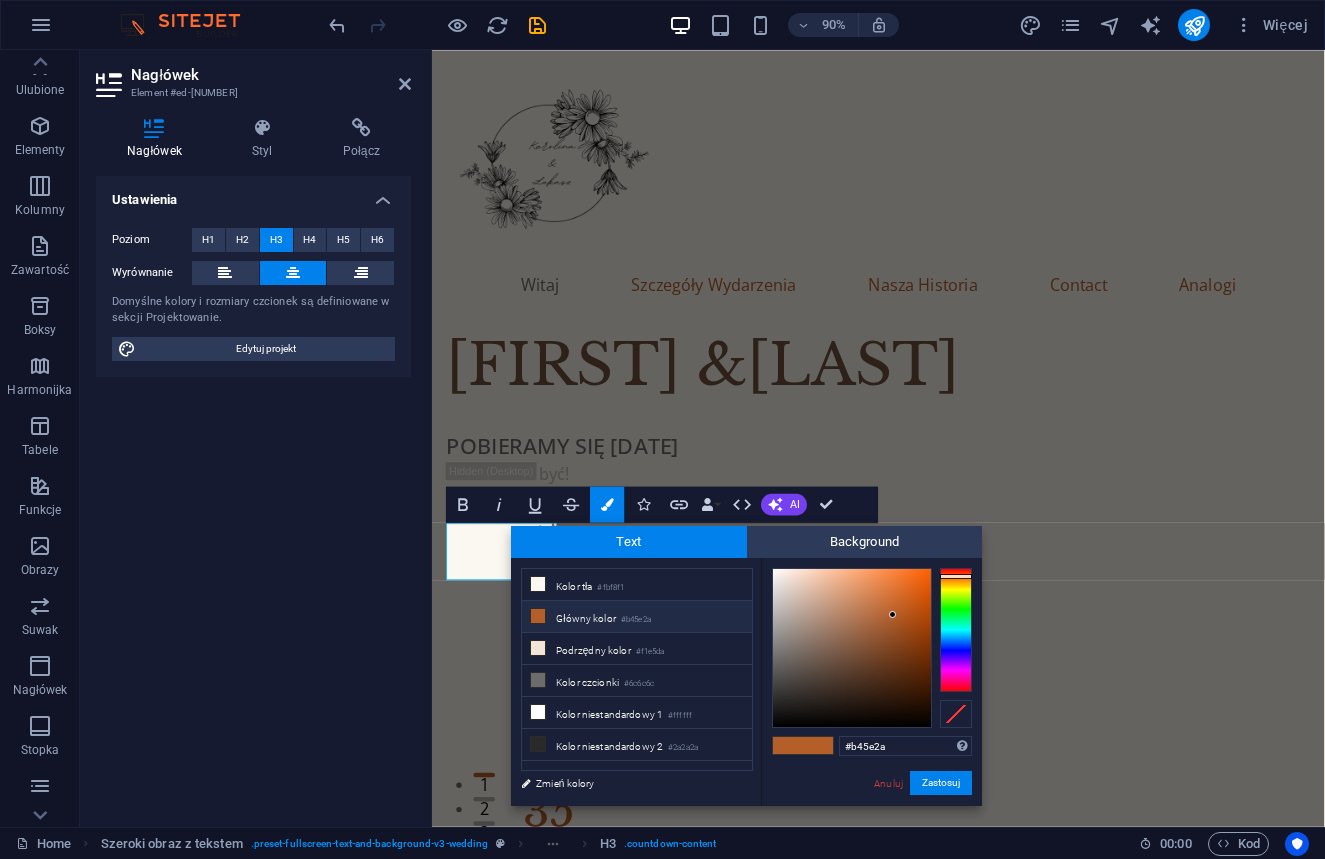 drag, startPoint x: 897, startPoint y: 743, endPoint x: 782, endPoint y: 745, distance: 115.01739 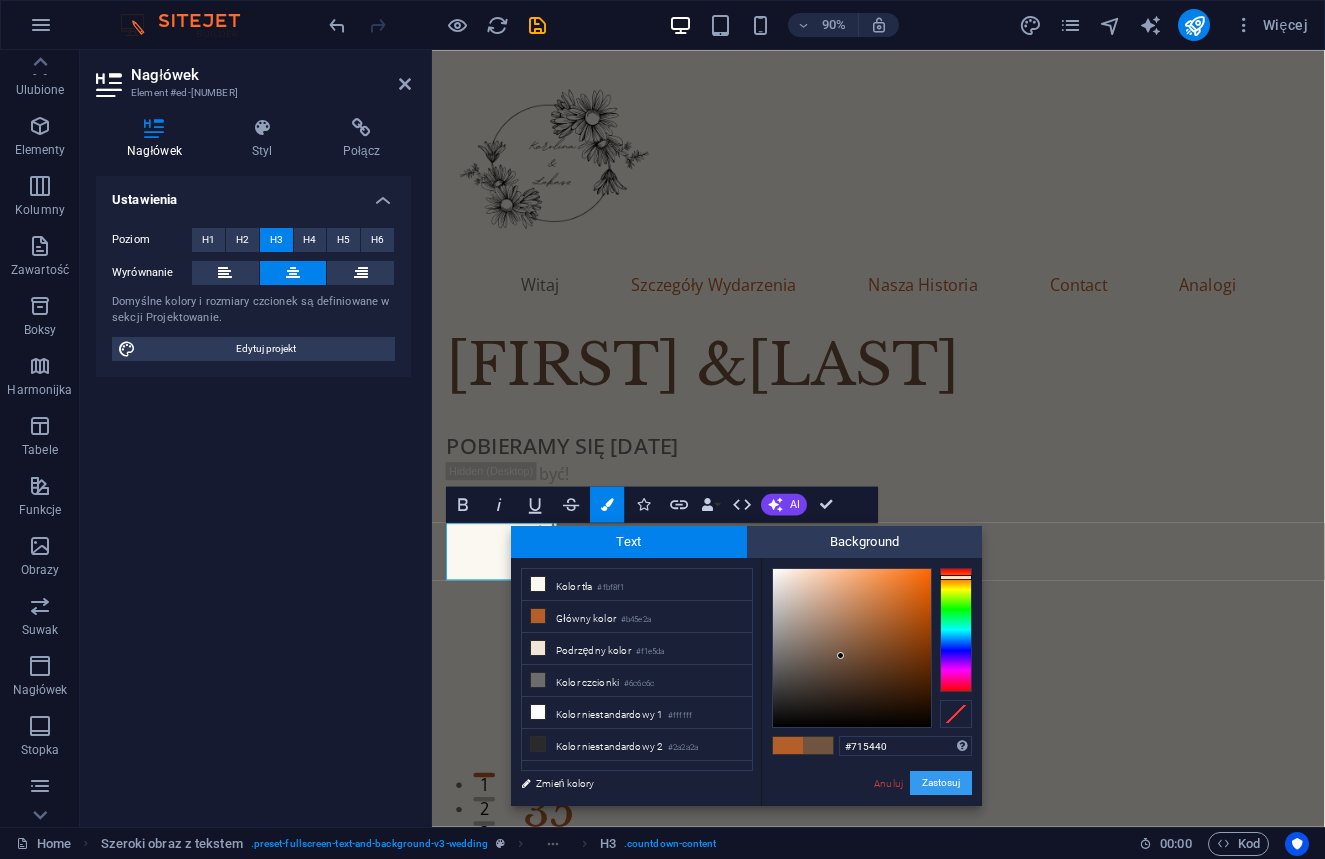 click on "Zastosuj" at bounding box center (941, 783) 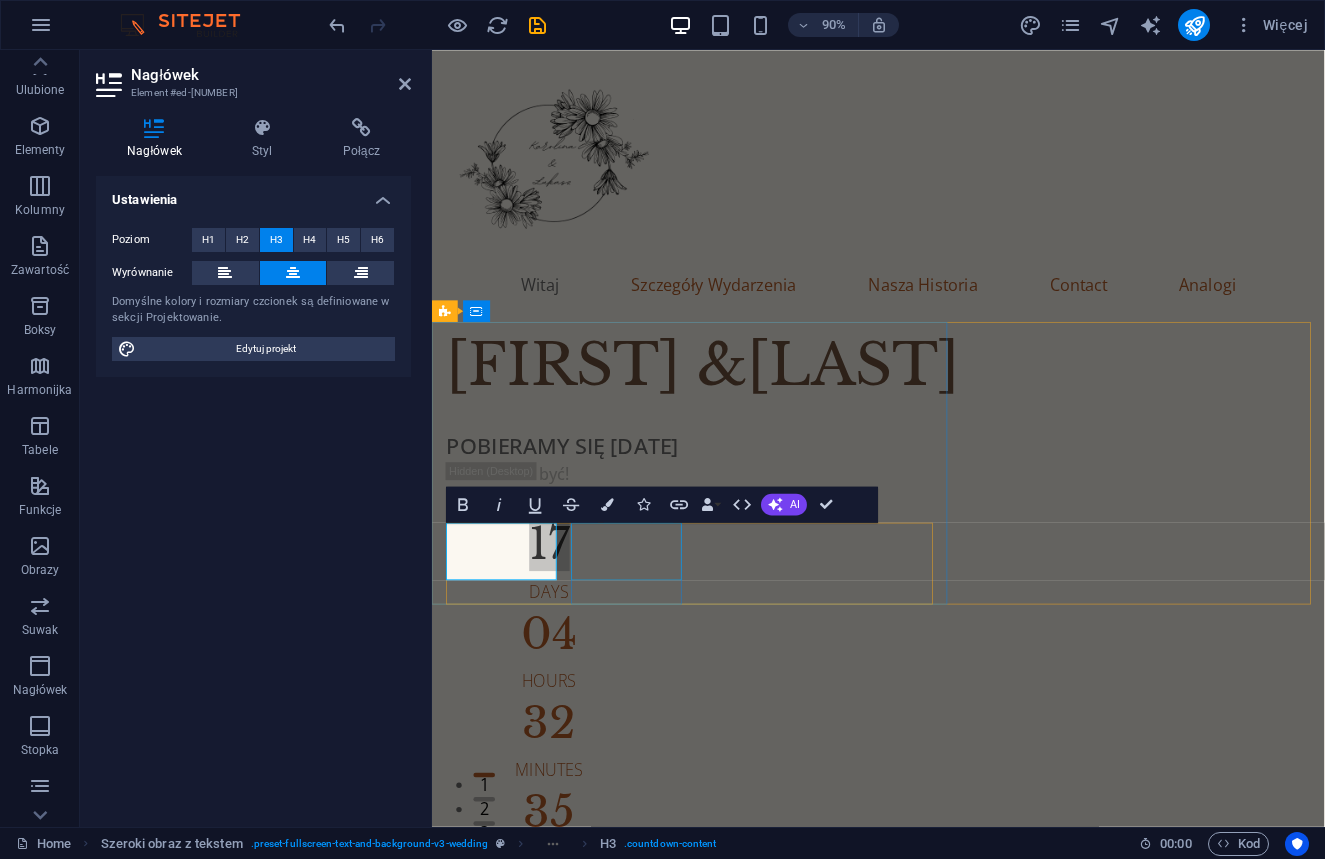 drag, startPoint x: 648, startPoint y: 602, endPoint x: 1058, endPoint y: 597, distance: 410.0305 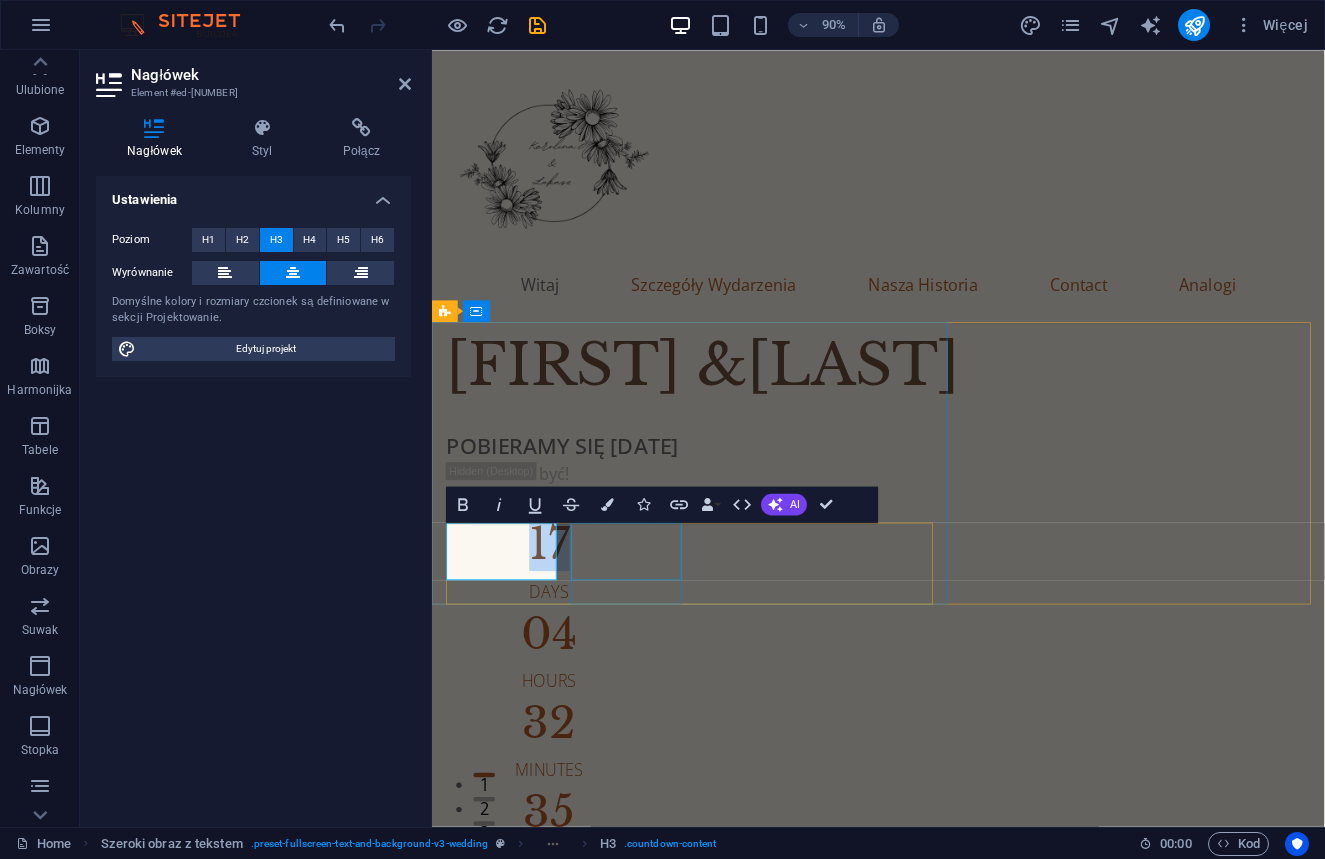 click on "04" at bounding box center [562, 698] 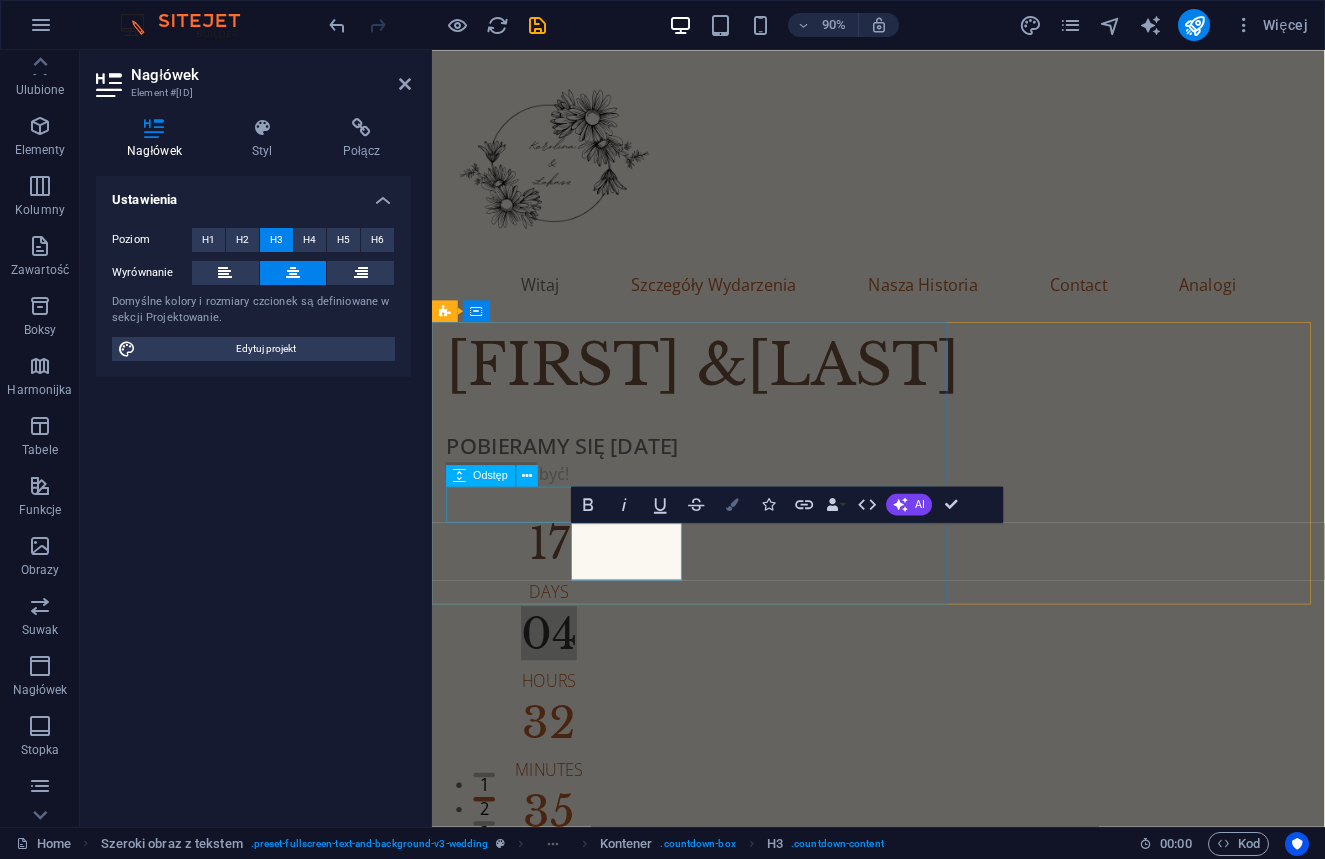 click on "Colors" at bounding box center (733, 505) 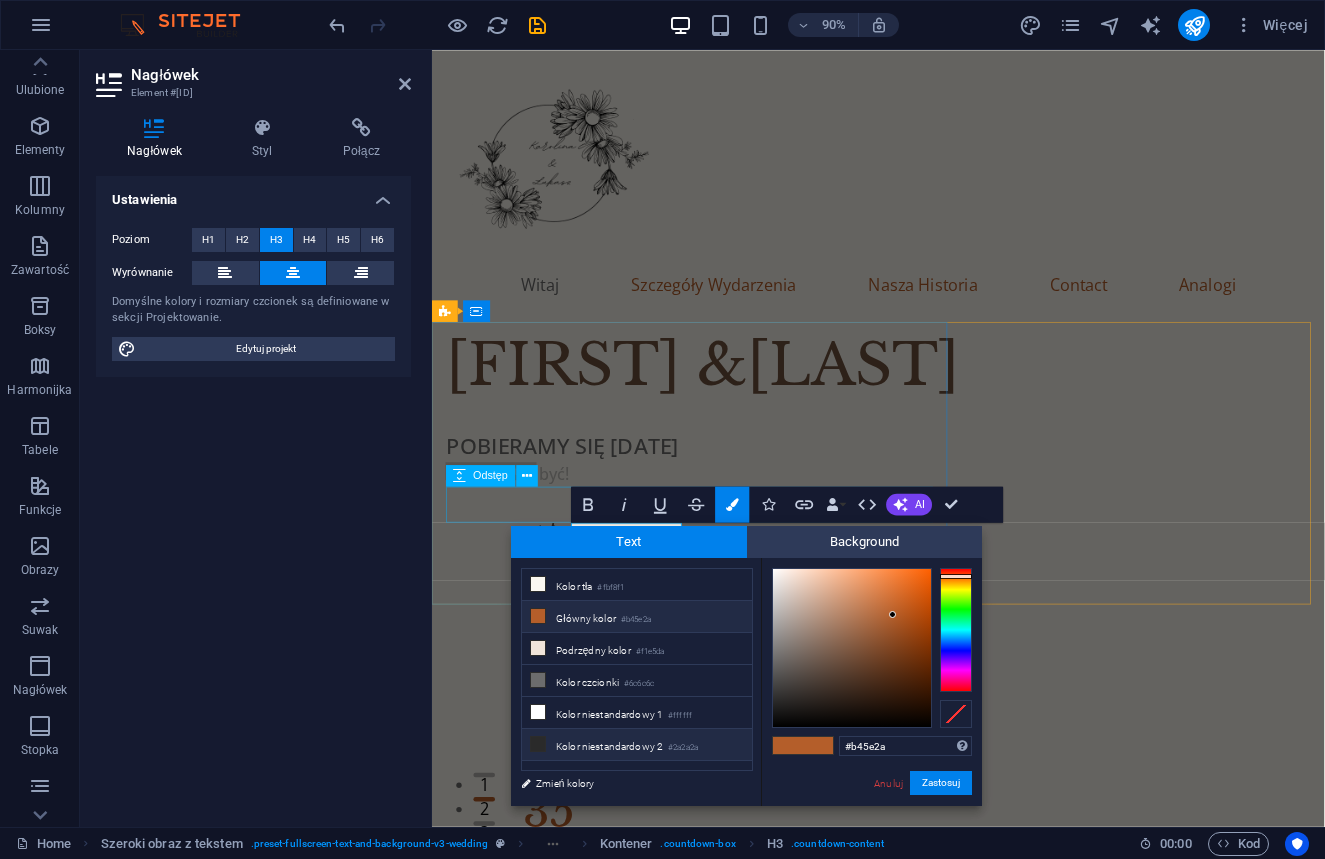 drag, startPoint x: 918, startPoint y: 749, endPoint x: 670, endPoint y: 738, distance: 248.24384 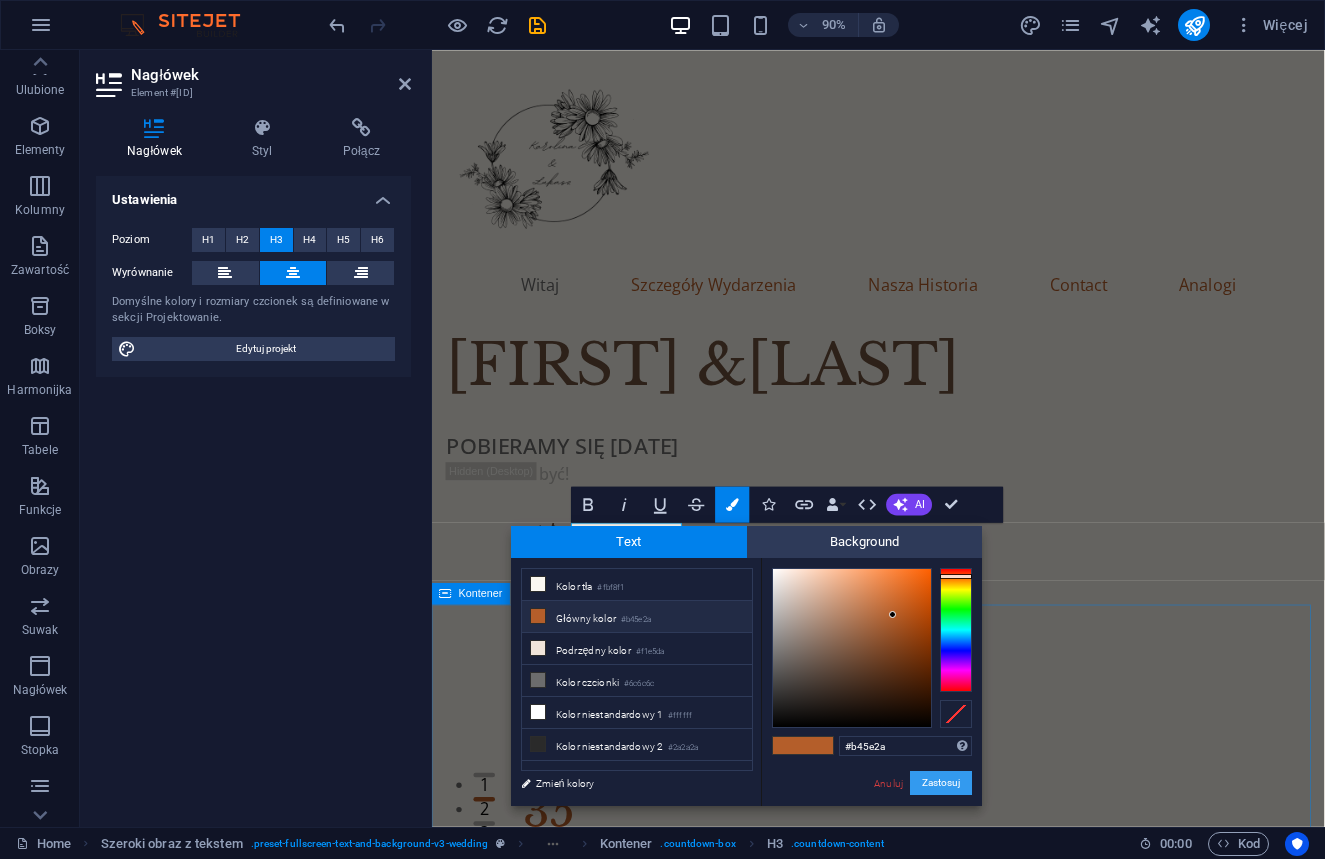 click on "Zastosuj" at bounding box center [941, 783] 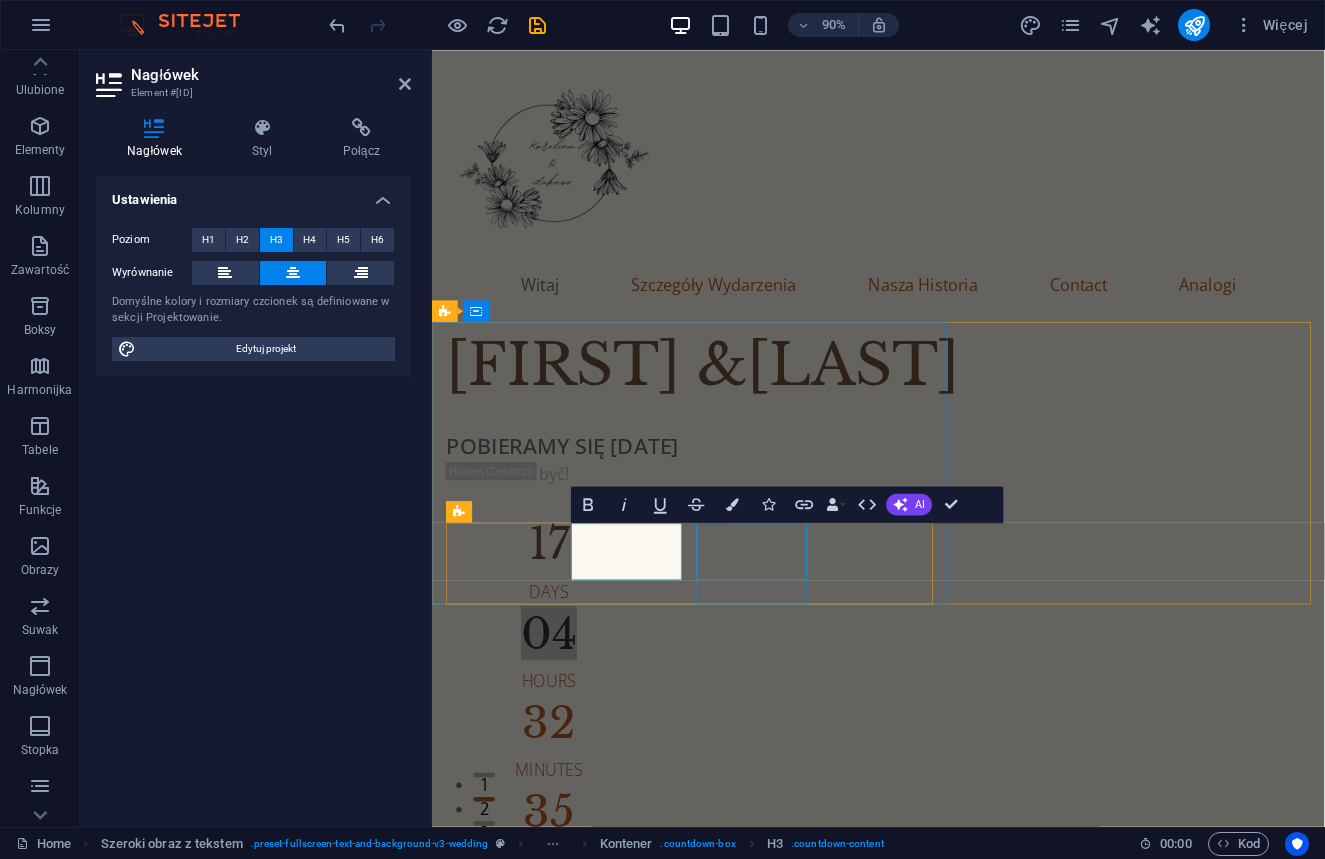 click on "32" at bounding box center (562, 797) 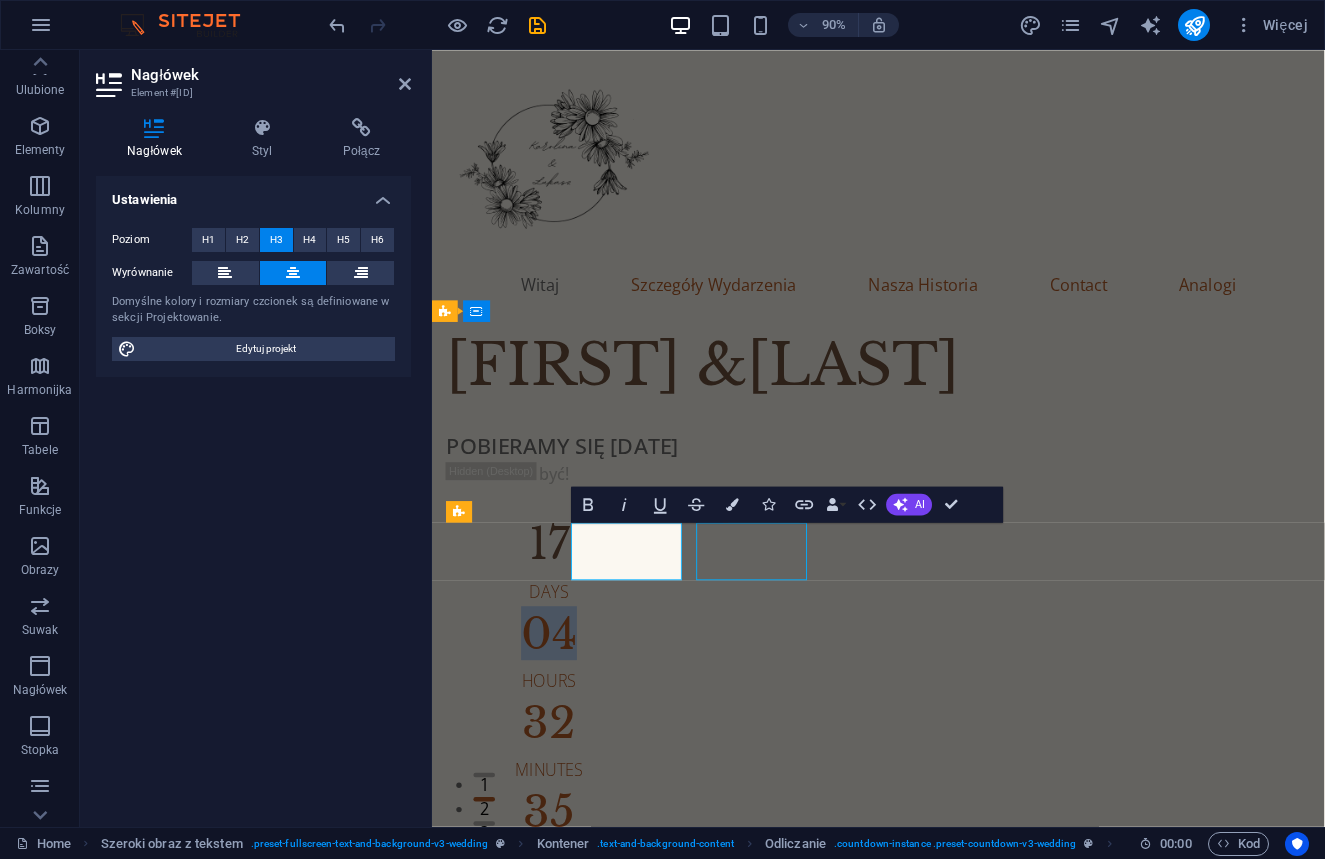 click on "32" at bounding box center [562, 797] 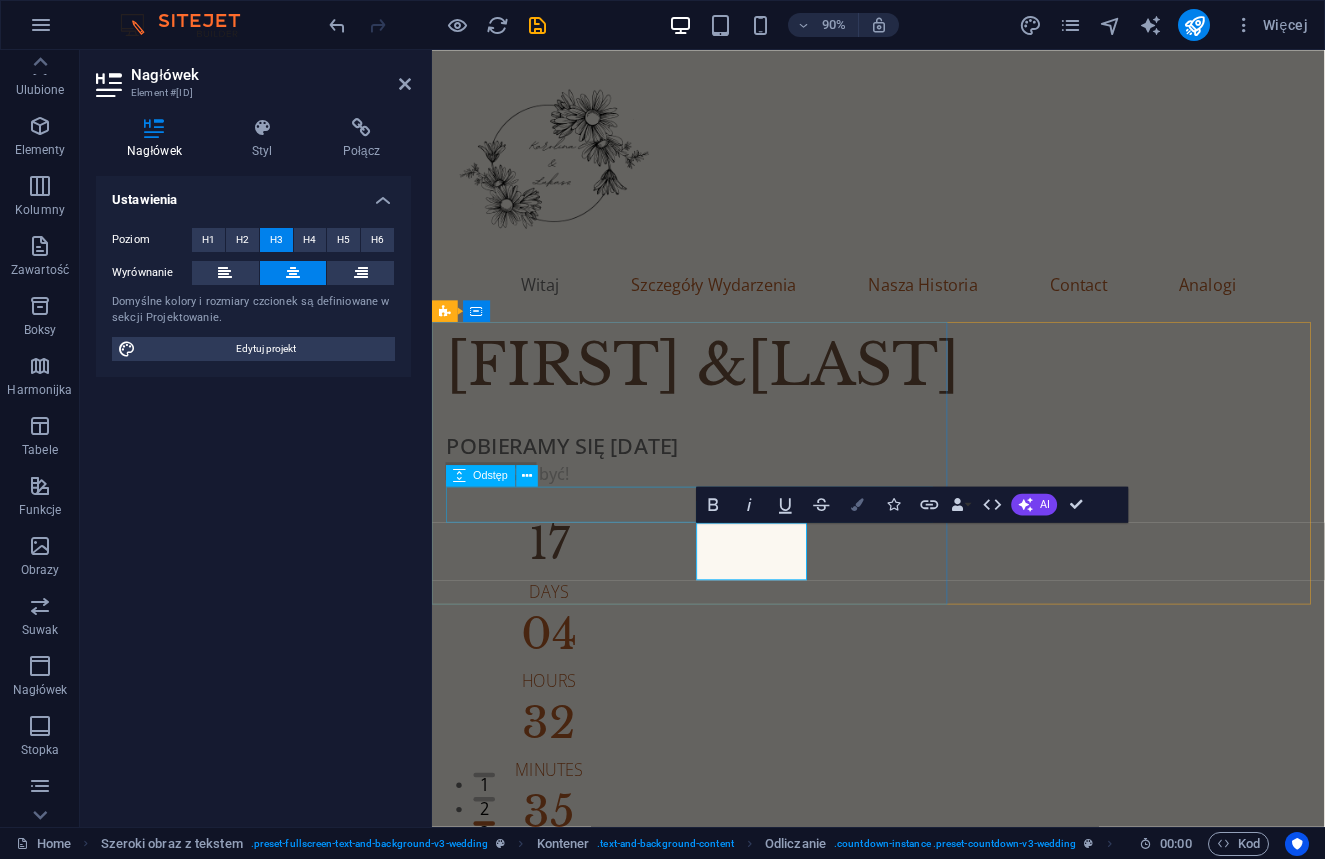 click at bounding box center [858, 504] 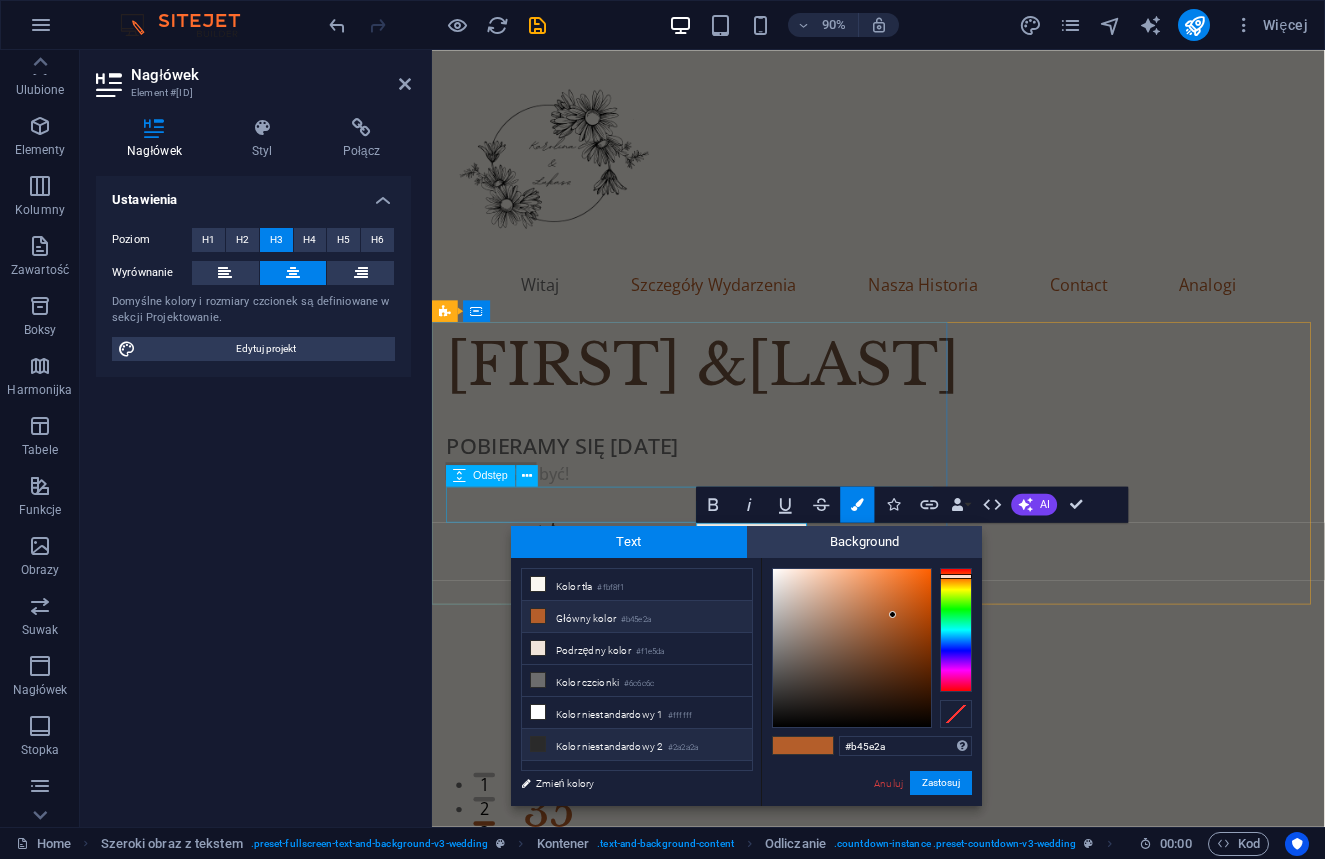 drag, startPoint x: 834, startPoint y: 745, endPoint x: 713, endPoint y: 740, distance: 121.103264 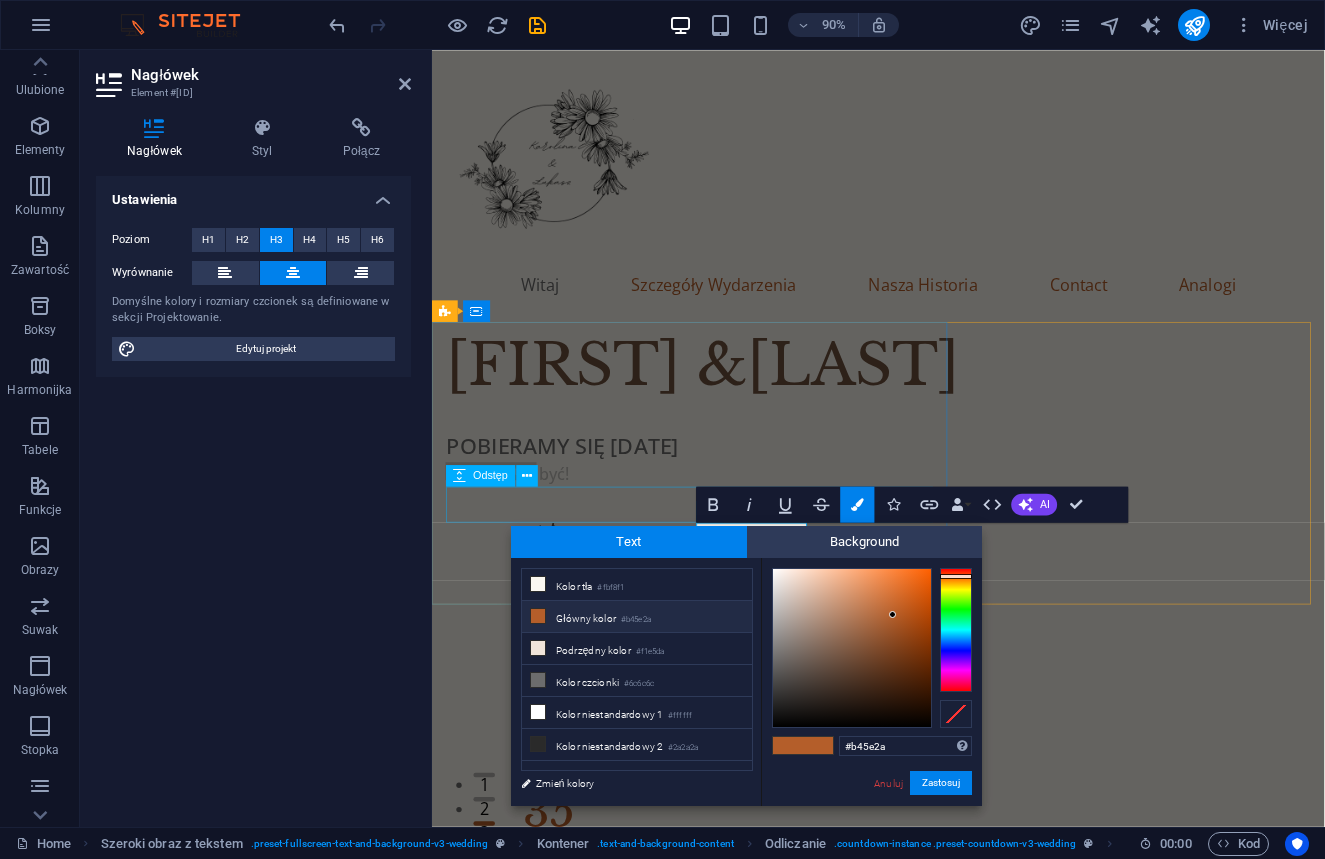 type on "#715440" 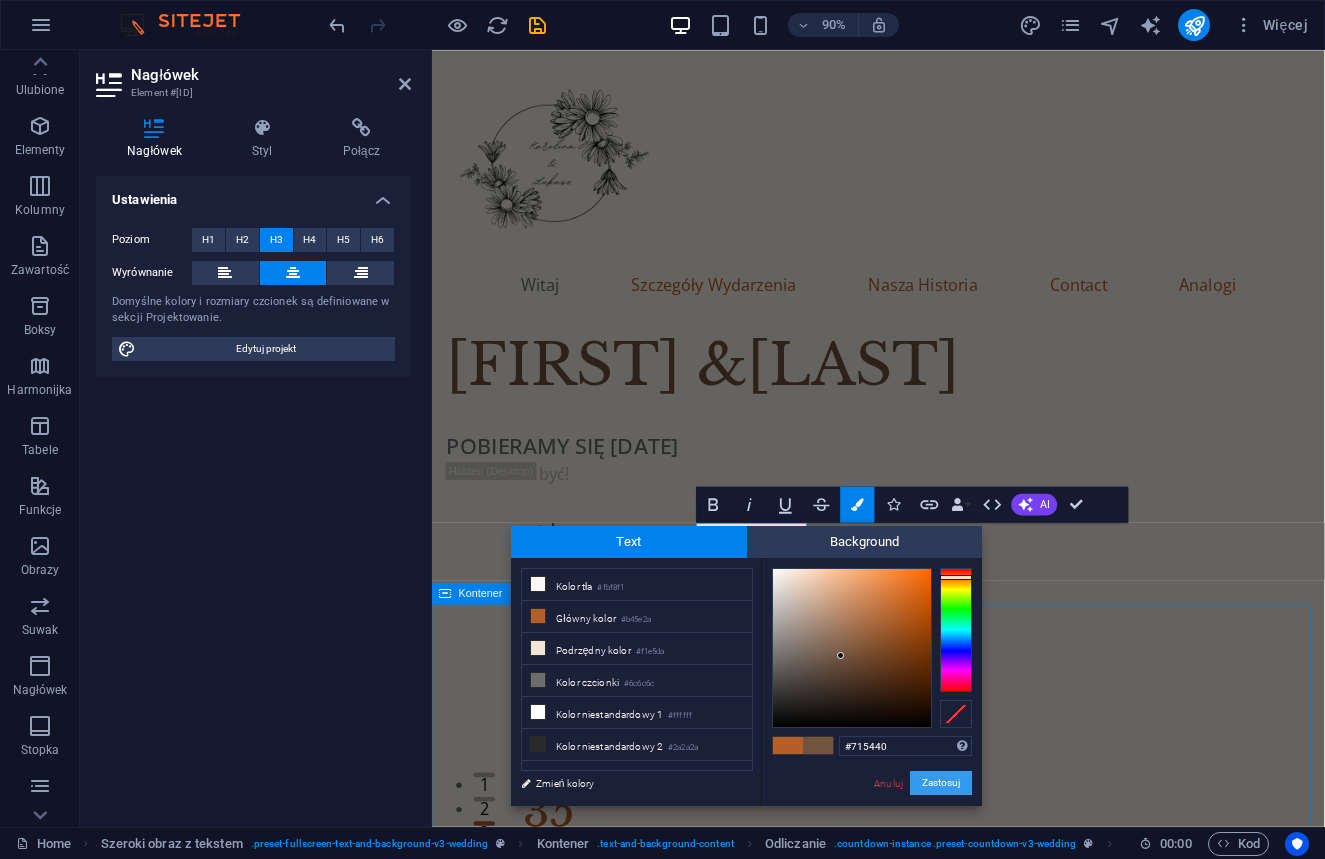 click on "Zastosuj" at bounding box center [941, 783] 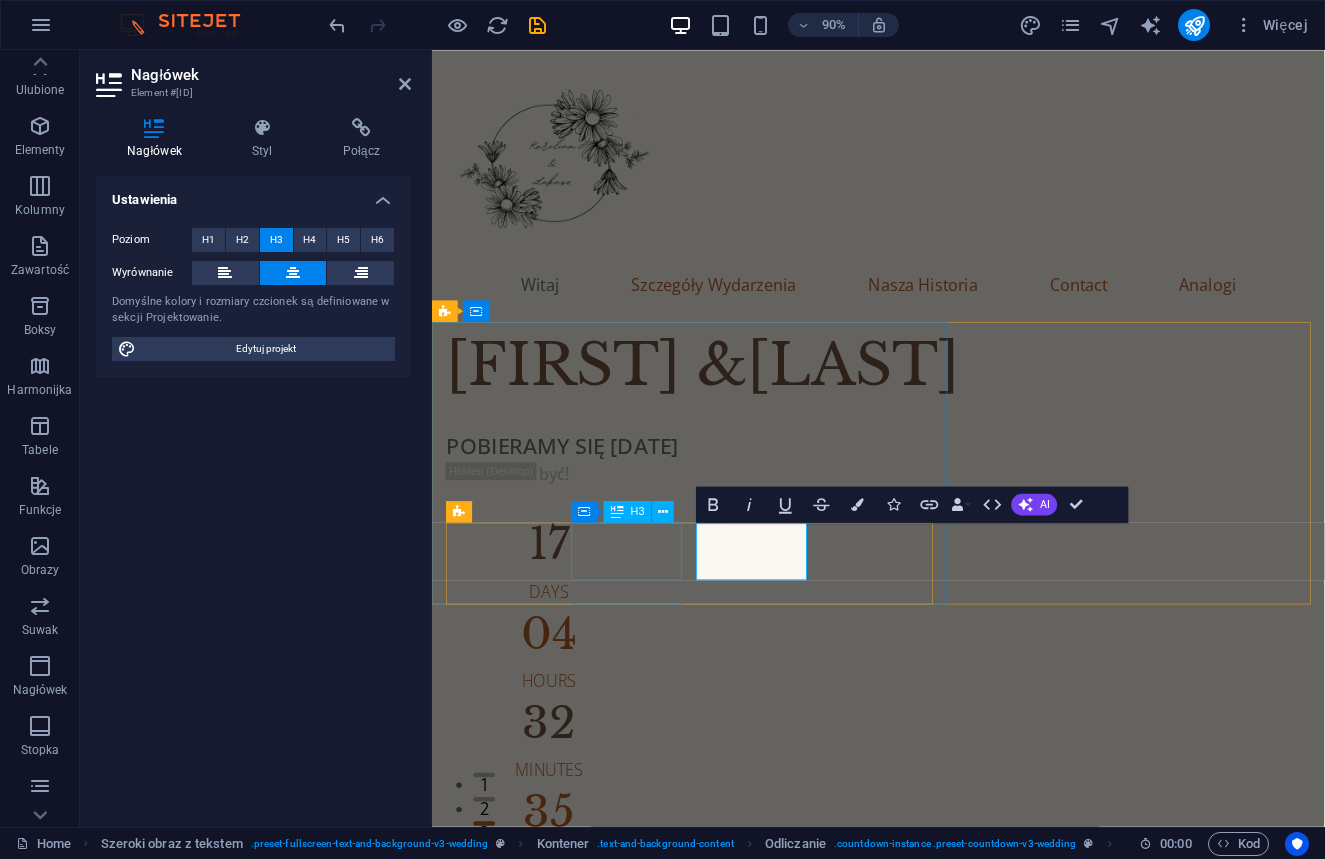 click on "04" at bounding box center (562, 698) 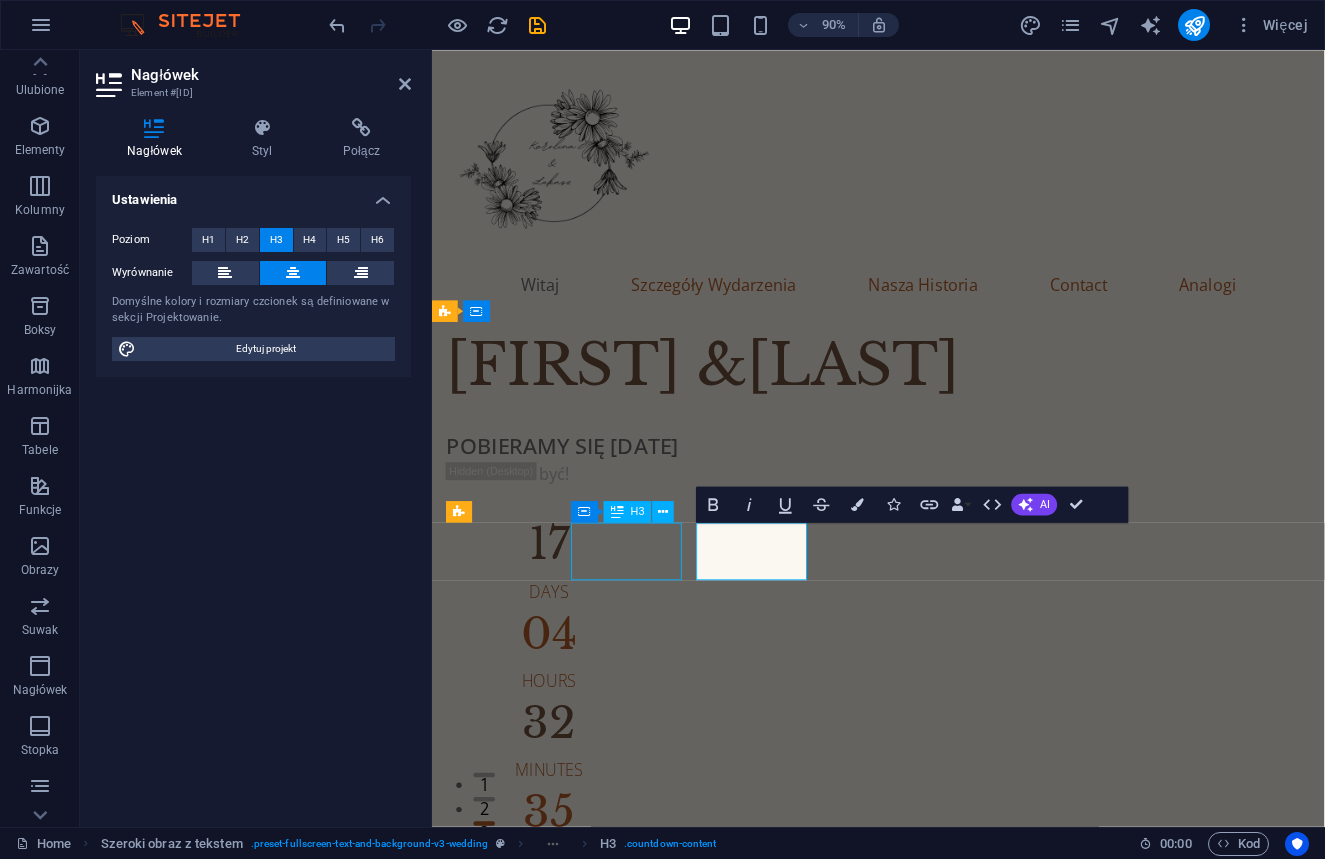 click on "04" at bounding box center [562, 698] 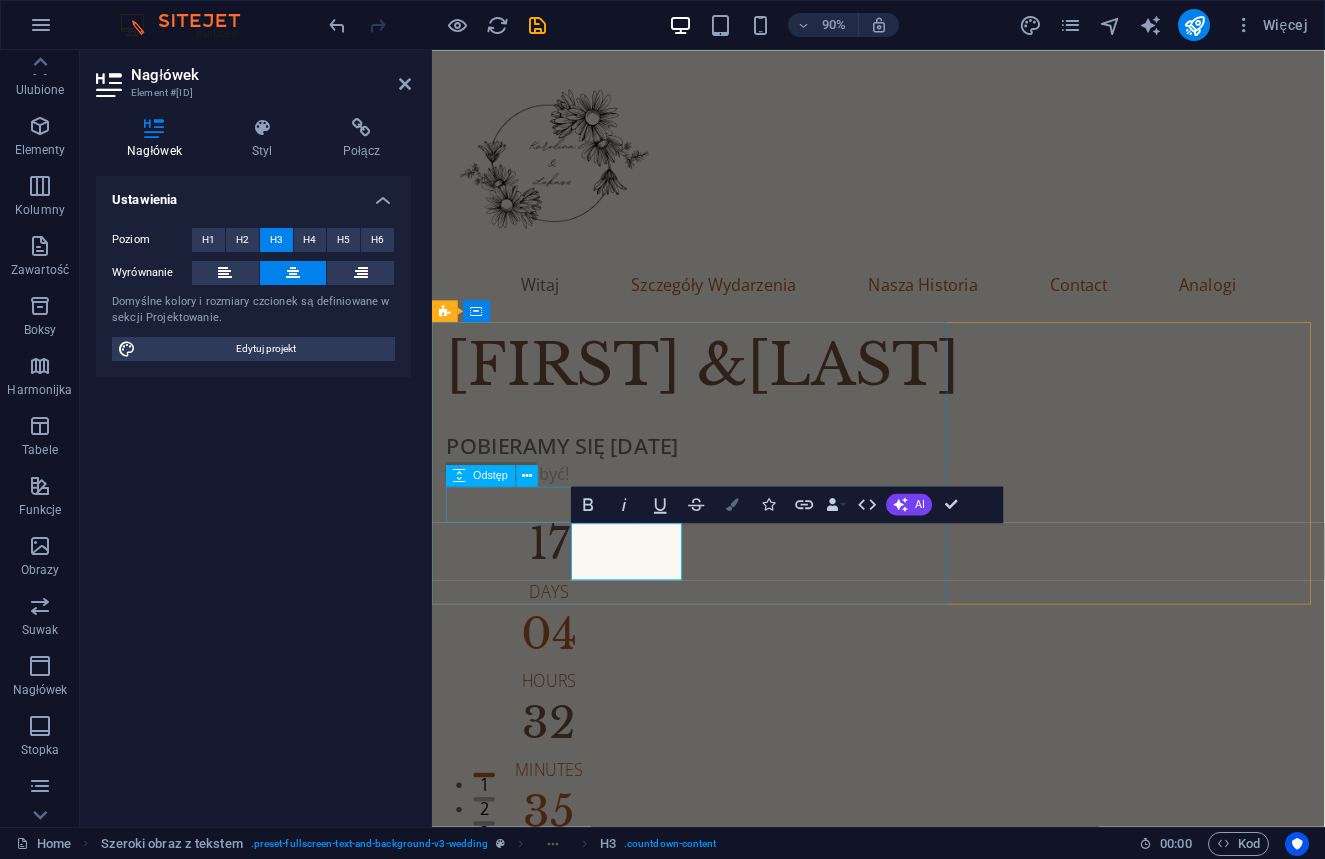 click at bounding box center (732, 504) 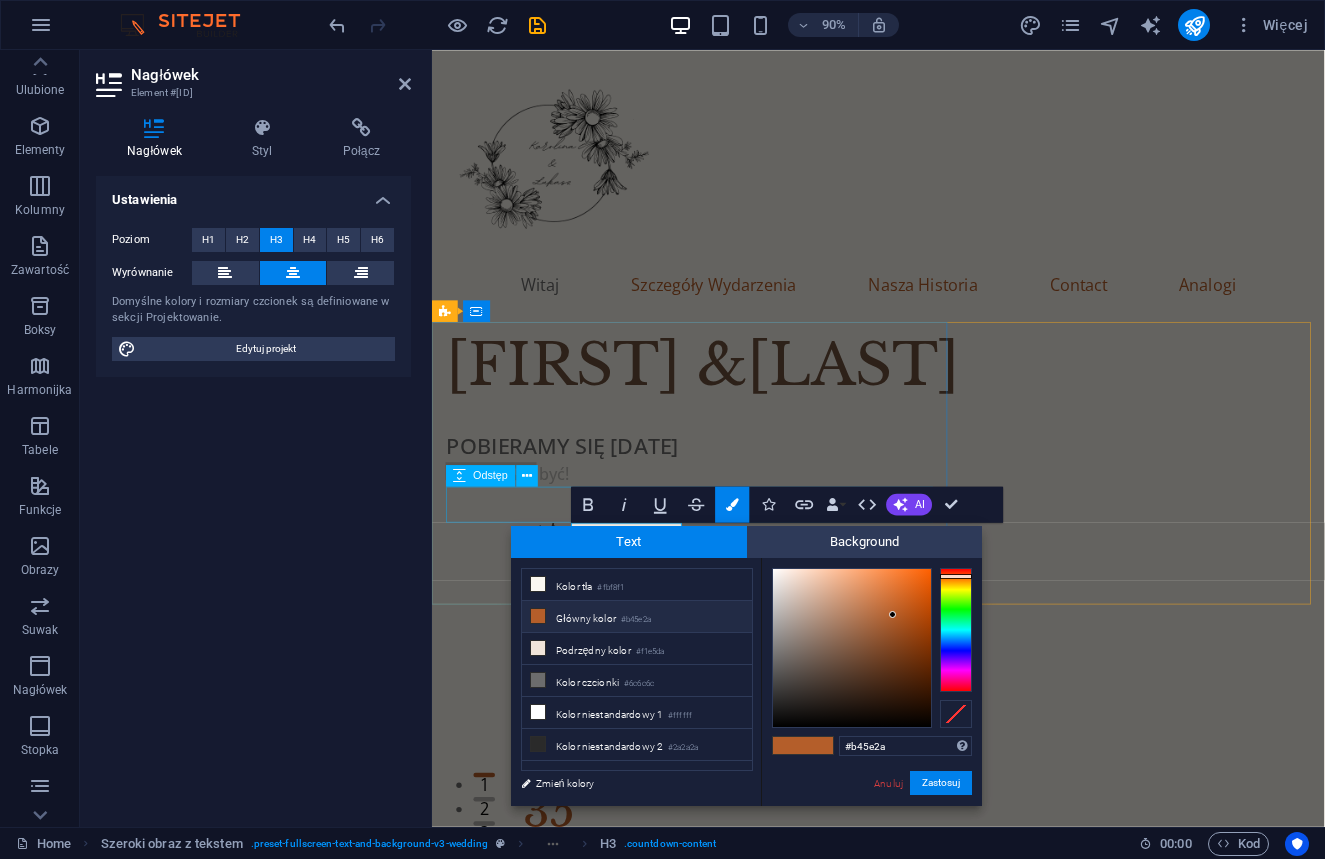 drag, startPoint x: 894, startPoint y: 746, endPoint x: 757, endPoint y: 734, distance: 137.52454 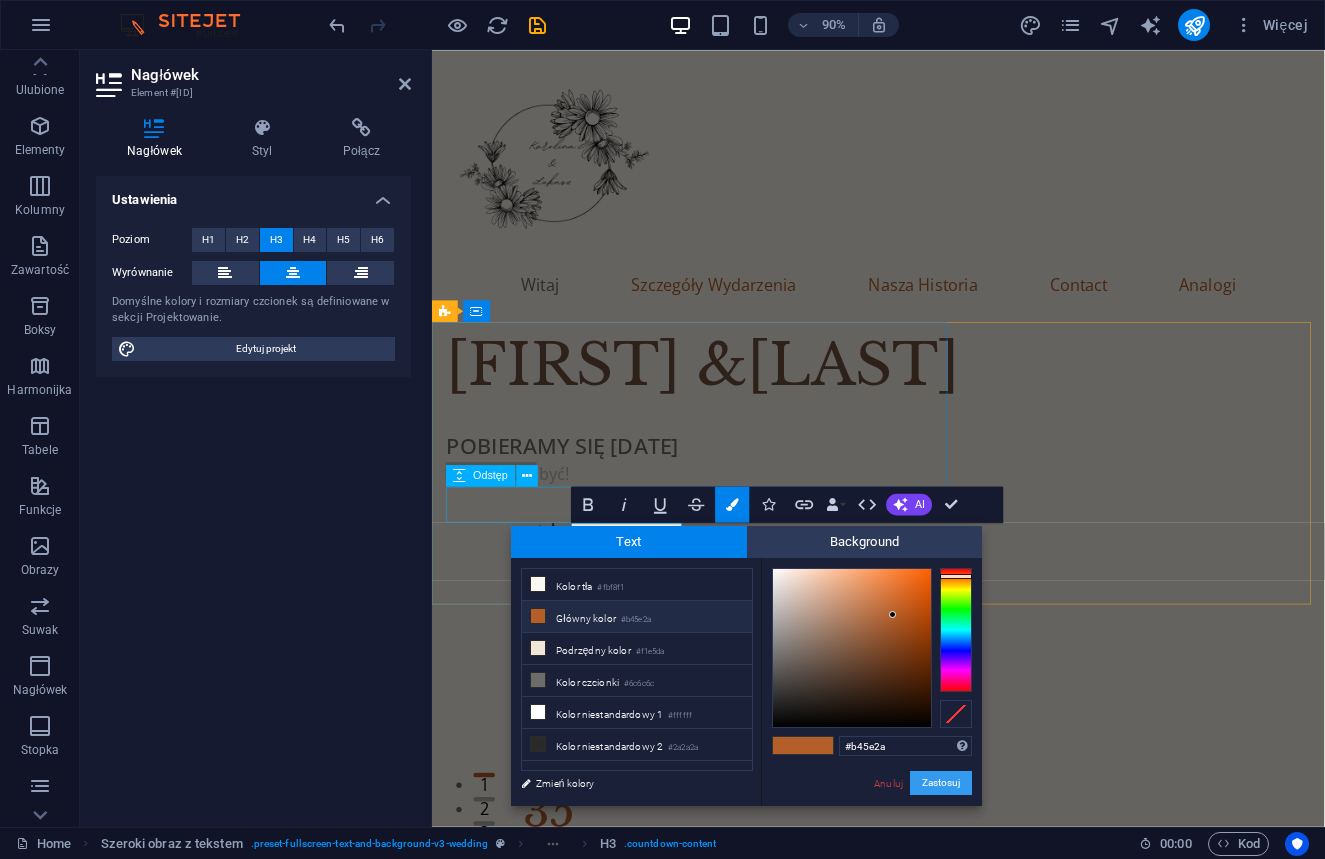 type on "#715440" 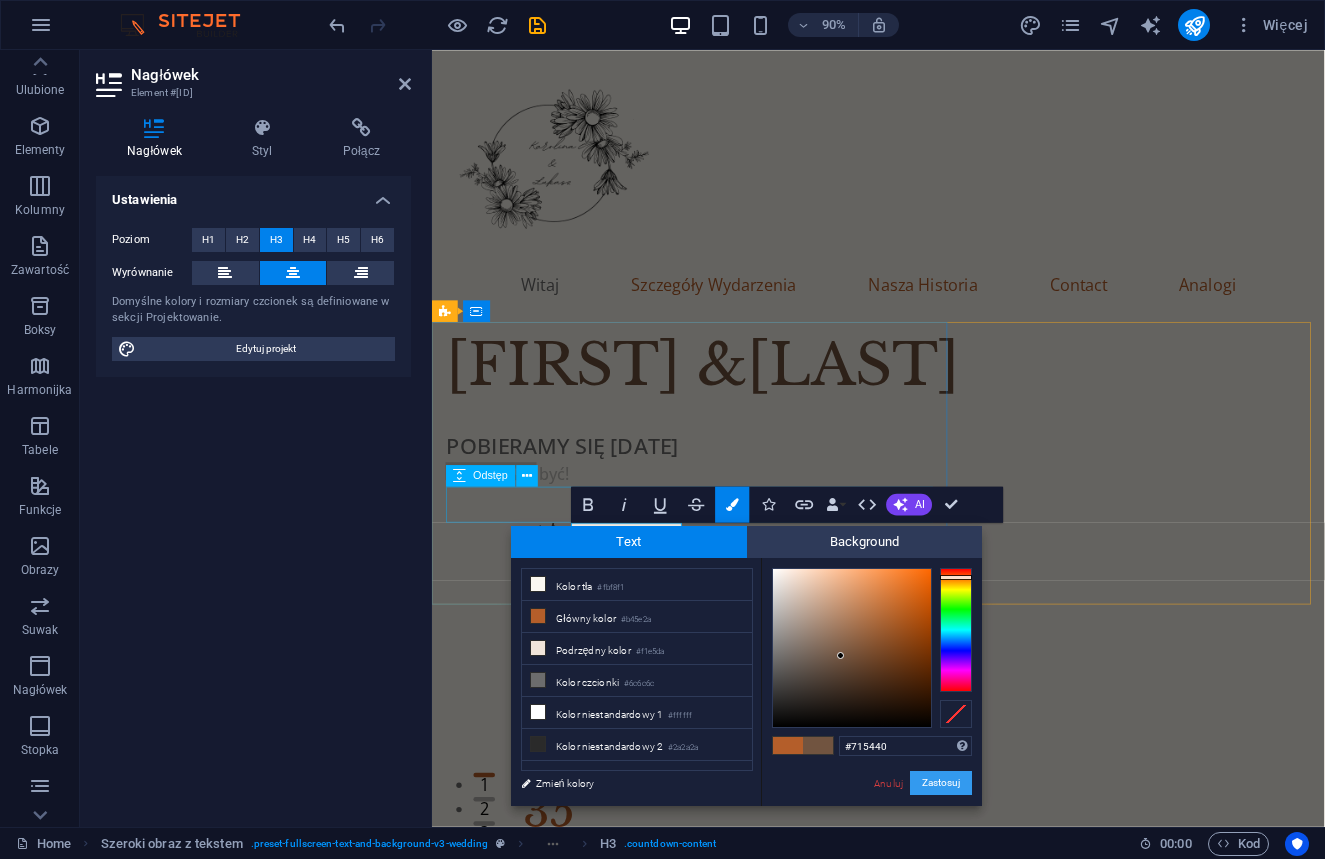 click on "Zastosuj" at bounding box center (941, 783) 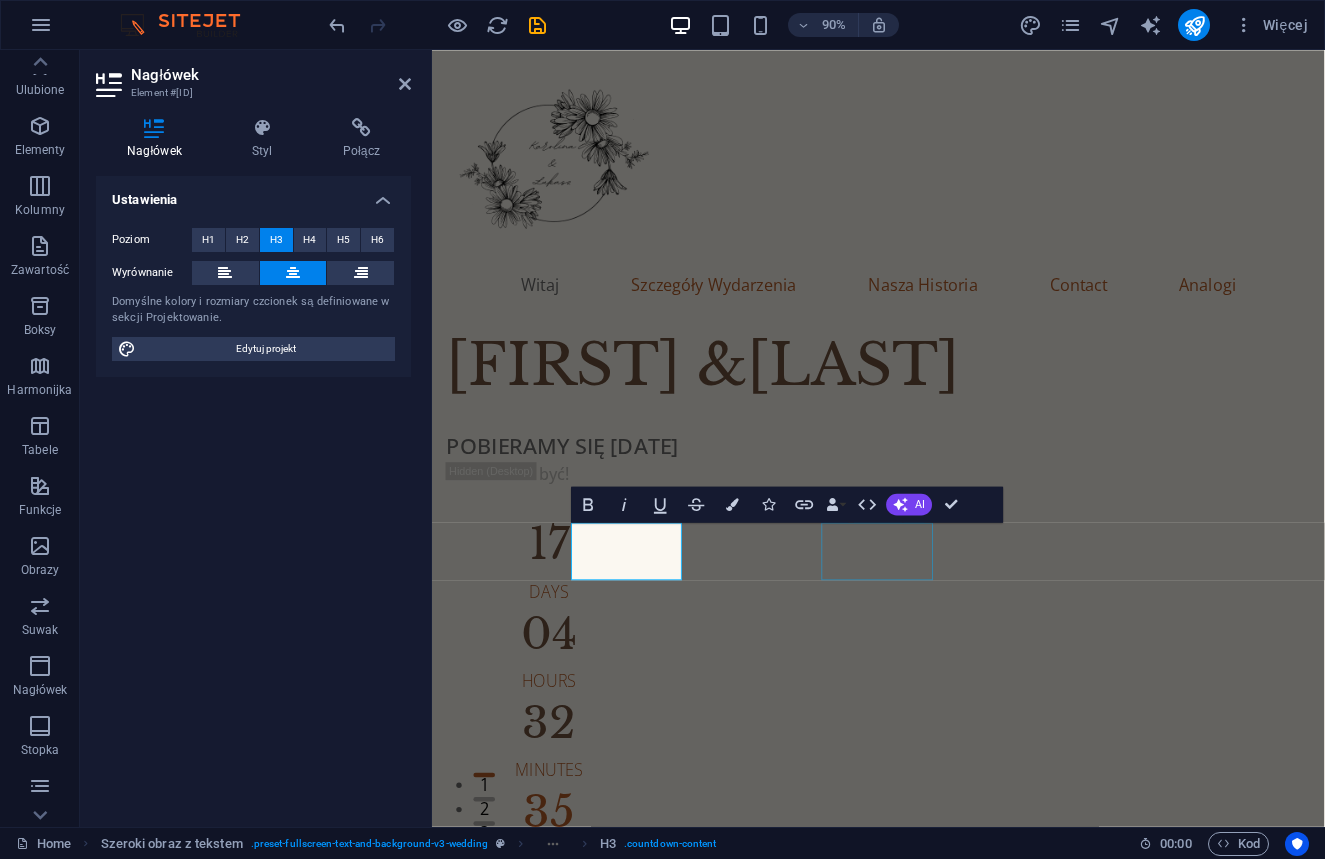 click on "35" at bounding box center [562, 896] 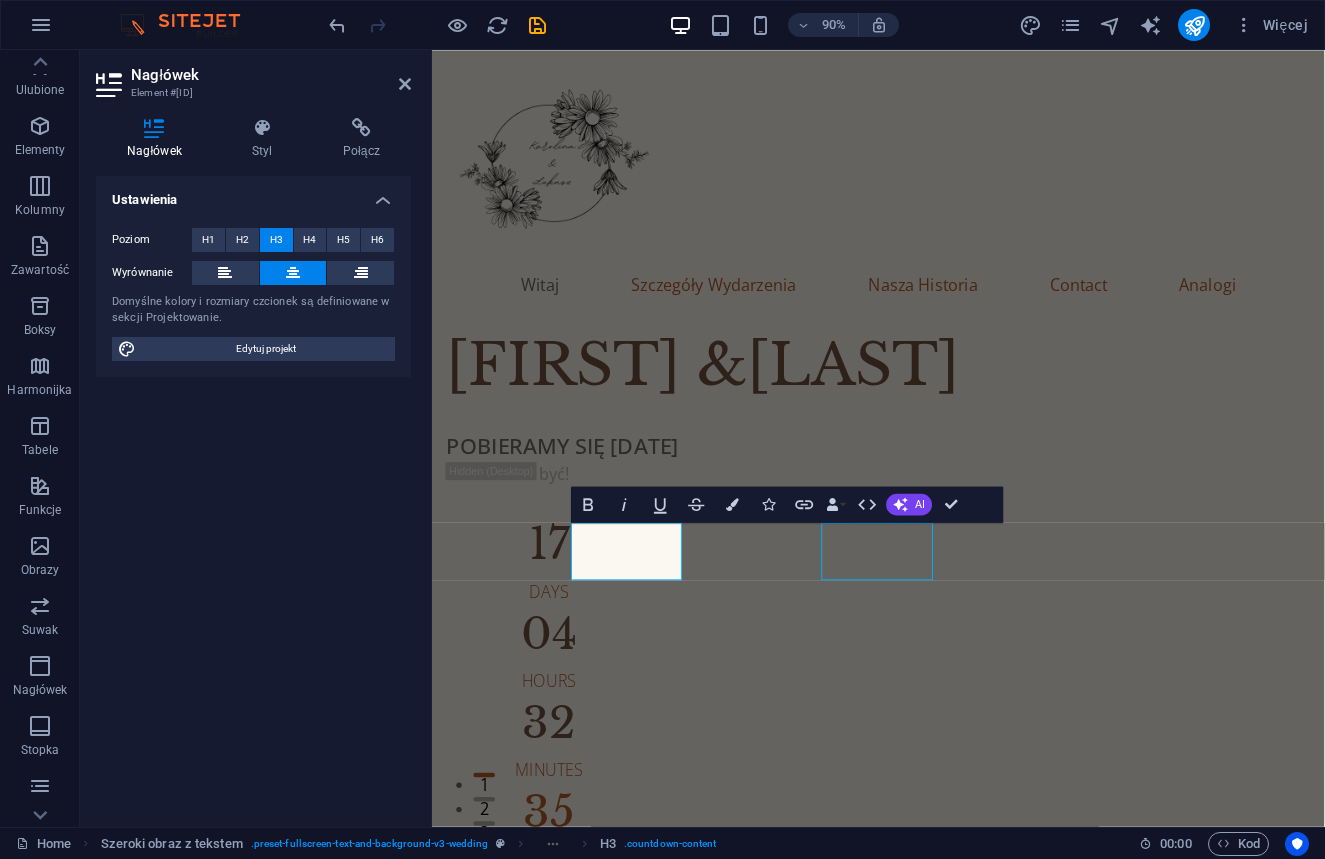 click on "35" at bounding box center [562, 896] 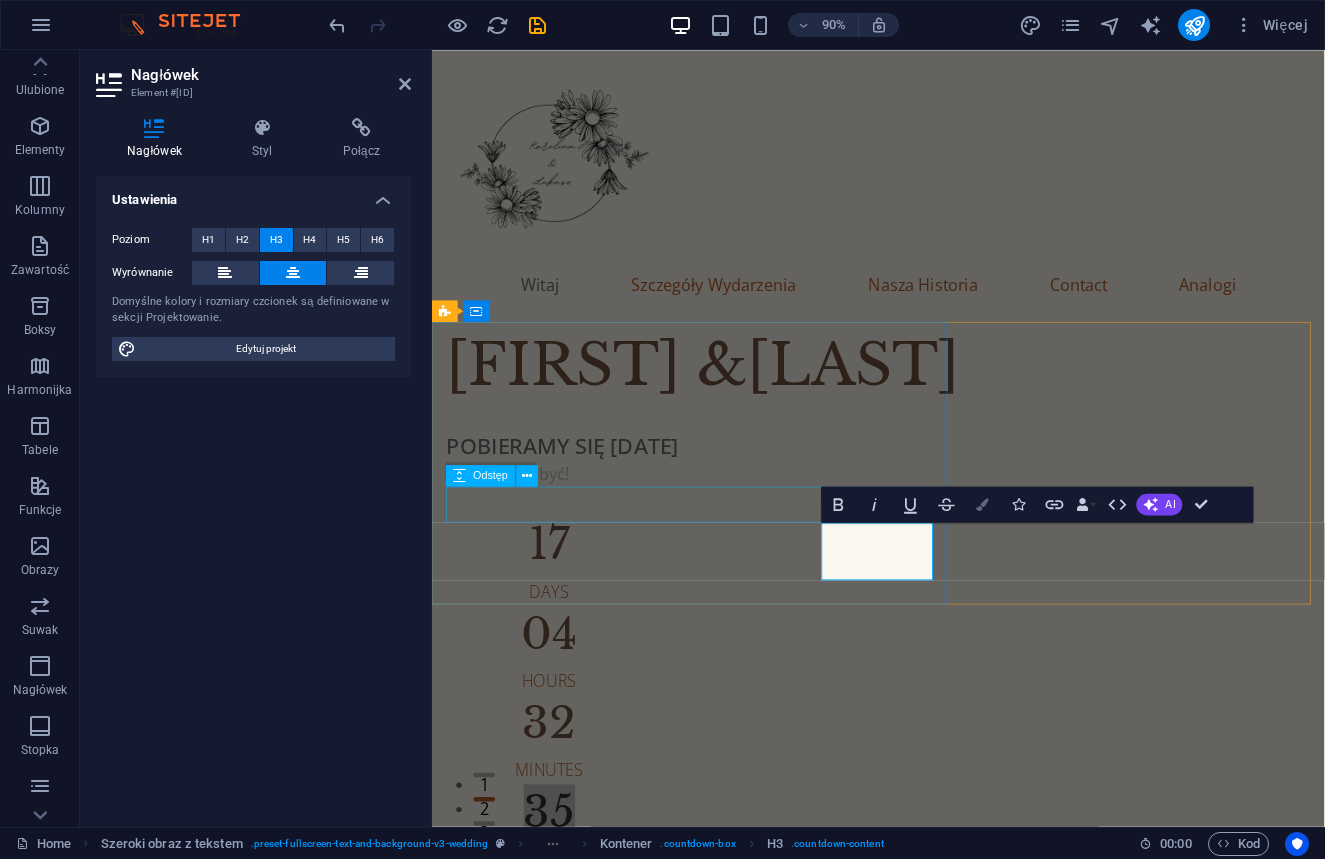 click on "Colors" at bounding box center (983, 505) 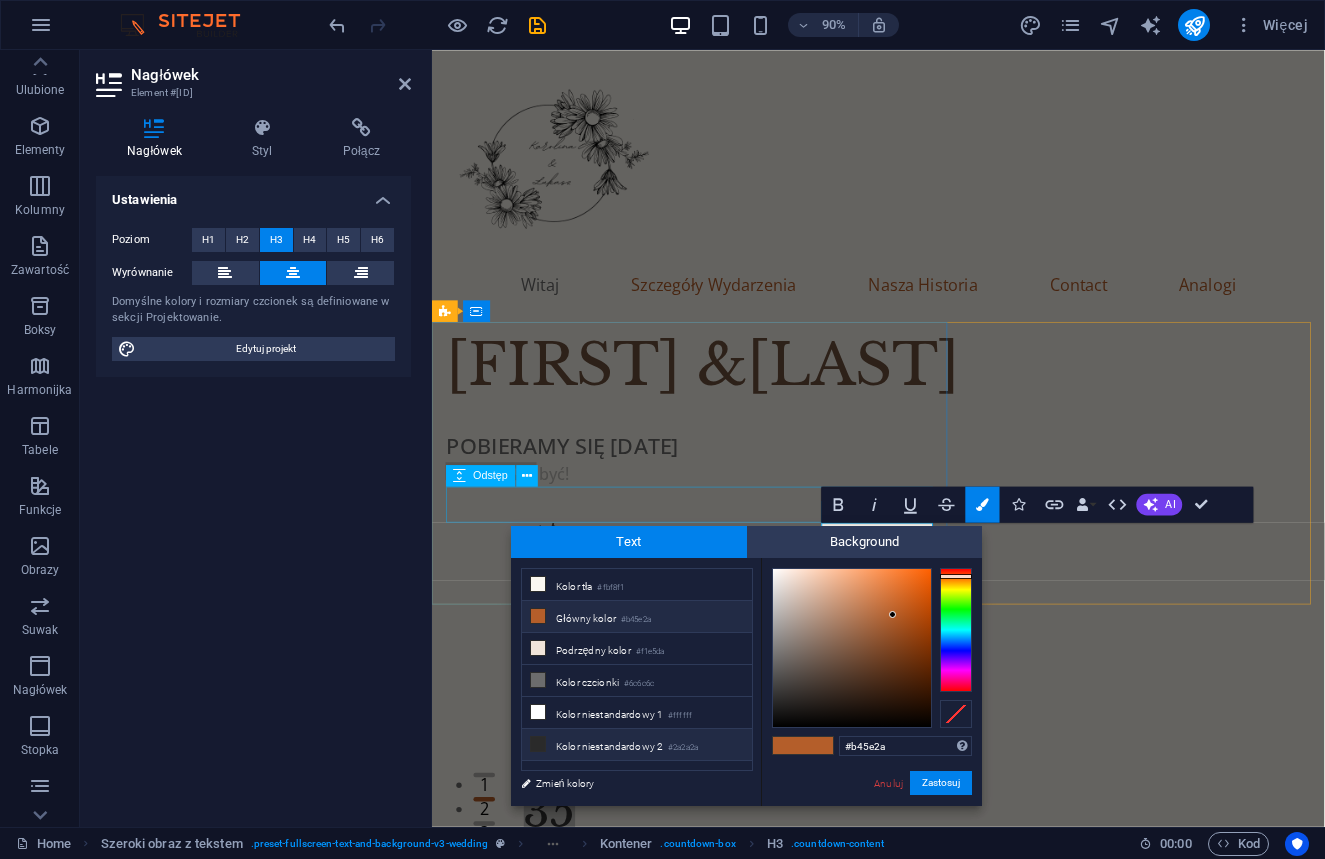 drag, startPoint x: 889, startPoint y: 751, endPoint x: 725, endPoint y: 731, distance: 165.21501 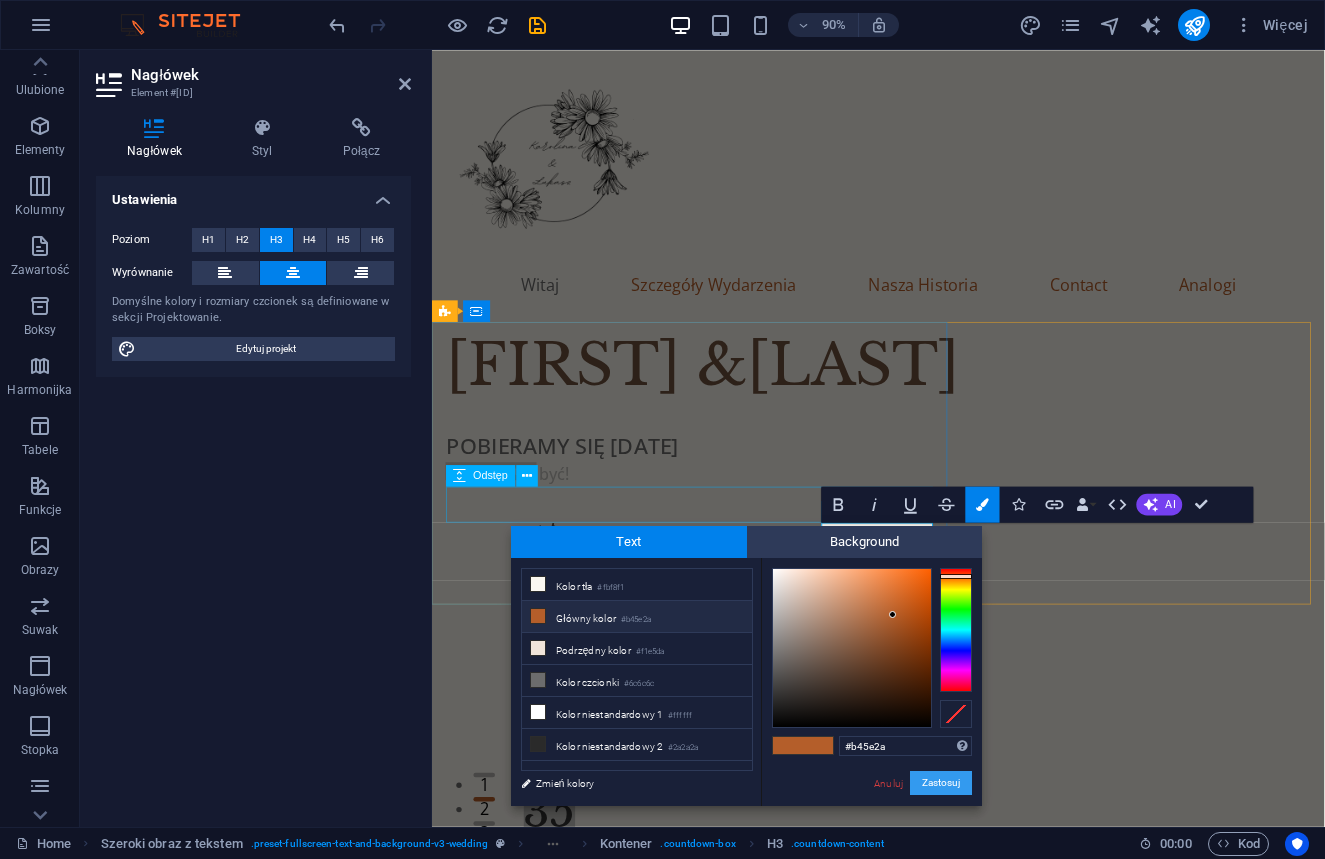 type on "#715440" 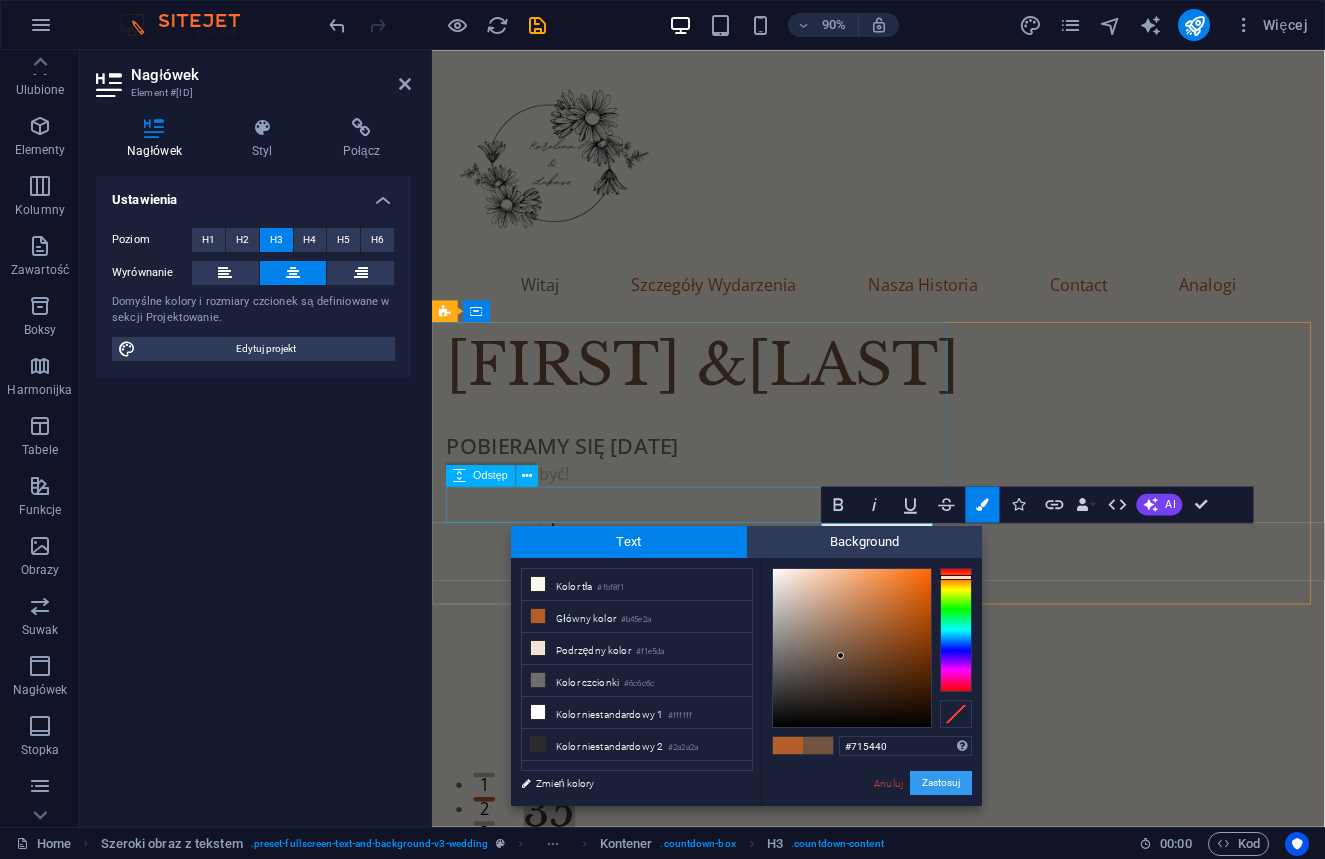 click on "Zastosuj" at bounding box center [941, 783] 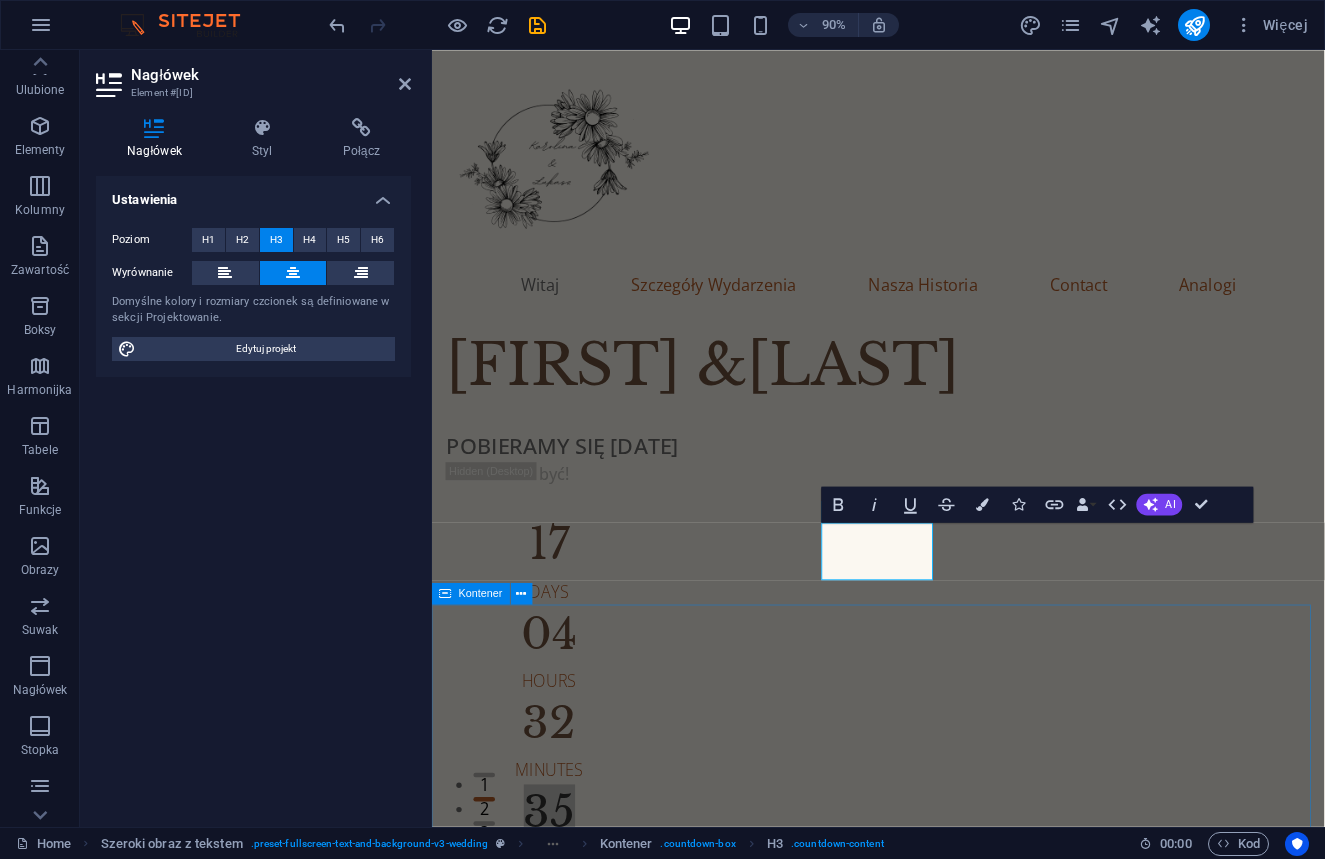 click on "Upuść treść tutaj lub  Dodaj elementy  Wklej schowek" at bounding box center (928, 2147) 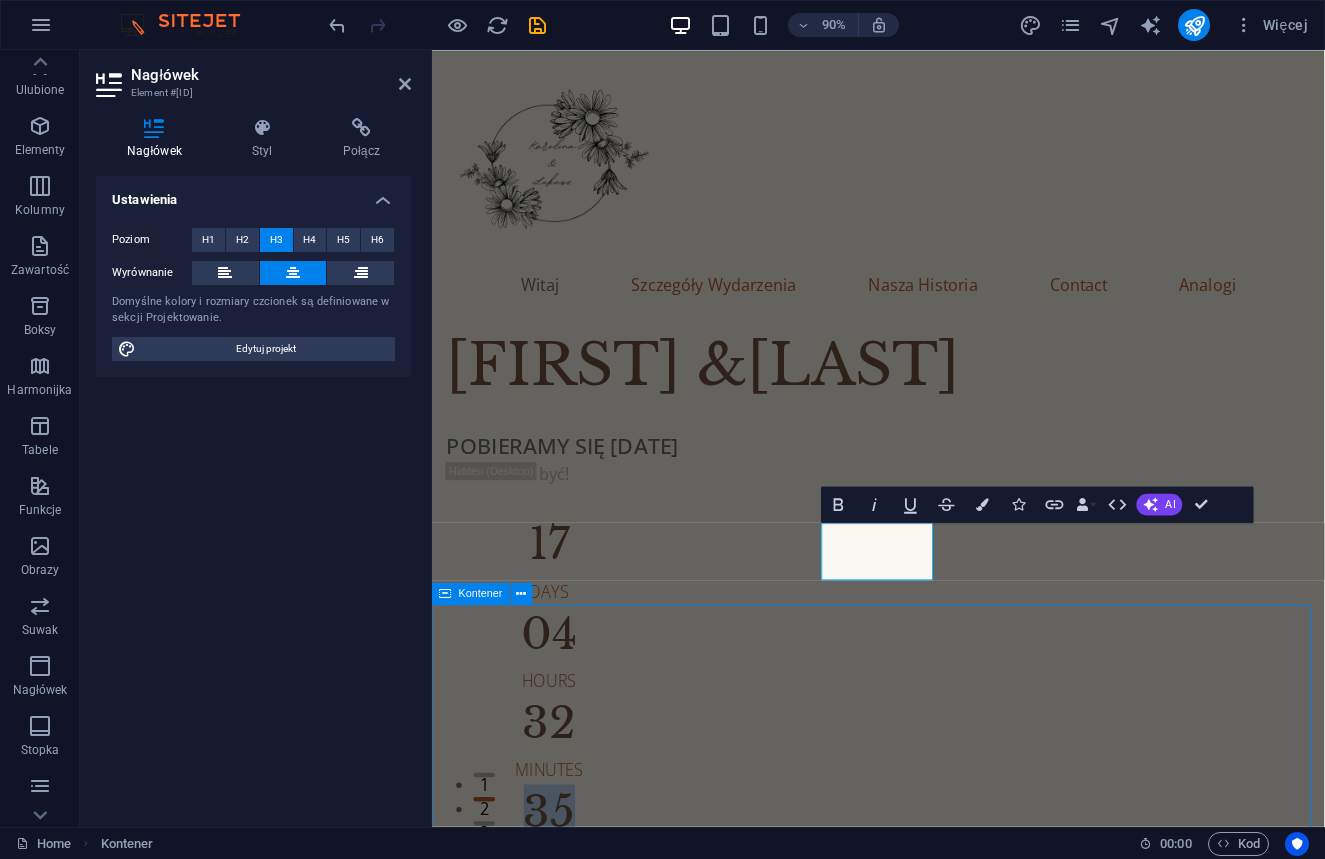 click on "Upuść treść tutaj lub  Dodaj elementy  Wklej schowek" at bounding box center [928, 2147] 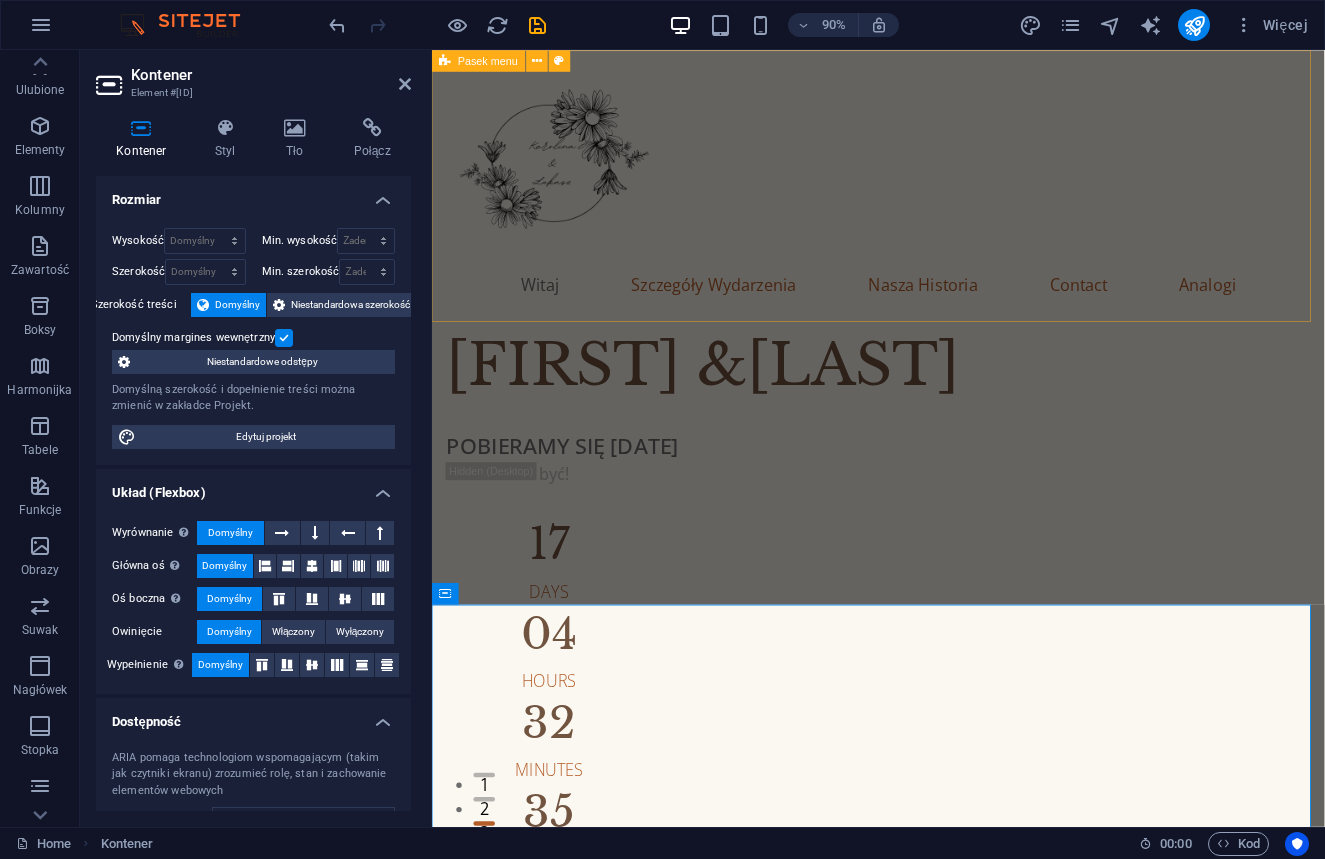 click on "Witaj Szczegóły Wydarzenia Nasza Historia Contact Analogi" at bounding box center (928, 201) 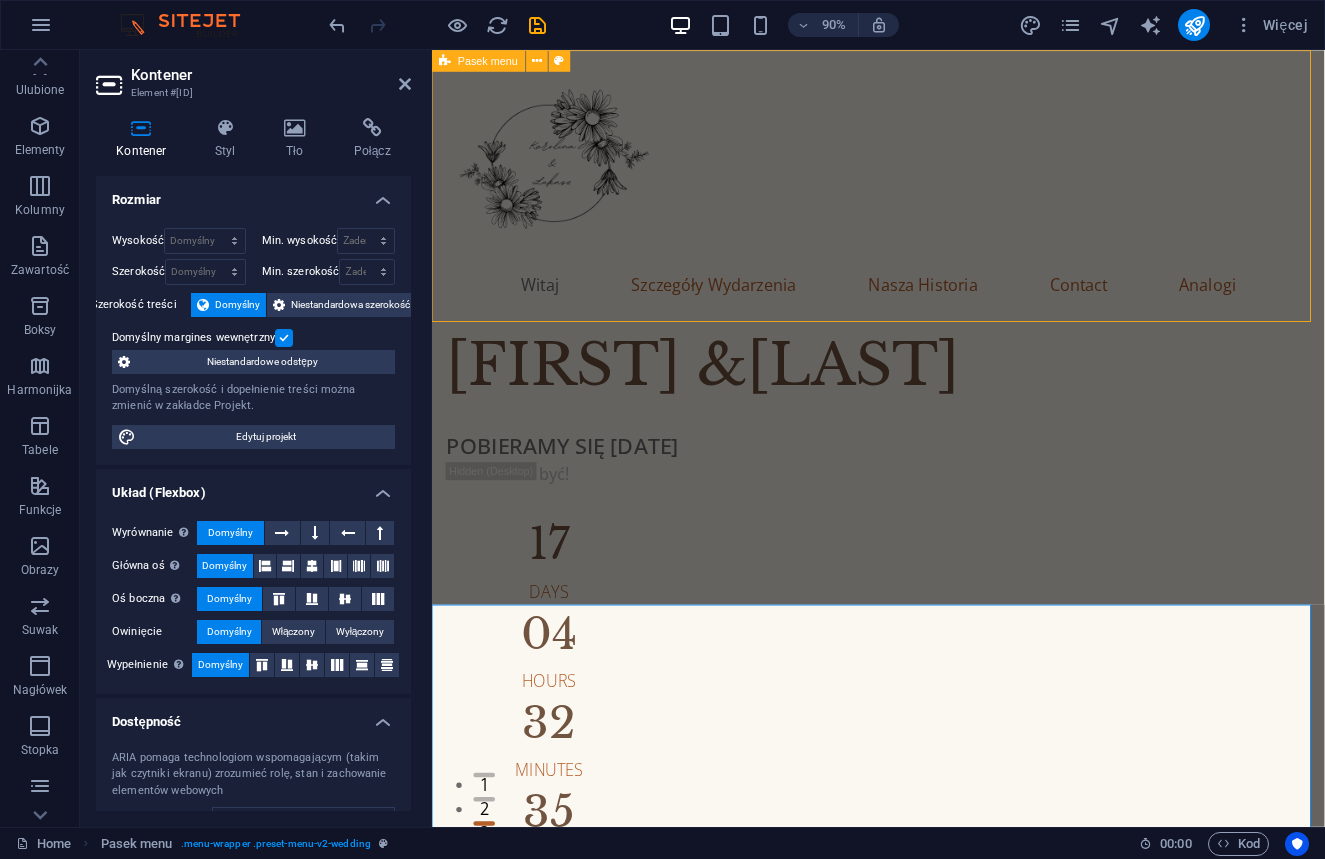 click on "Witaj Szczegóły Wydarzenia Nasza Historia Contact Analogi" at bounding box center (928, 201) 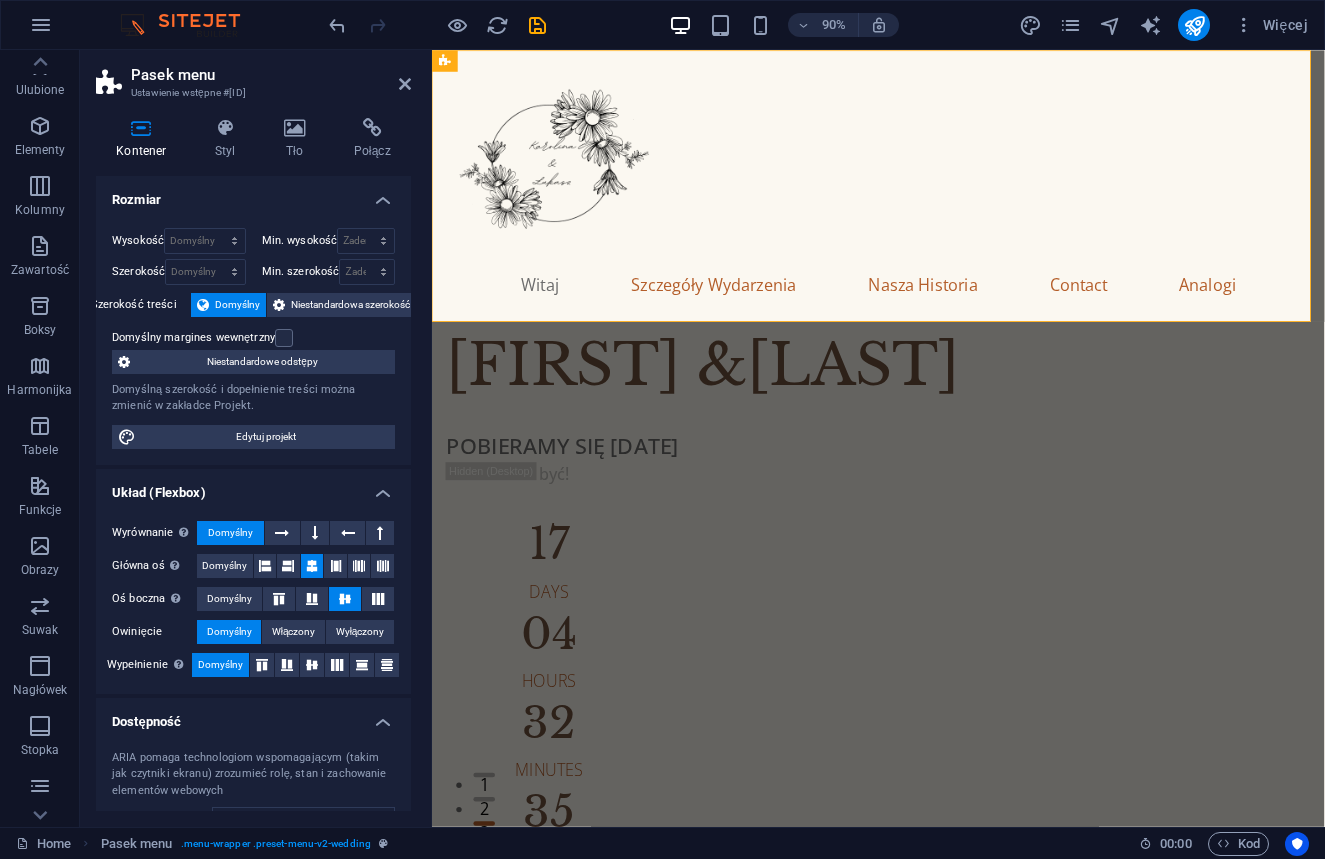 click on "Dostępność" at bounding box center [253, 716] 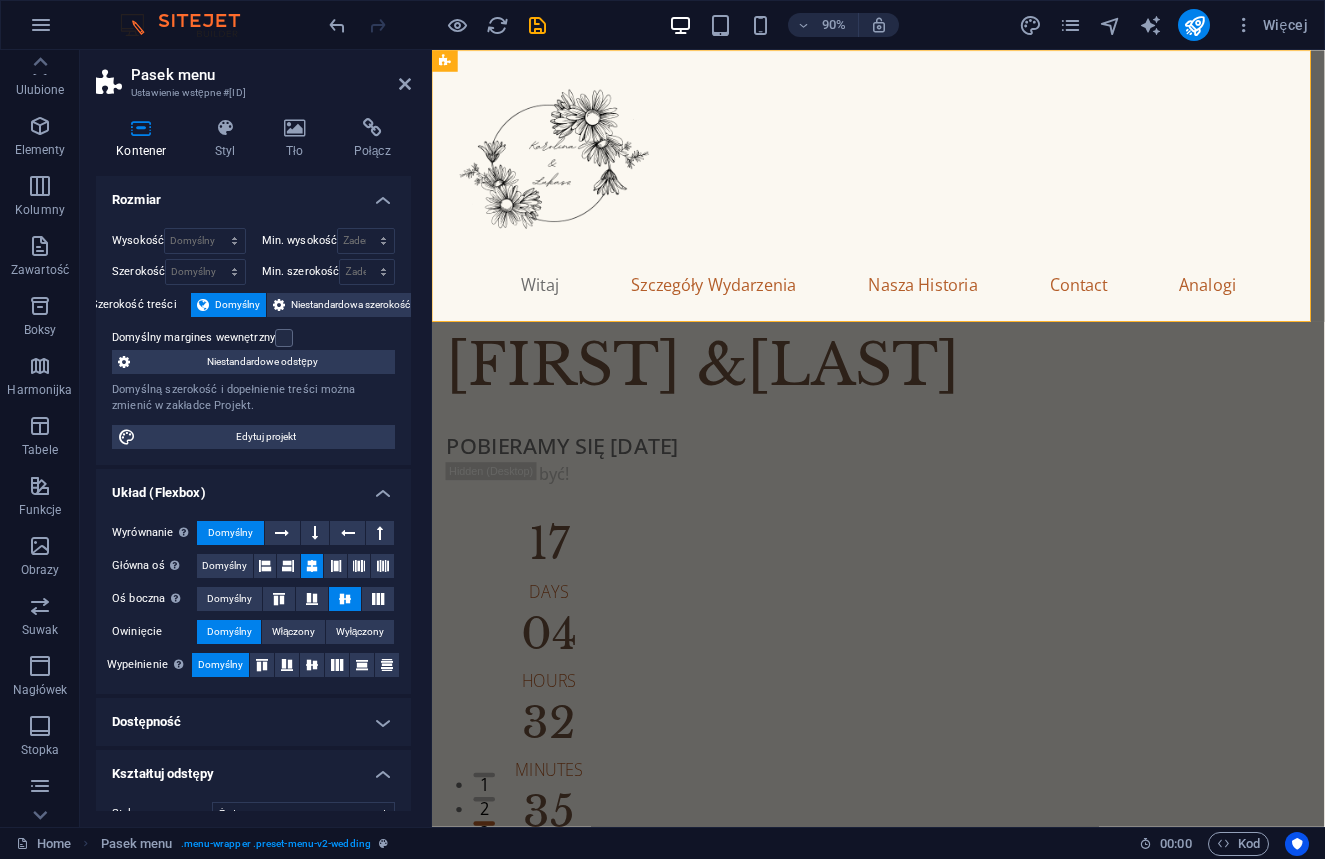click on "Dostępność" at bounding box center (253, 722) 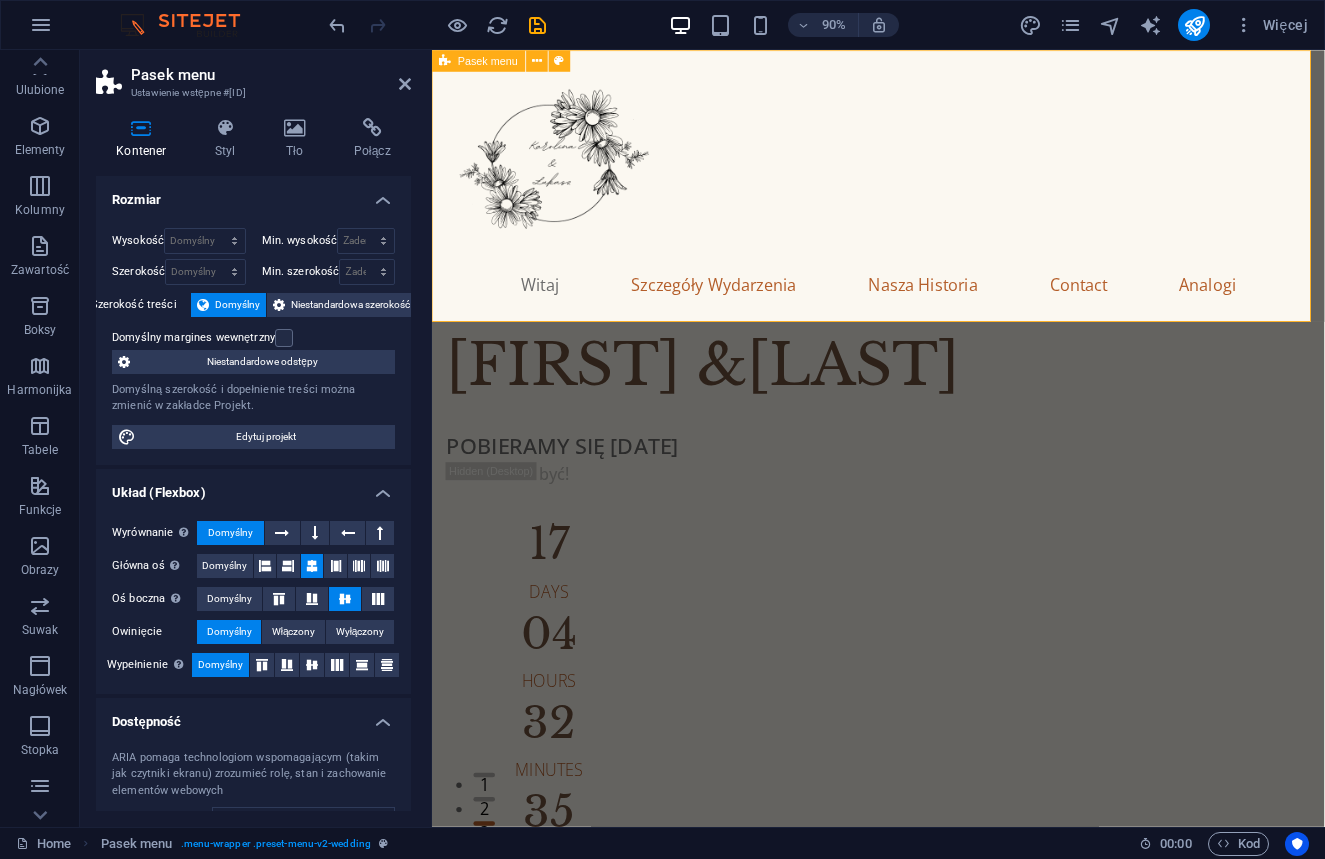 click on "Witaj Szczegóły Wydarzenia Nasza Historia Contact Analogi" at bounding box center [928, 201] 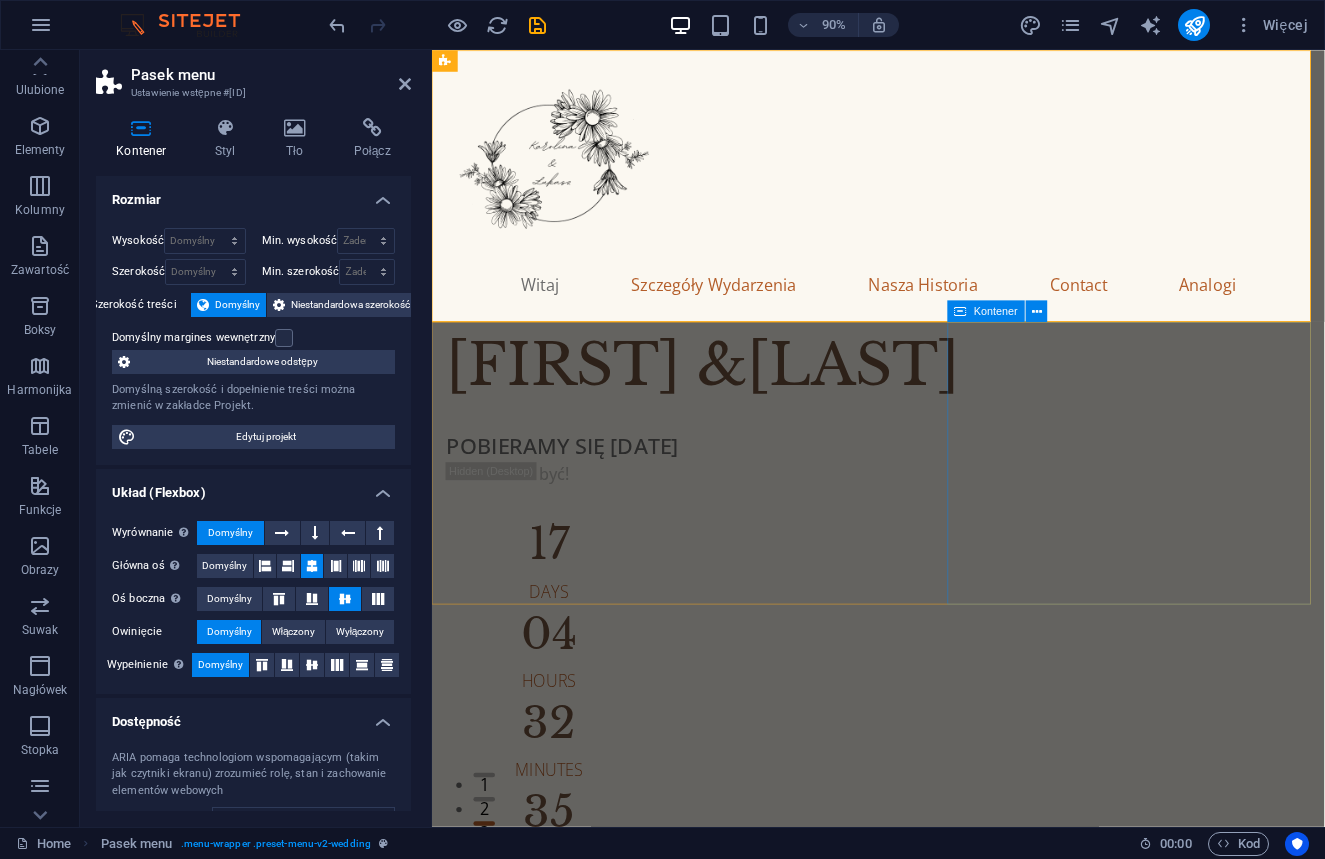 click at bounding box center [928, 1438] 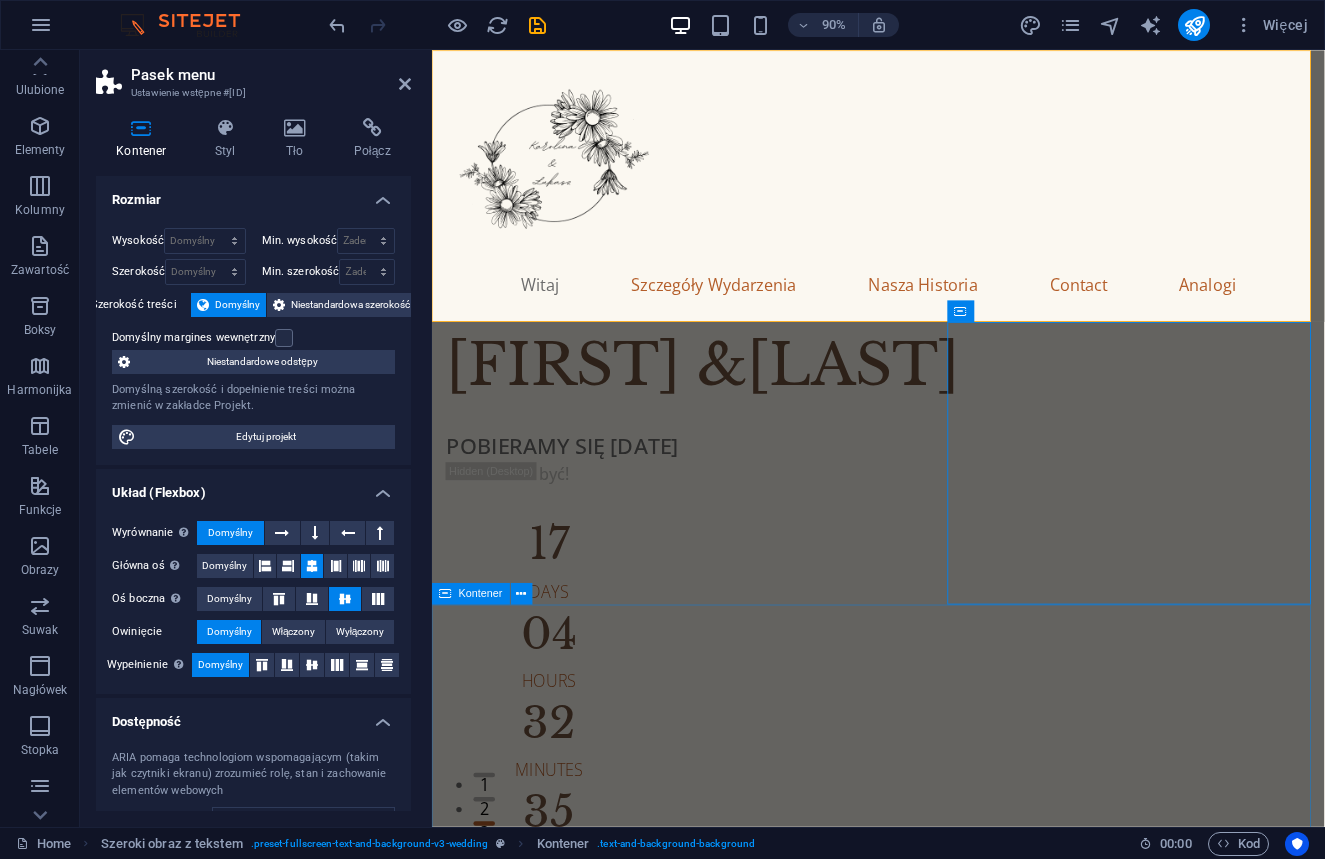 click on "Upuść treść tutaj lub  Dodaj elementy  Wklej schowek" at bounding box center (928, 2147) 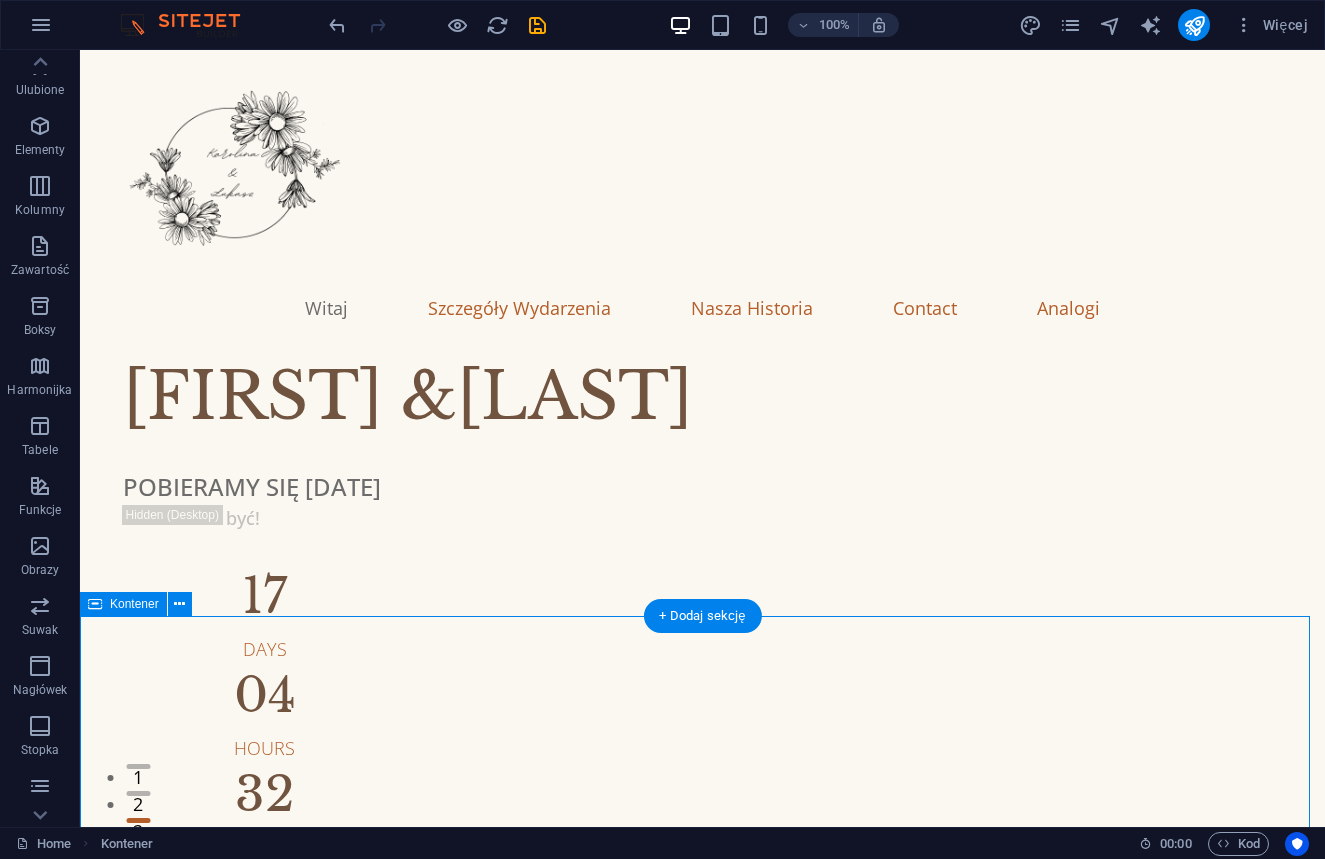 scroll, scrollTop: 0, scrollLeft: 0, axis: both 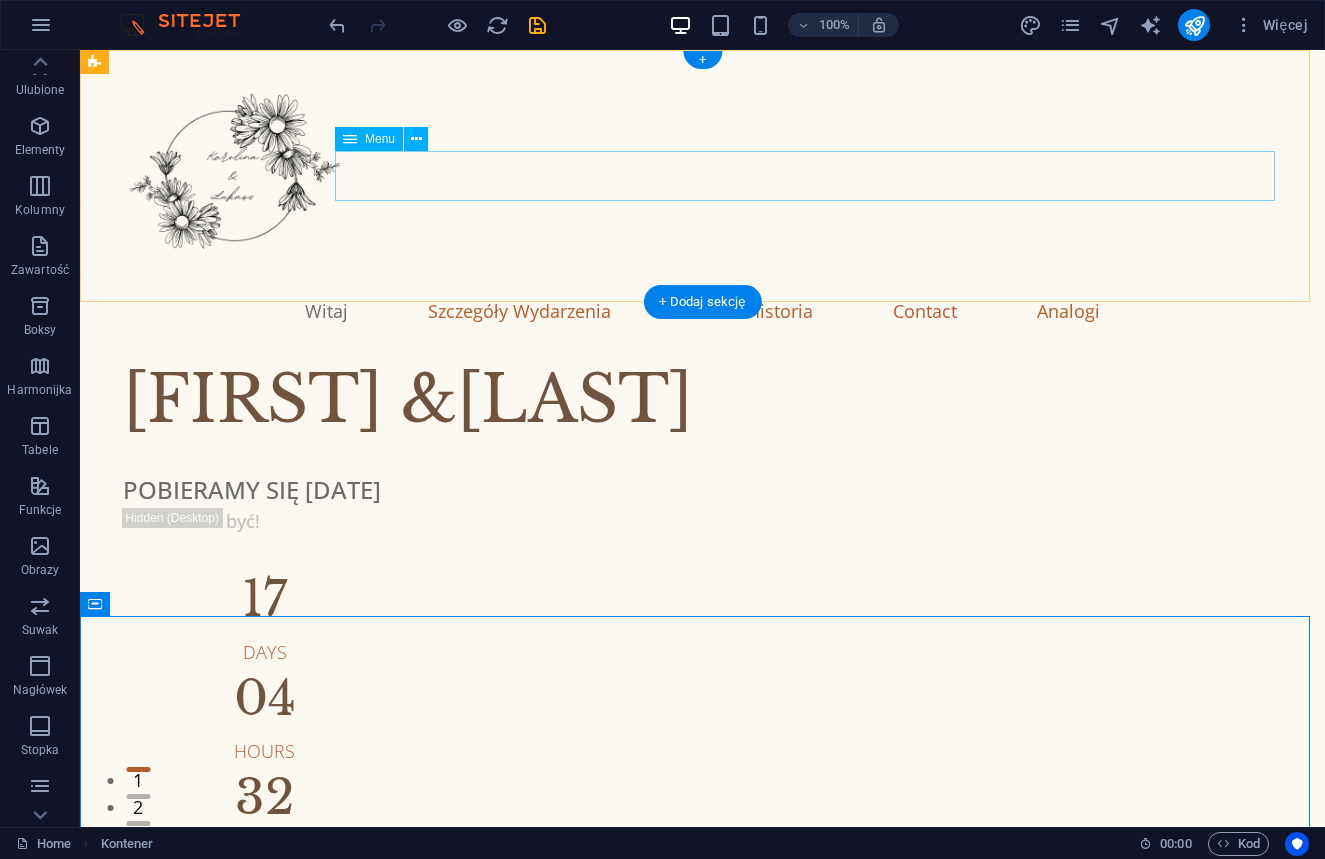 click on "Witaj Szczegóły Wydarzenia Nasza Historia Contact Analogi" at bounding box center (703, 311) 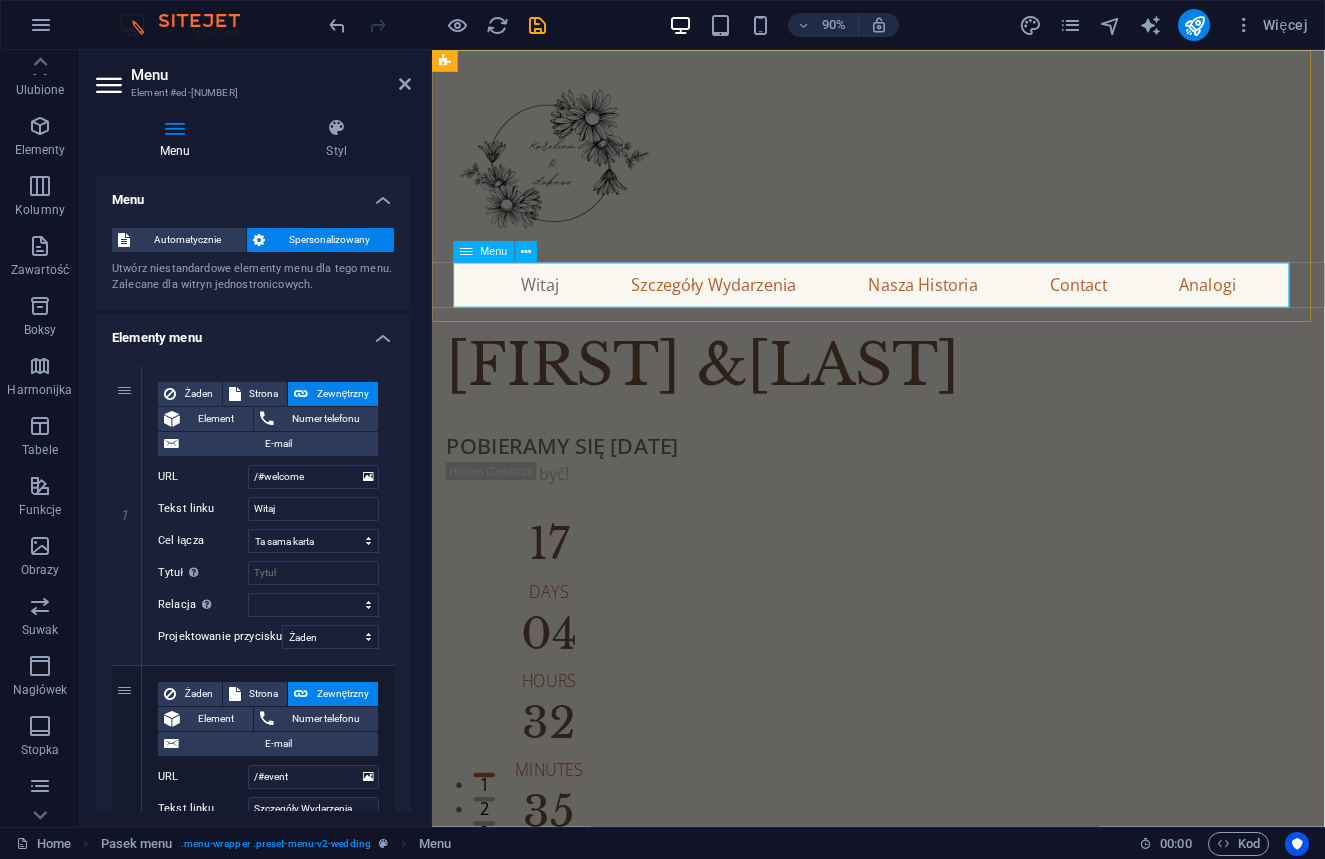 click on "Witaj Szczegóły Wydarzenia Nasza Historia Contact Analogi" at bounding box center (928, 311) 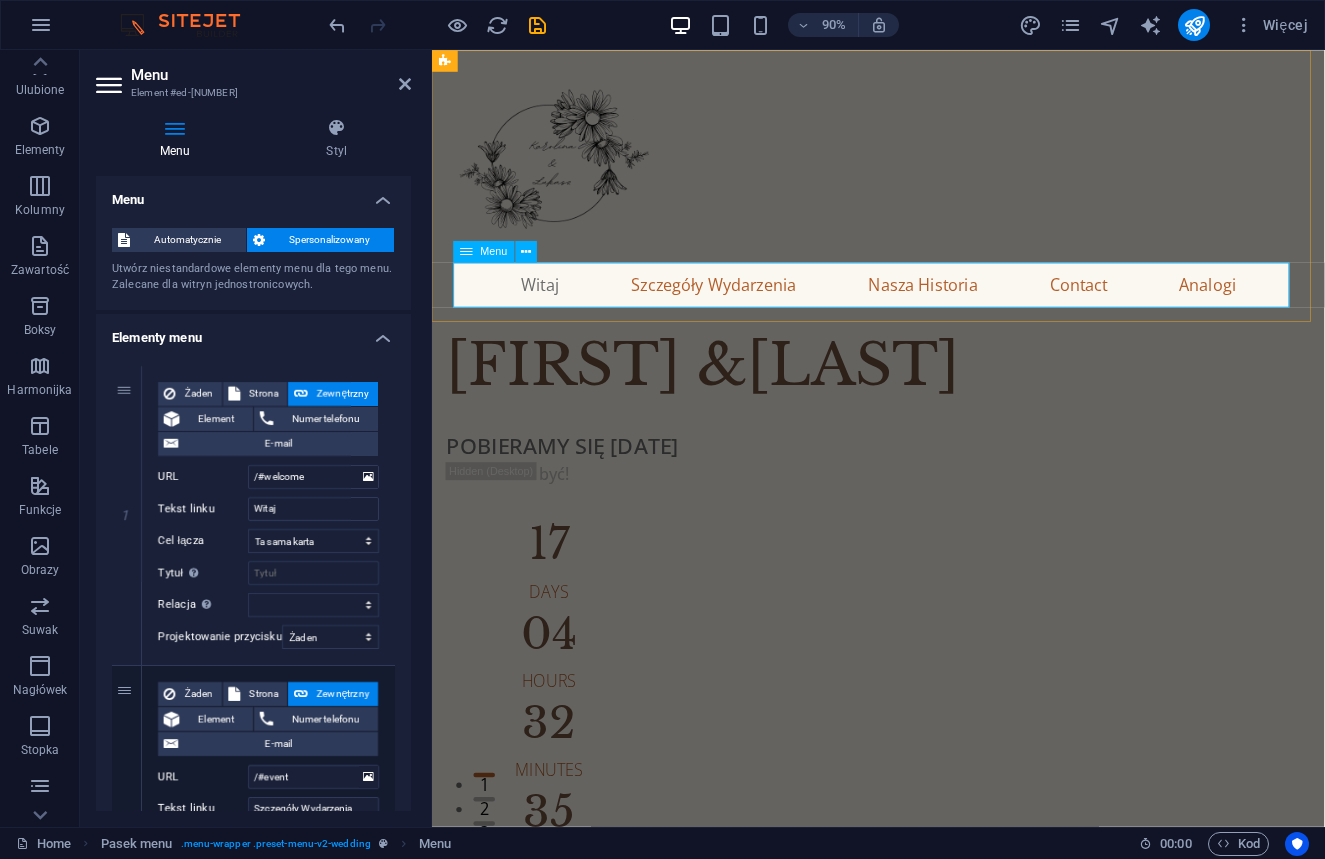 click on "Witaj Szczegóły Wydarzenia Nasza Historia Contact Analogi" at bounding box center (928, 311) 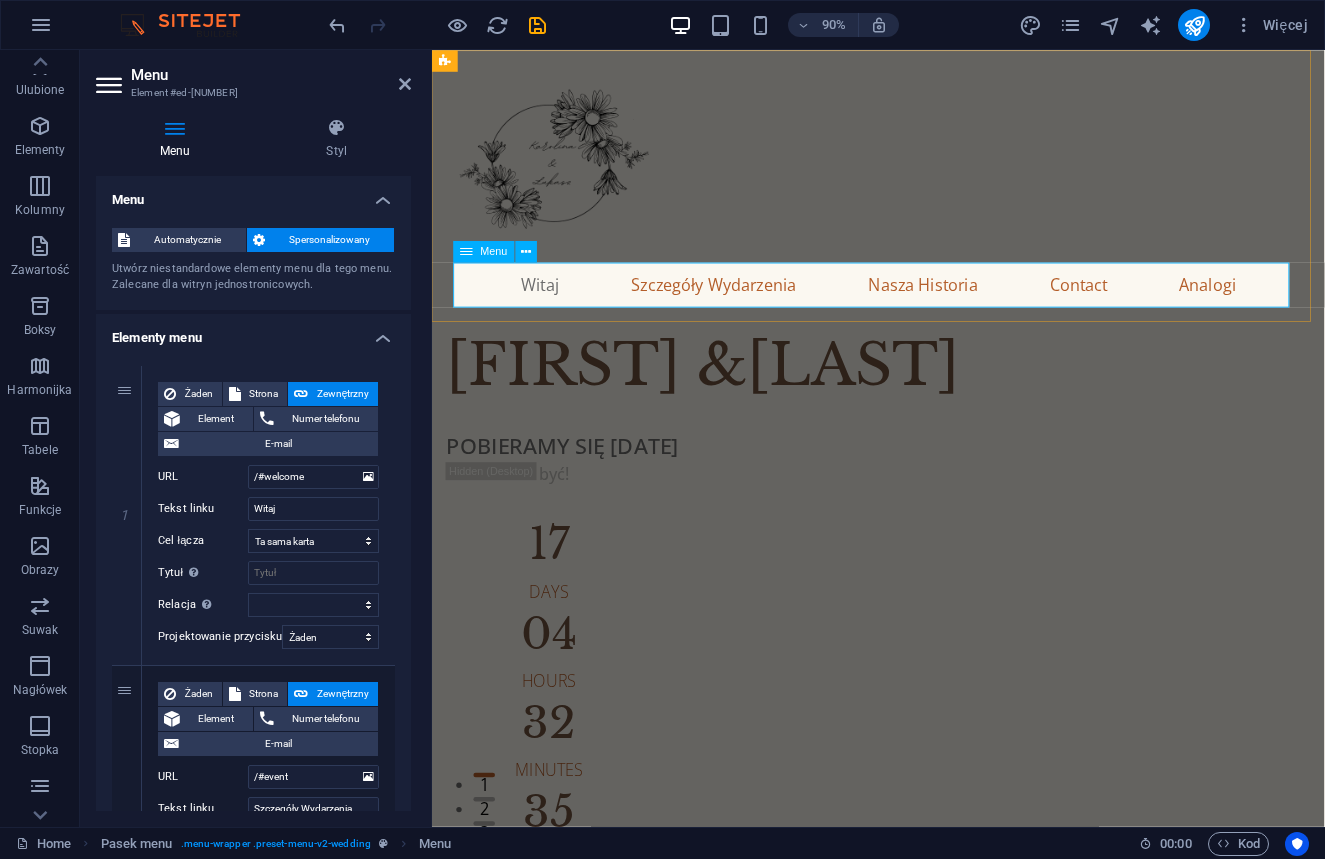 click on "Witaj Szczegóły Wydarzenia Nasza Historia Contact Analogi" at bounding box center [928, 311] 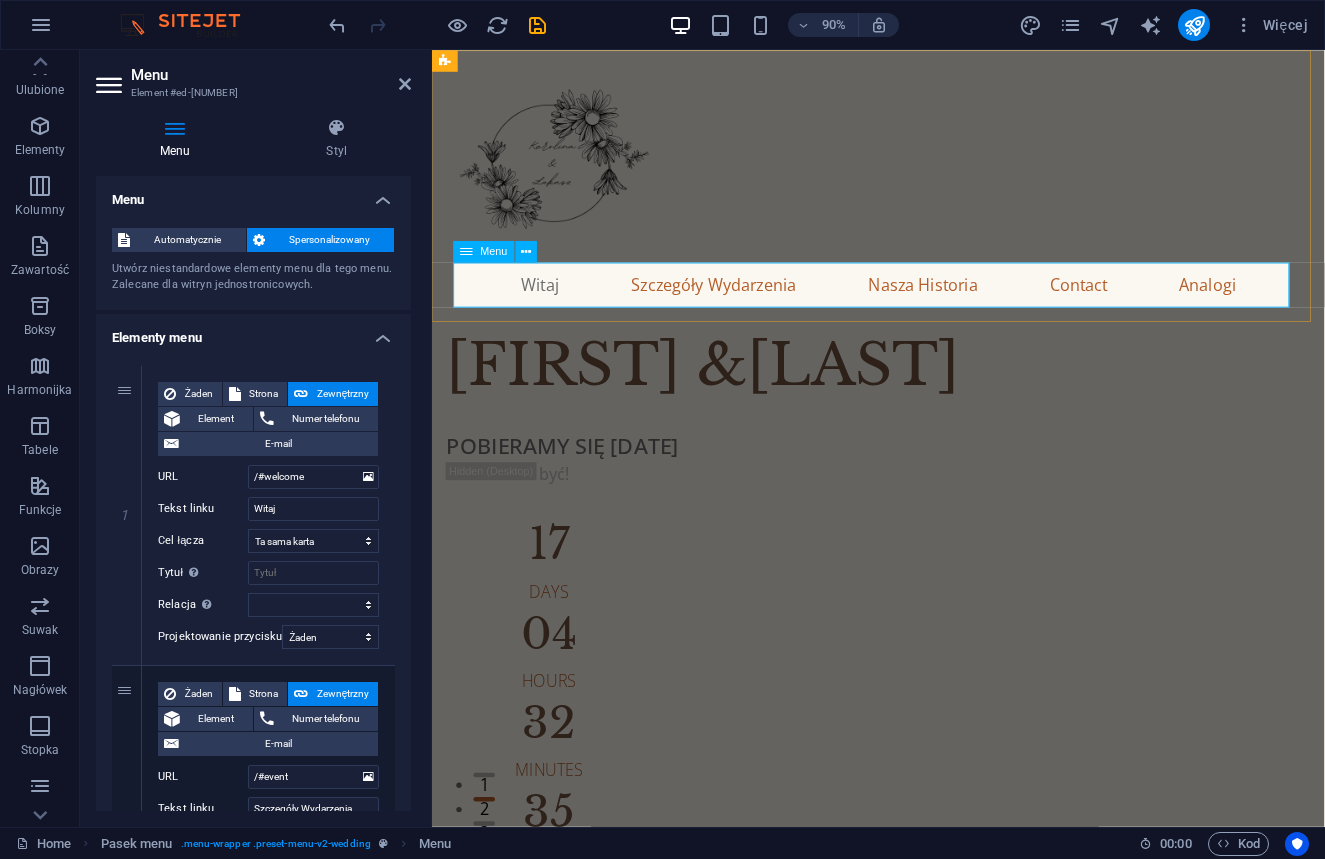 click on "Witaj Szczegóły Wydarzenia Nasza Historia Contact Analogi" at bounding box center (928, 311) 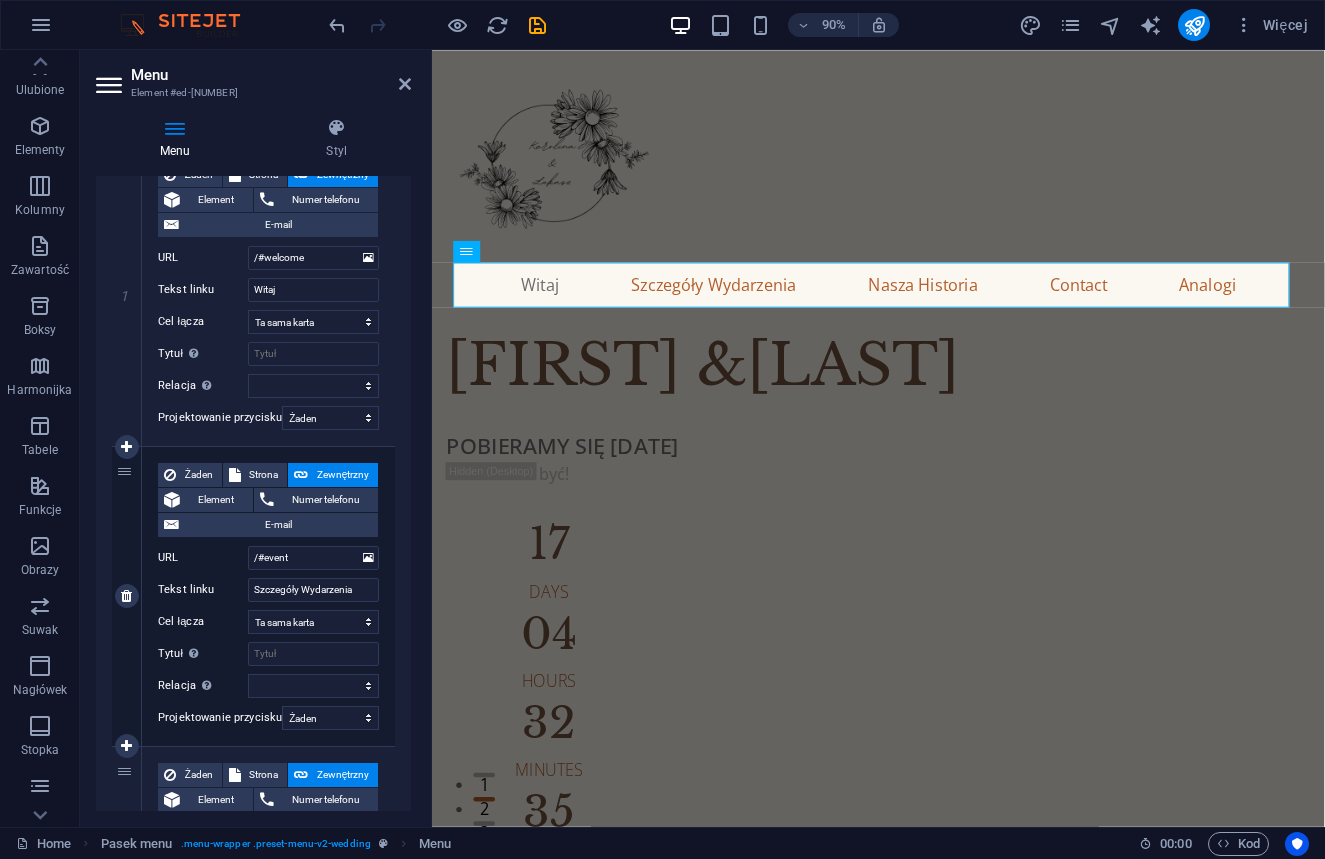 scroll, scrollTop: 0, scrollLeft: 0, axis: both 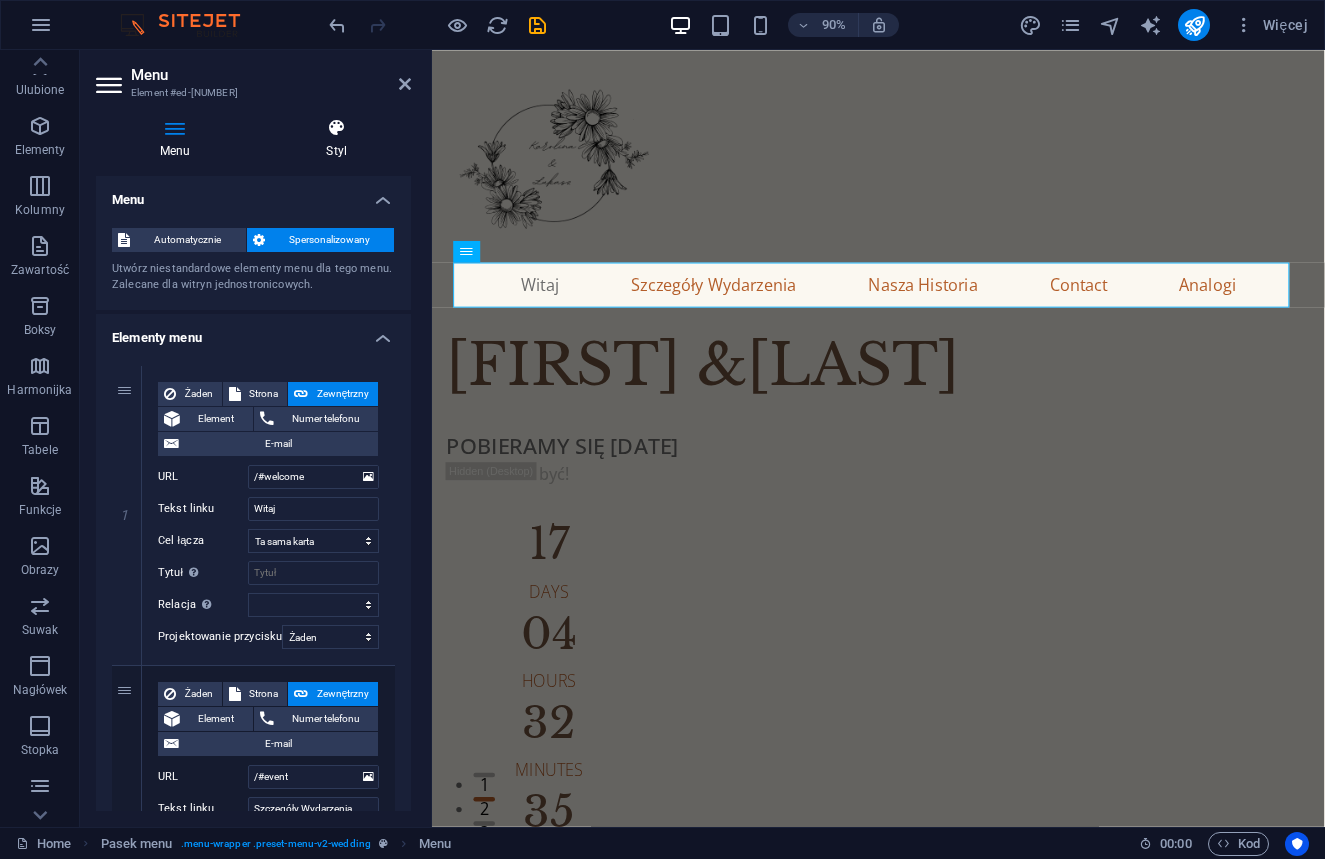 click at bounding box center [337, 128] 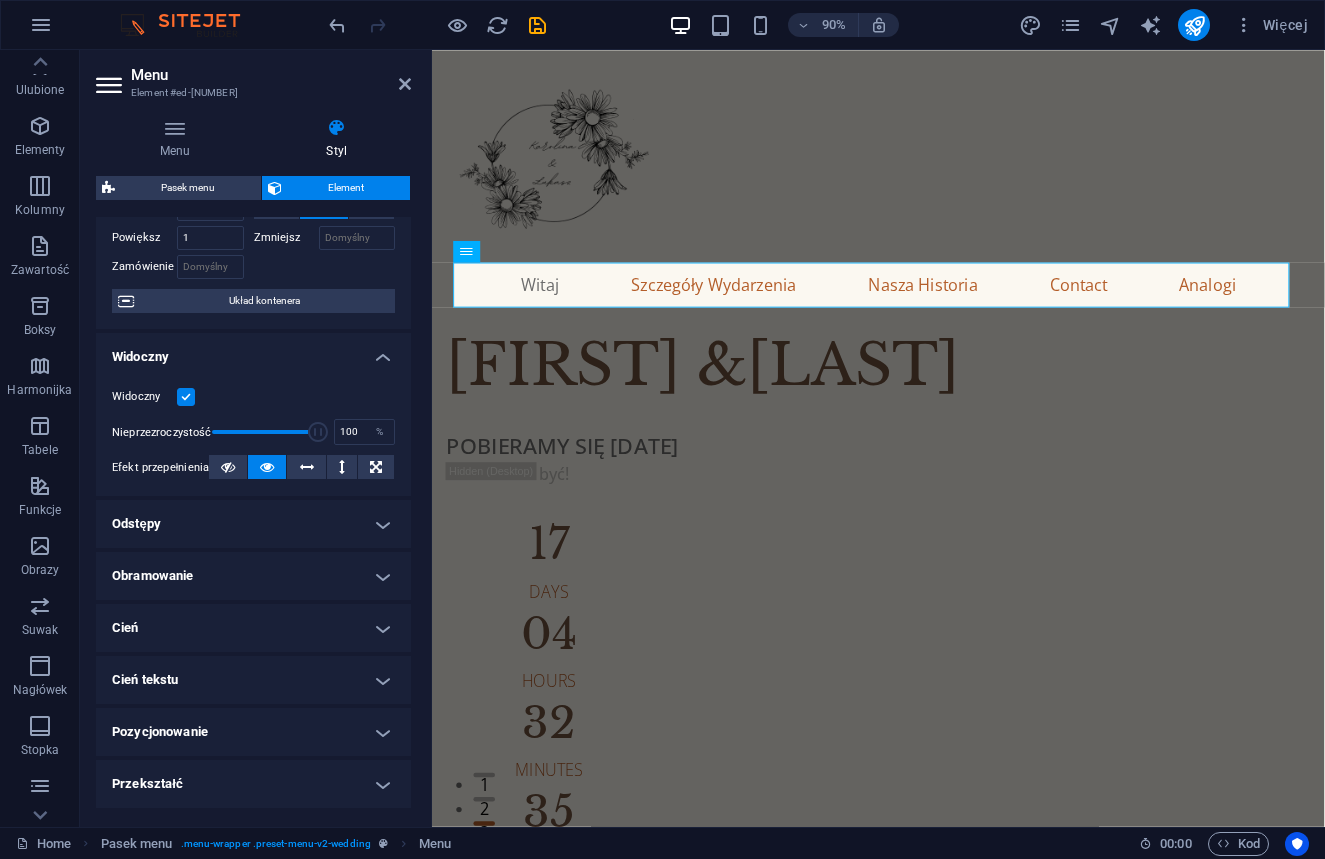 scroll, scrollTop: 0, scrollLeft: 0, axis: both 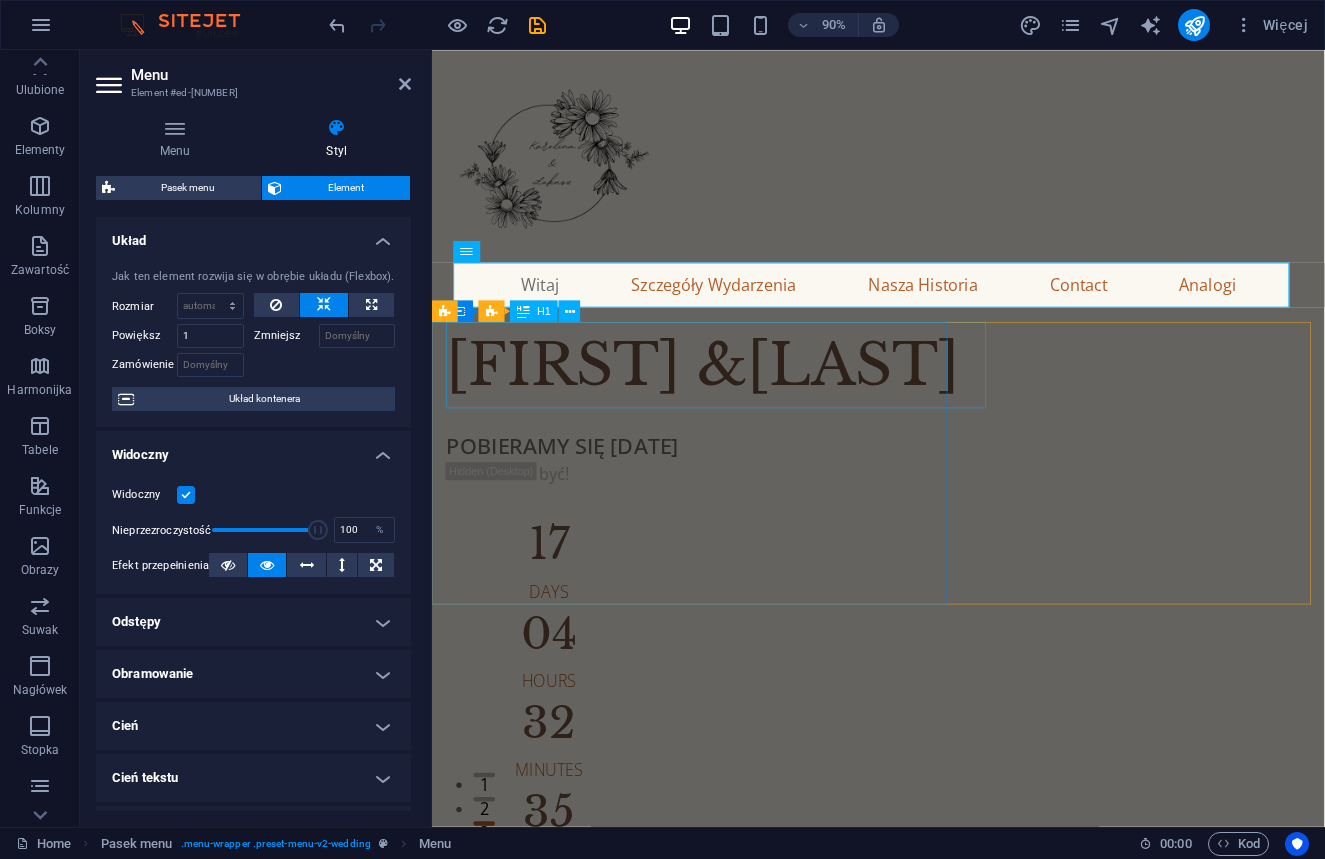 click on "[FIRST] &[LAST]" at bounding box center [928, 400] 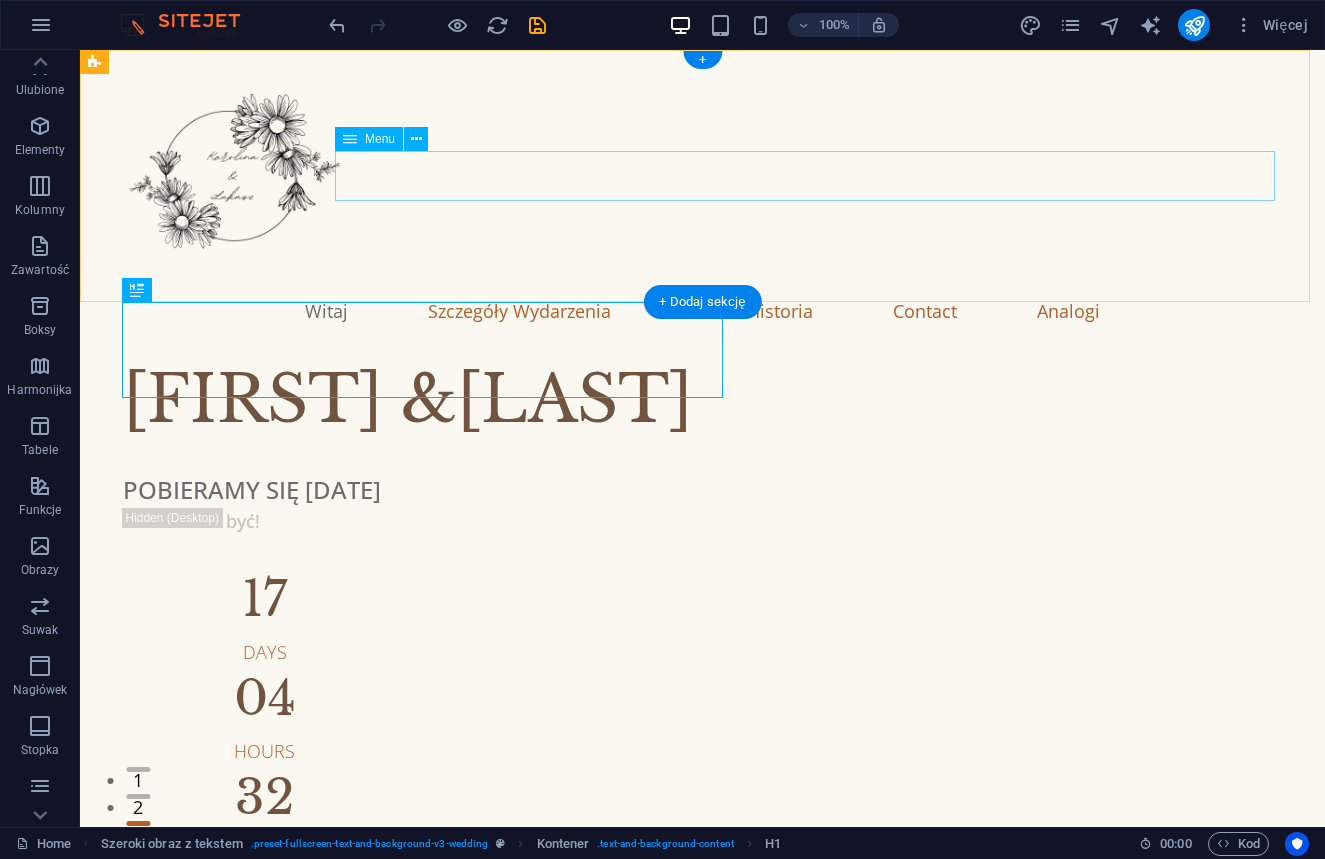 click on "Witaj Szczegóły Wydarzenia Nasza Historia Contact Analogi" at bounding box center (703, 311) 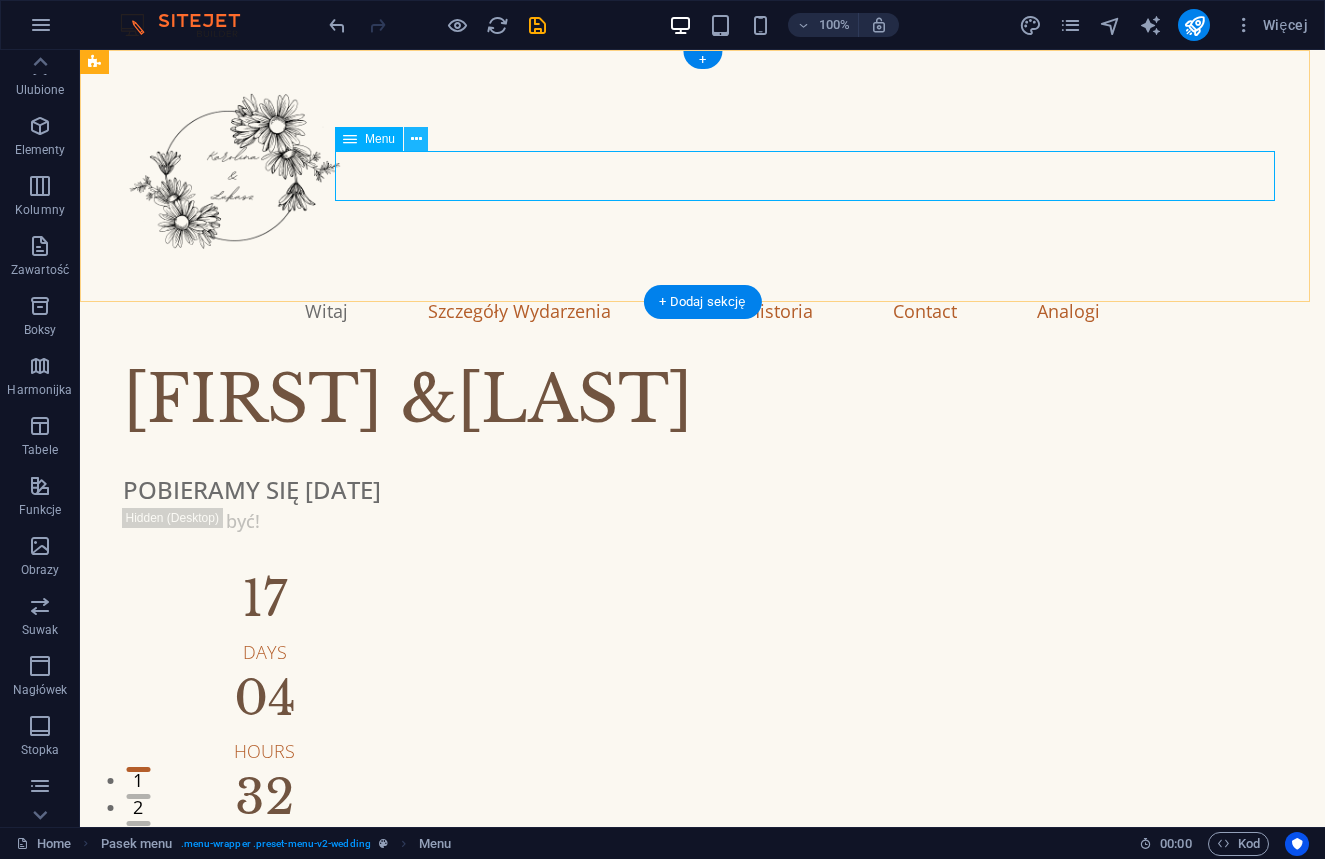 click at bounding box center (416, 139) 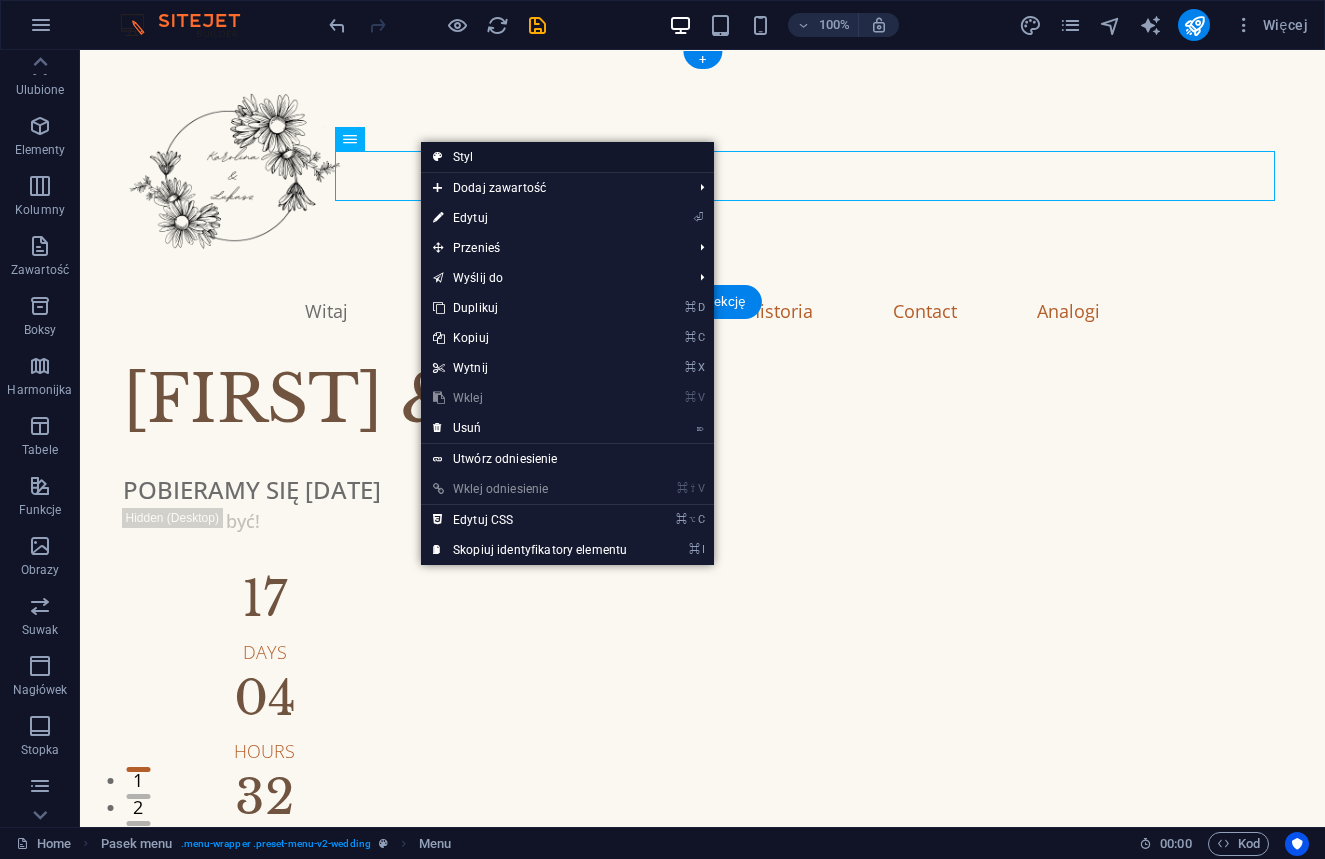 click on "Styl" at bounding box center (567, 157) 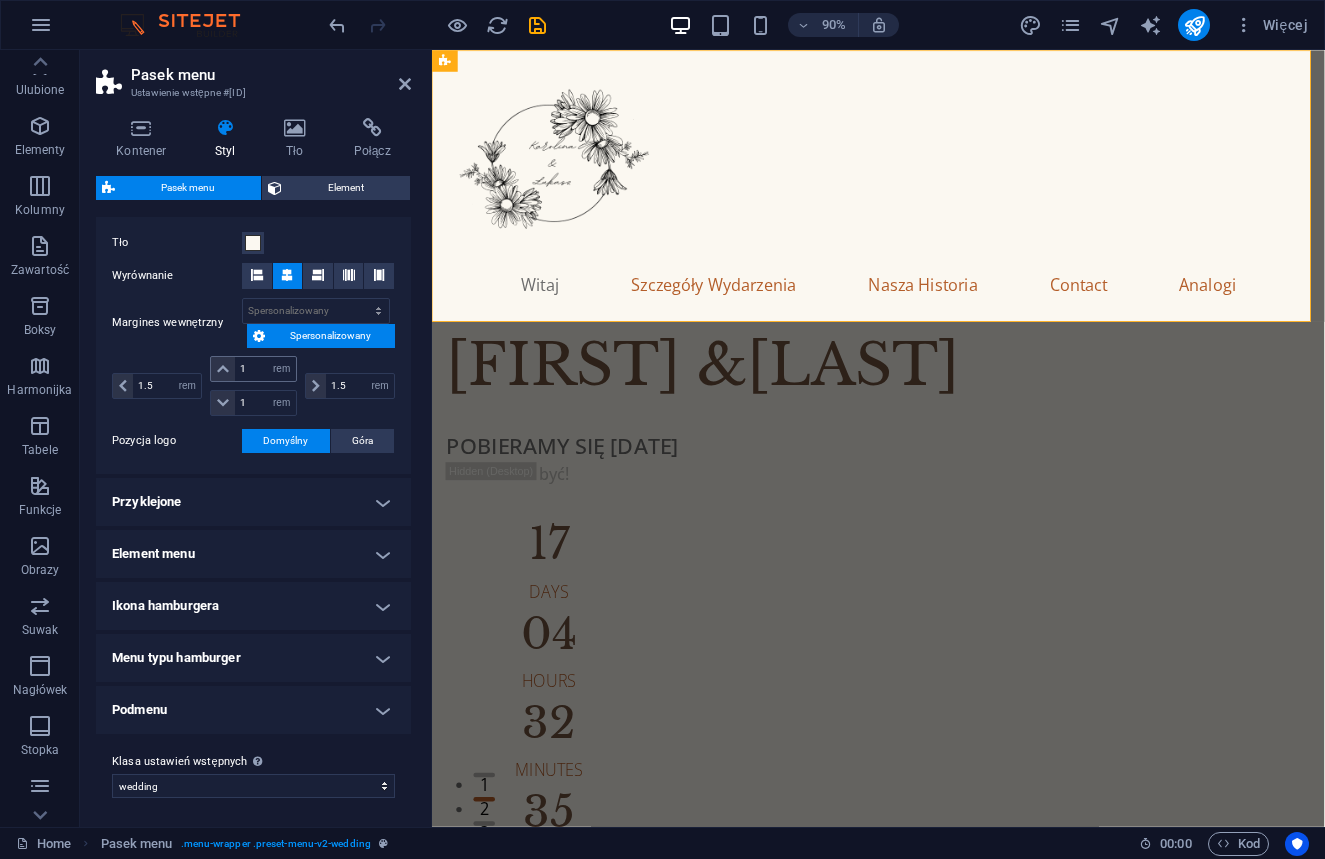 scroll, scrollTop: 384, scrollLeft: 0, axis: vertical 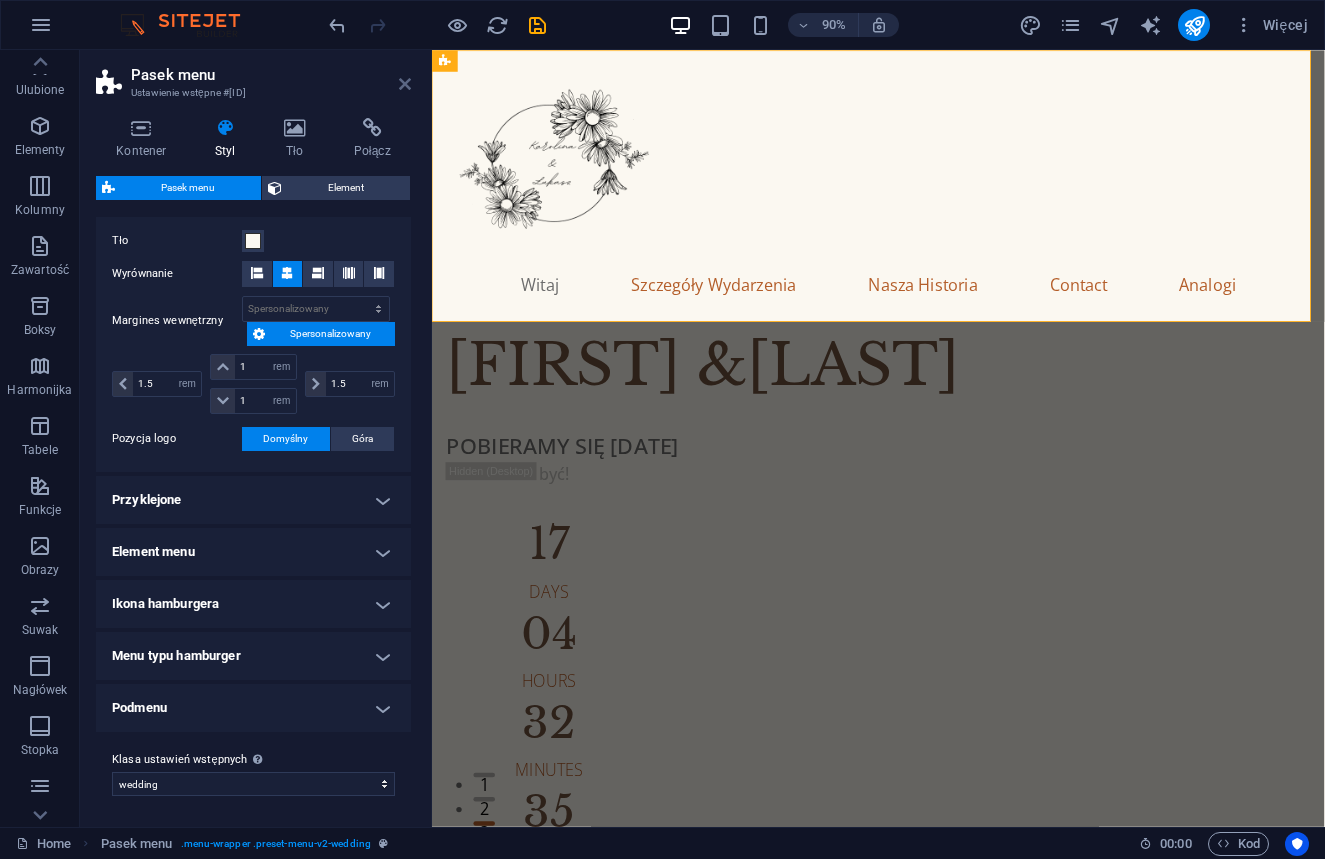 click at bounding box center [405, 84] 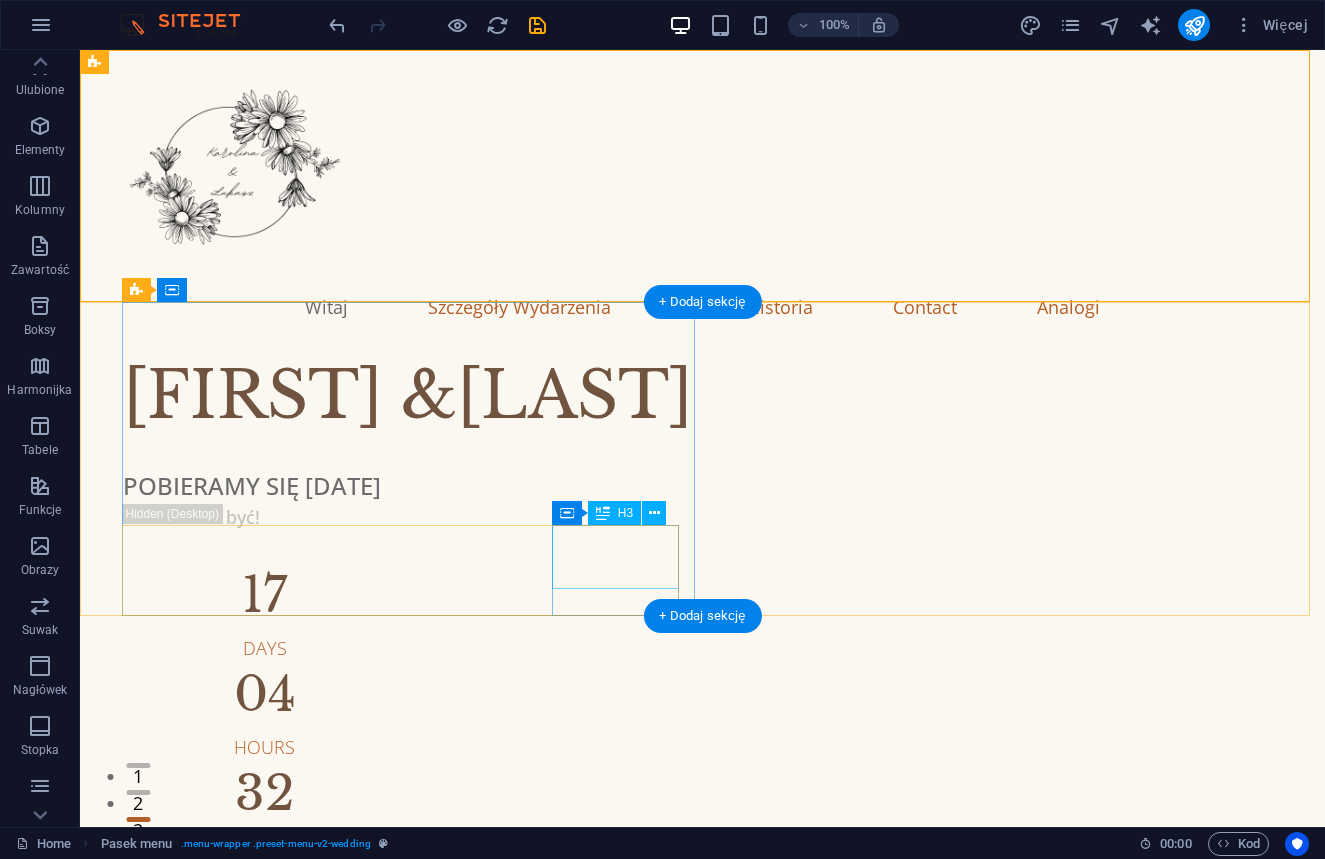 scroll, scrollTop: 22, scrollLeft: 0, axis: vertical 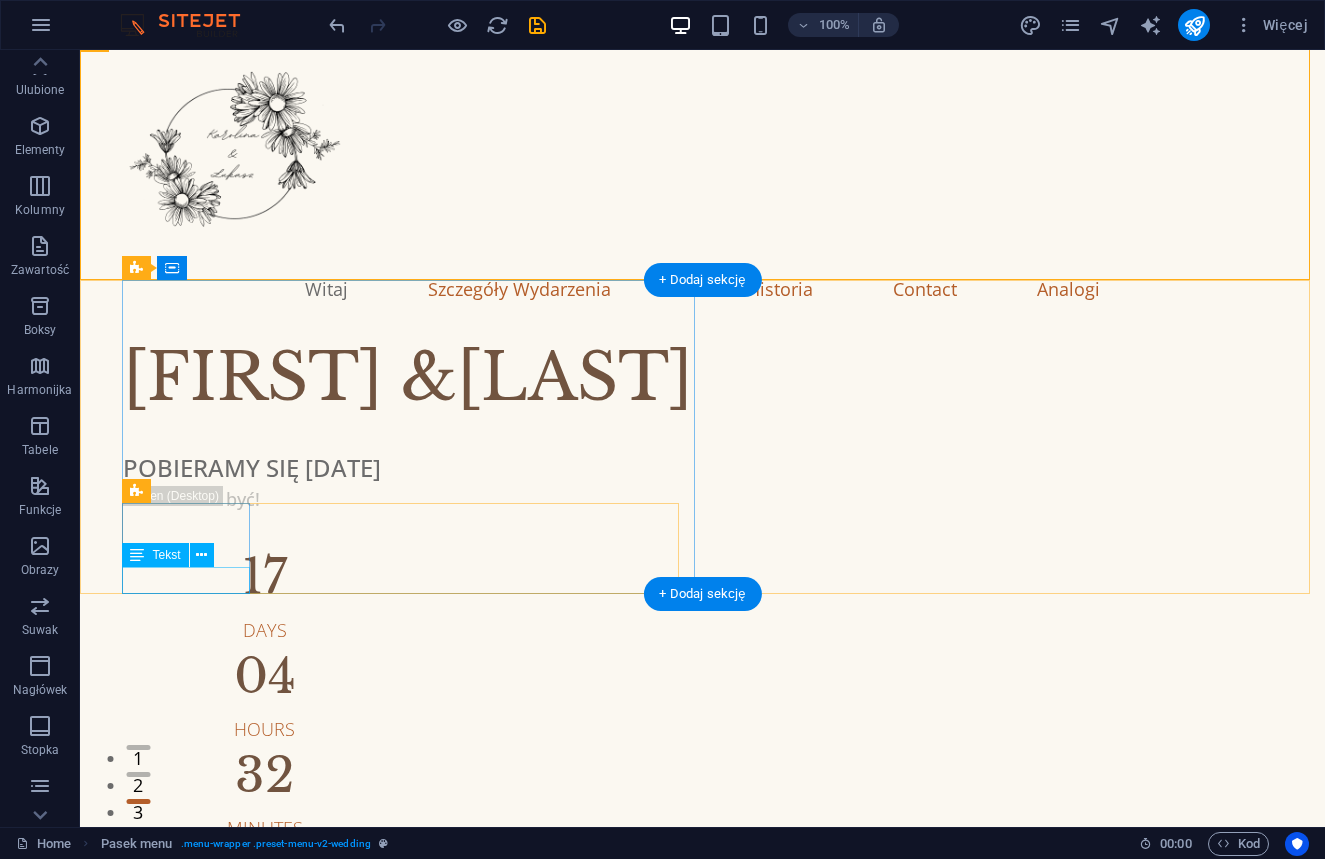 click on "Days" at bounding box center [265, 630] 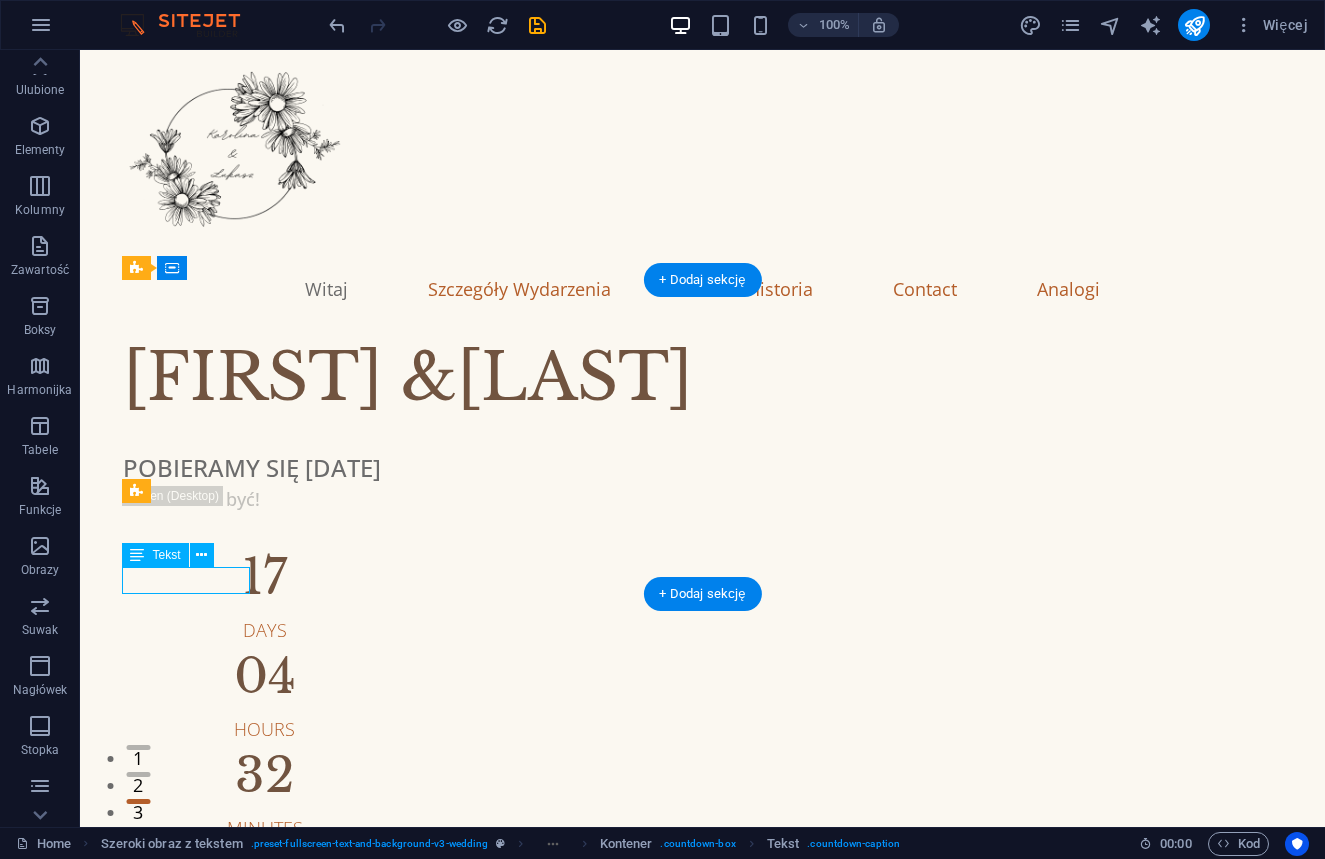 click on "Days" at bounding box center (265, 630) 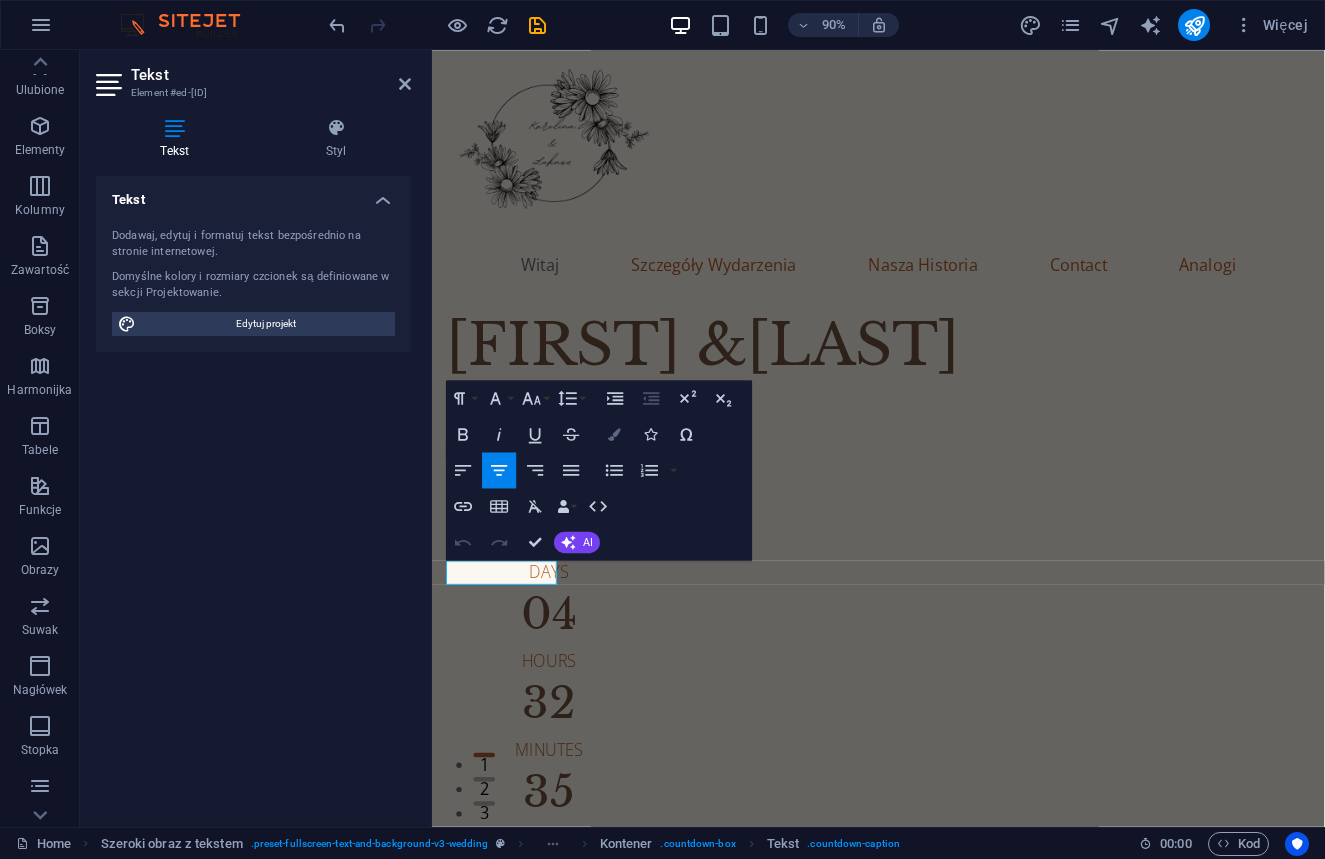 click at bounding box center (614, 434) 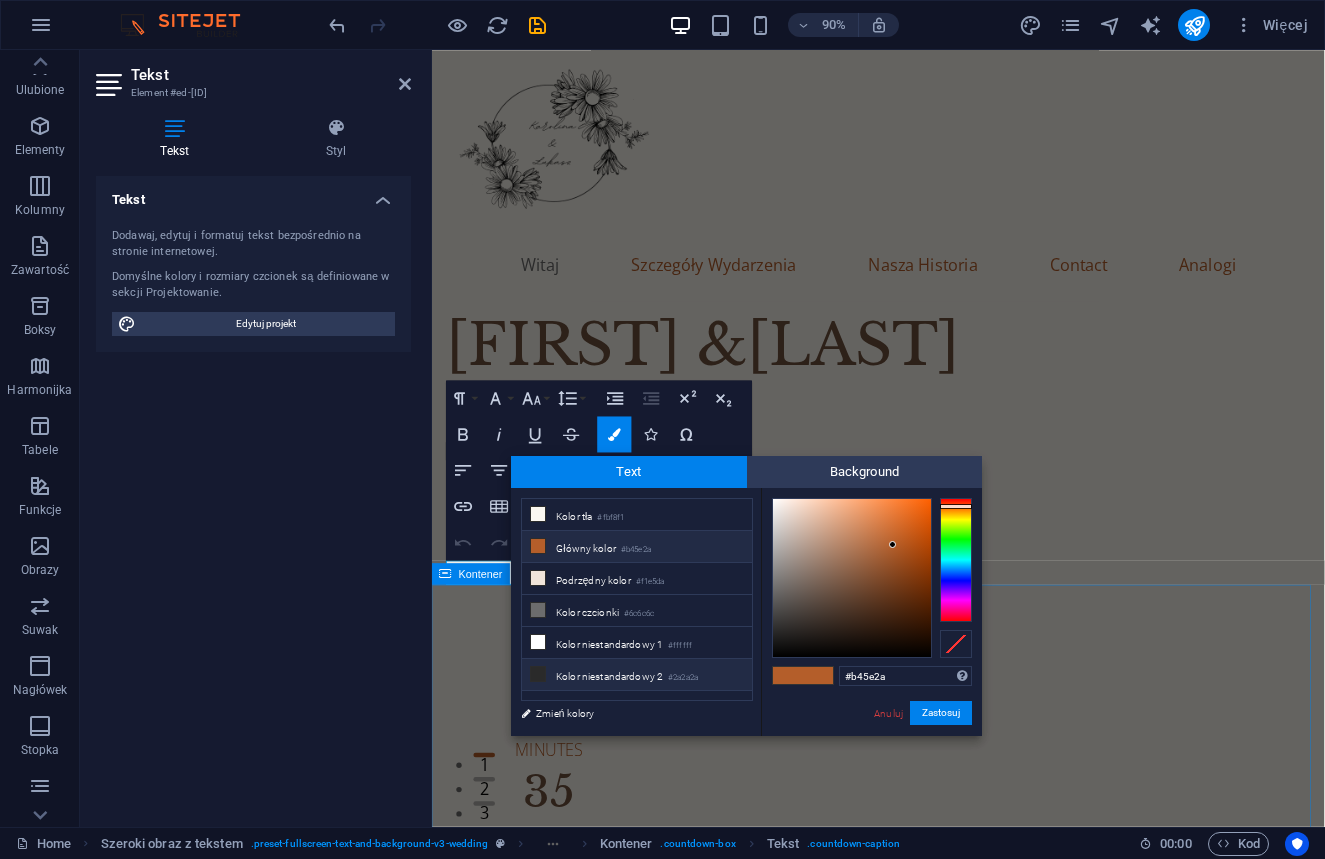 drag, startPoint x: 915, startPoint y: 683, endPoint x: 638, endPoint y: 674, distance: 277.14618 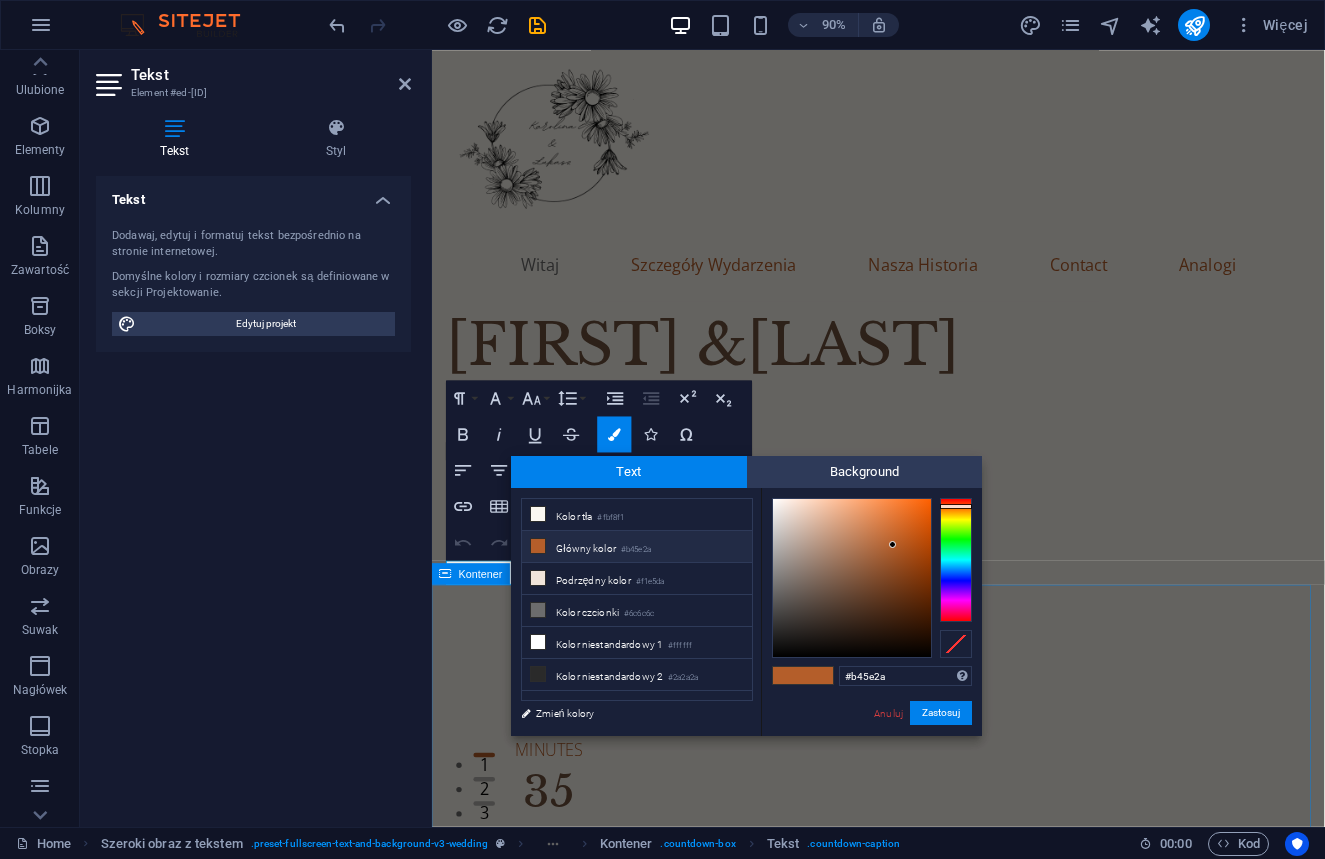type on "#715440" 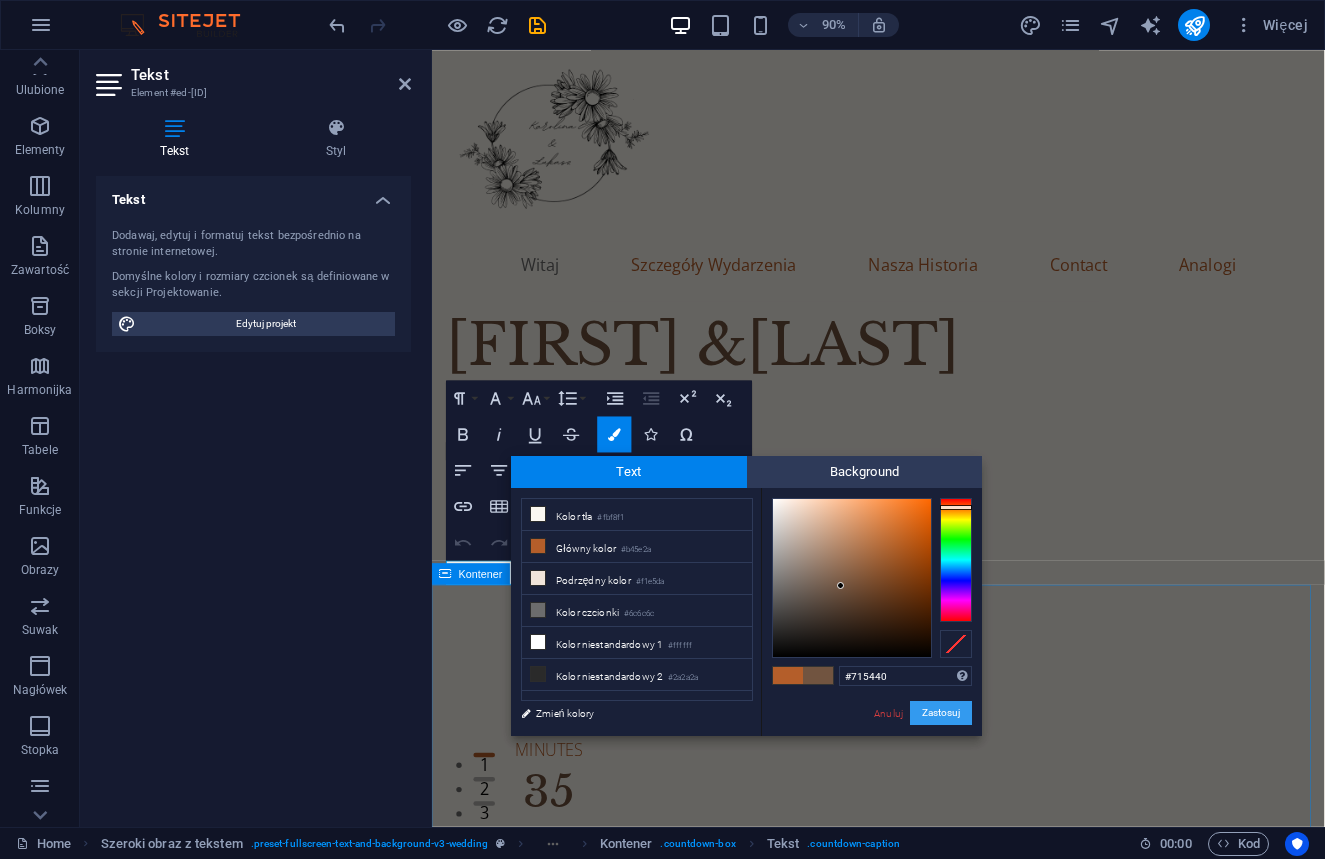 click on "Zastosuj" at bounding box center (941, 713) 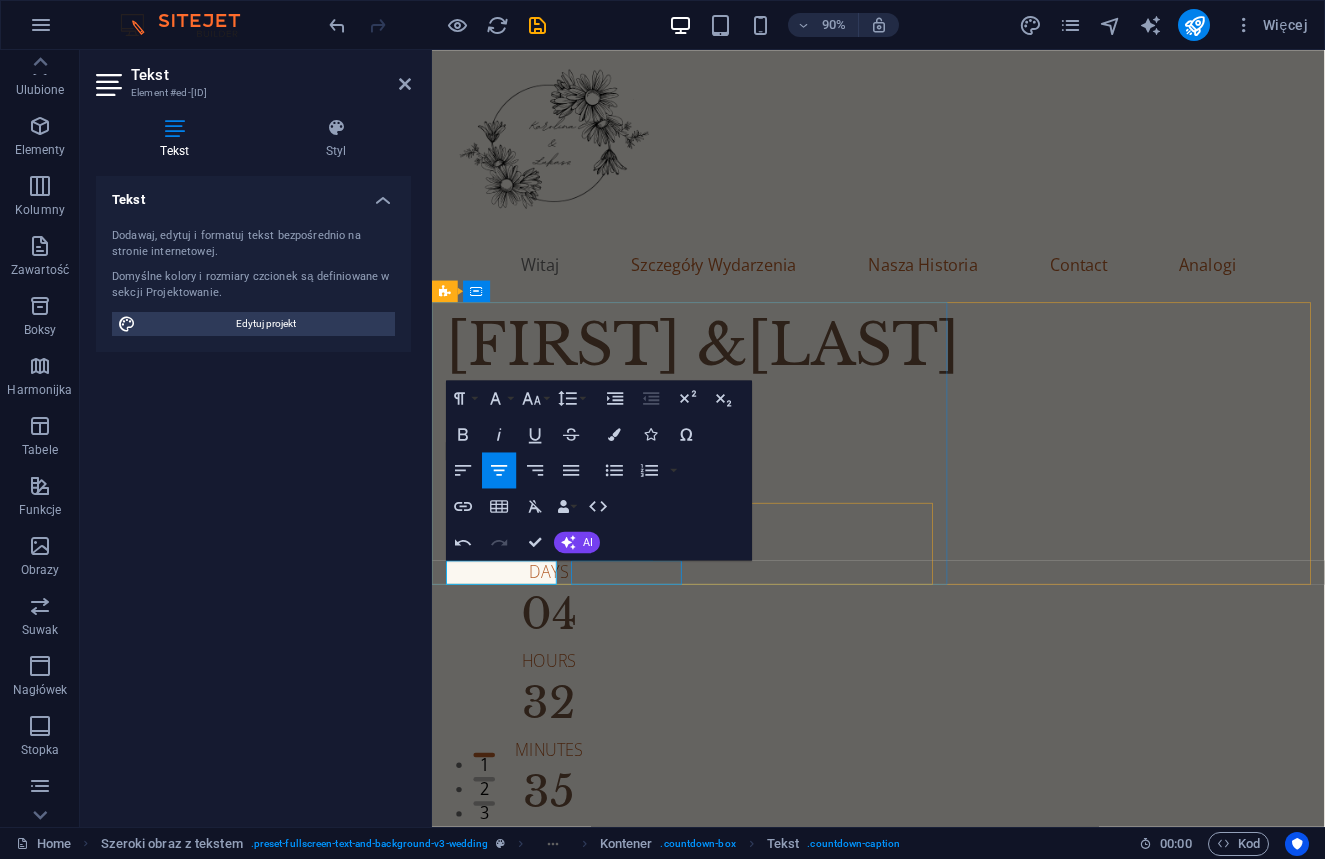 click on "Hours" at bounding box center (562, 729) 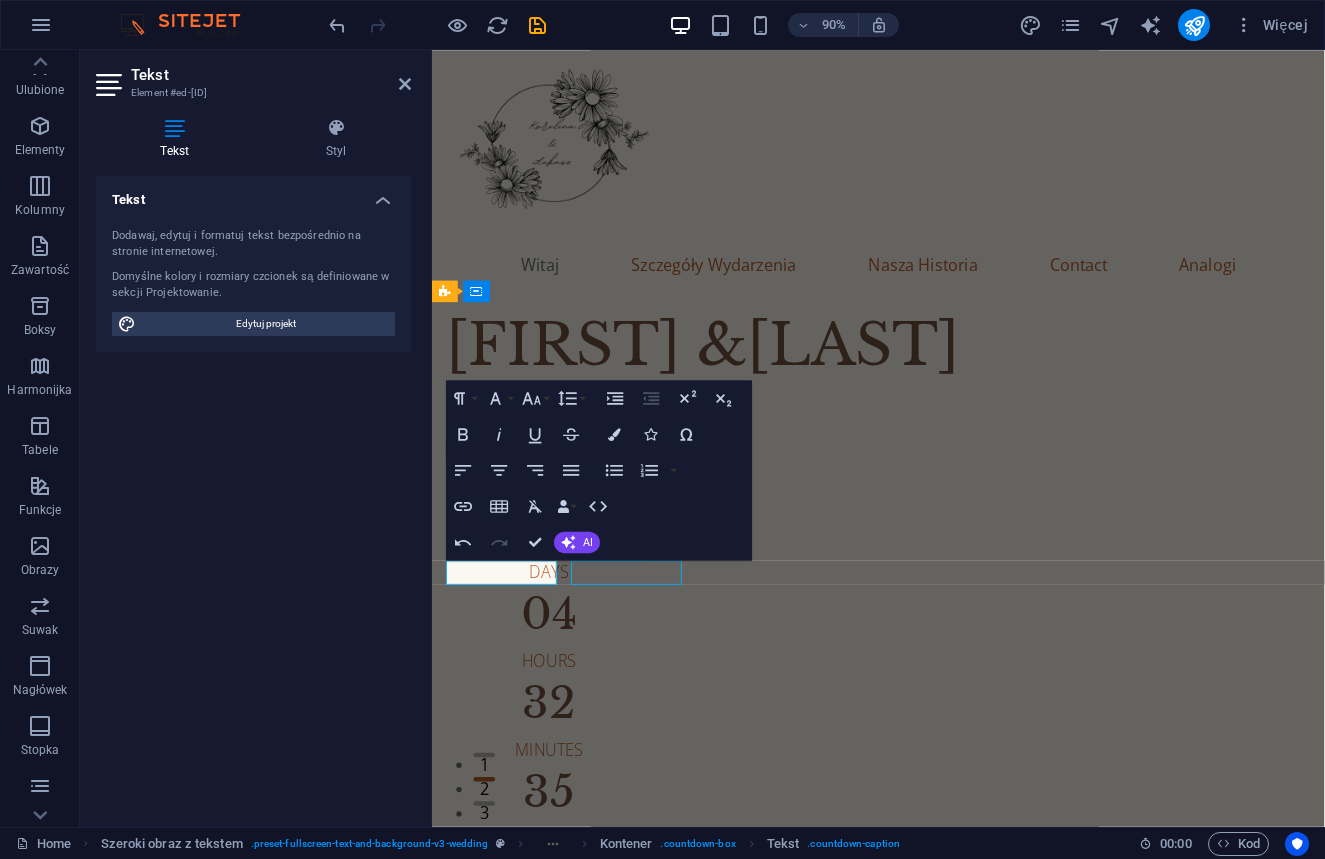 click on "Hours" at bounding box center [562, 729] 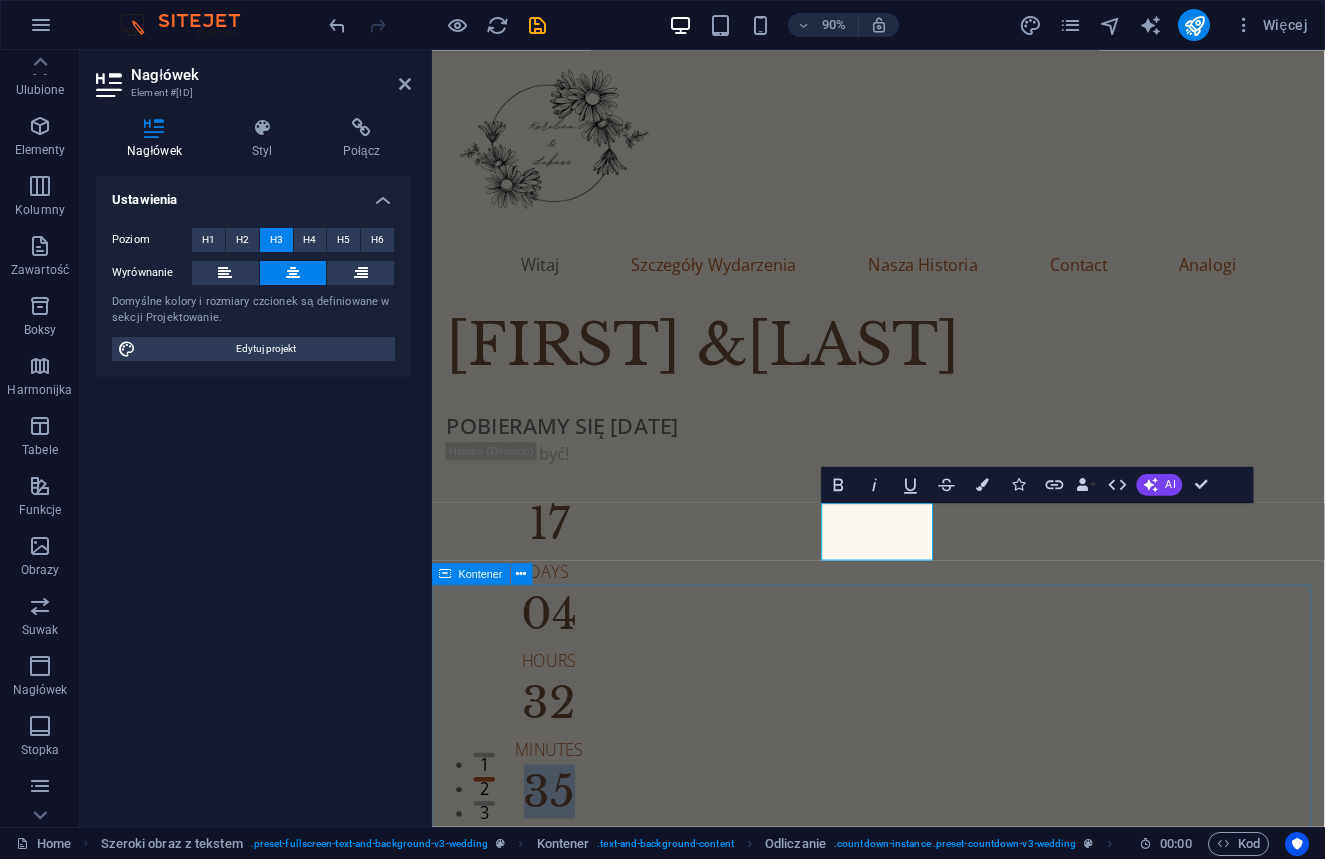 click on "Hours" at bounding box center [562, 729] 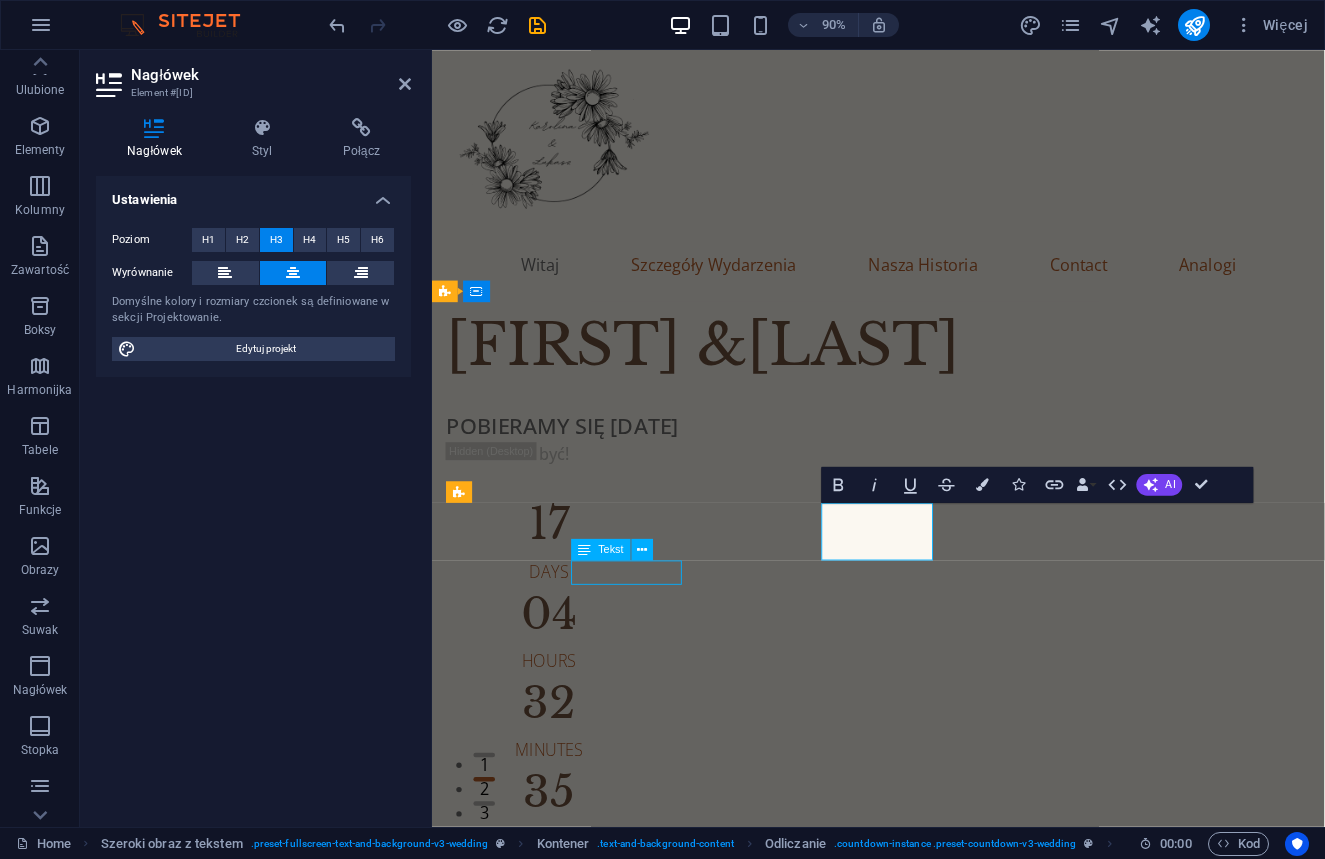 click on "Hours" at bounding box center (562, 729) 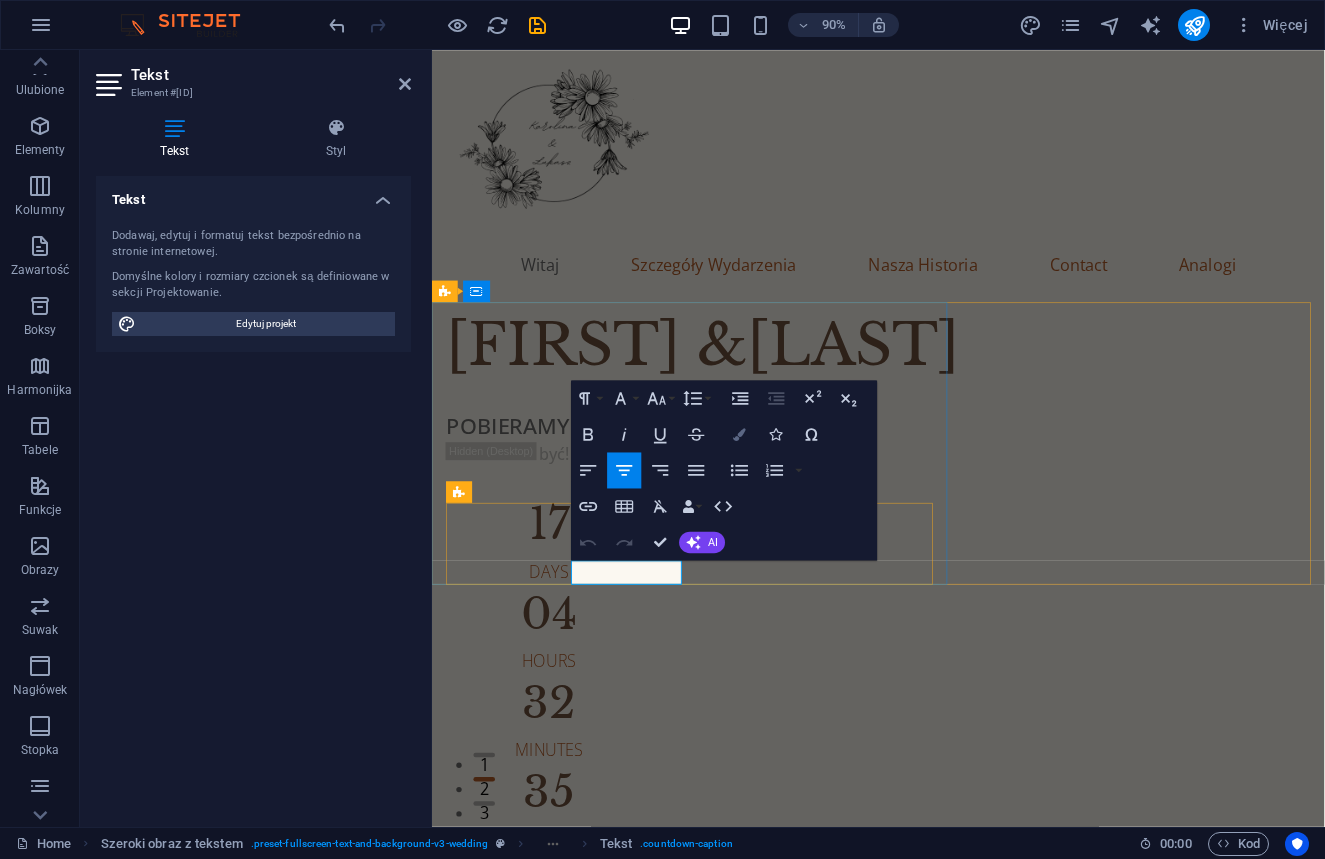 click at bounding box center (740, 434) 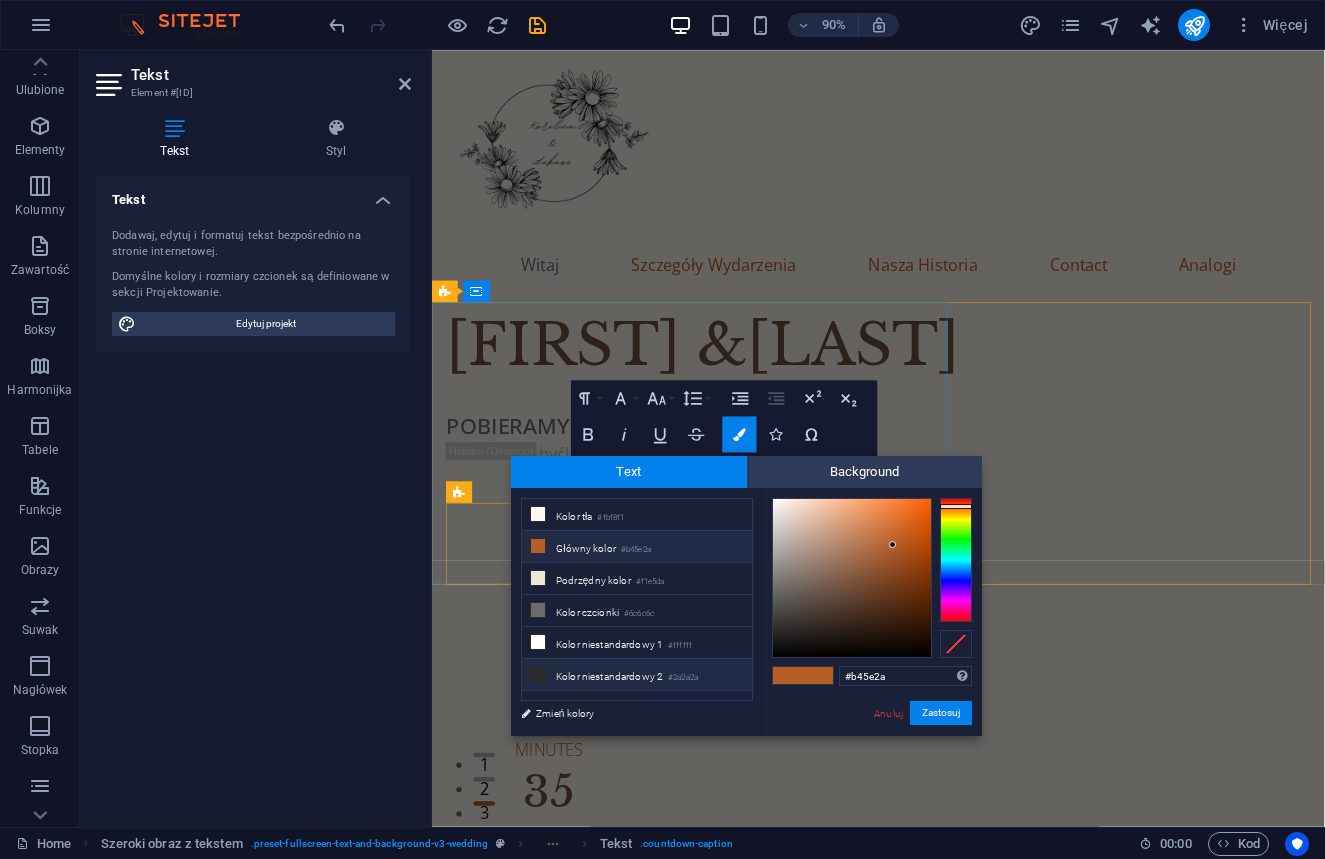 drag, startPoint x: 902, startPoint y: 682, endPoint x: 677, endPoint y: 678, distance: 225.03555 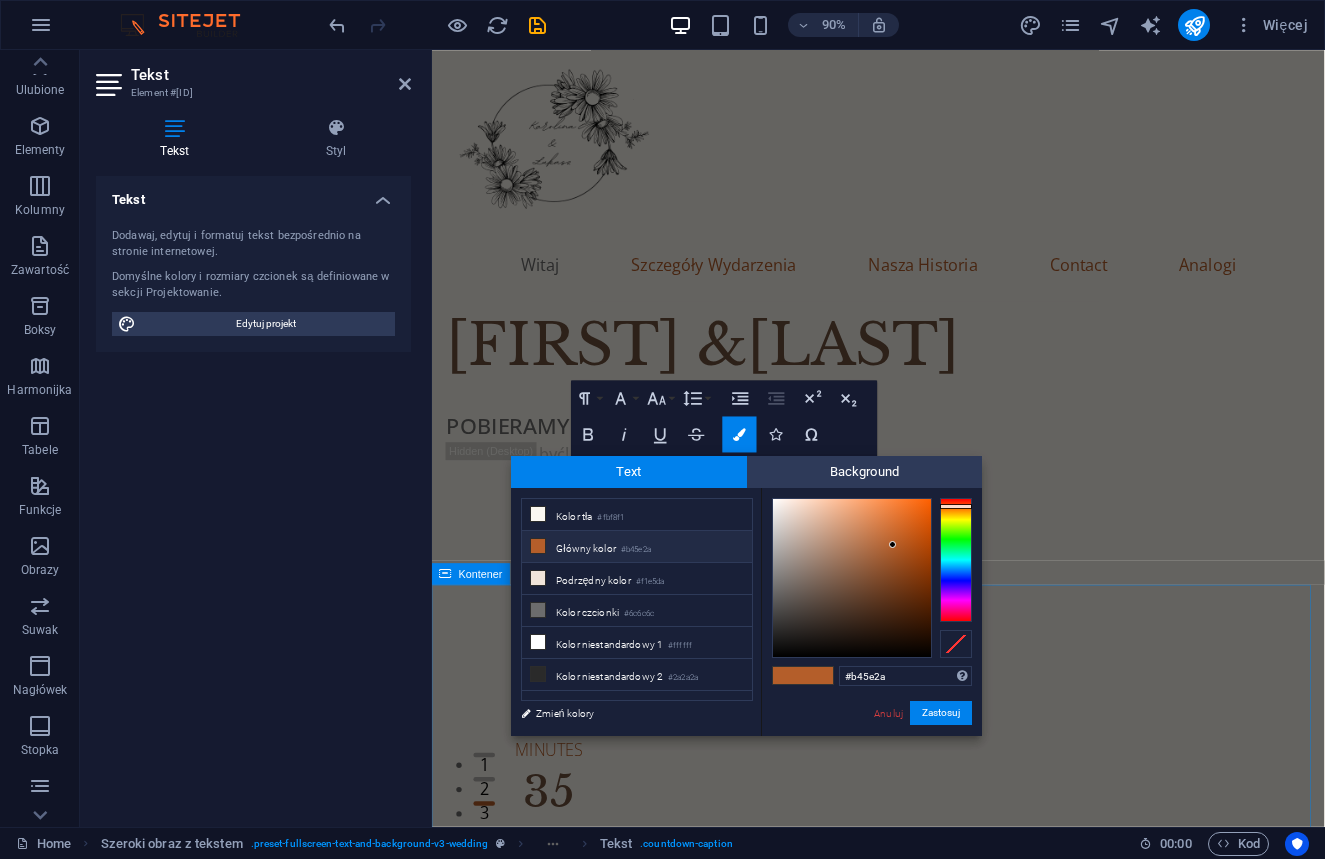 type on "#715440" 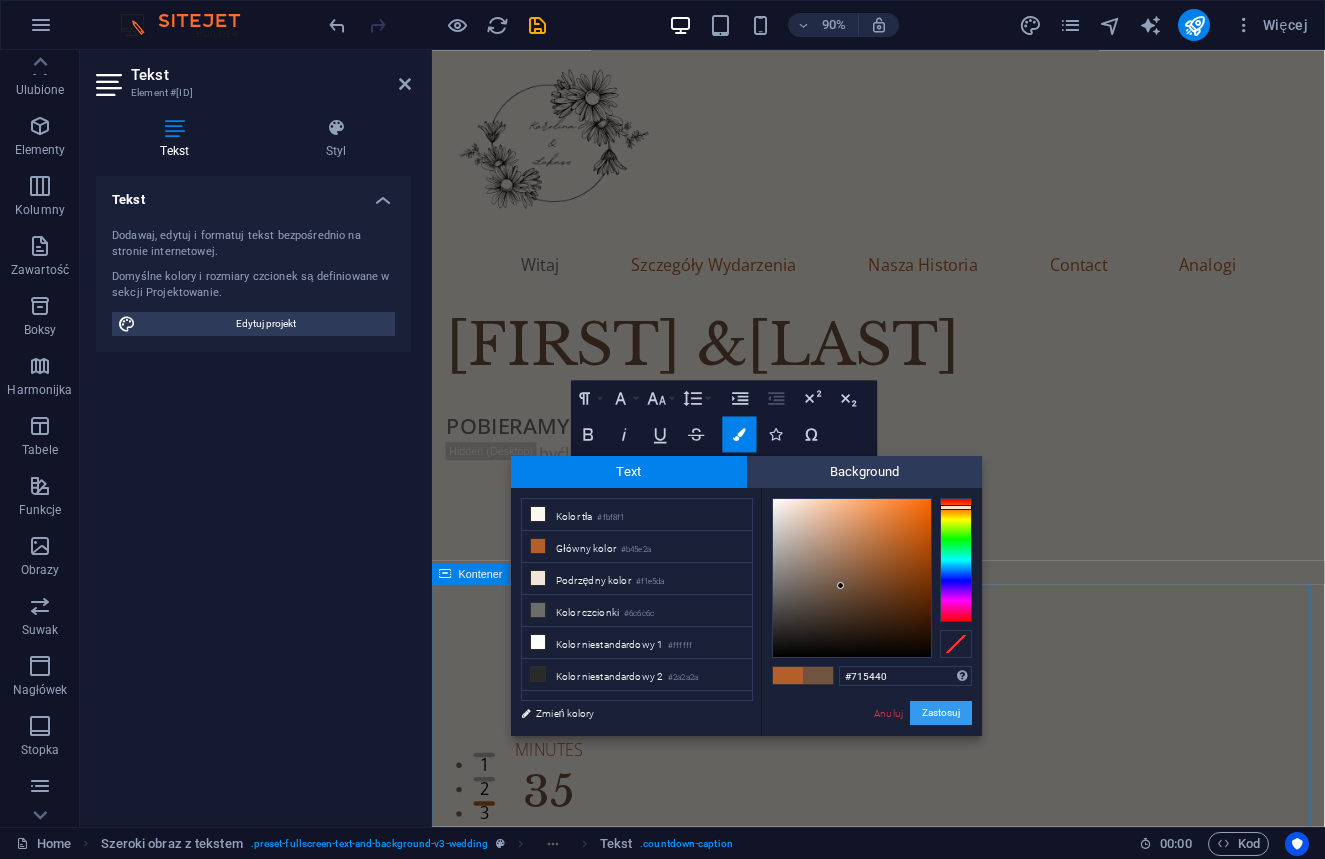 click on "Zastosuj" at bounding box center [941, 713] 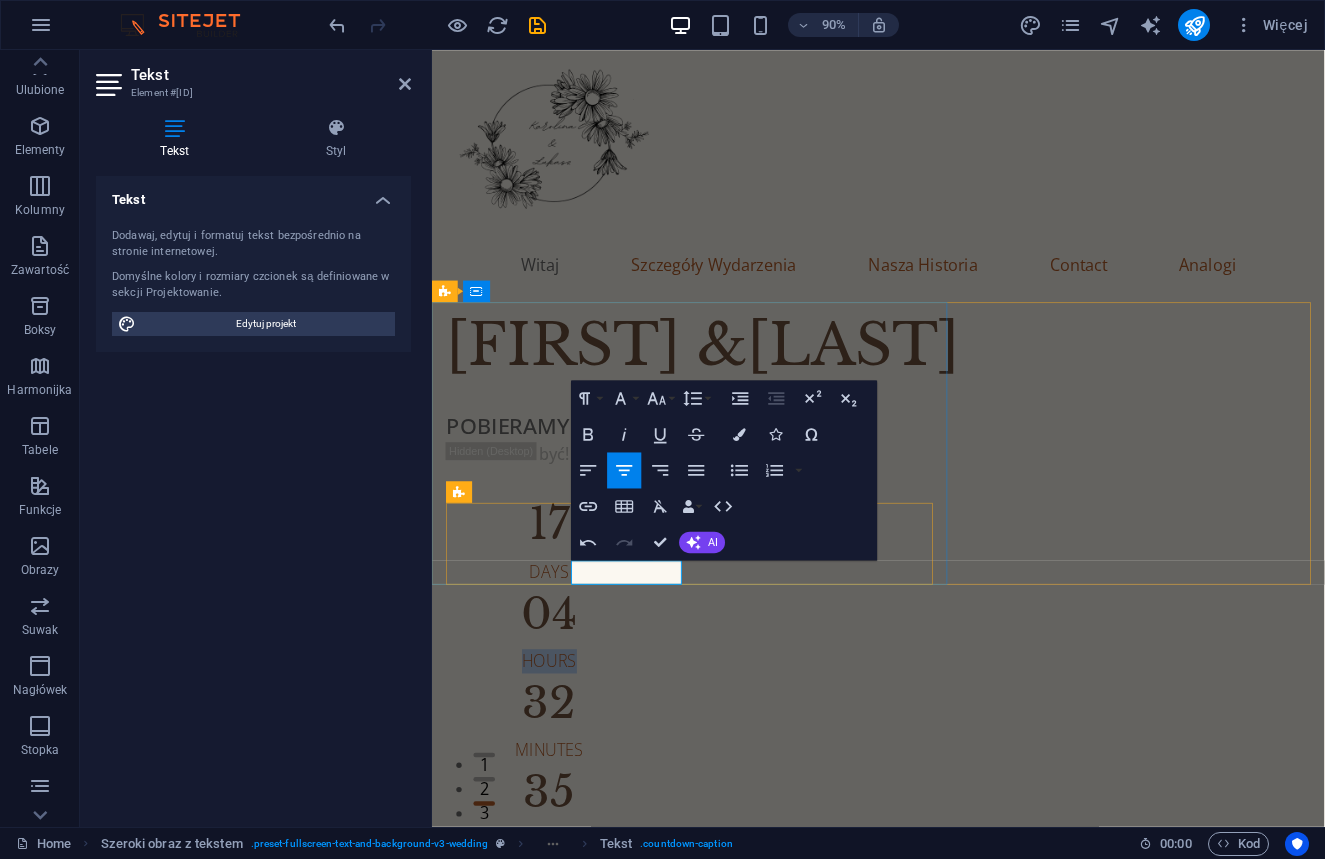drag, startPoint x: 683, startPoint y: 633, endPoint x: 581, endPoint y: 638, distance: 102.122475 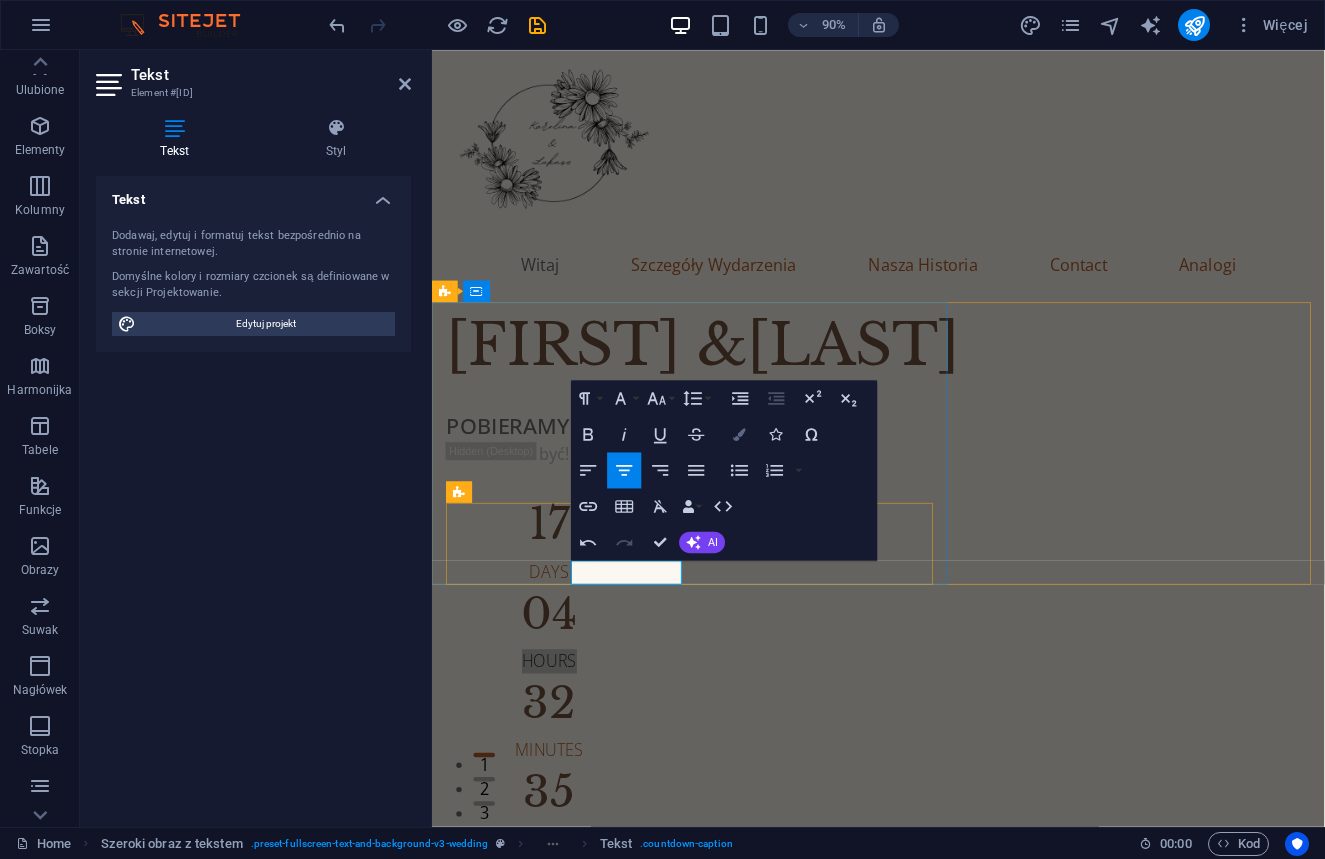 click on "Colors" at bounding box center [740, 434] 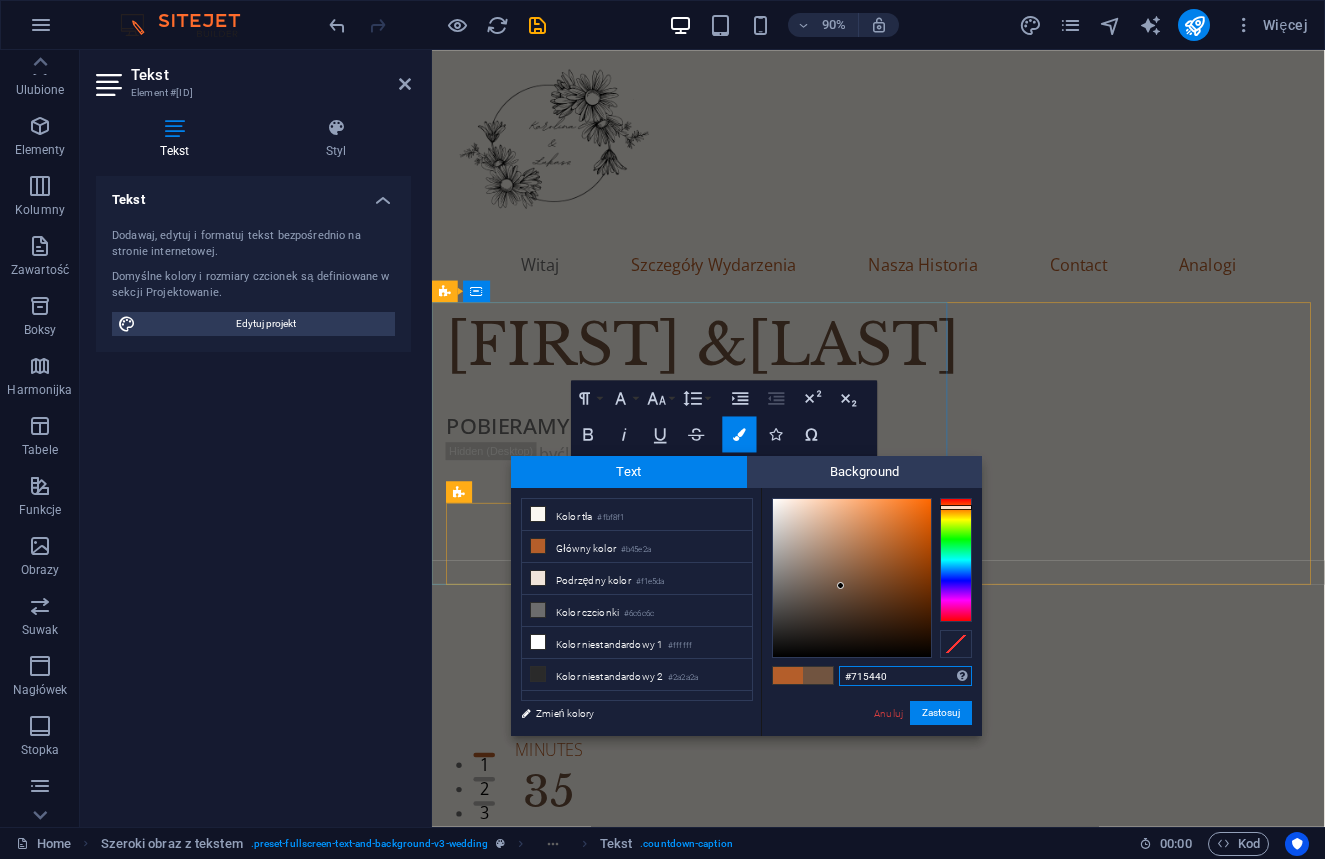 drag, startPoint x: 896, startPoint y: 676, endPoint x: 760, endPoint y: 681, distance: 136.09187 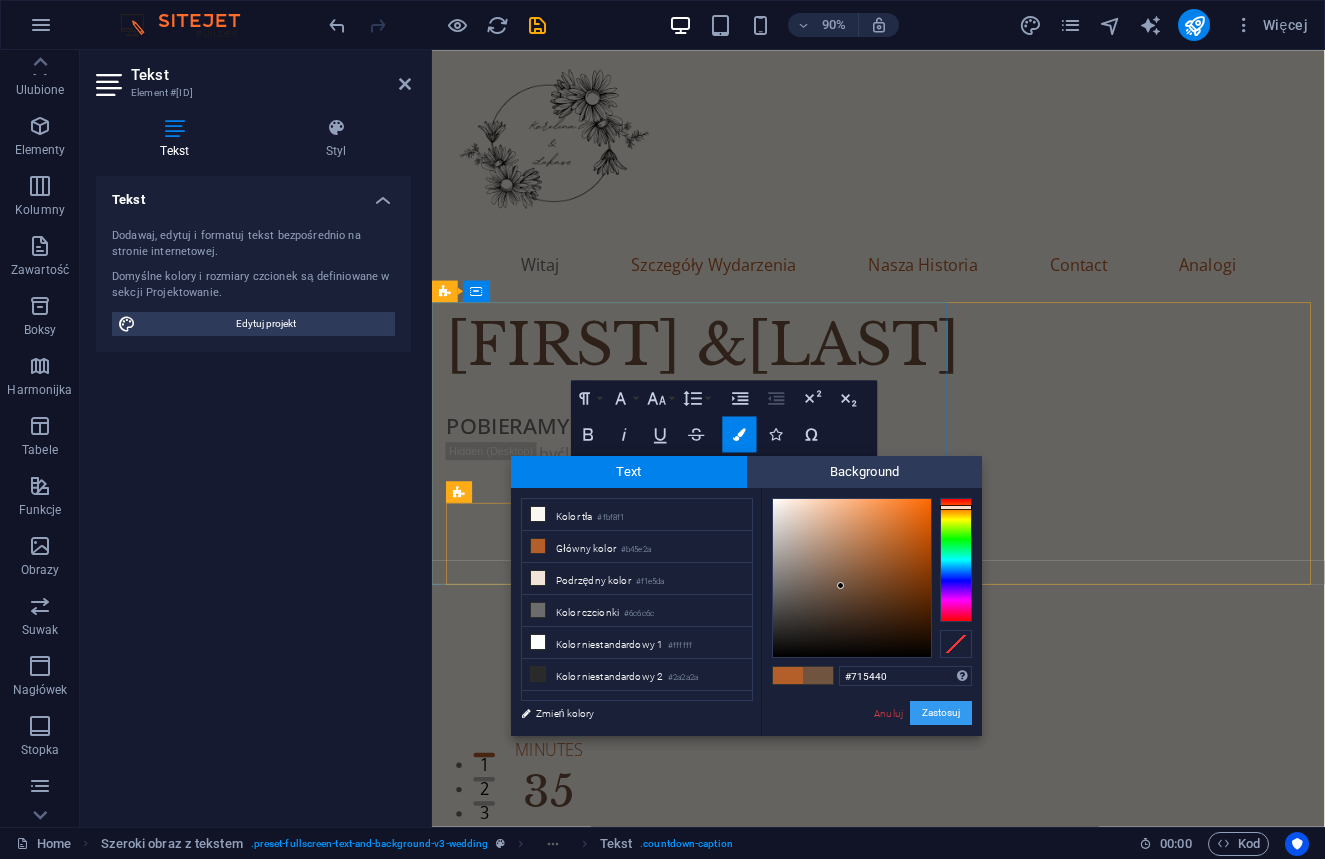click on "Zastosuj" at bounding box center [941, 713] 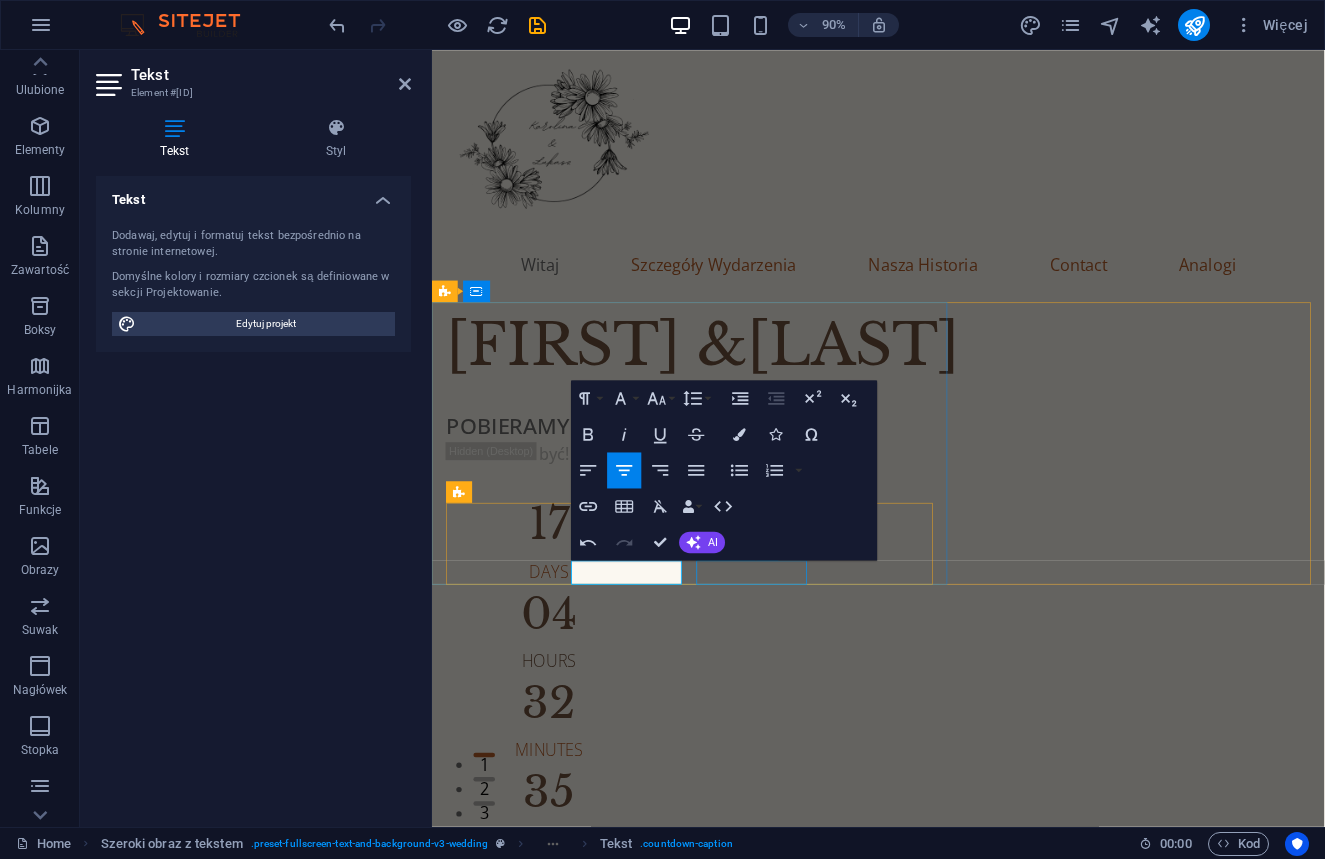 click on "Minutes" at bounding box center [562, 828] 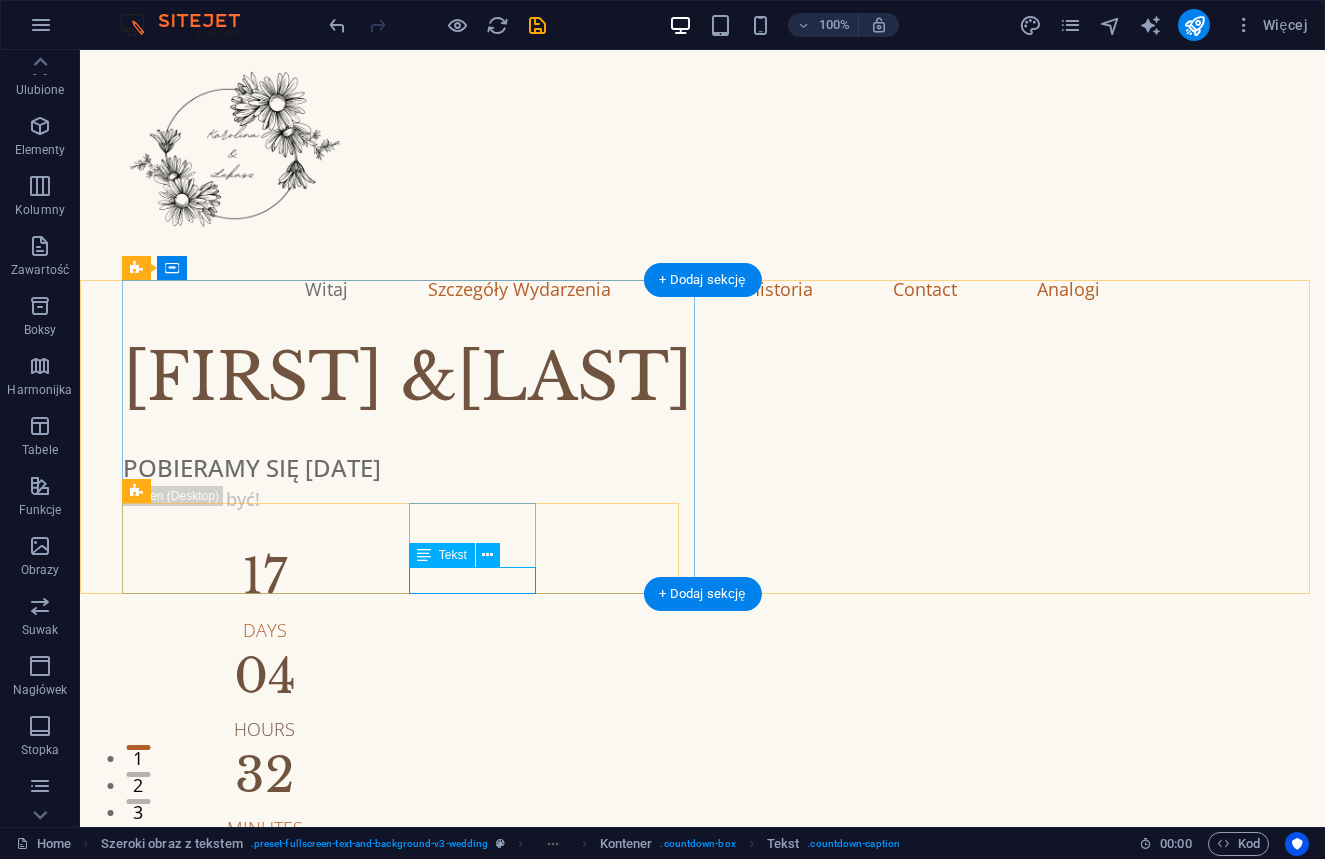 click on "Minutes" at bounding box center [265, 828] 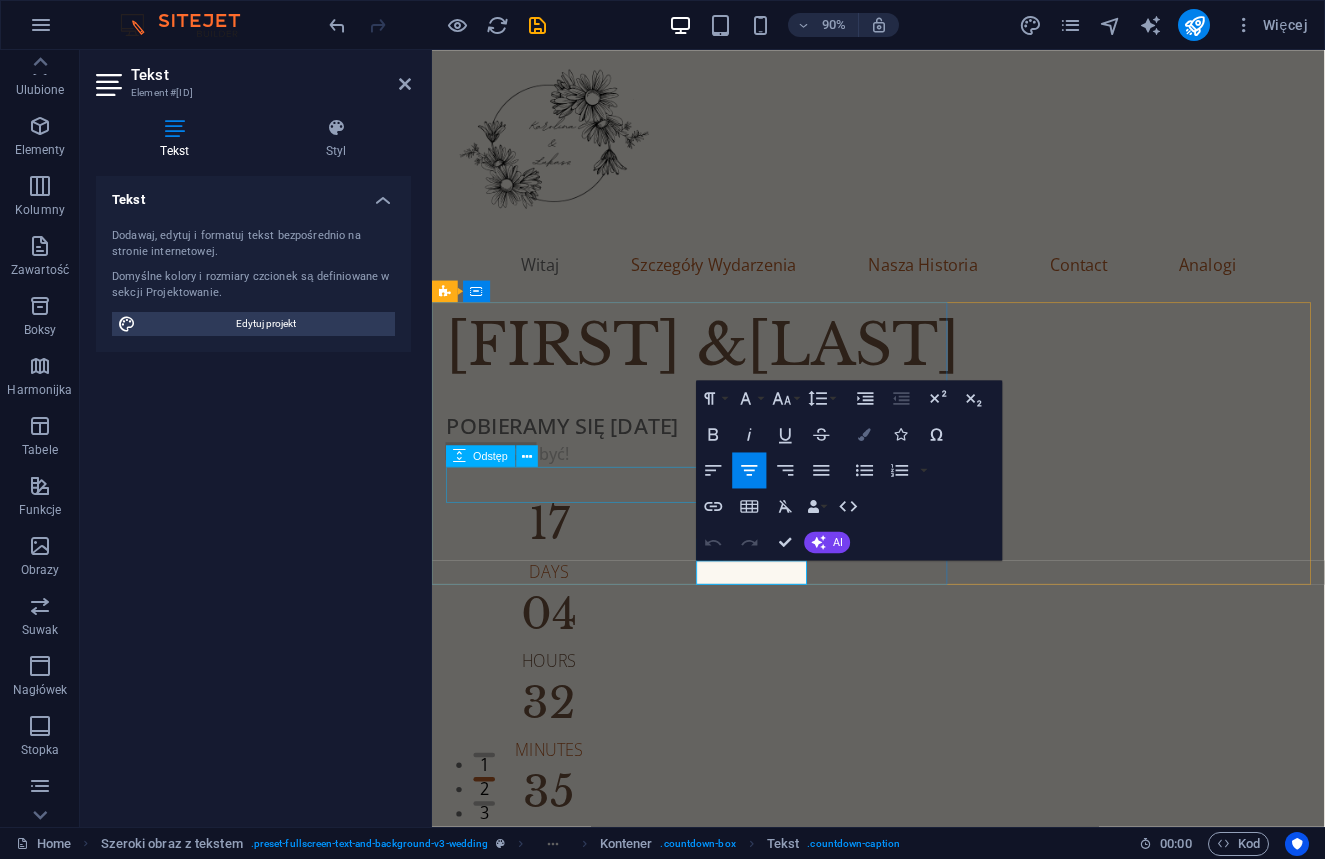 click at bounding box center (865, 434) 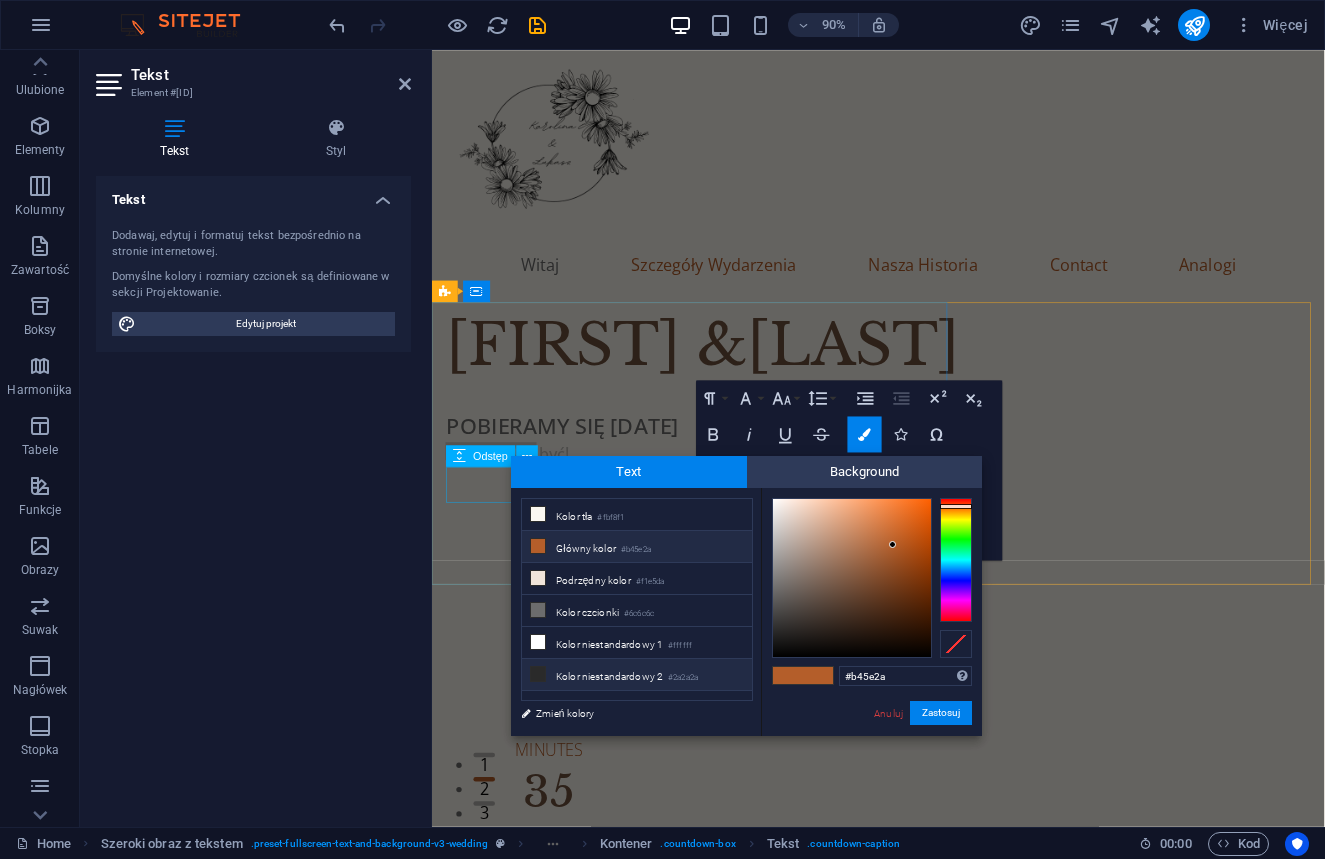 drag, startPoint x: 890, startPoint y: 679, endPoint x: 668, endPoint y: 664, distance: 222.50618 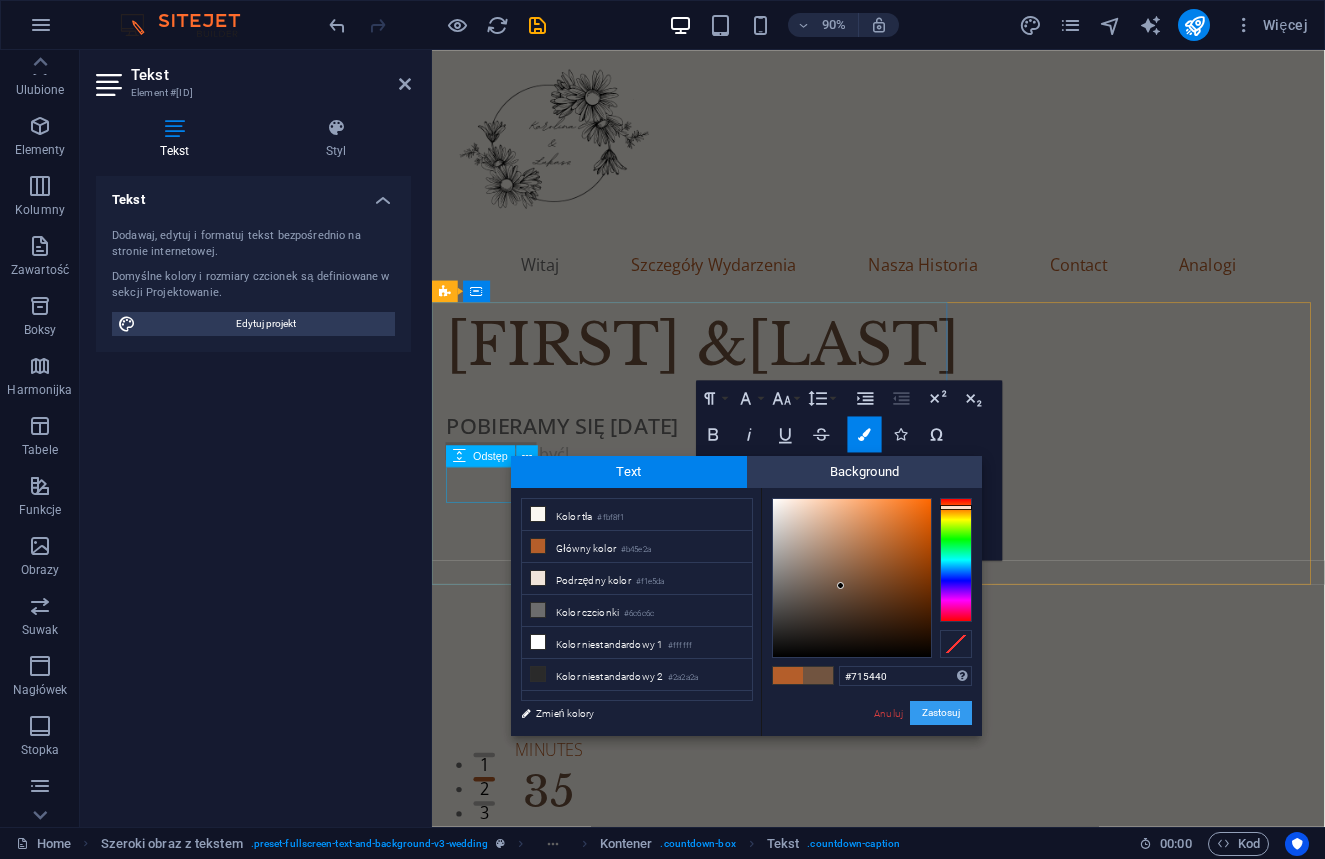 click on "Zastosuj" at bounding box center (941, 713) 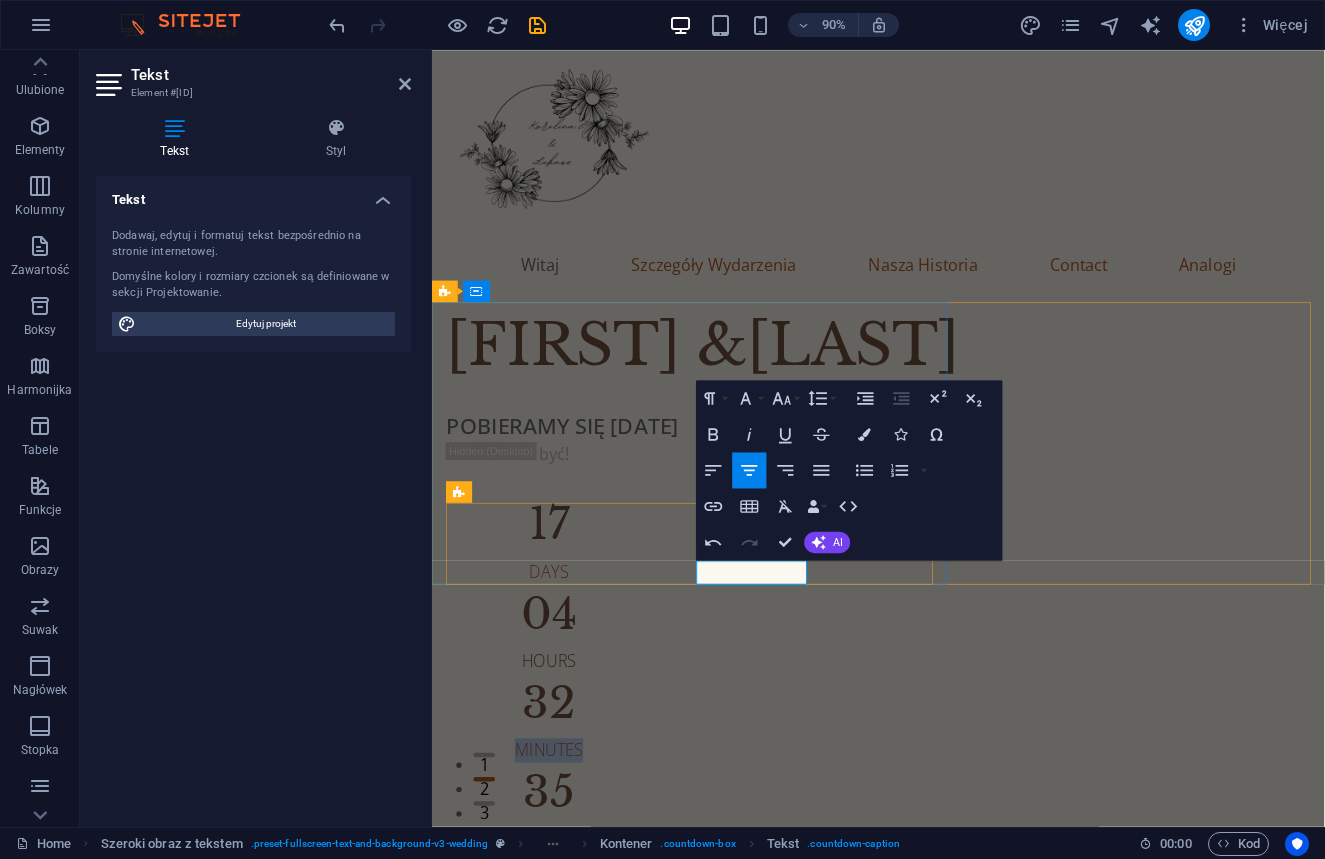 drag, startPoint x: 823, startPoint y: 634, endPoint x: 1045, endPoint y: 611, distance: 223.18826 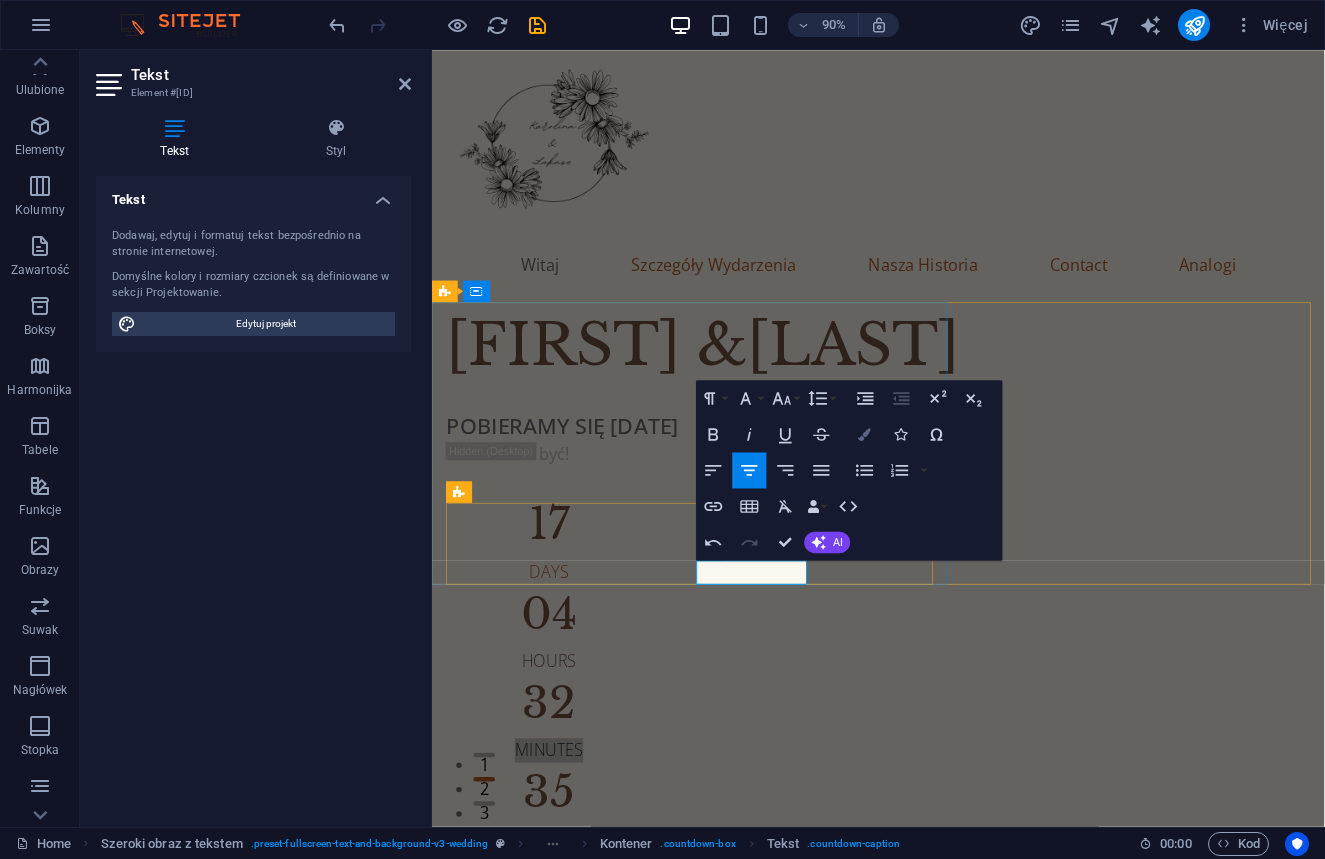 click on "Colors" at bounding box center [865, 434] 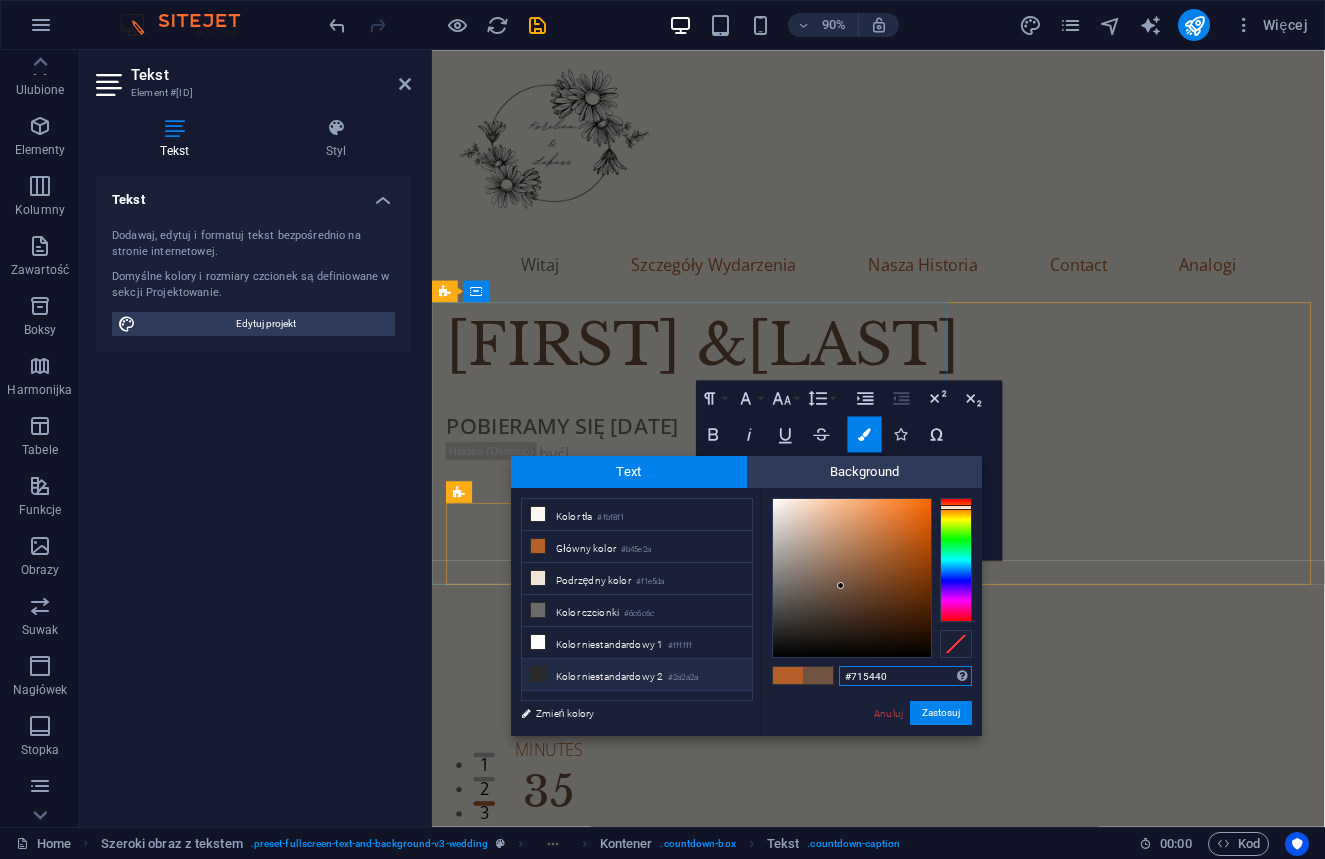 drag, startPoint x: 902, startPoint y: 679, endPoint x: 693, endPoint y: 674, distance: 209.0598 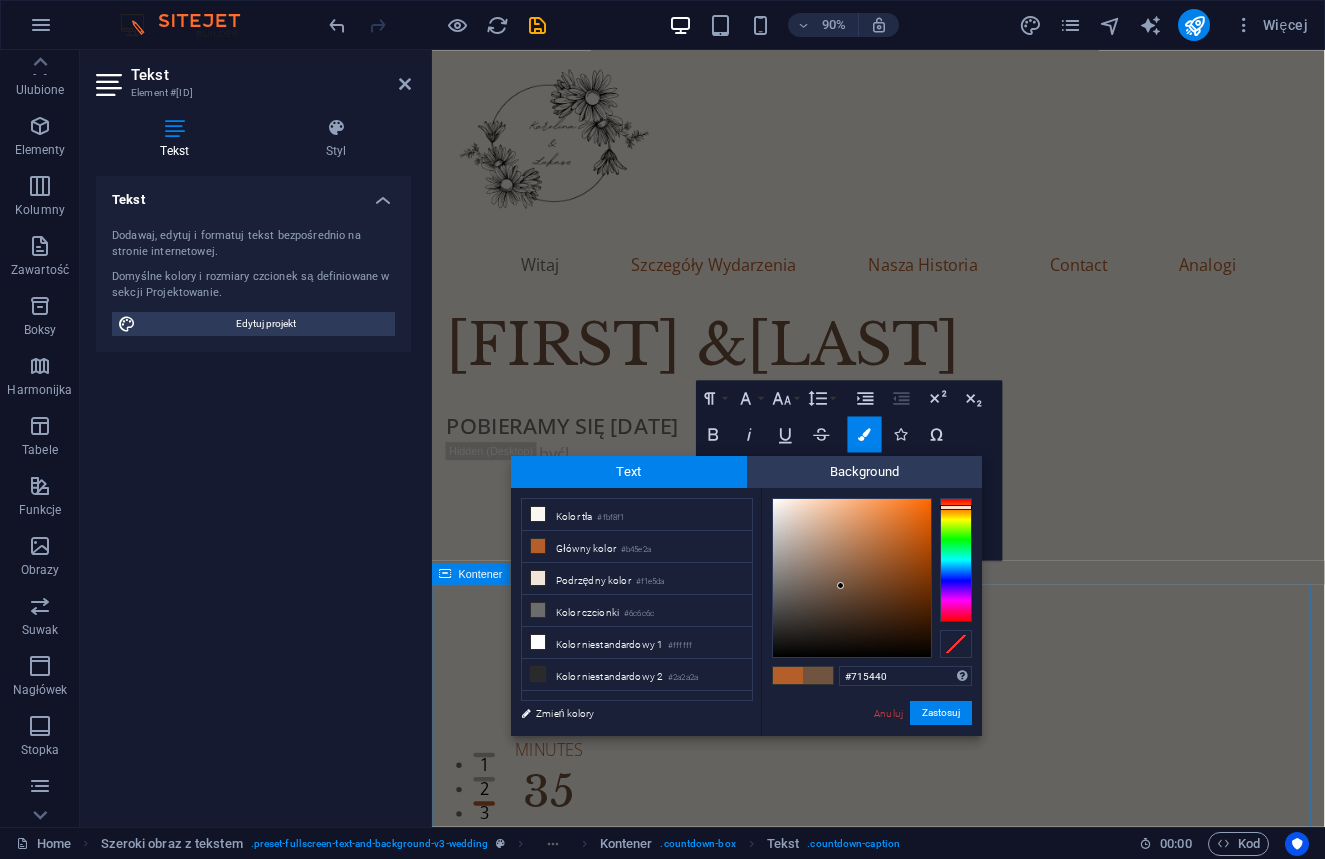 click at bounding box center (788, 675) 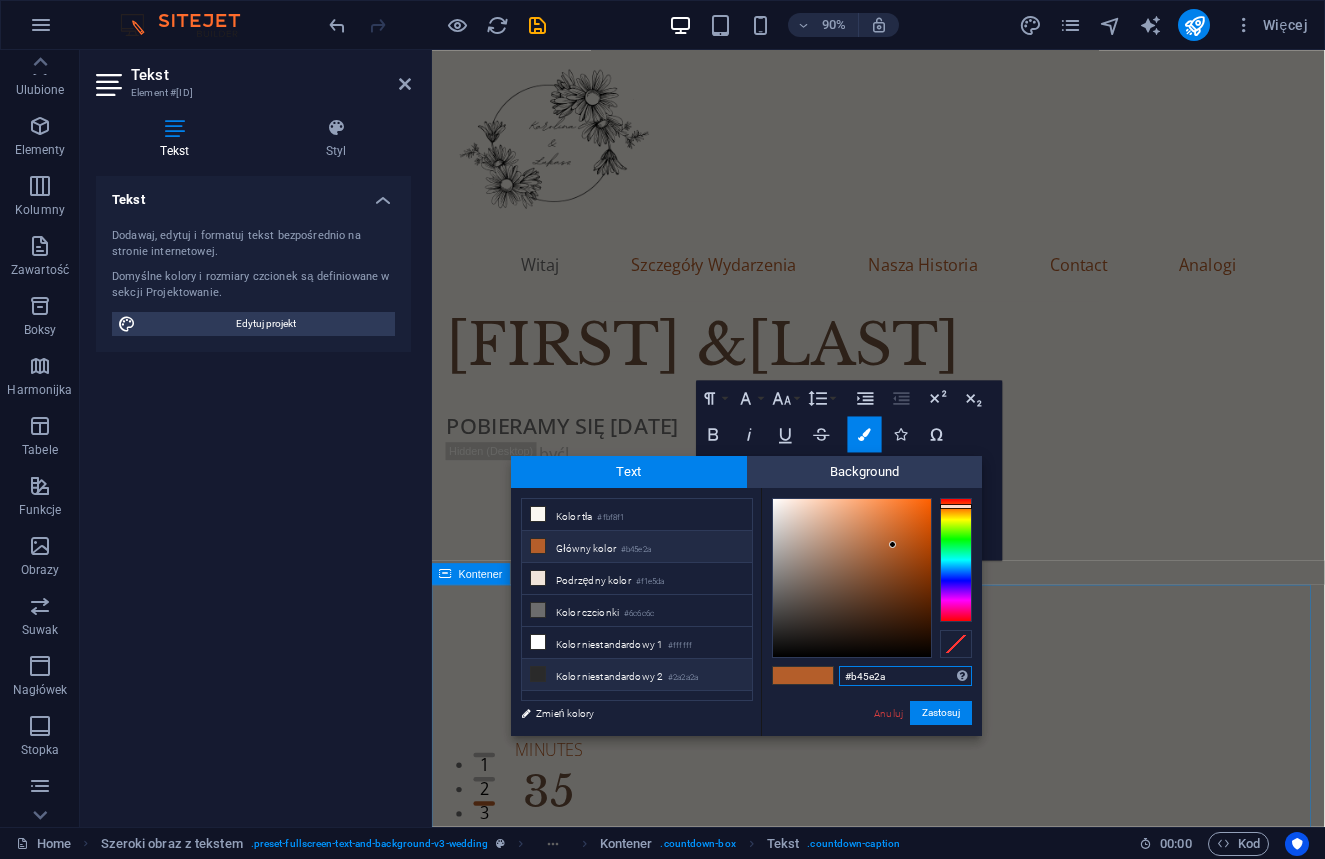 drag, startPoint x: 916, startPoint y: 676, endPoint x: 736, endPoint y: 680, distance: 180.04443 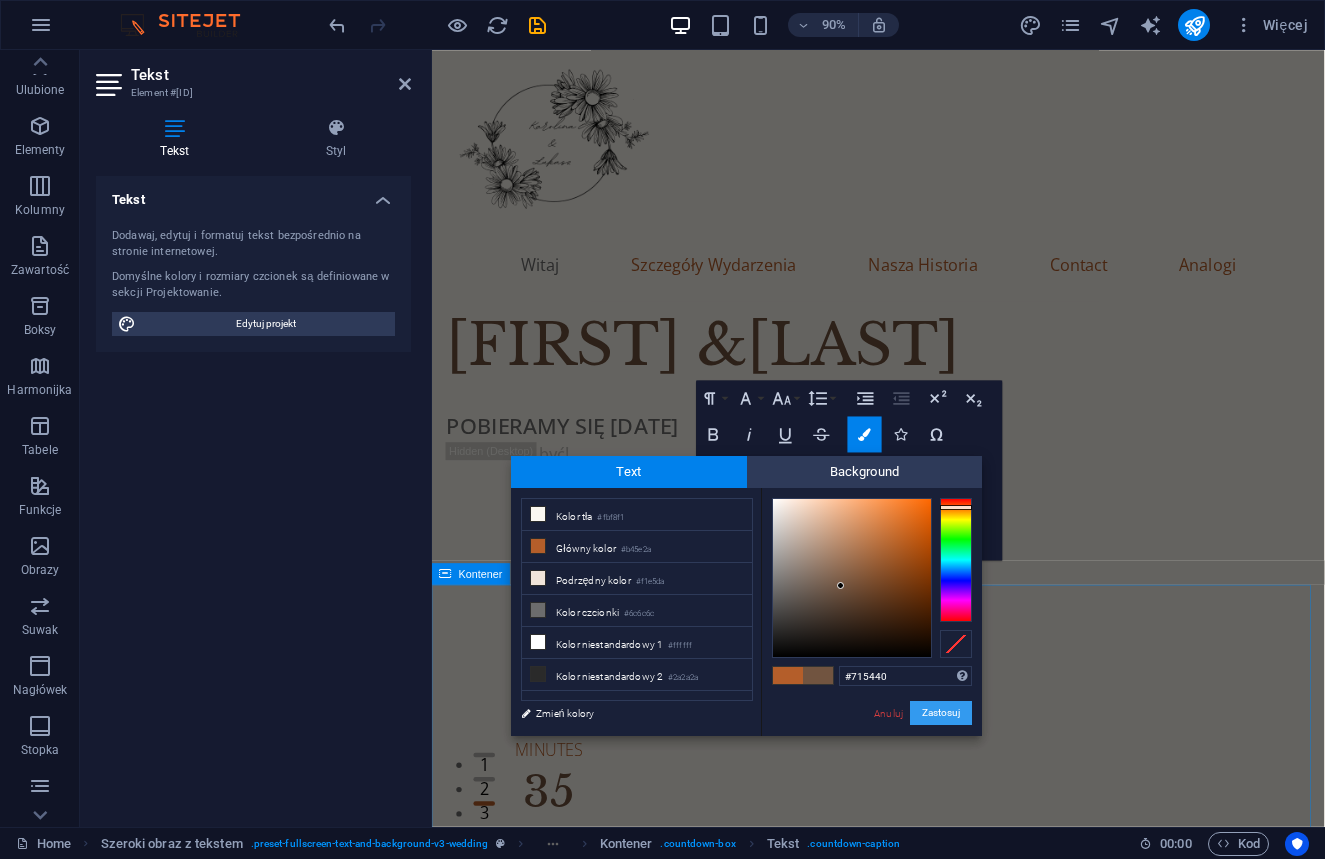 click on "Zastosuj" at bounding box center [941, 713] 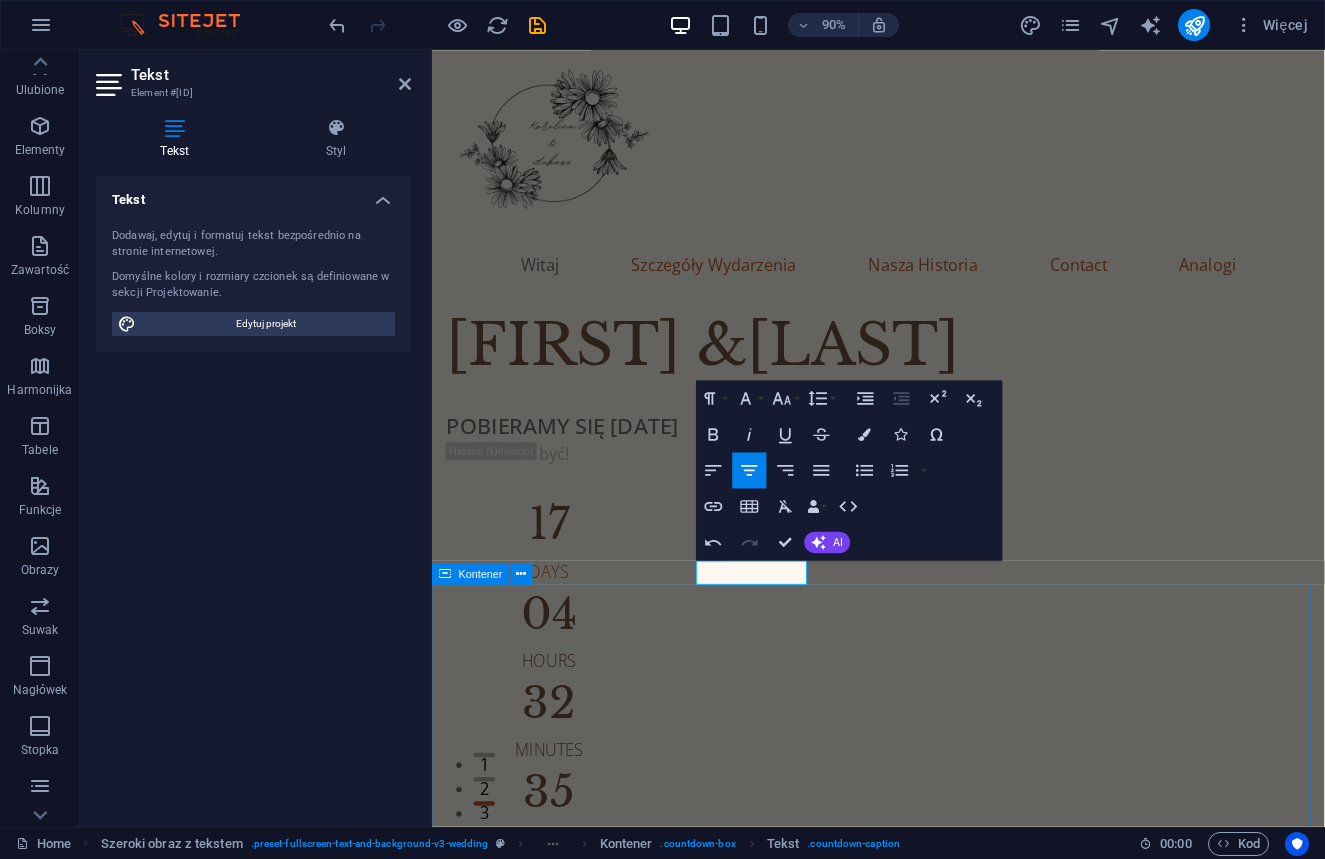 click on "Witaj Szczegóły Wydarzenia Nasza Historia Contact Analogi [FIRST] &[LAST] POBIERAMY SIĘ [DATE], [DATE] Musisz tam być! [NUMBER] Days [NUMBER] Hours [NUMBER] Minutes [NUMBER] Seconds Upuść treść tutaj lub  Dodaj elementy  Wklej schowek Uczcijmy razem ten ważny moment! Szczegóły Wydarzenia Ślub Piątek, [DATE], [DATE] [TIME] [PARISH_NAME] [STREET_NAME] [NUMBER] [POSTAL_CODE] [CITY]-[DISTRICT] Mapa Wesele Piątek, [DATE] [DATE] Dom Restauracyjny "[VENUE_NAME]" [STREET_NAME] [NUMBER] [CITY] k. [CITY] Mapa Upuść treść tutaj lub  Dodaj elementy  Wklej schowek Nasza Historia Marzec, [DATE] Kiedy się poznaliśmy Pierwsza wspólna próba w orkiestrze Dębieńsko przed wyjazdem do Francji. Wspólny festiwal orkiestr na granicy Francusko-Belgijskiej J[DATE] [DATE] Początek związku Pierwszy wspólny weekend majowy i zmiana statusu na "w związku" dzięki magicznemu pudełku [DATE] [DATE] Zaręczyny Przelot paralotnią zakończony głośnym TAAAK! FILM [DATE] Nowa droga życia lub lub lub" at bounding box center [928, 5903] 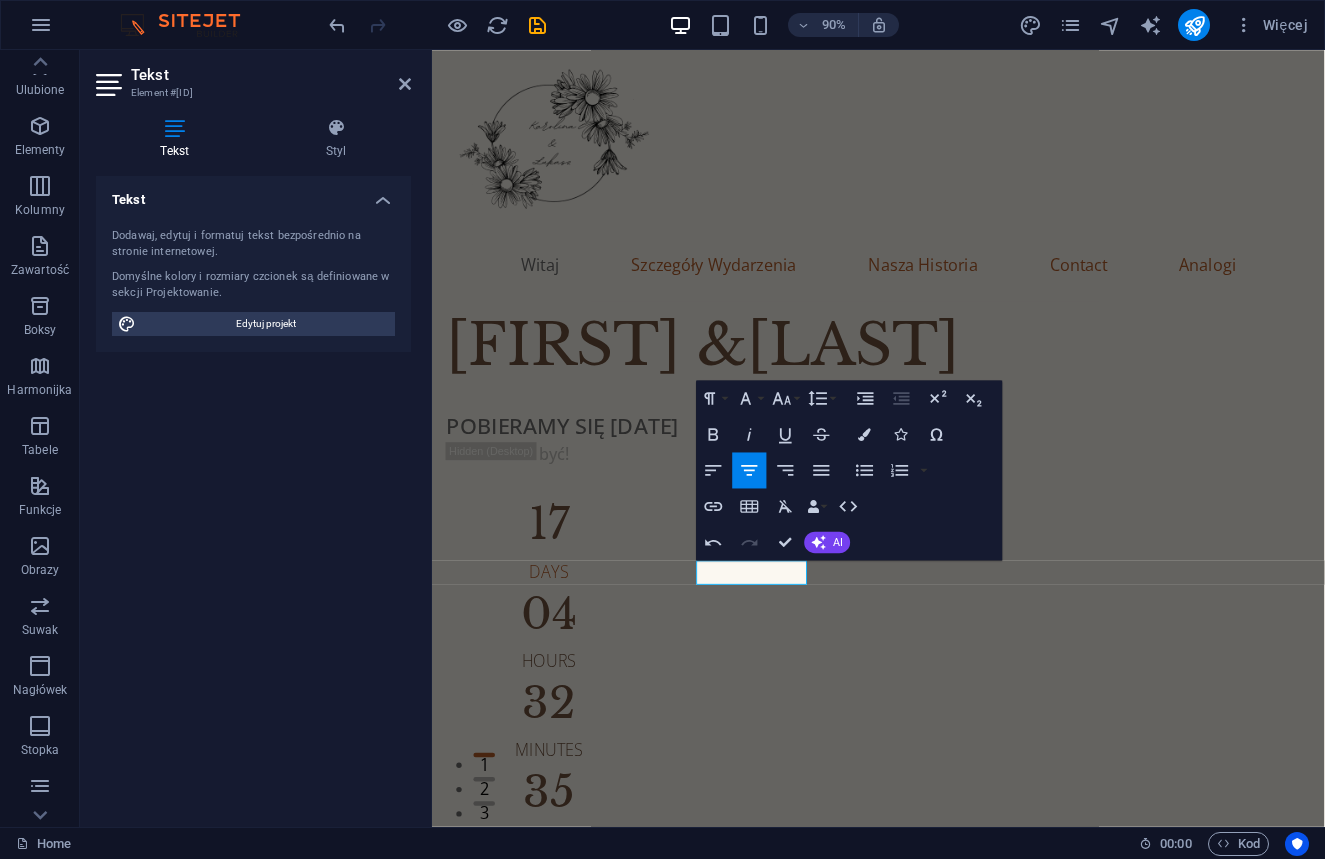 click on "Upuść treść tutaj lub  Dodaj elementy  Wklej schowek" at bounding box center [928, 2125] 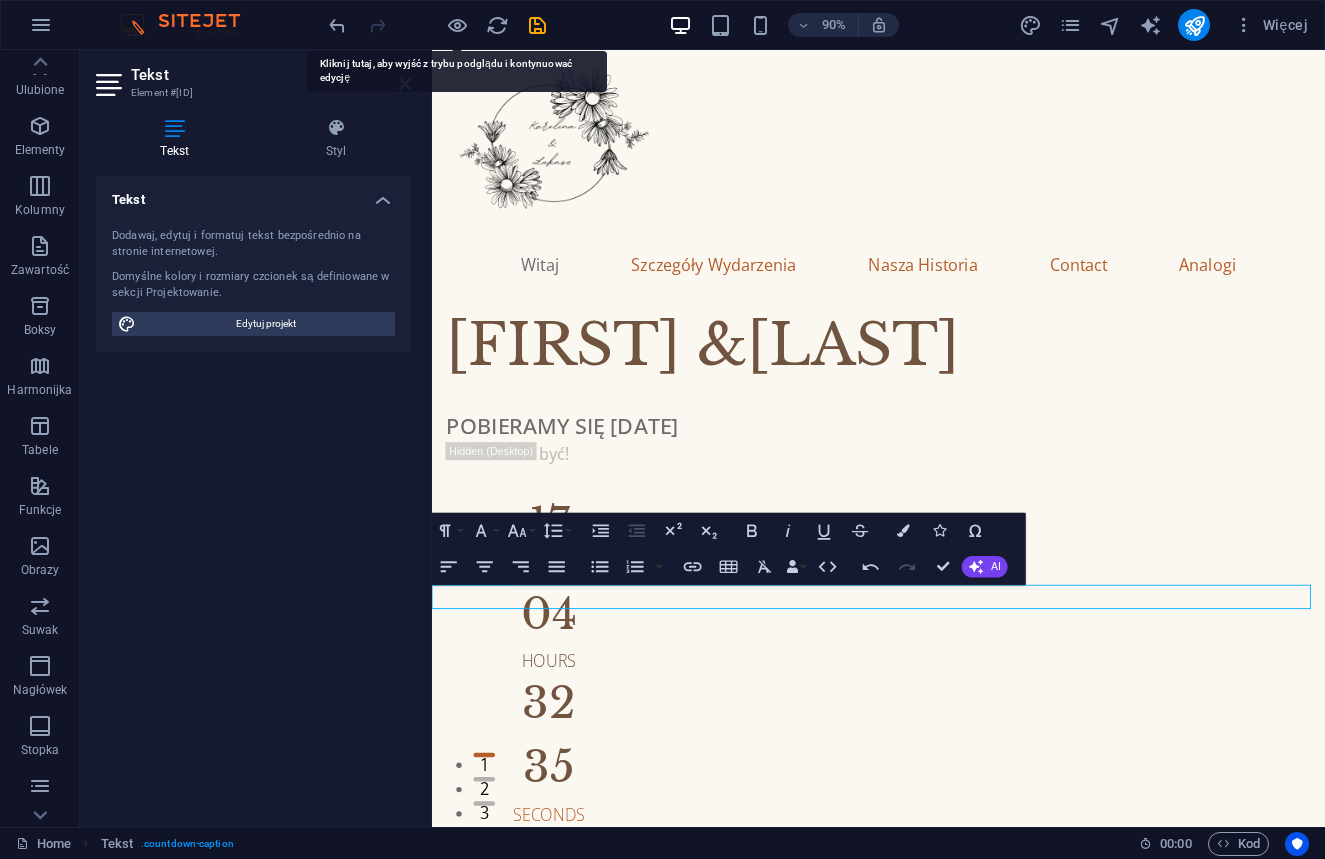 click on "​​Minutes" at bounding box center (928, 1960) 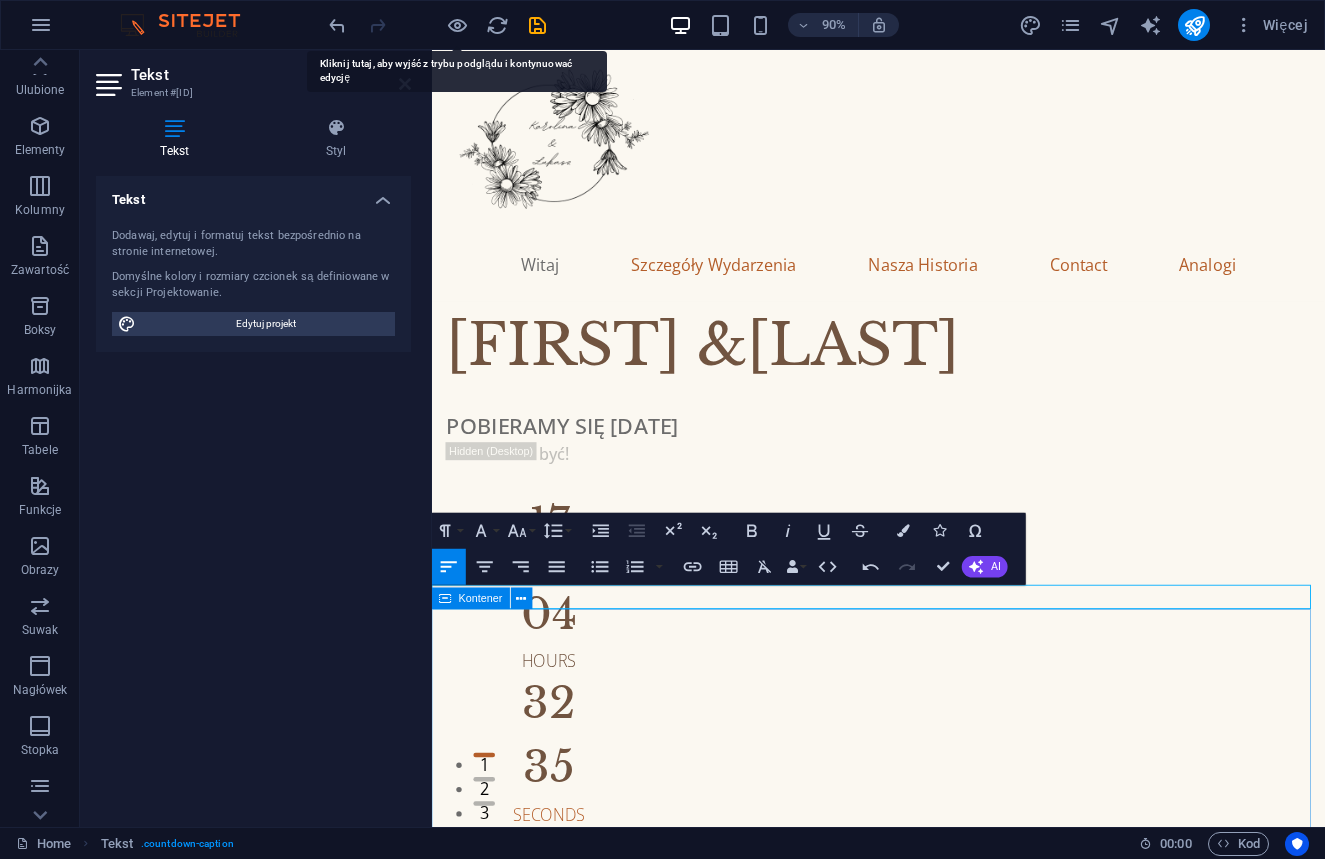 click on "Upuść treść tutaj lub  Dodaj elementy  Wklej schowek" at bounding box center (928, 2125) 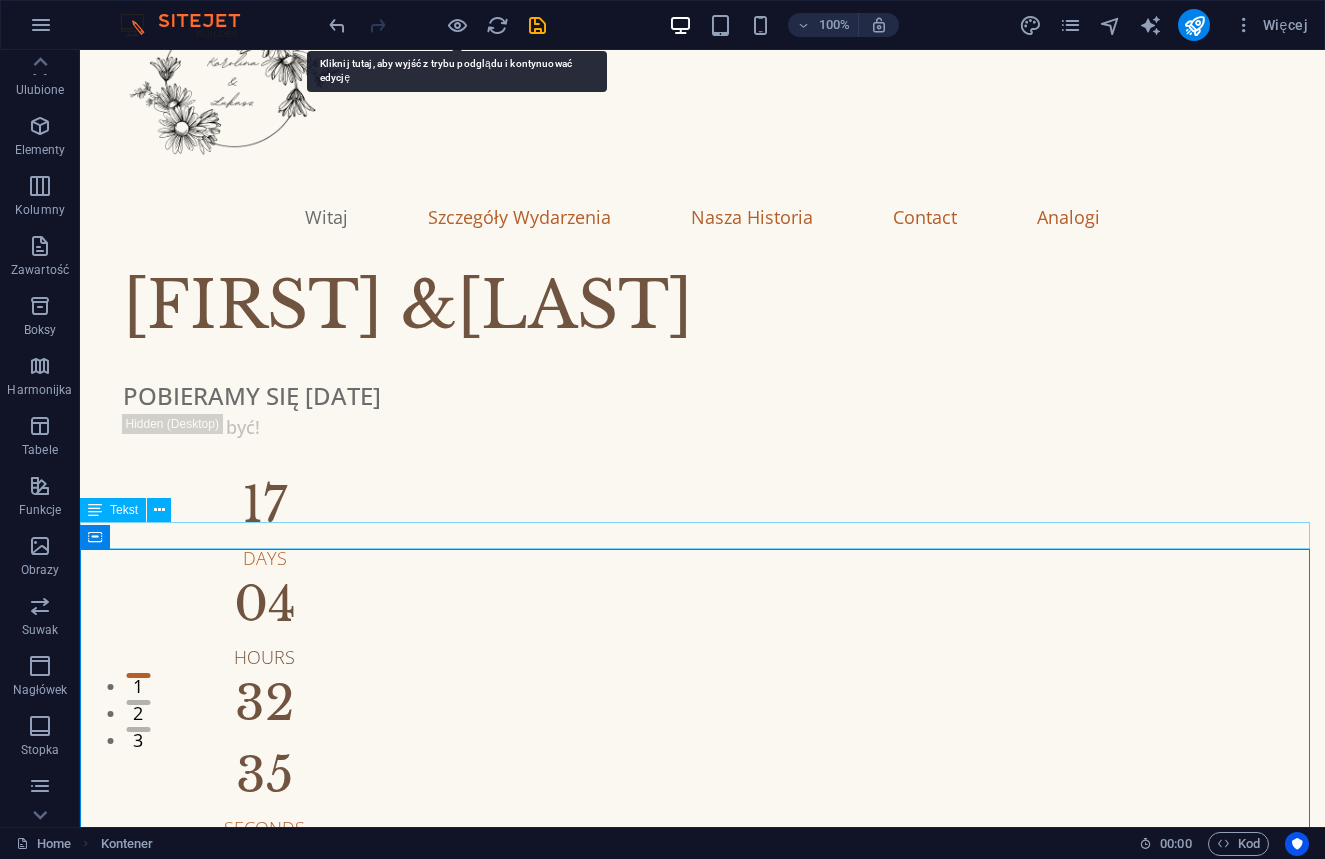 scroll, scrollTop: 90, scrollLeft: 0, axis: vertical 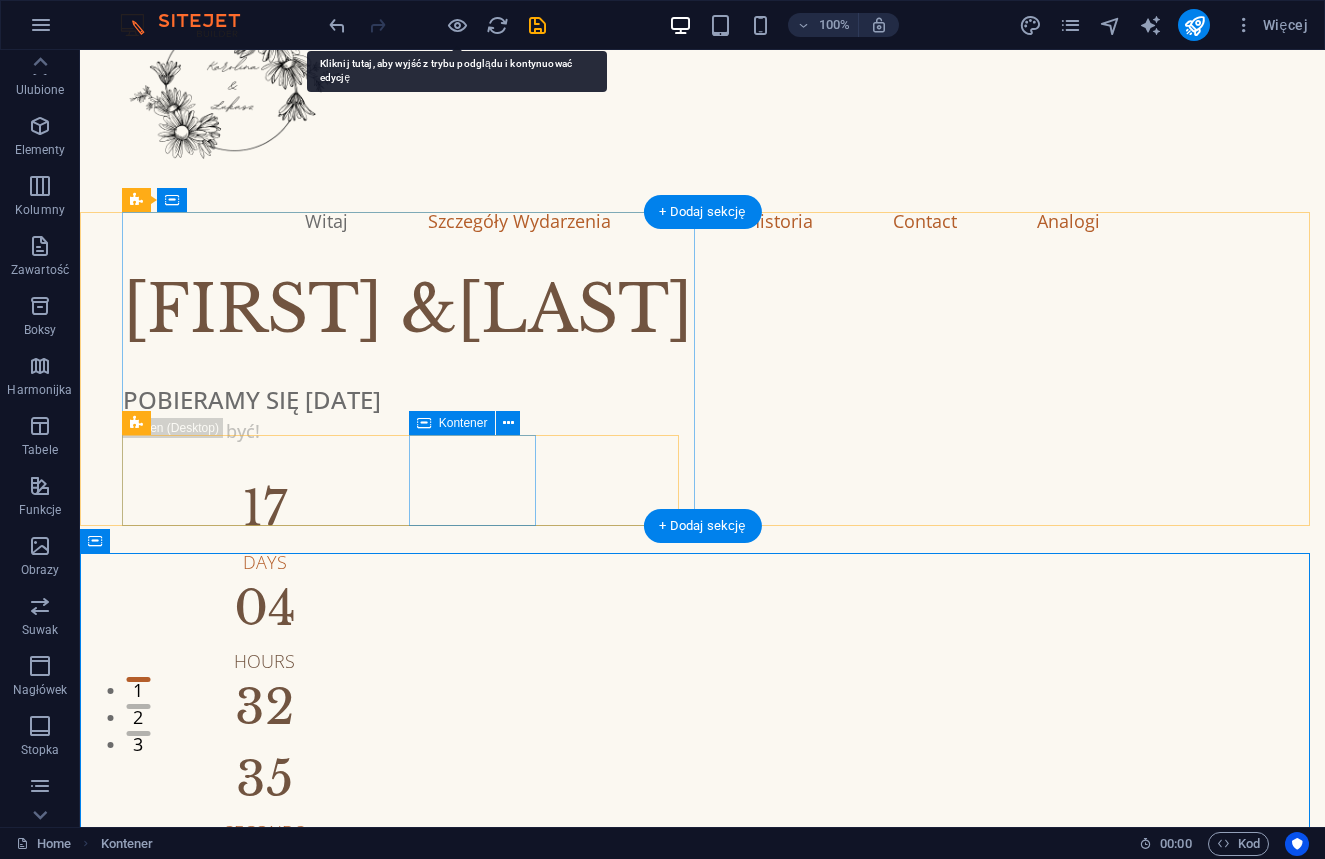 click on "32" at bounding box center [265, 715] 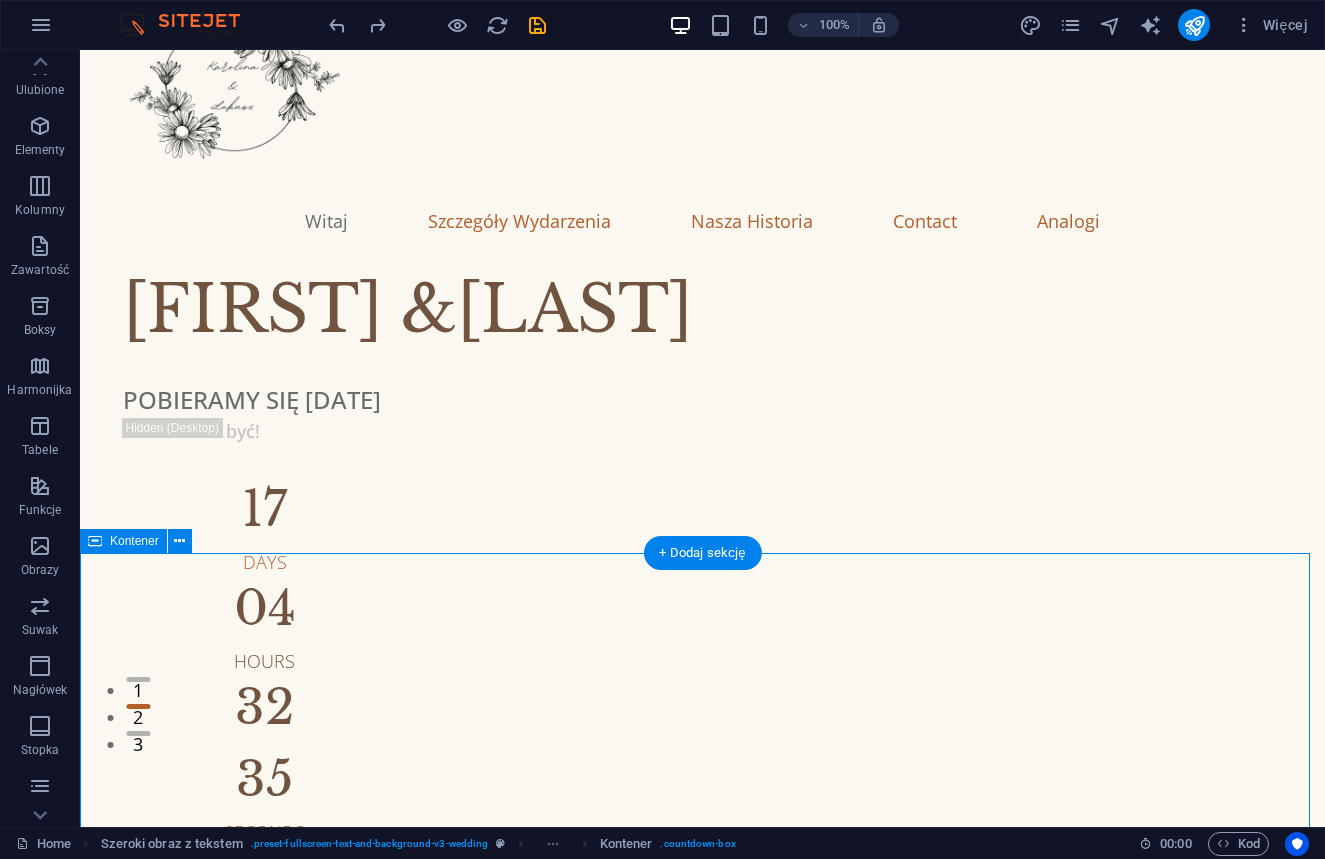 click on "Upuść treść tutaj lub  Dodaj elementy  Wklej schowek" at bounding box center [702, 2342] 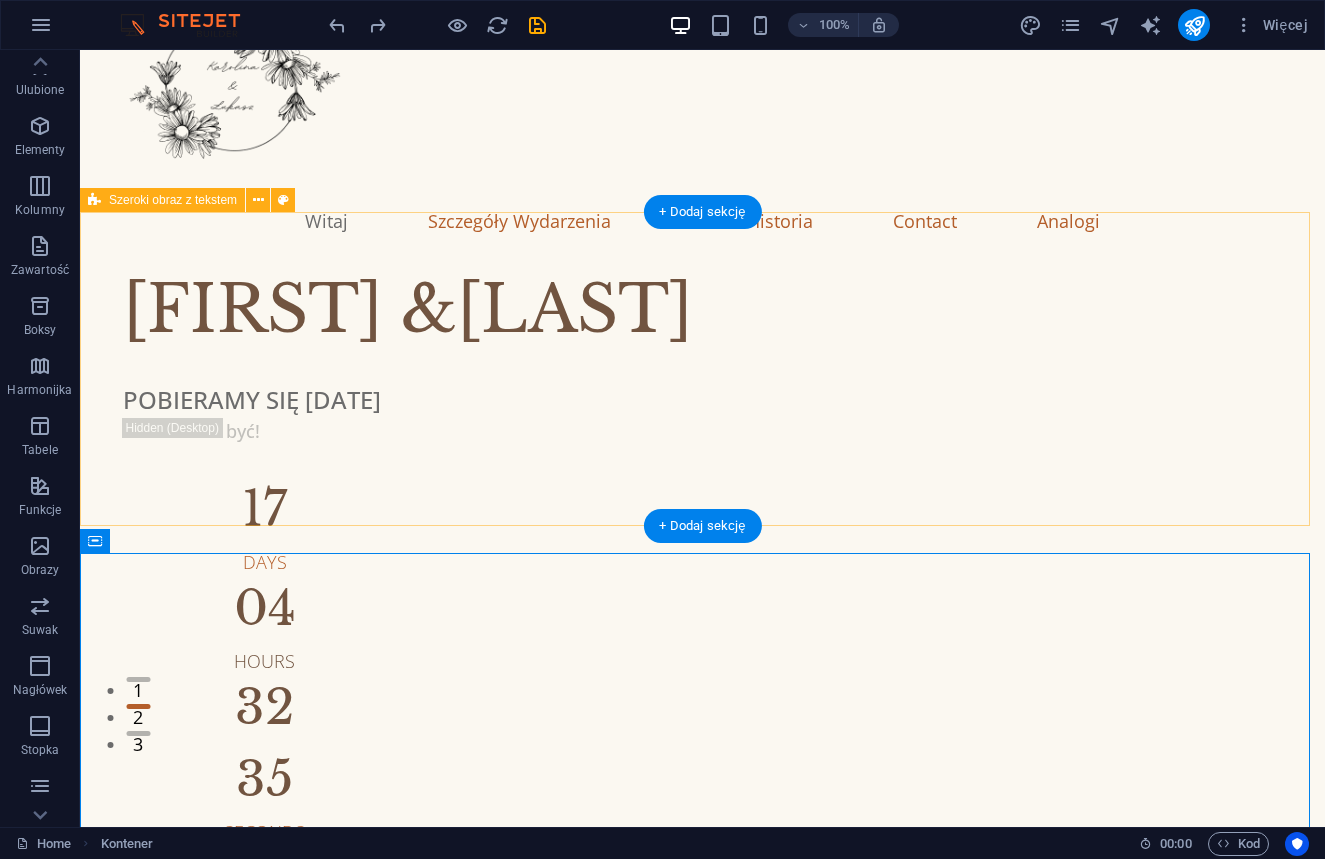 click on "[NAME] & [NAME] POBIERAMY SIĘ [DATE] Musisz tam być! [TIME_LEFT]" at bounding box center [702, 1213] 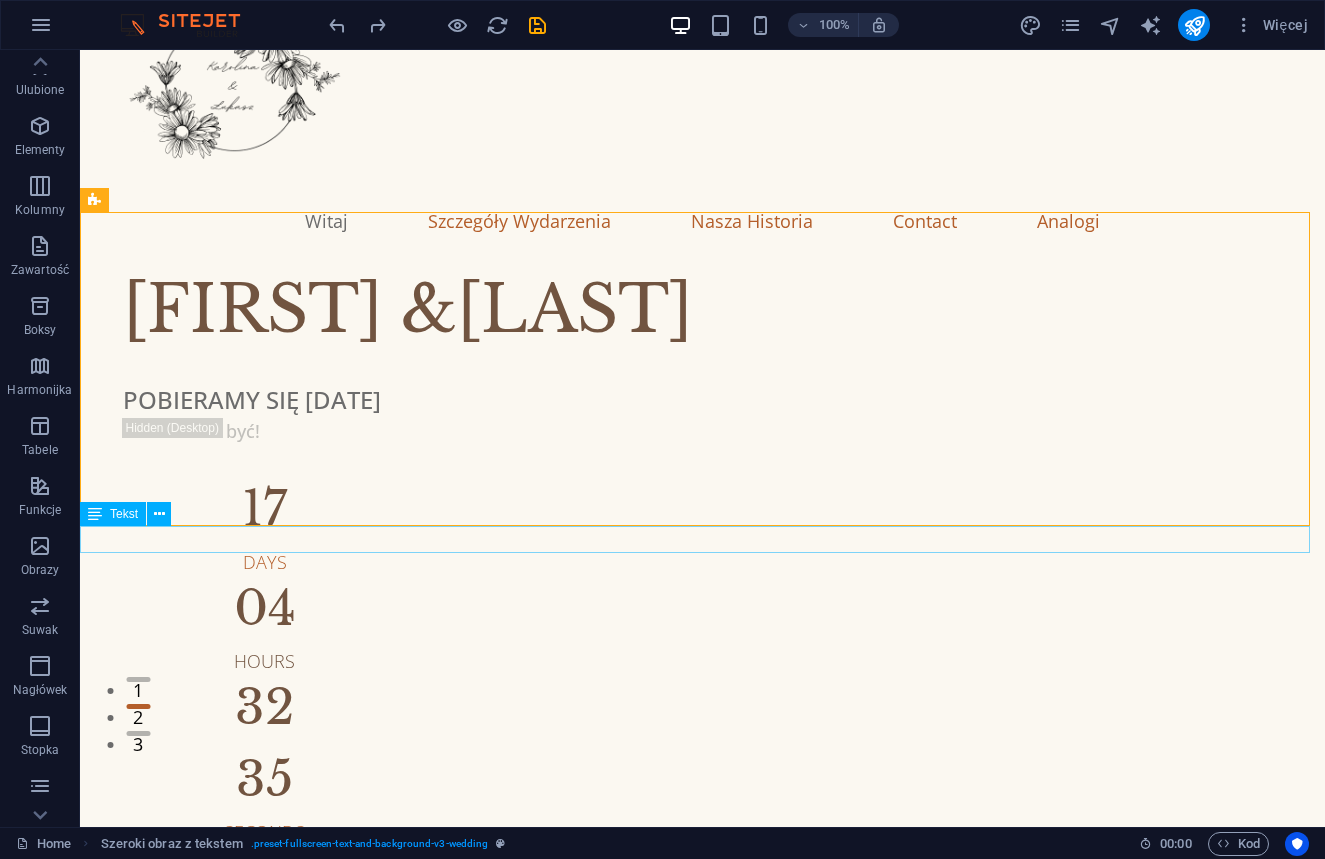 drag, startPoint x: 280, startPoint y: 593, endPoint x: 516, endPoint y: 532, distance: 243.75603 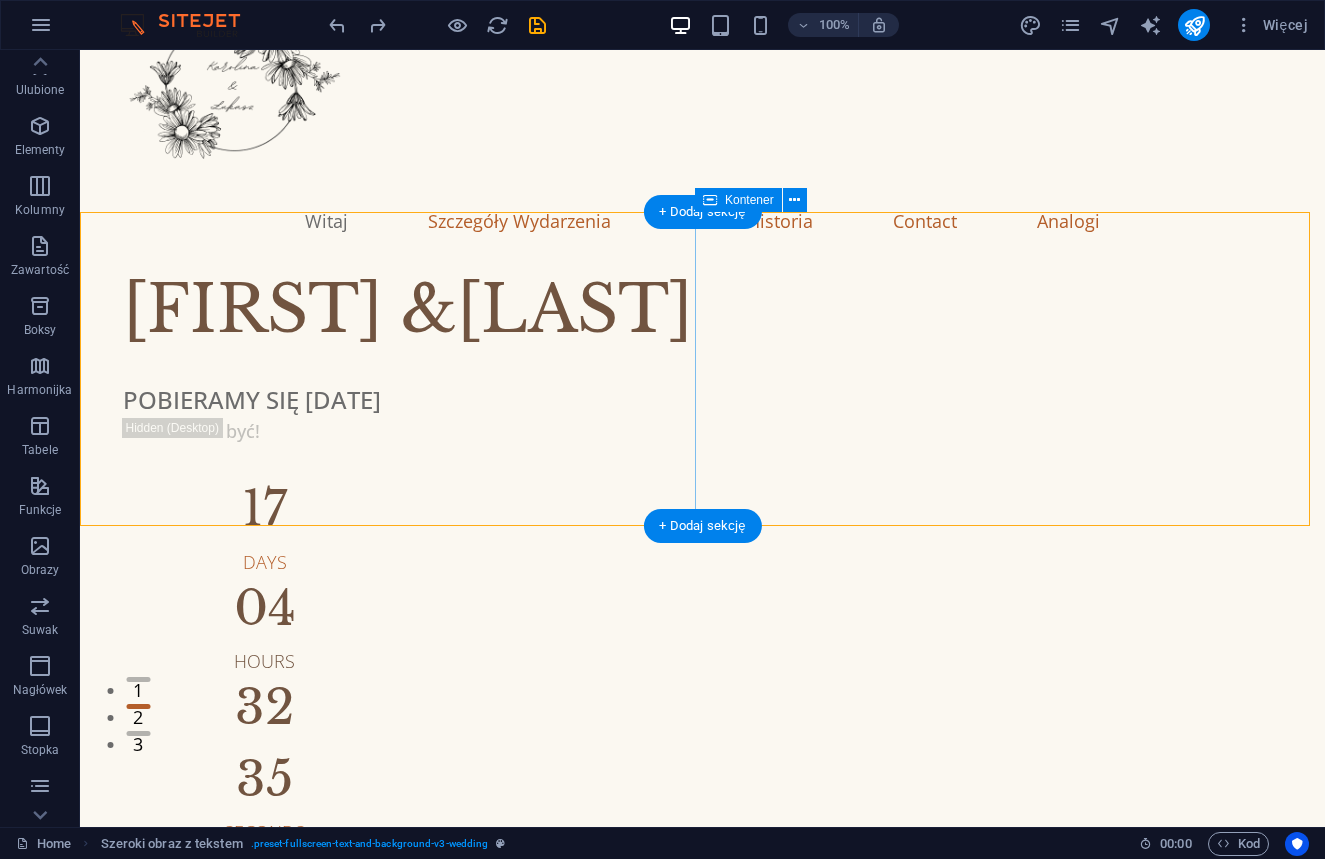 click at bounding box center (702, 1464) 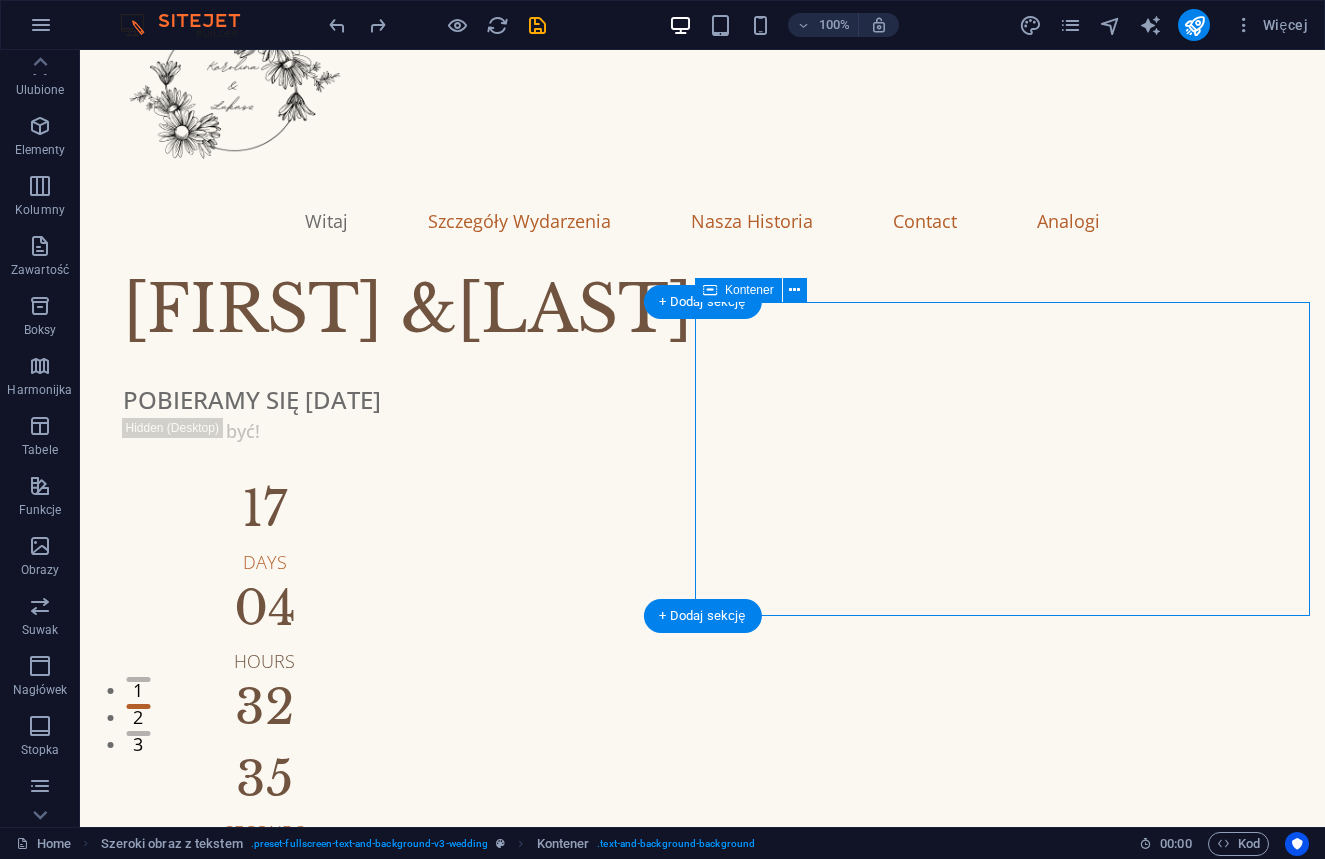 scroll, scrollTop: 0, scrollLeft: 0, axis: both 